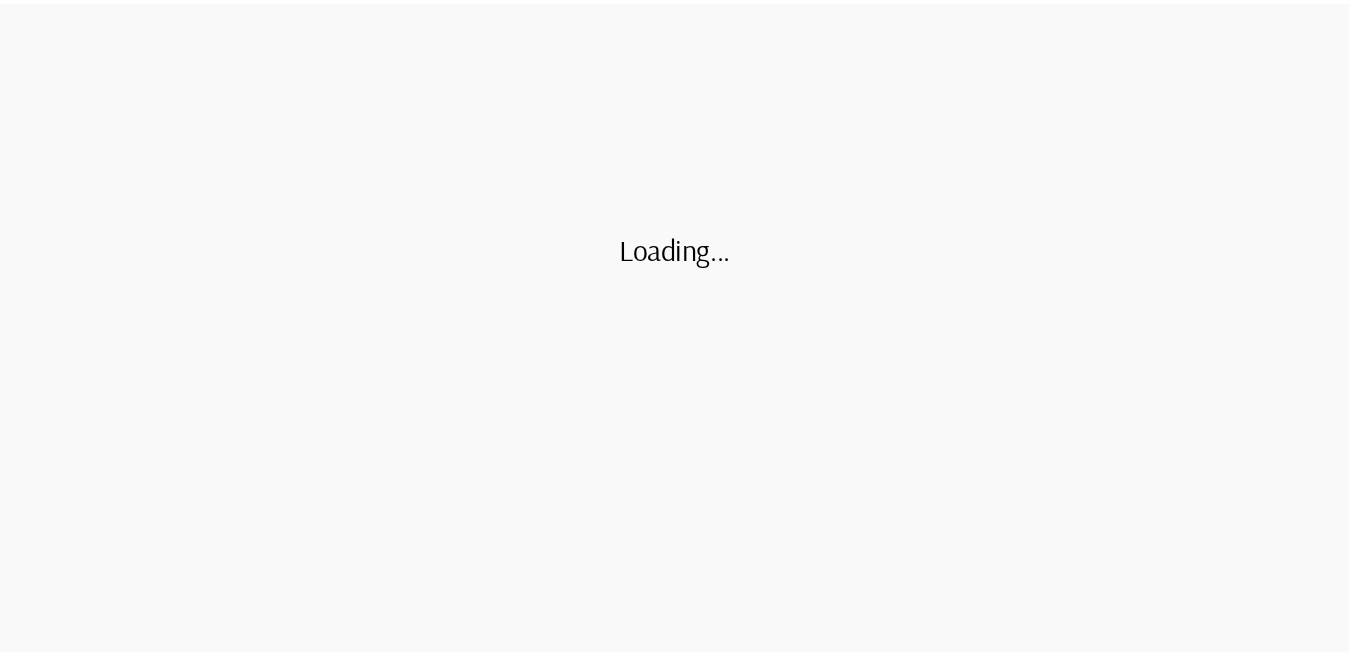 scroll, scrollTop: 0, scrollLeft: 0, axis: both 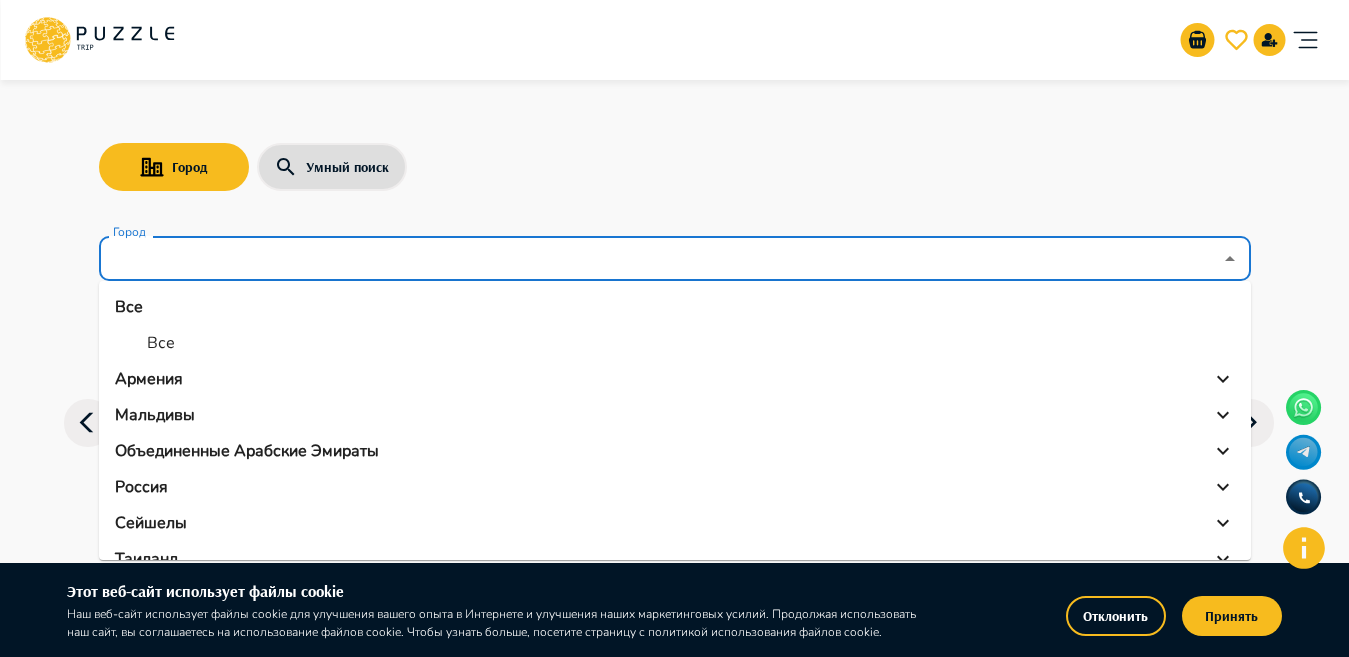 click on "Город" at bounding box center (660, 259) 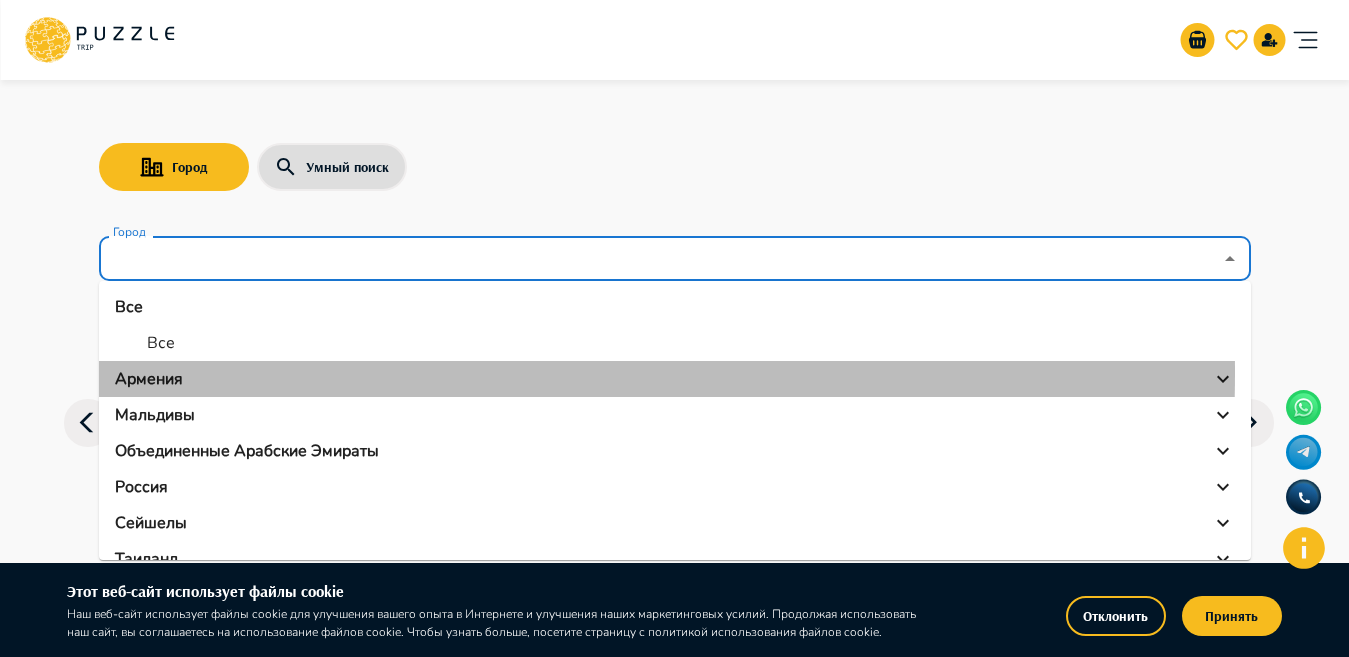 click on "Армения" at bounding box center (149, 379) 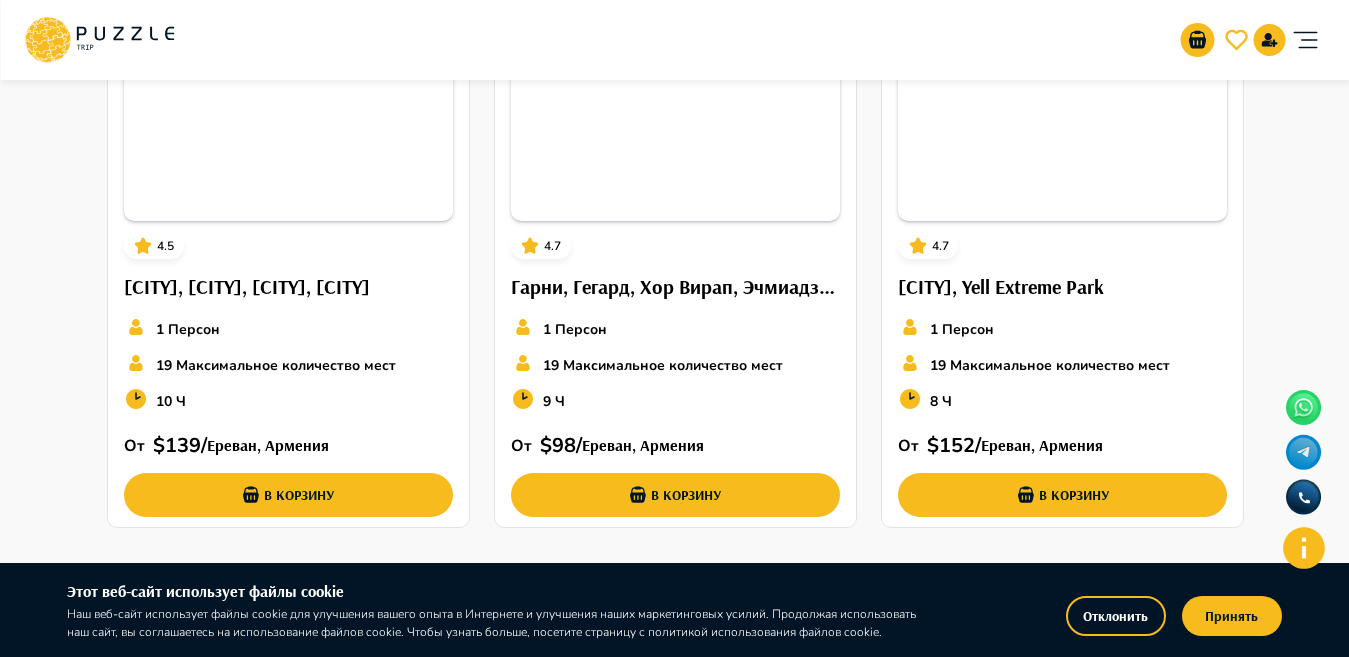 scroll, scrollTop: 3139, scrollLeft: 0, axis: vertical 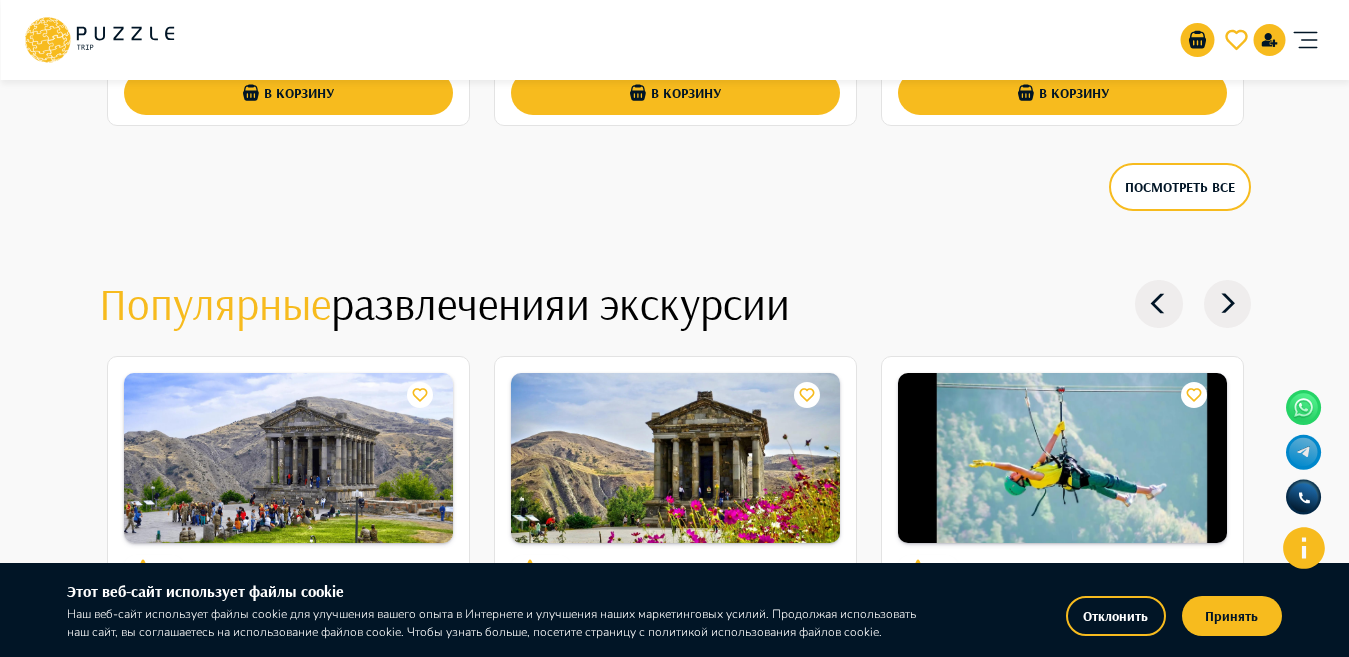 click 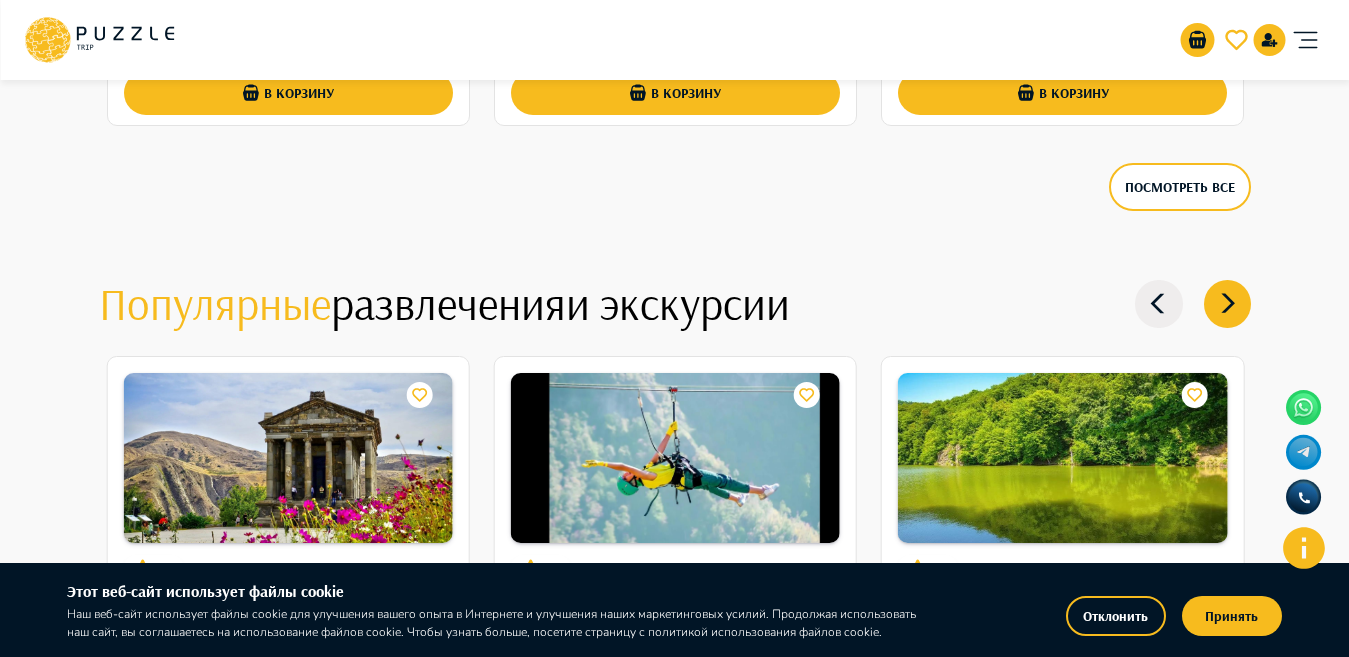 click 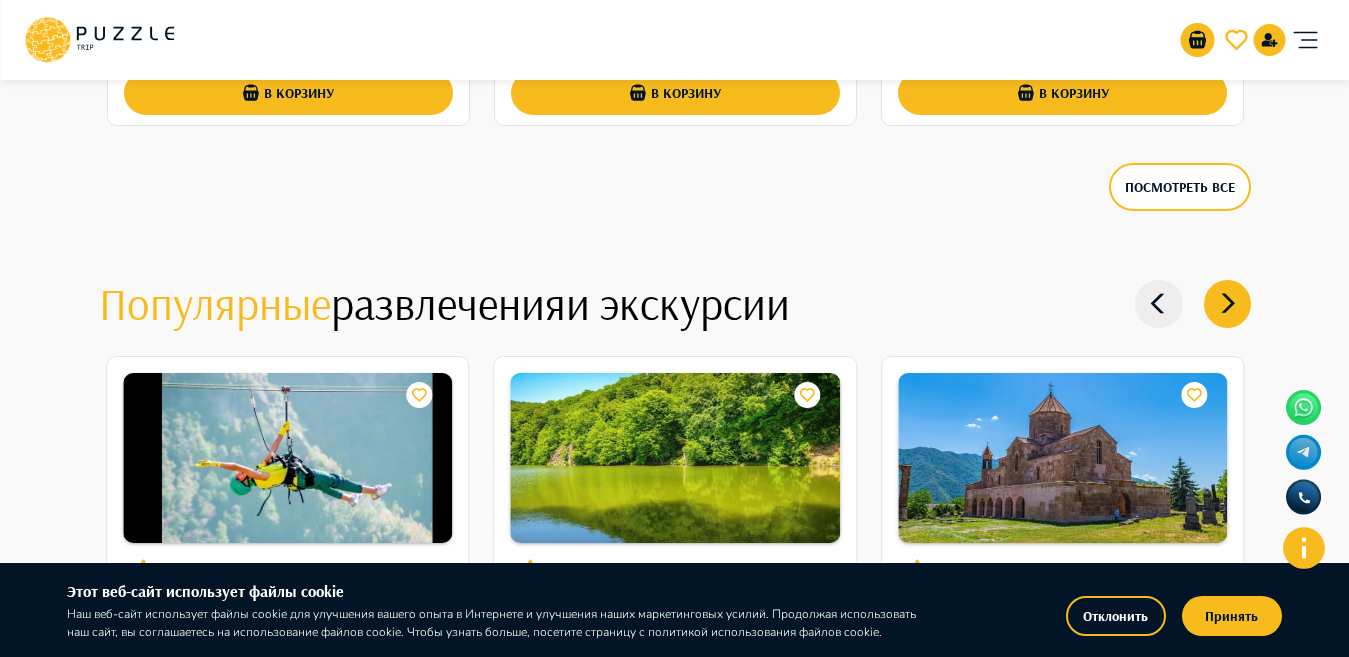 click 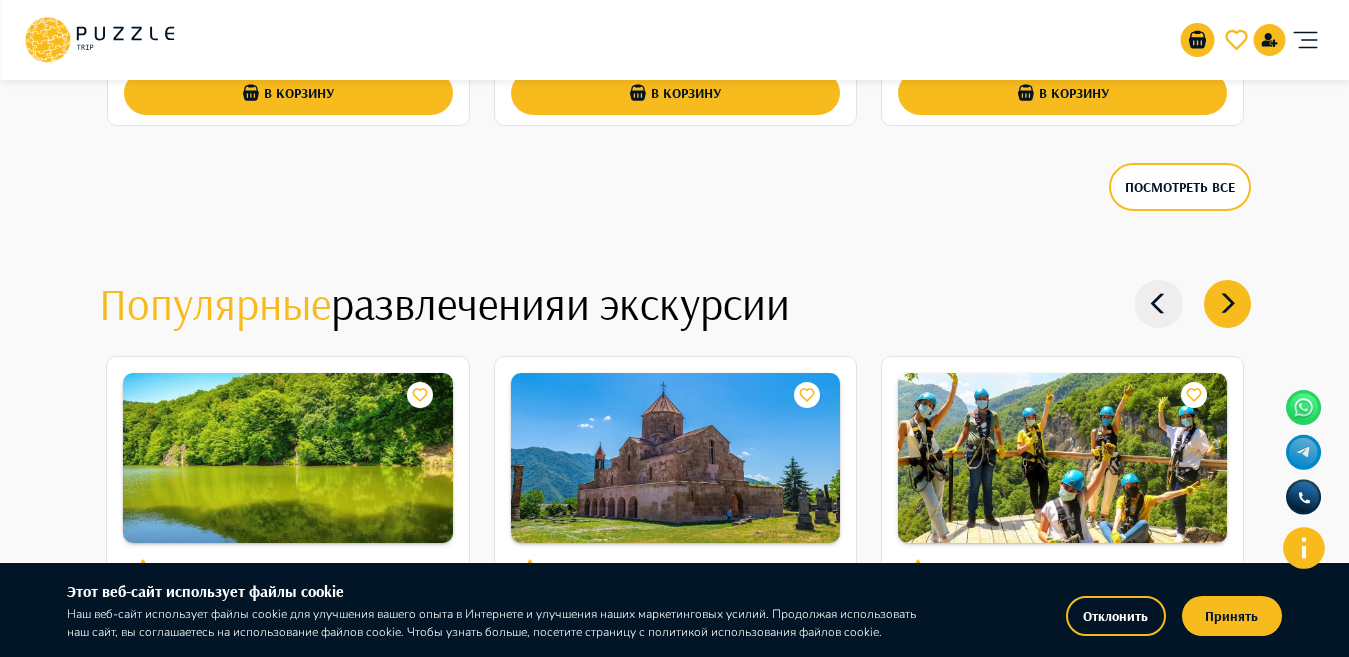 click 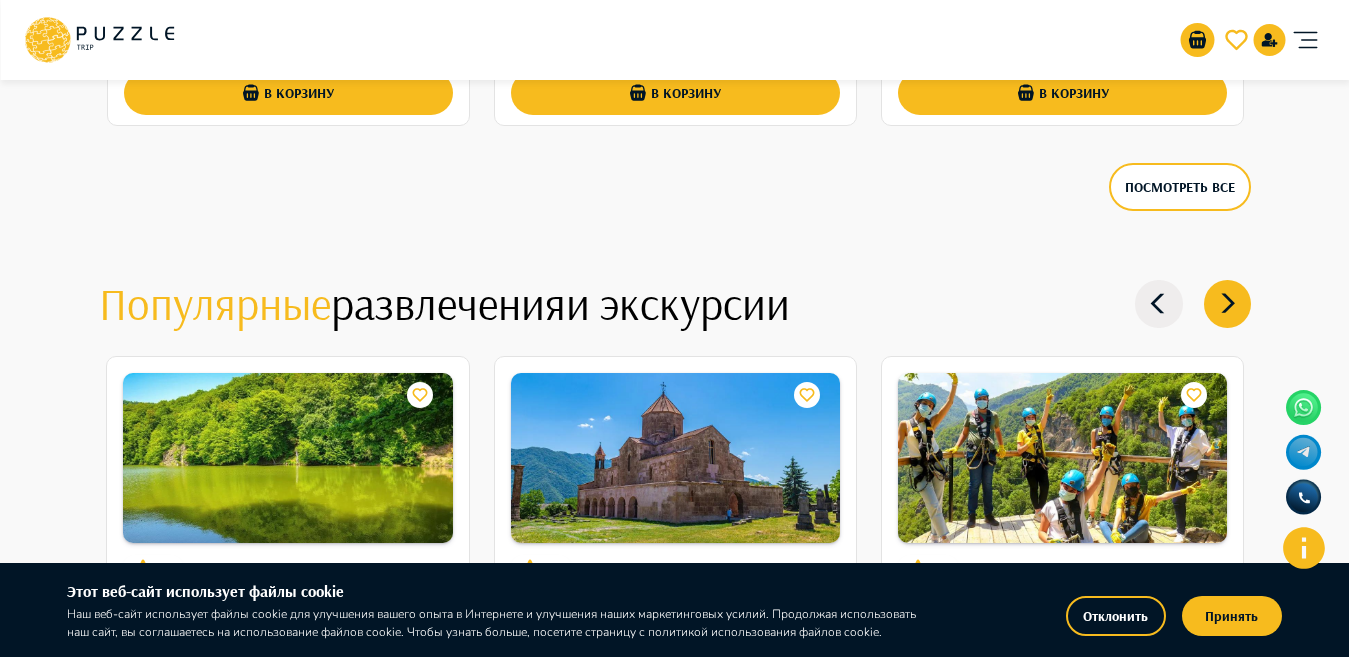 click 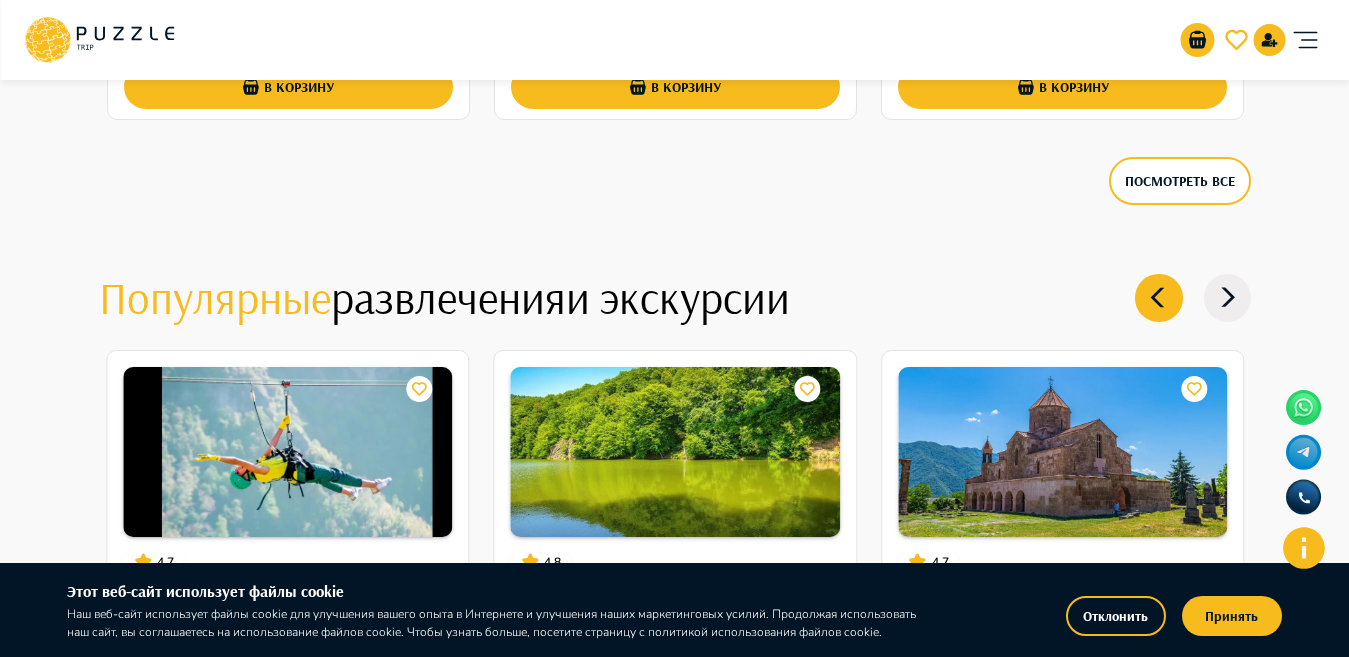 scroll, scrollTop: 2823, scrollLeft: 0, axis: vertical 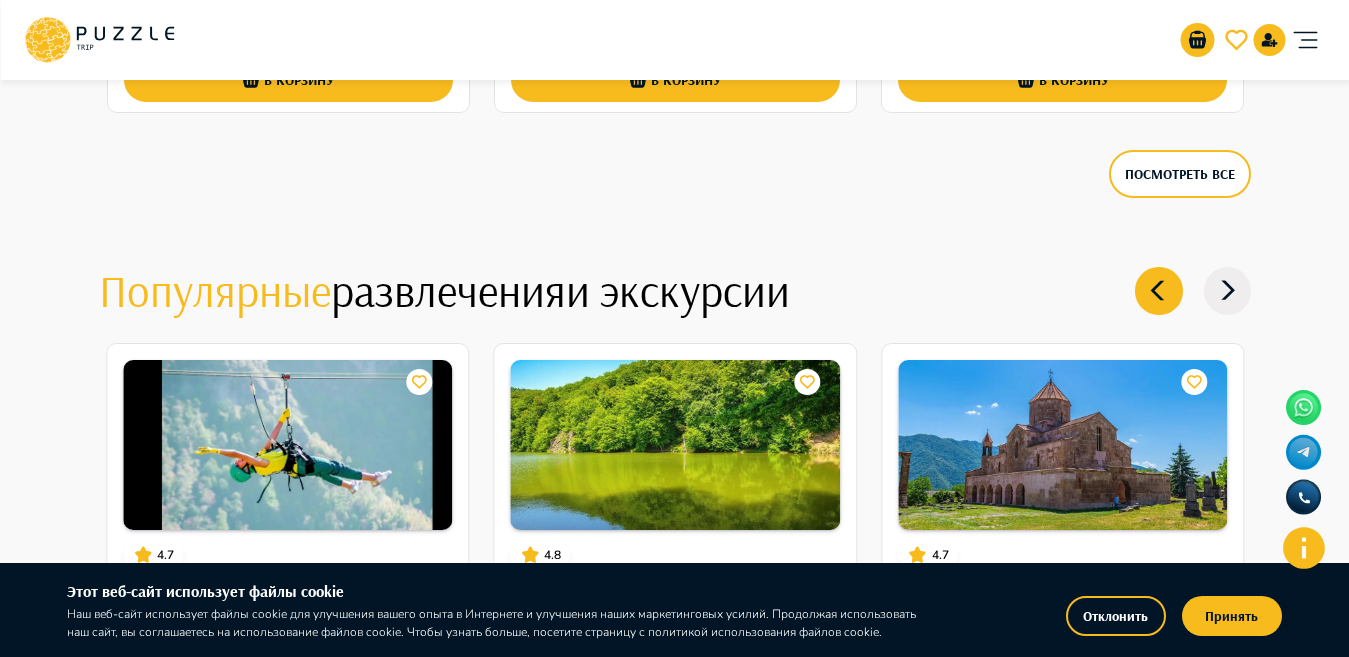 click 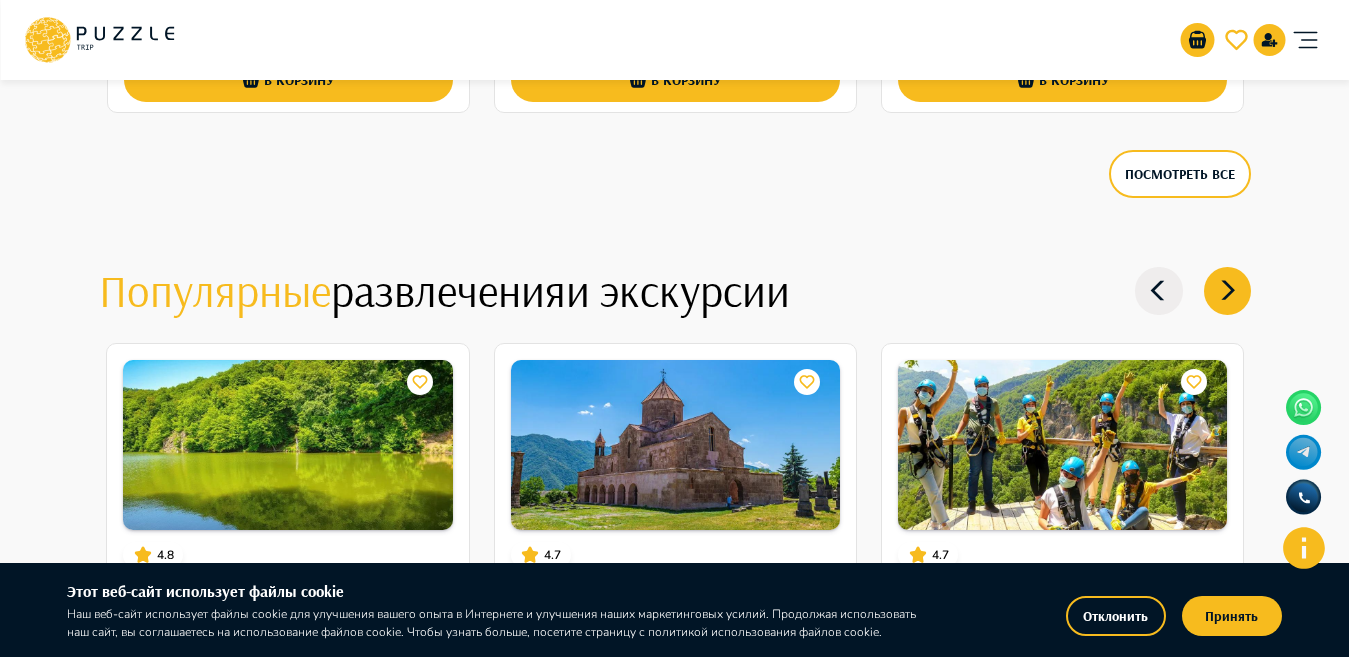click 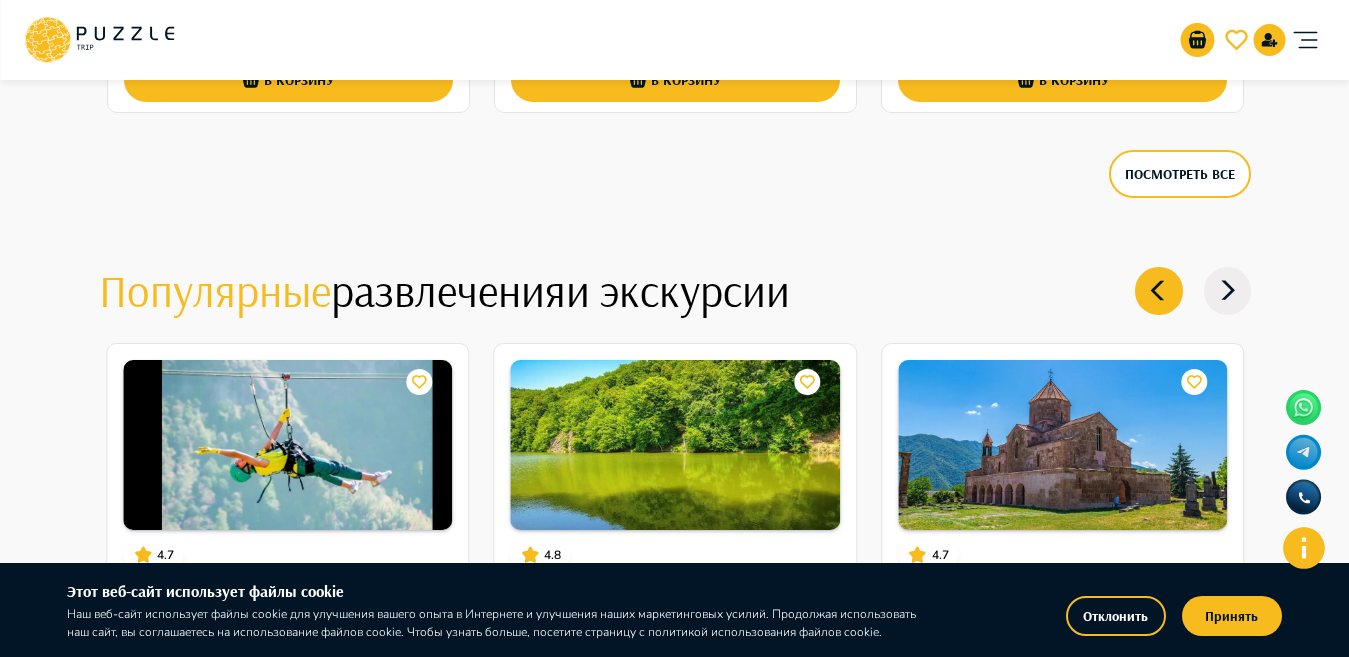 click 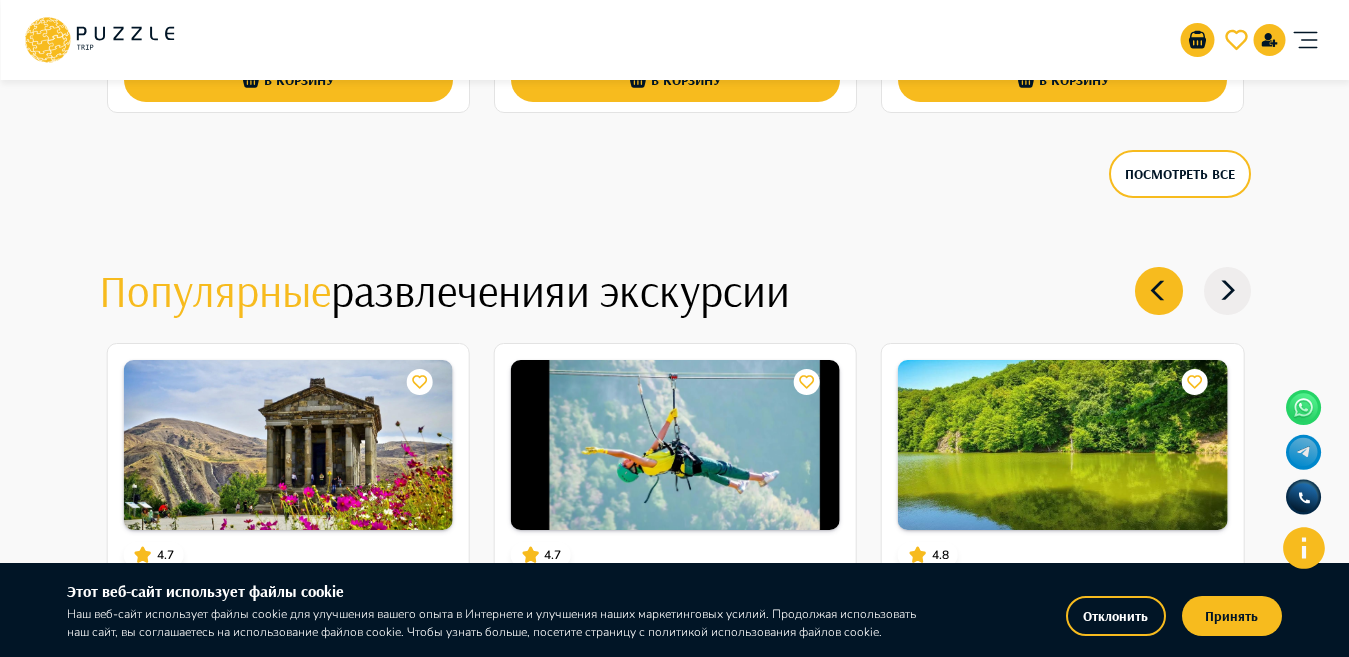 click 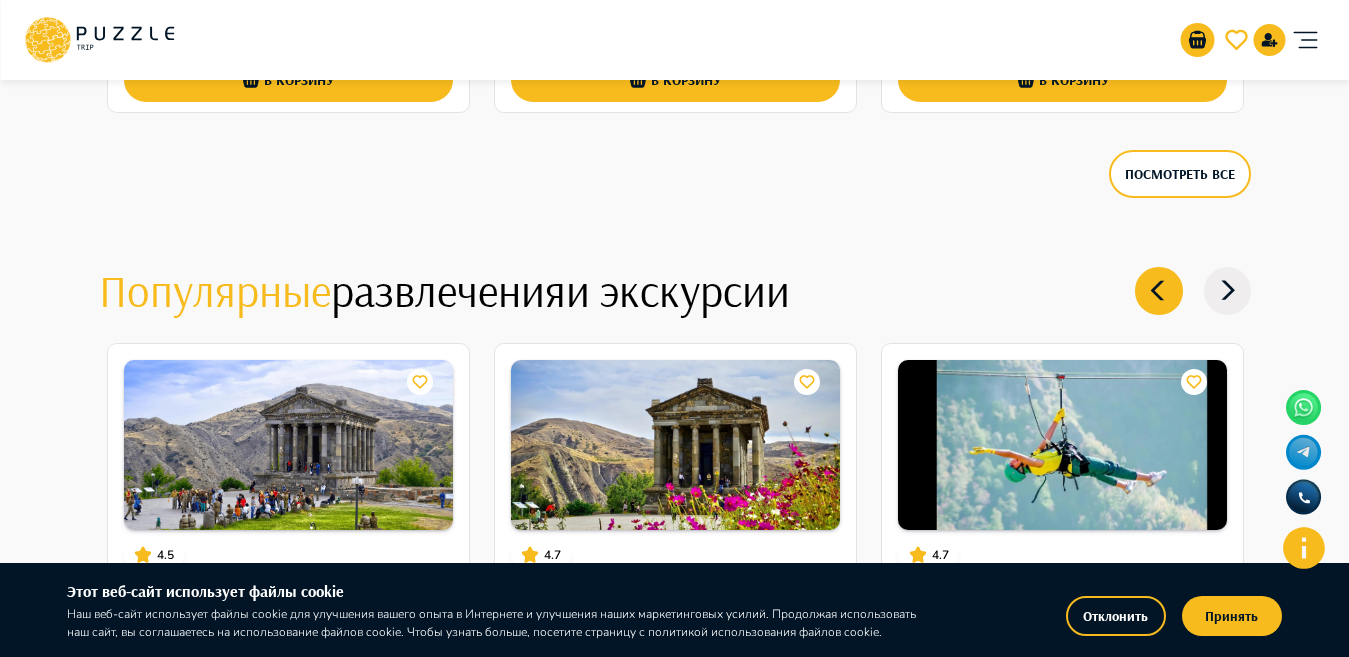 click 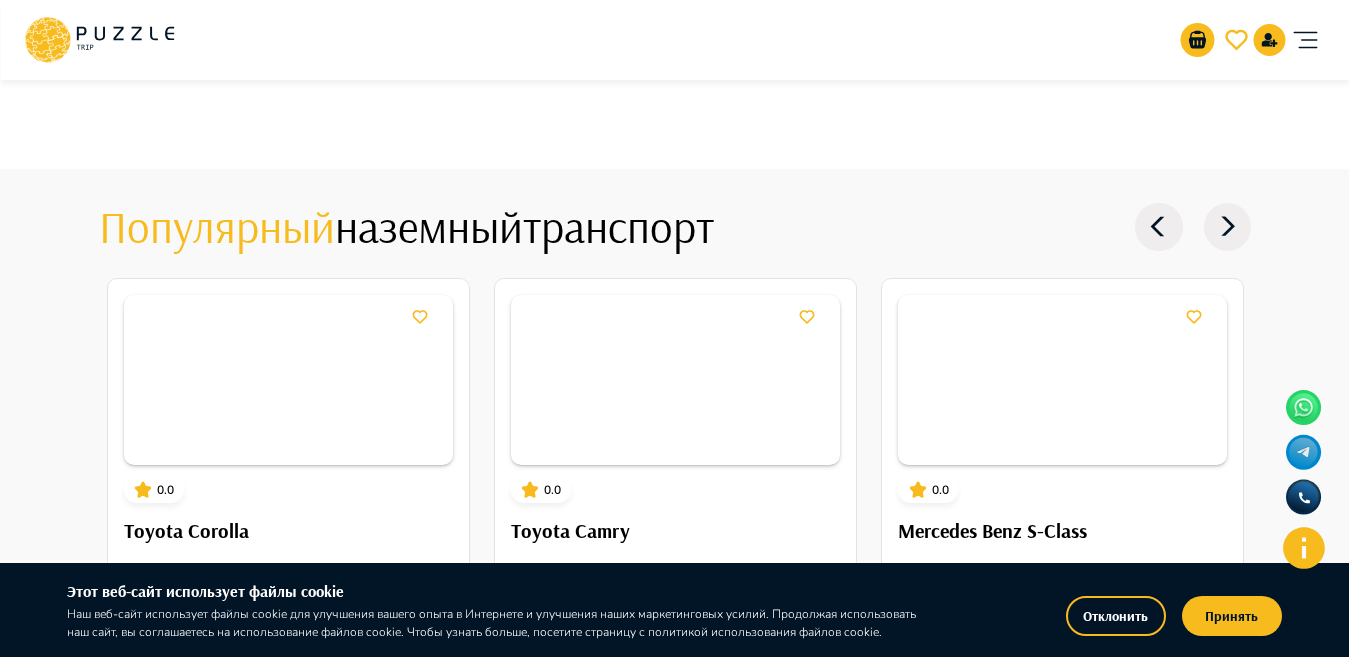 scroll, scrollTop: 2171, scrollLeft: 0, axis: vertical 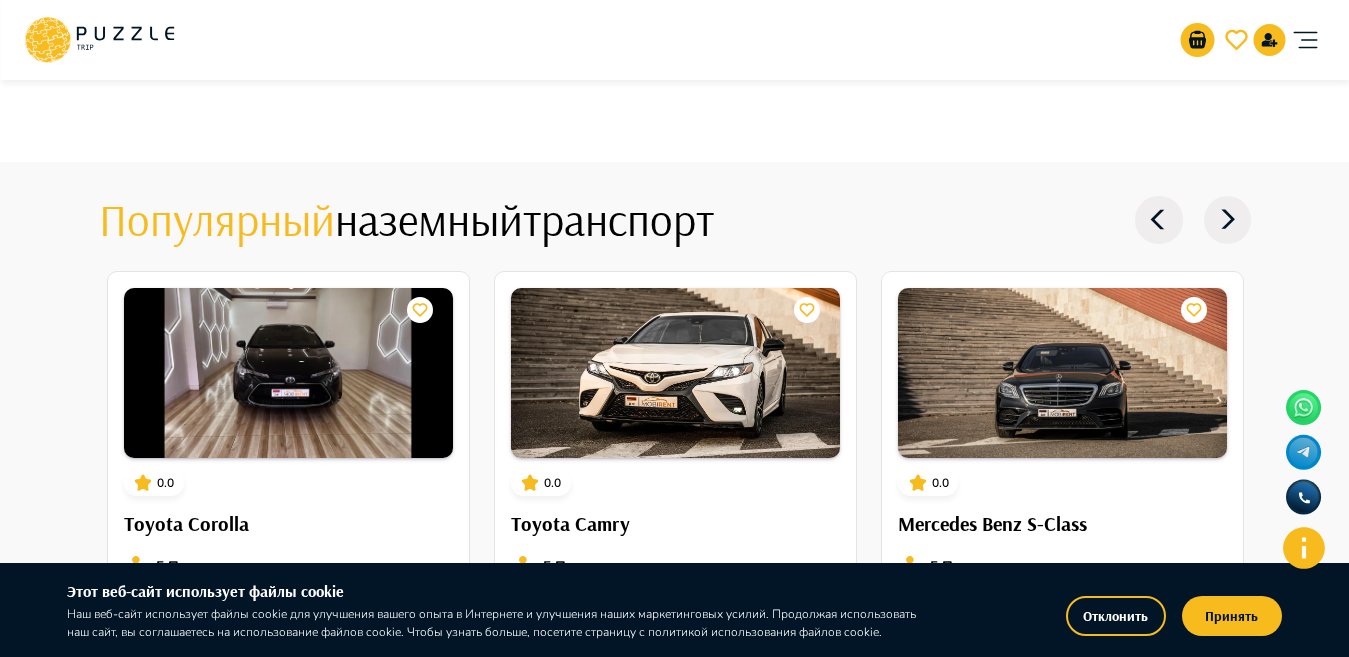 click 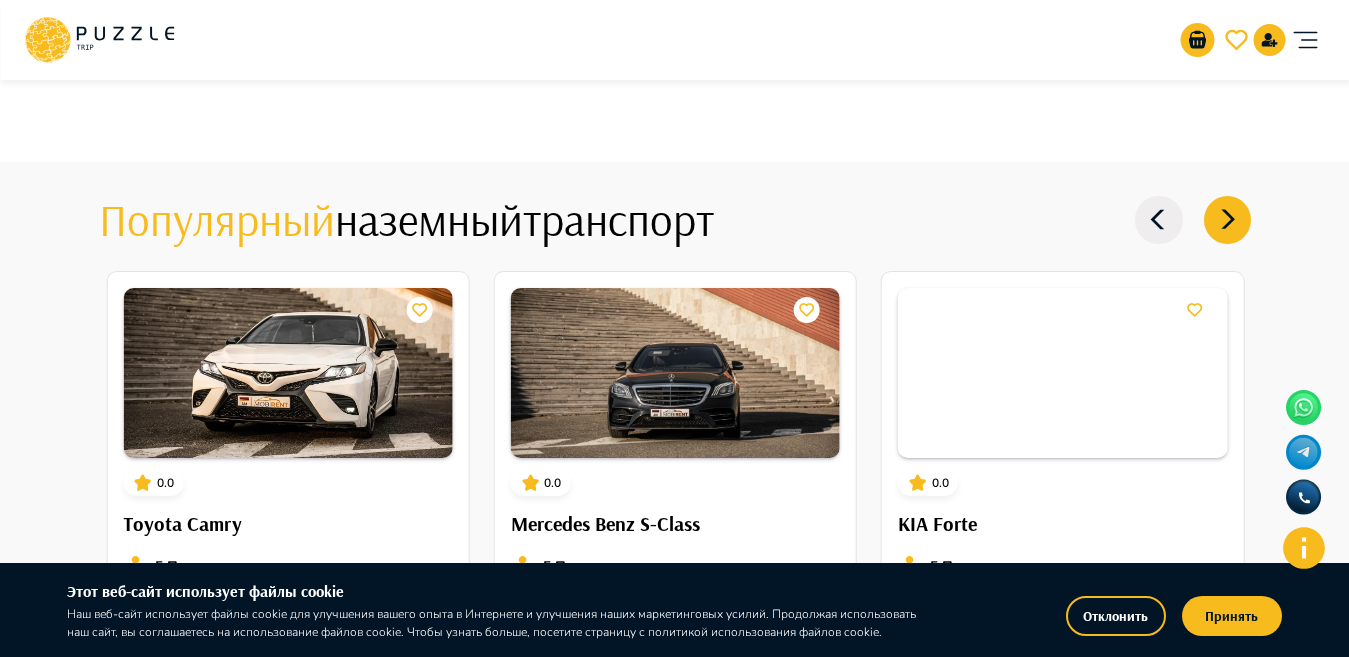 click 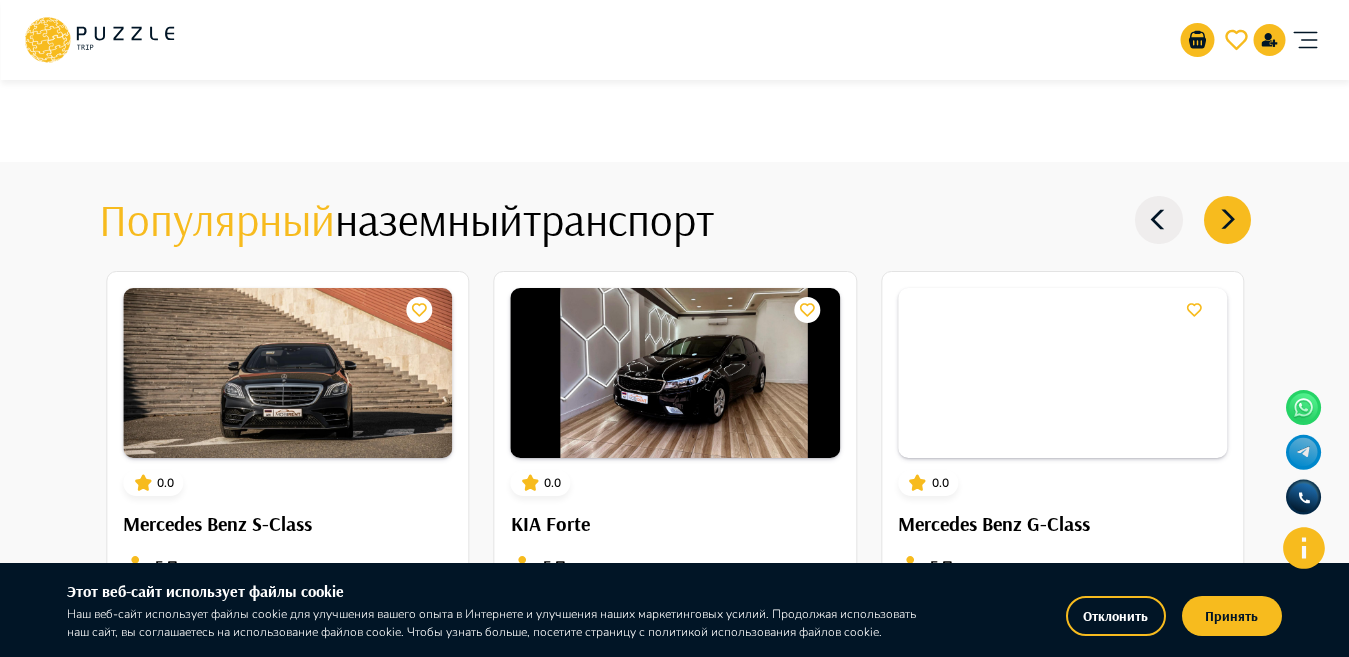 click 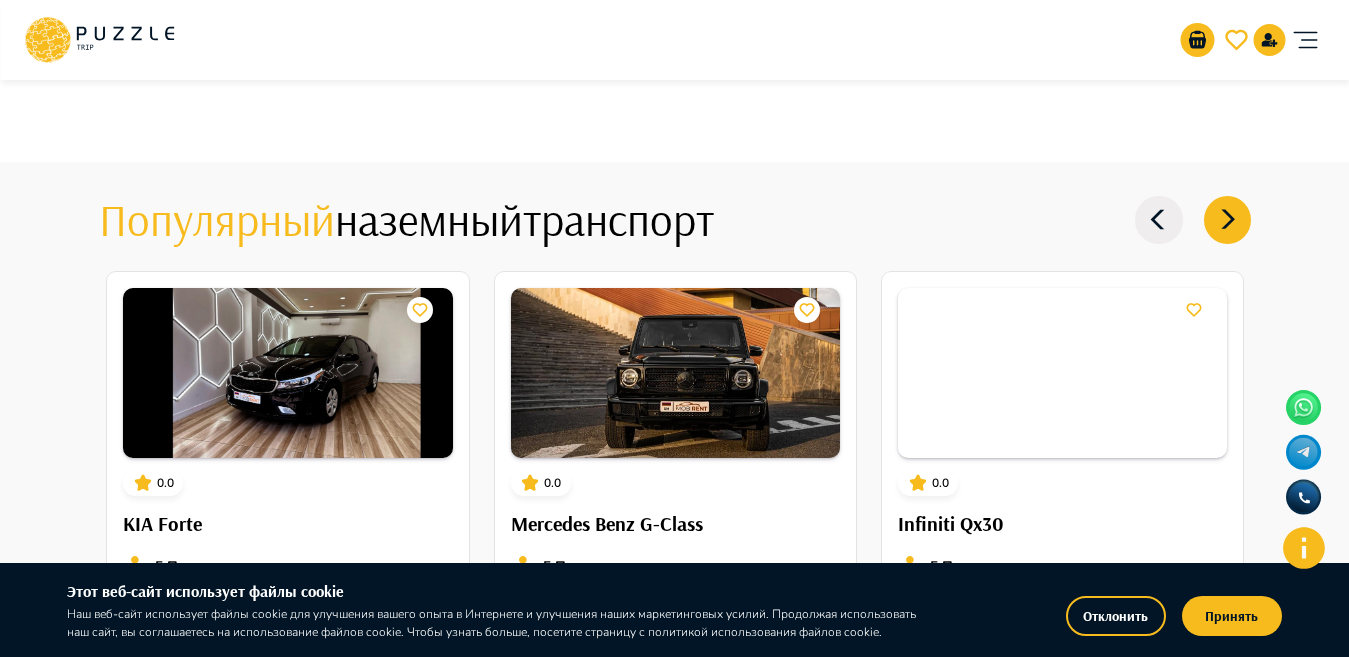 click 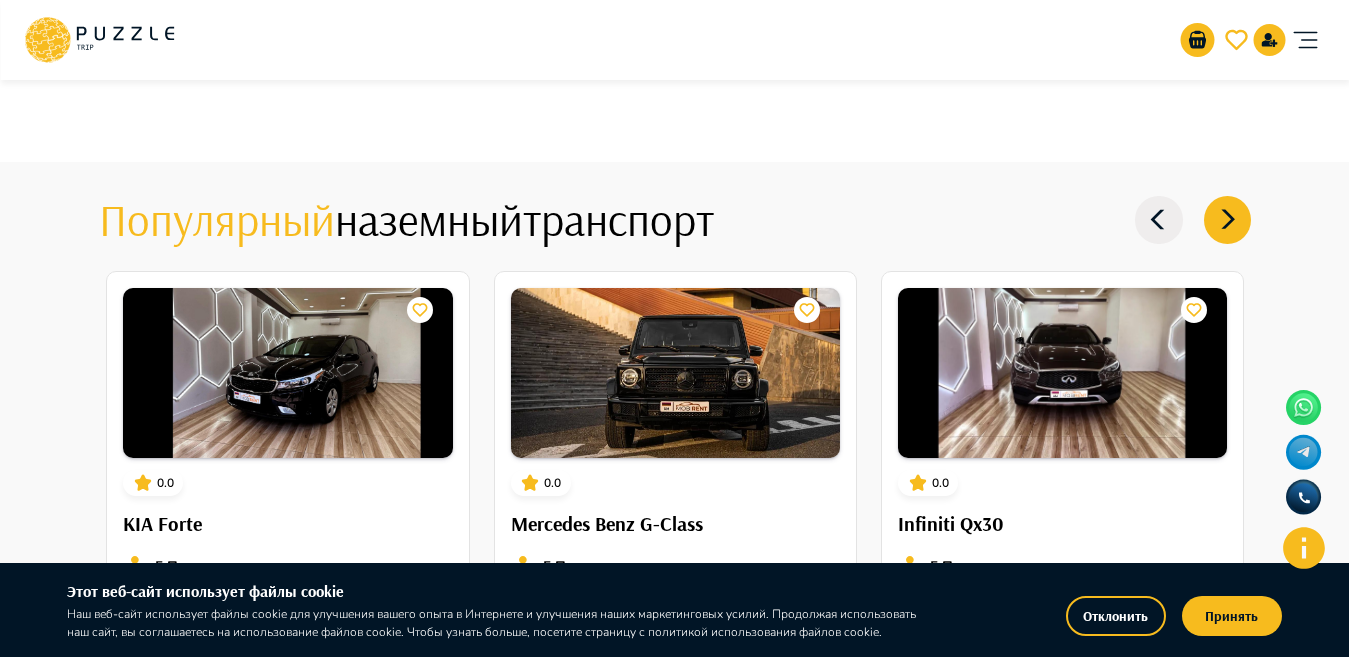 click 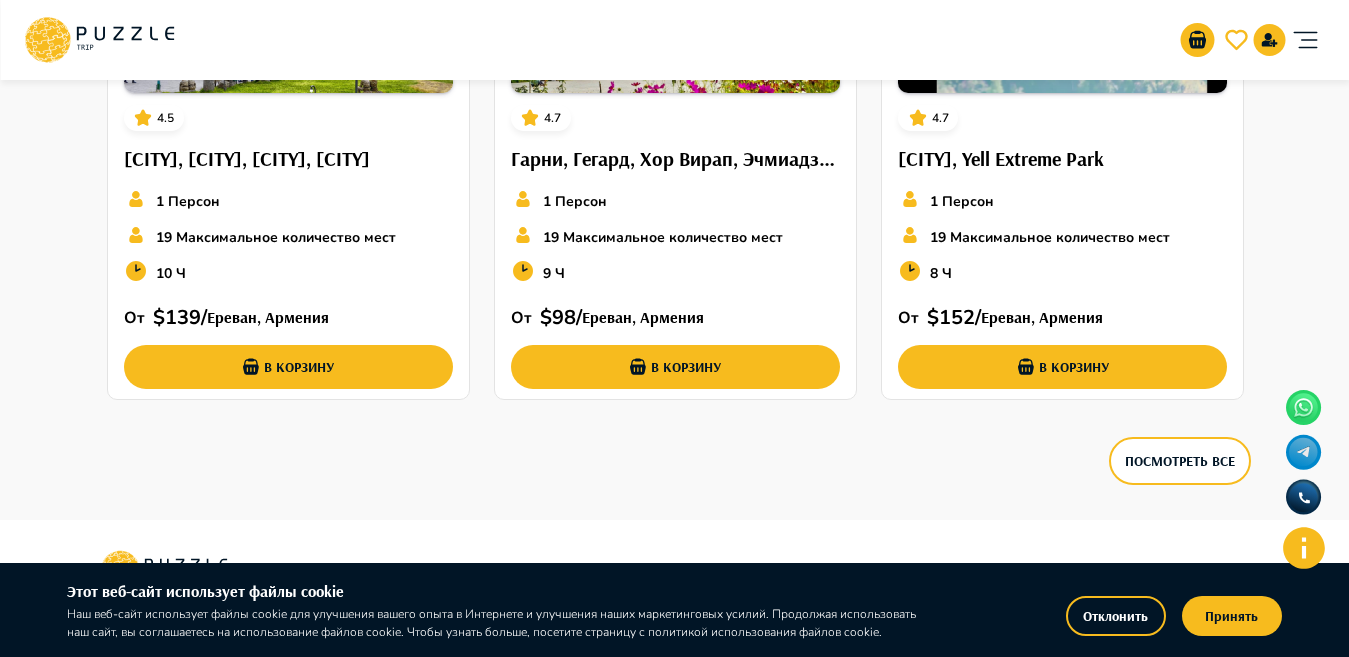 scroll, scrollTop: 3529, scrollLeft: 0, axis: vertical 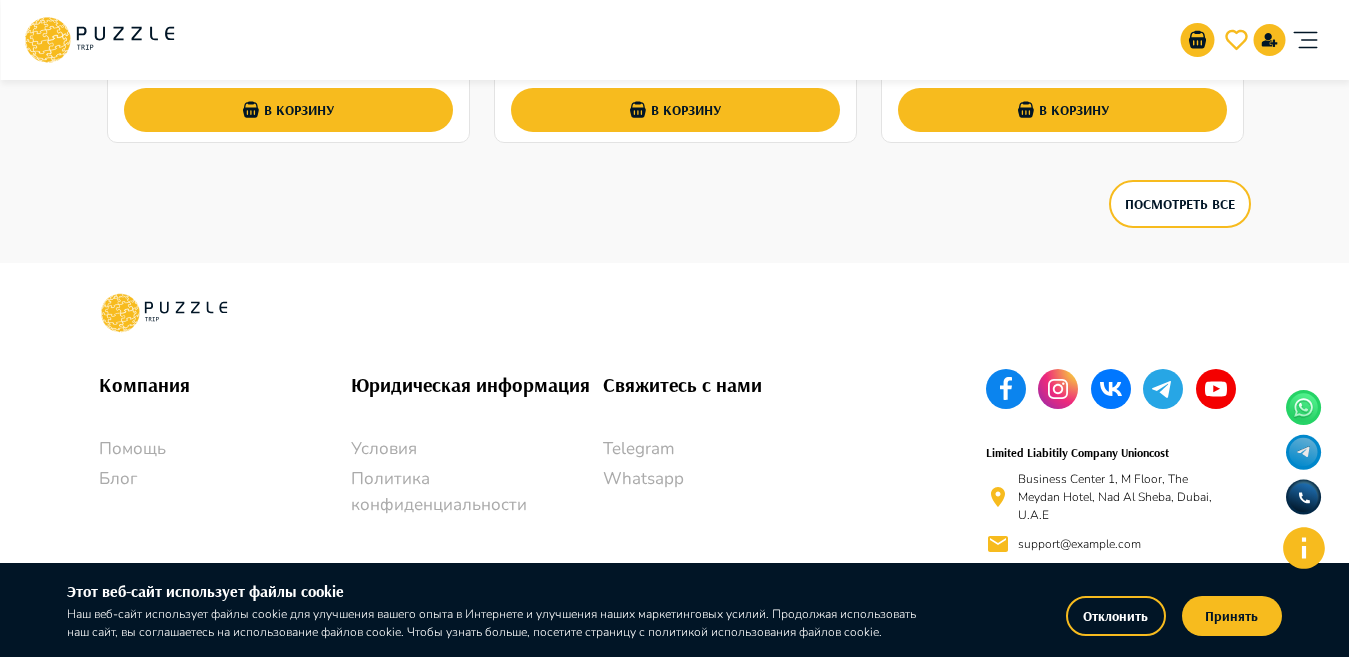 click on "Свяжитесь с нами" at bounding box center (729, 385) 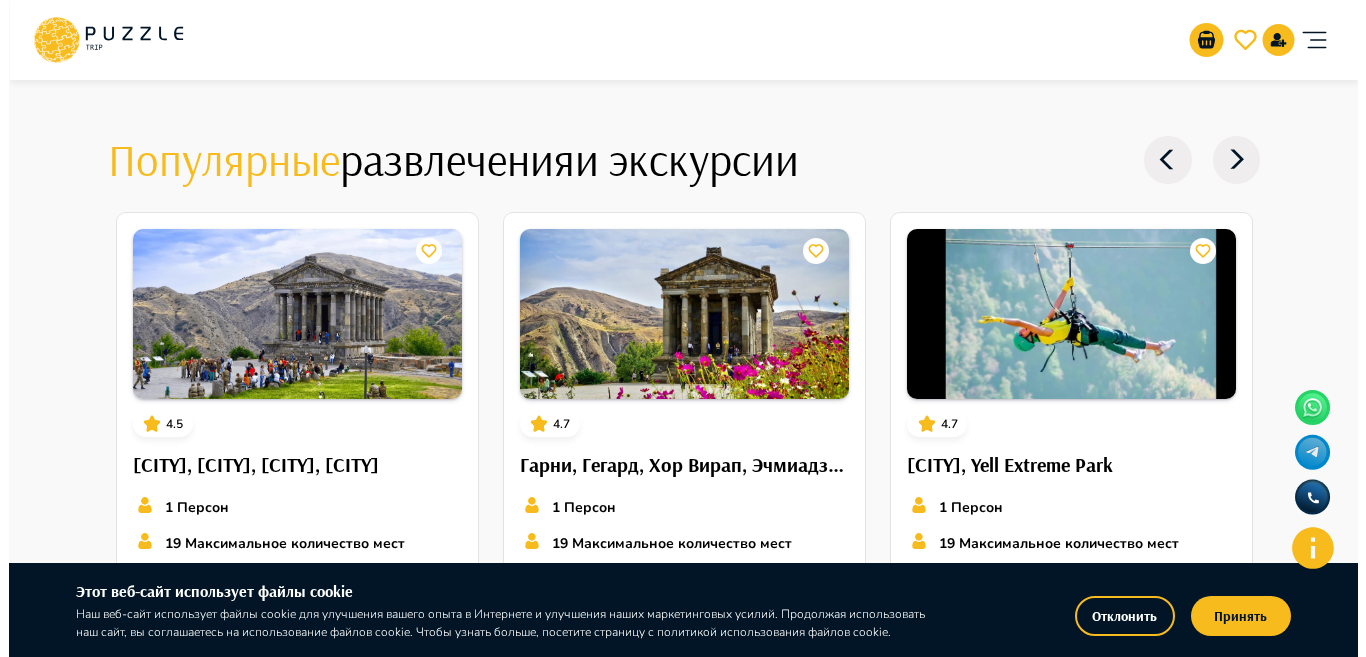 scroll, scrollTop: 3529, scrollLeft: 0, axis: vertical 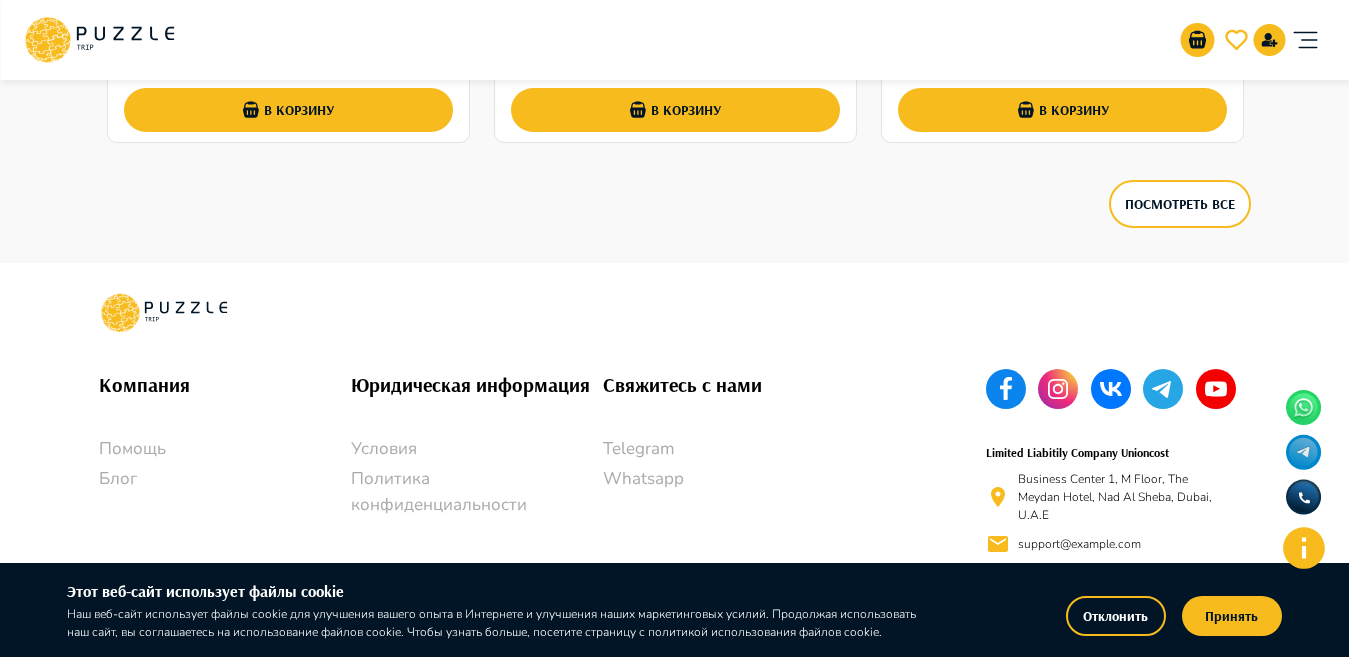 click on "Компания Помощь Блог" at bounding box center [225, 433] 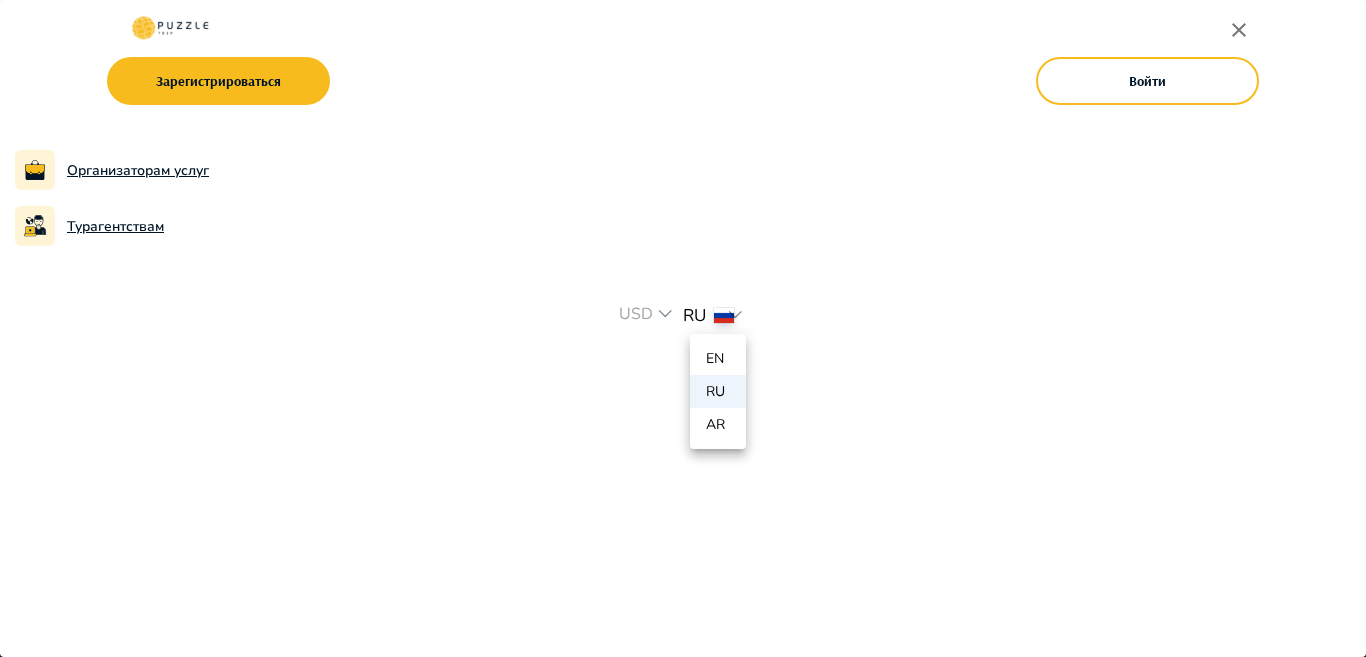 click on "Организаторам услуг Турагентствам Зарегистрироваться Войти USD *** RU   ** Город Умный поиск Город Город Все Трансферы Аренда наземного транспорта Экскурсии, развлечения Аренда водного транспорта Детские
развлечения Входные билеты Бизнес-авиация Автомобили с водителем Сервис для комфортных путешествий  Puzzle Trip Собери   свое   идеальное   путешествие   в   одном   приложении   на   раз,   два,   три   Мы уже работаем в : ОАЭ Турция Саудовская Аравия Армения Россия Танзания Республика Беларусь Египет Мальдивы Сейшелы Шри-Ланка Таиланд Куба Карибы Мальта От     $ 95 От" at bounding box center [683, -1430] 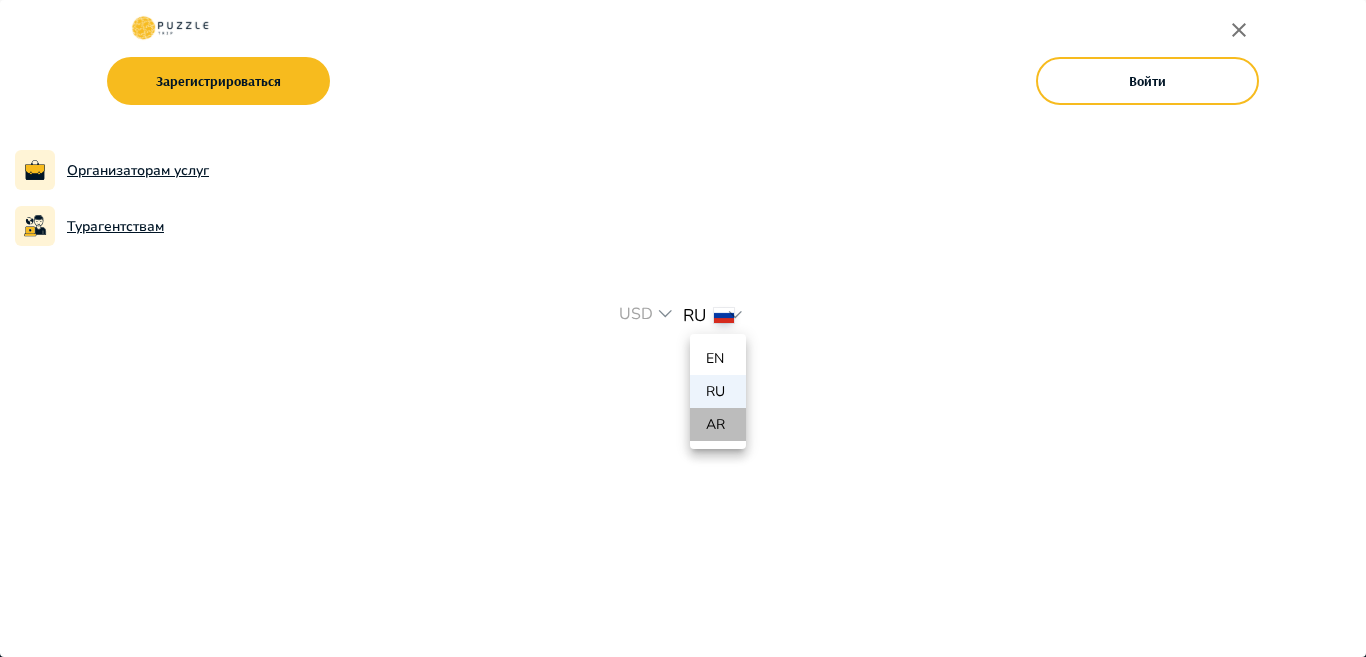 click on "ar" at bounding box center (718, 424) 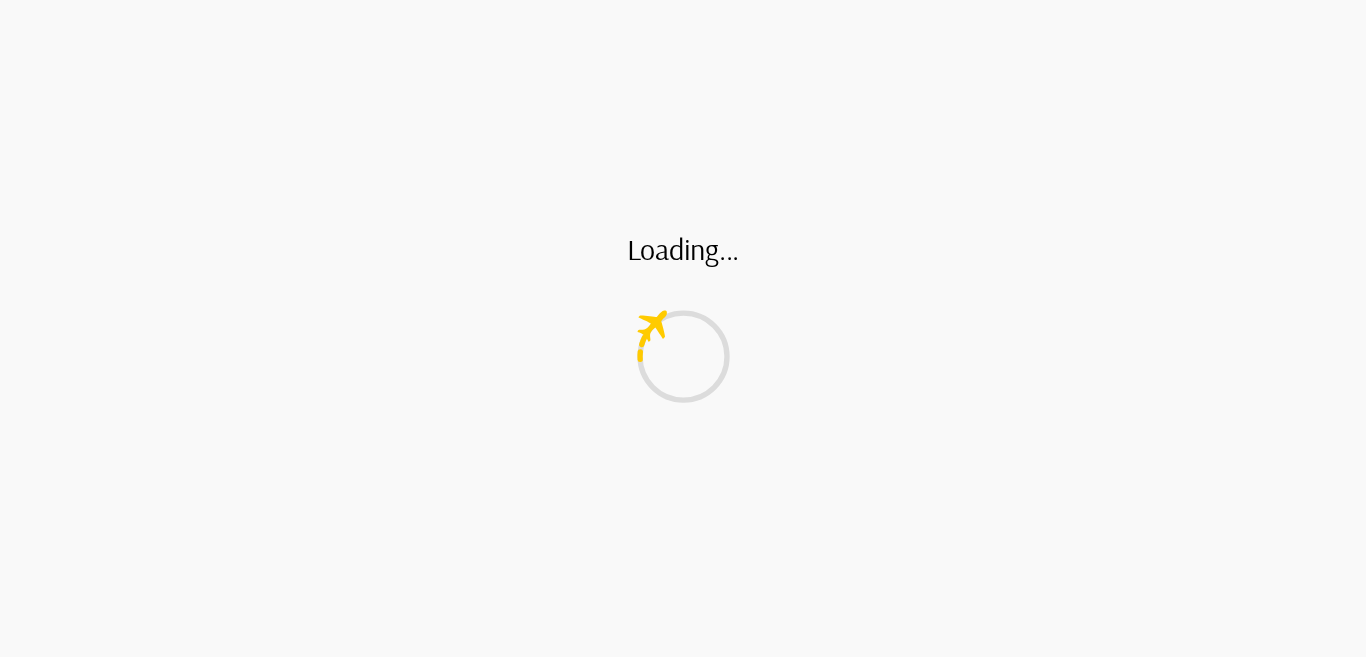 scroll, scrollTop: 0, scrollLeft: 0, axis: both 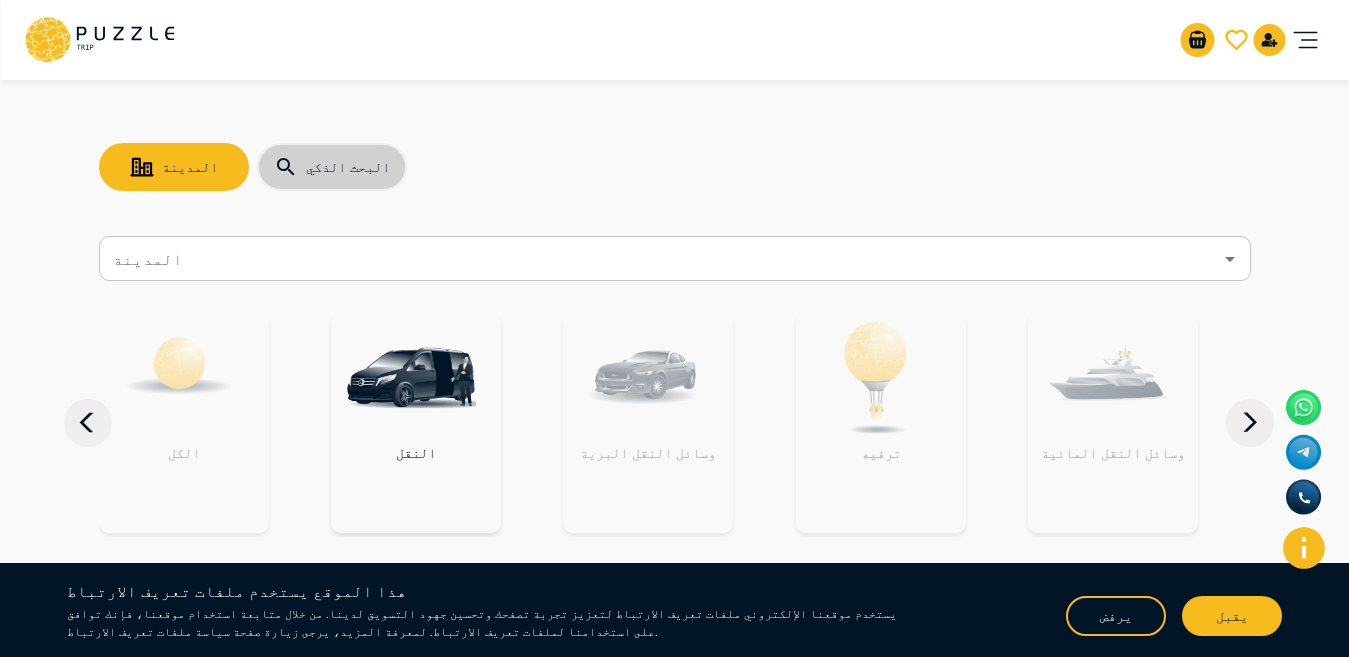click on "البحث الذكي" at bounding box center (332, 167) 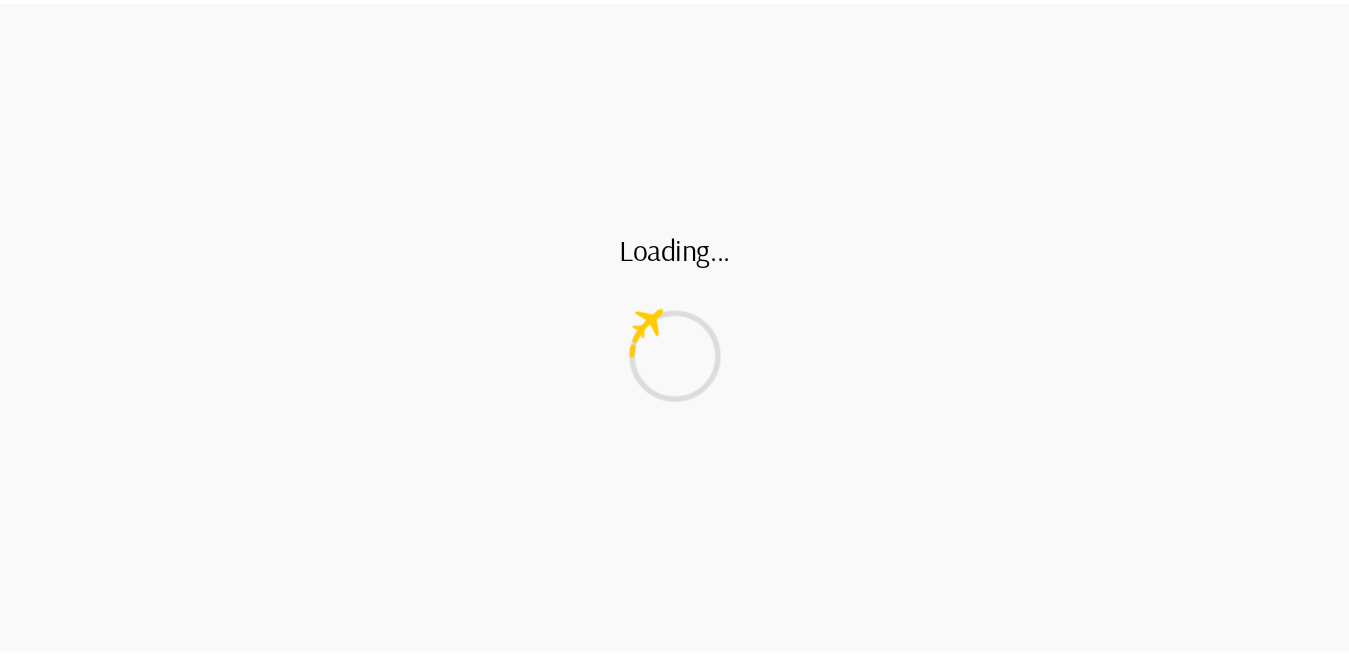 scroll, scrollTop: 0, scrollLeft: 0, axis: both 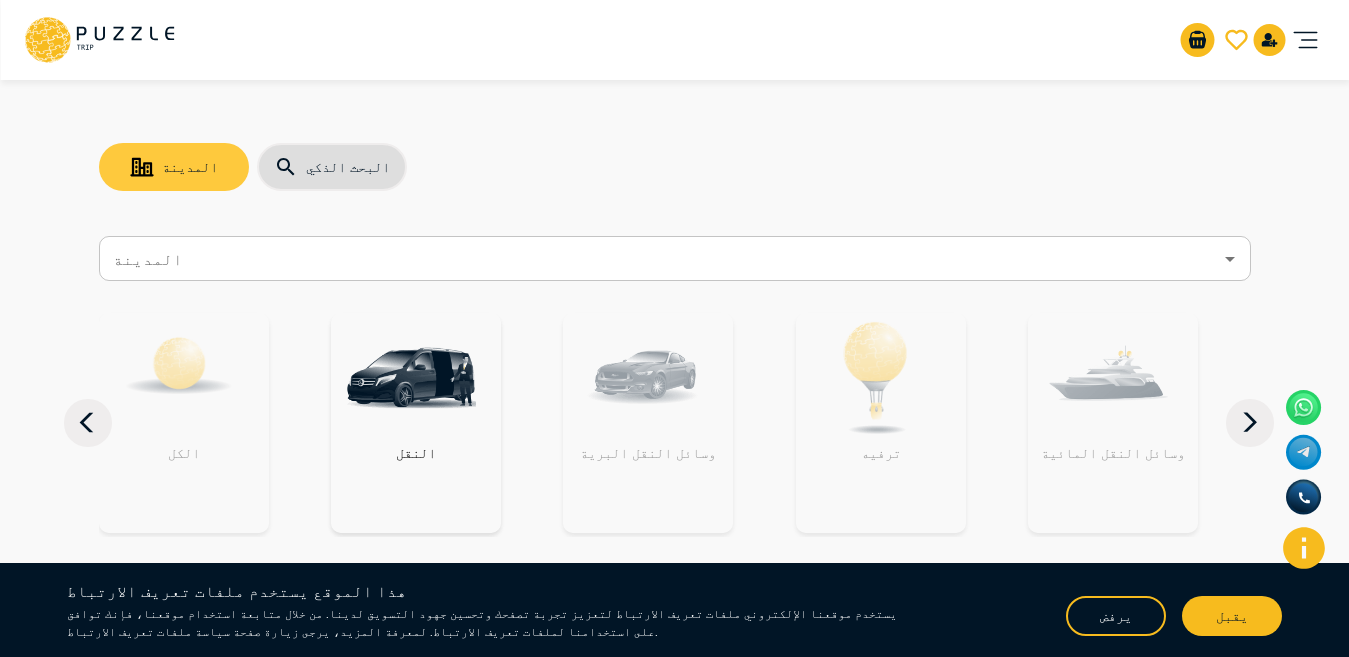 click on "المدينة" at bounding box center (174, 167) 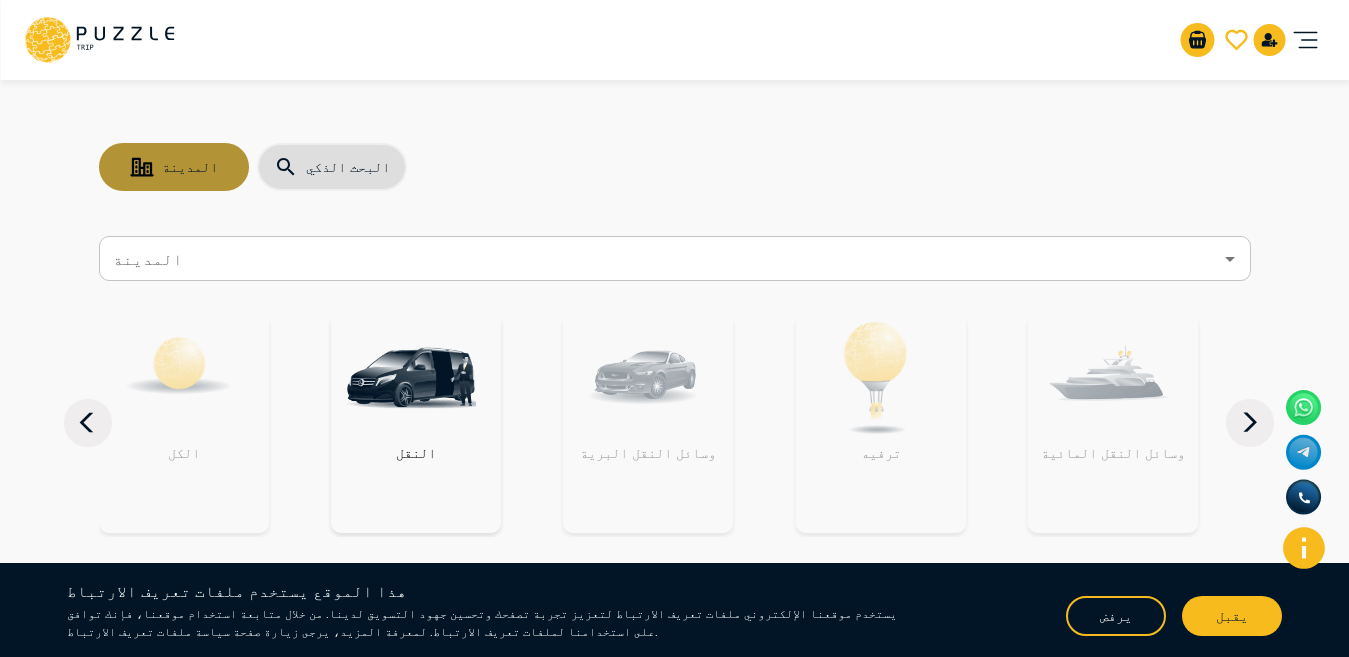 click on "المدينة" at bounding box center (174, 167) 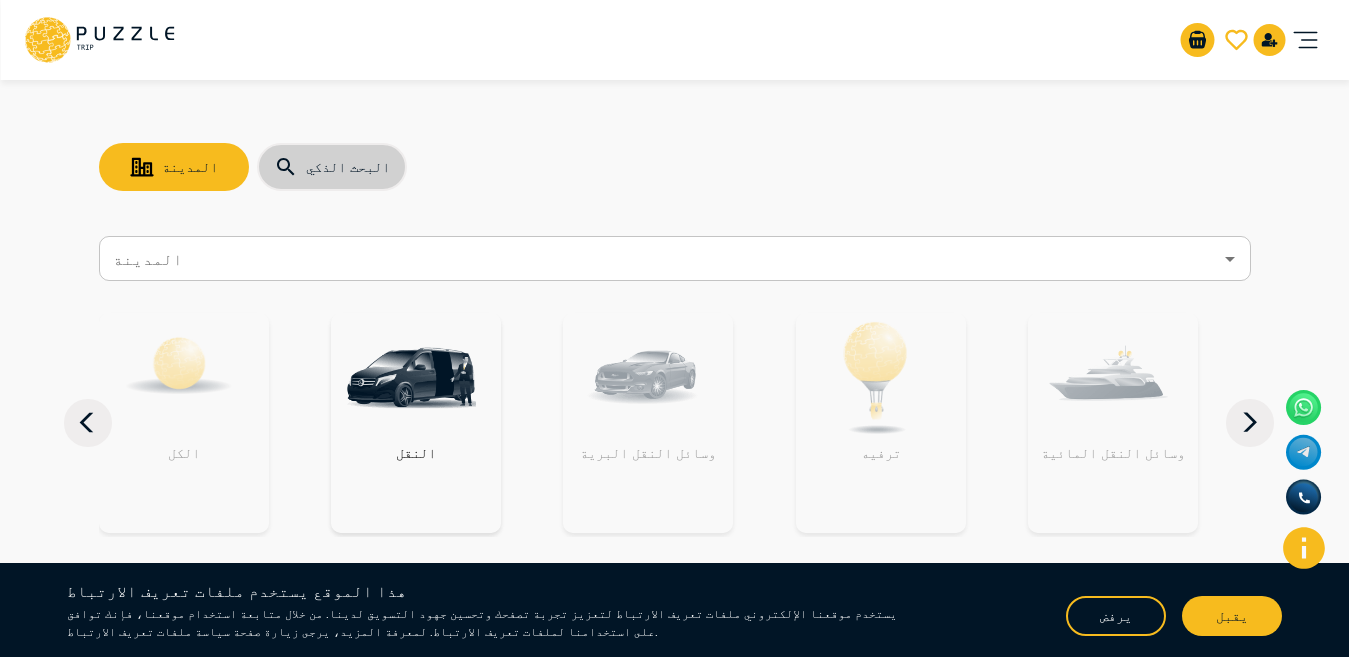 click 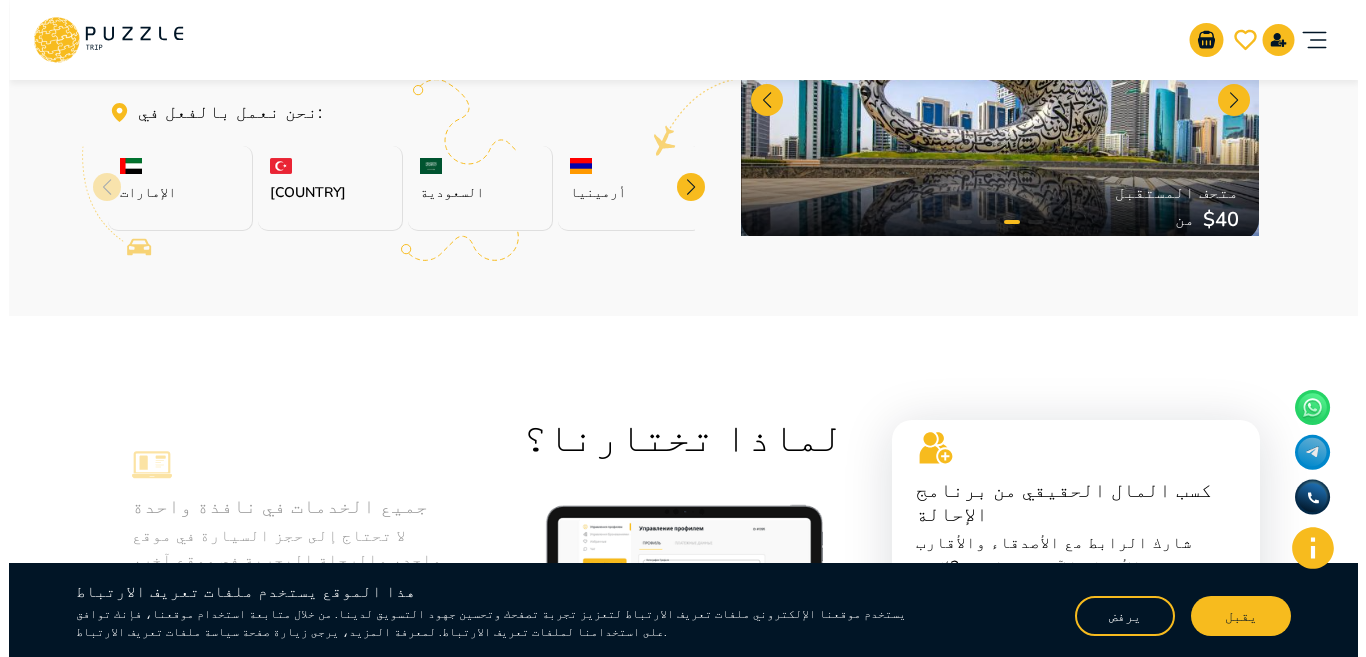scroll, scrollTop: 0, scrollLeft: 0, axis: both 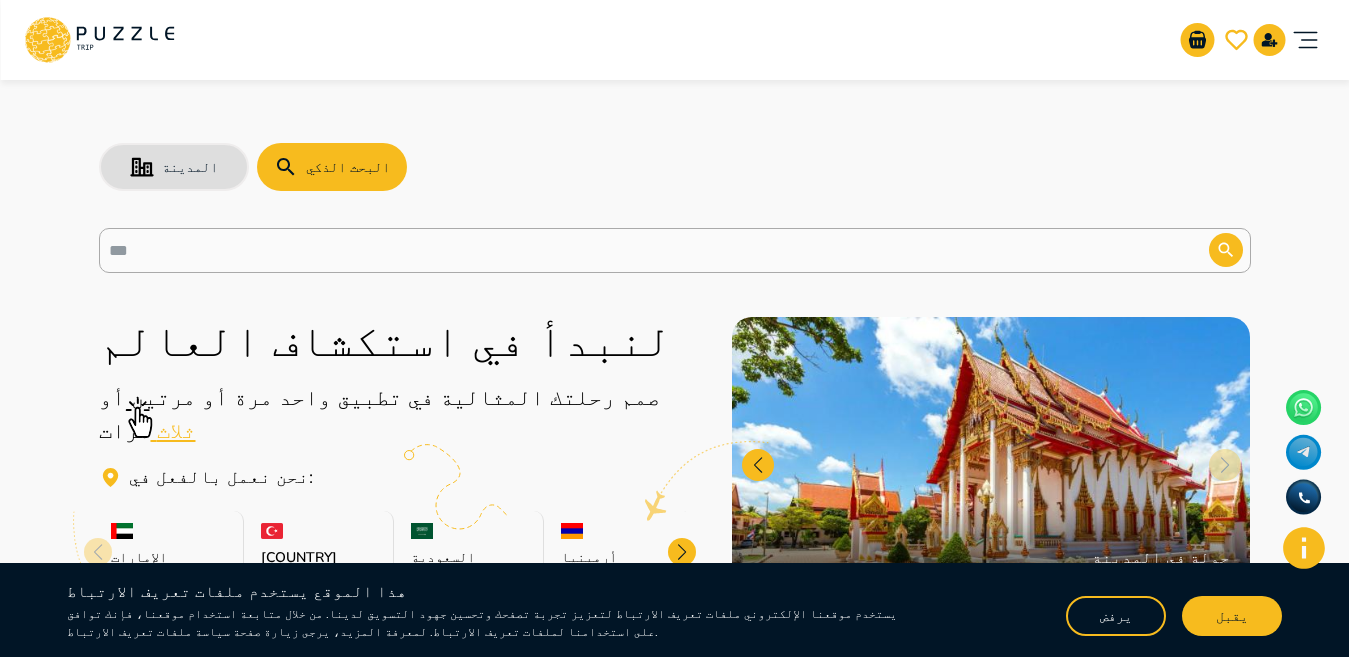 click 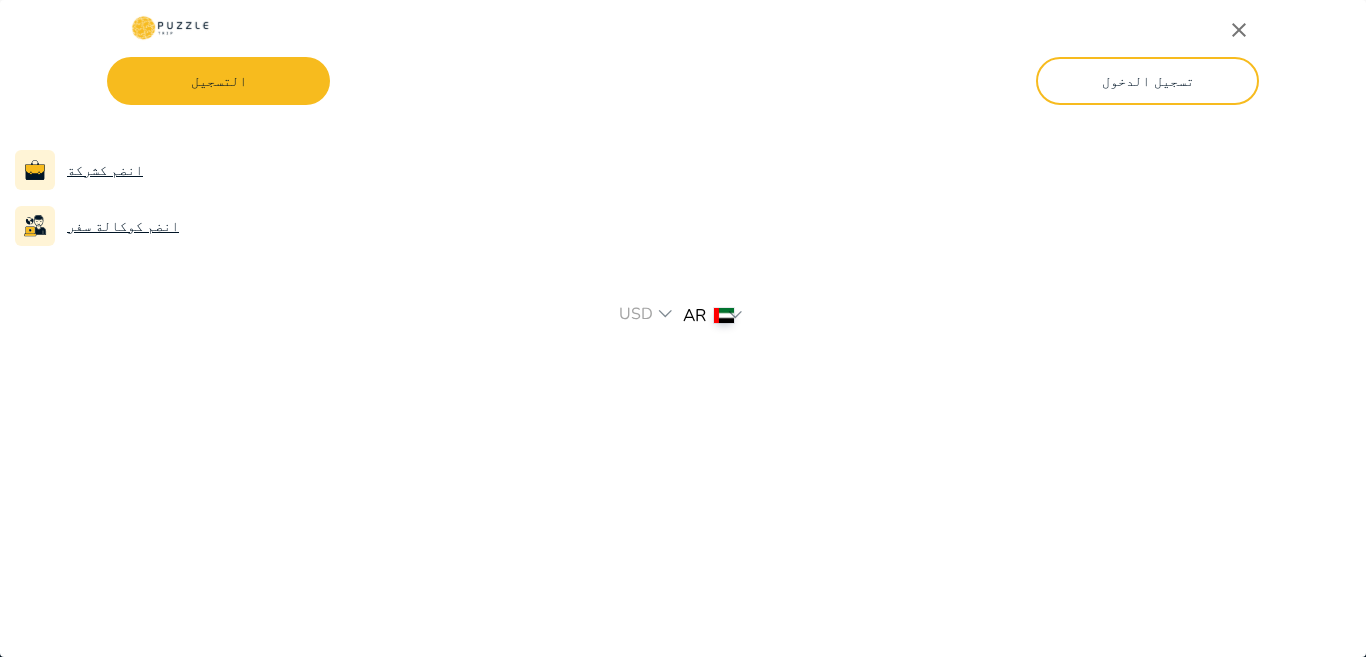 click on "انضم كشركة انضم كوكالة سفر التسجيل تسجيل الدخول USD *** ar   ** المدينة البحث الذكي ​ لنبدأ في استكشاف العالم صمم   رحلتك   المثالية   في   تطبيق   واحد   مرة   أو   مرتين   أو   ثلاث   مرات   نحن نعمل بالفعل في : الإمارات تركيا السعودية أرمينيا روسيا تنزانيا بيلاروس مصر جزر المالديف سيشيل سريلانكا تايلاند كوبا الكاريبي مالطا الأزور رحلة جماعية إلى حديقة وايلد وادي المائية من     $ 95 الغوص في الفجيرة من     $ 900 متحف المستقبل من     $ 40 جولة في المدينة من     $ 29 جميع الخدمات في نافذة واحدة خدمة الدعم الفوري لغات متعددة اللغات تتوفر الترجمة التلقائية في غرفة الدردشة. لماذا     أكثر" at bounding box center [683, 1855] 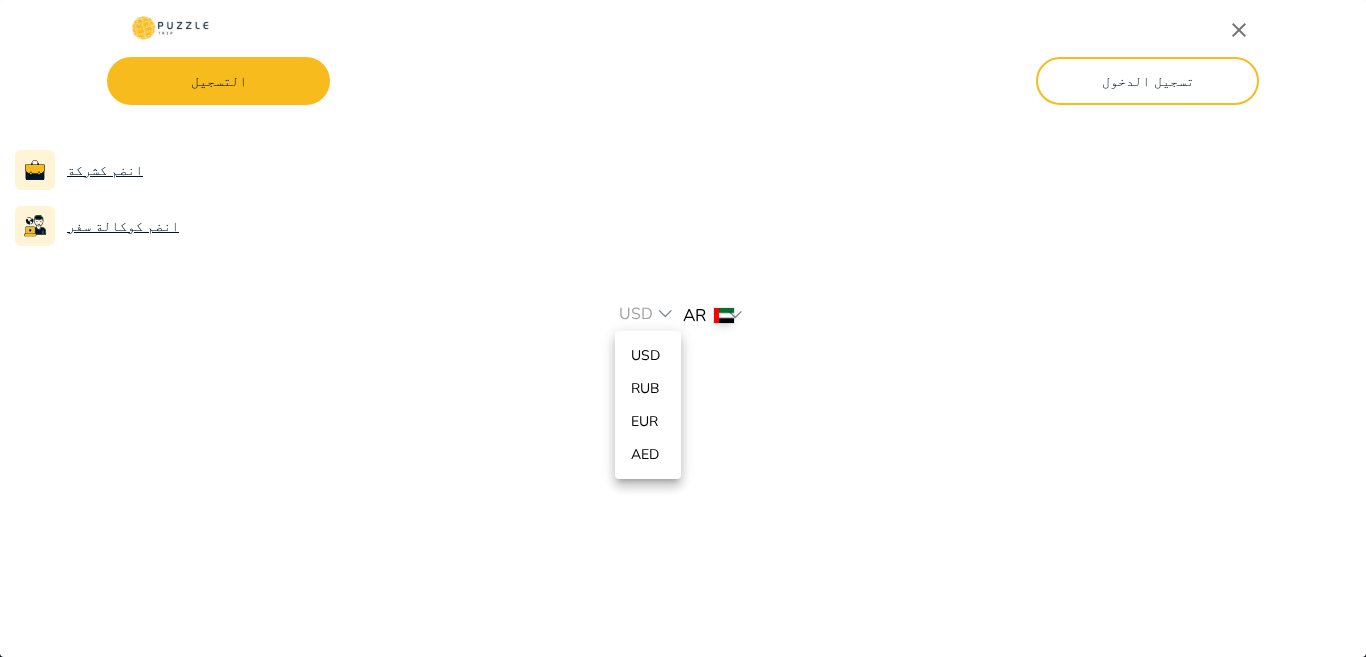 click at bounding box center (683, 328) 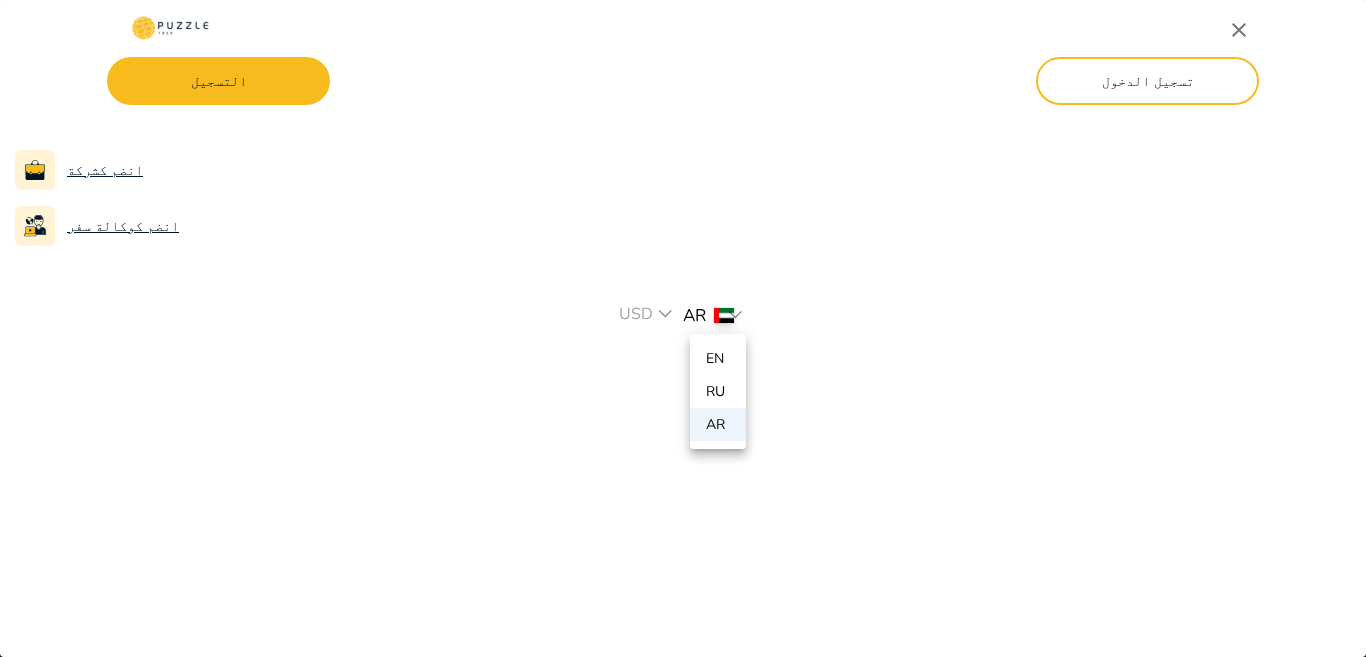 click on "انضم كشركة انضم كوكالة سفر التسجيل تسجيل الدخول USD *** ar   ** المدينة البحث الذكي ​ لنبدأ في استكشاف العالم صمم   رحلتك   المثالية   في   تطبيق   واحد   مرة   أو   مرتين   أو   ثلاث   مرات   نحن نعمل بالفعل في : الإمارات تركيا السعودية أرمينيا روسيا تنزانيا بيلاروس مصر جزر المالديف سيشيل سريلانكا تايلاند كوبا الكاريبي مالطا الأزور رحلة جماعية إلى حديقة وايلد وادي المائية من     $ 95 الغوص في الفجيرة من     $ 900 متحف المستقبل من     $ 40 جولة في المدينة من     $ 29 جميع الخدمات في نافذة واحدة خدمة الدعم الفوري لغات متعددة اللغات تتوفر الترجمة التلقائية في غرفة الدردشة. لماذا     أكثر" at bounding box center [683, 1855] 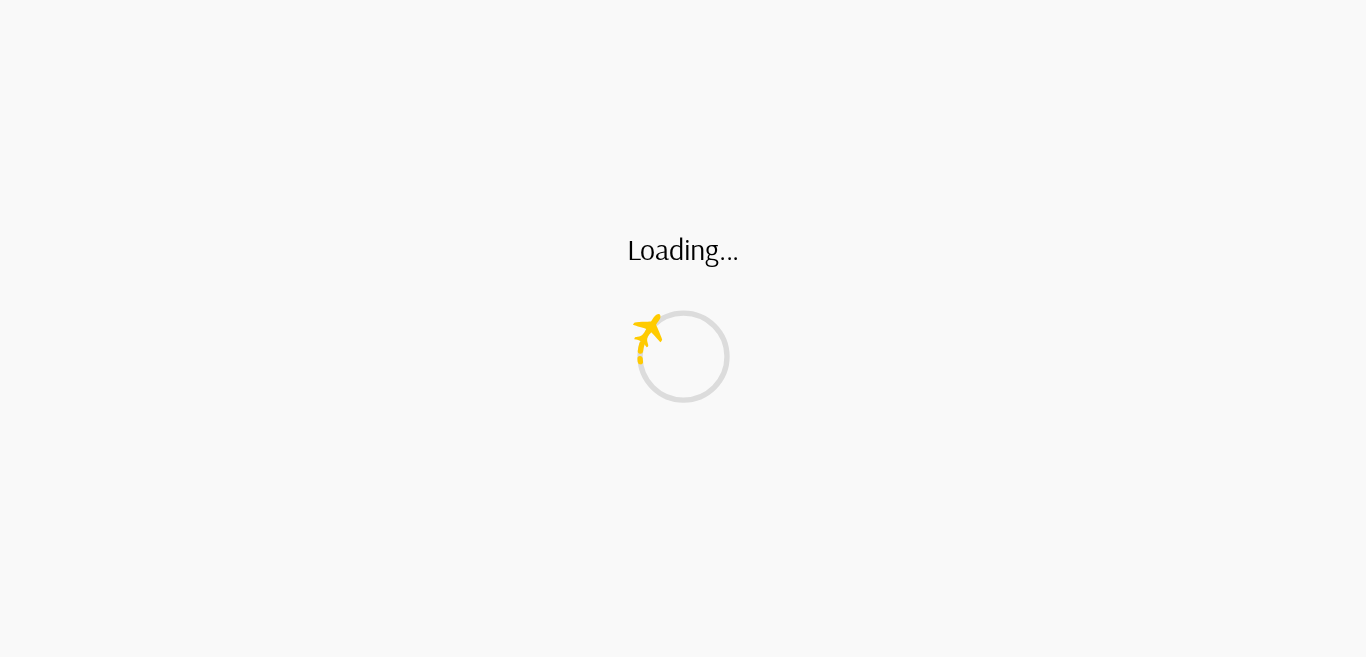 scroll, scrollTop: 0, scrollLeft: 0, axis: both 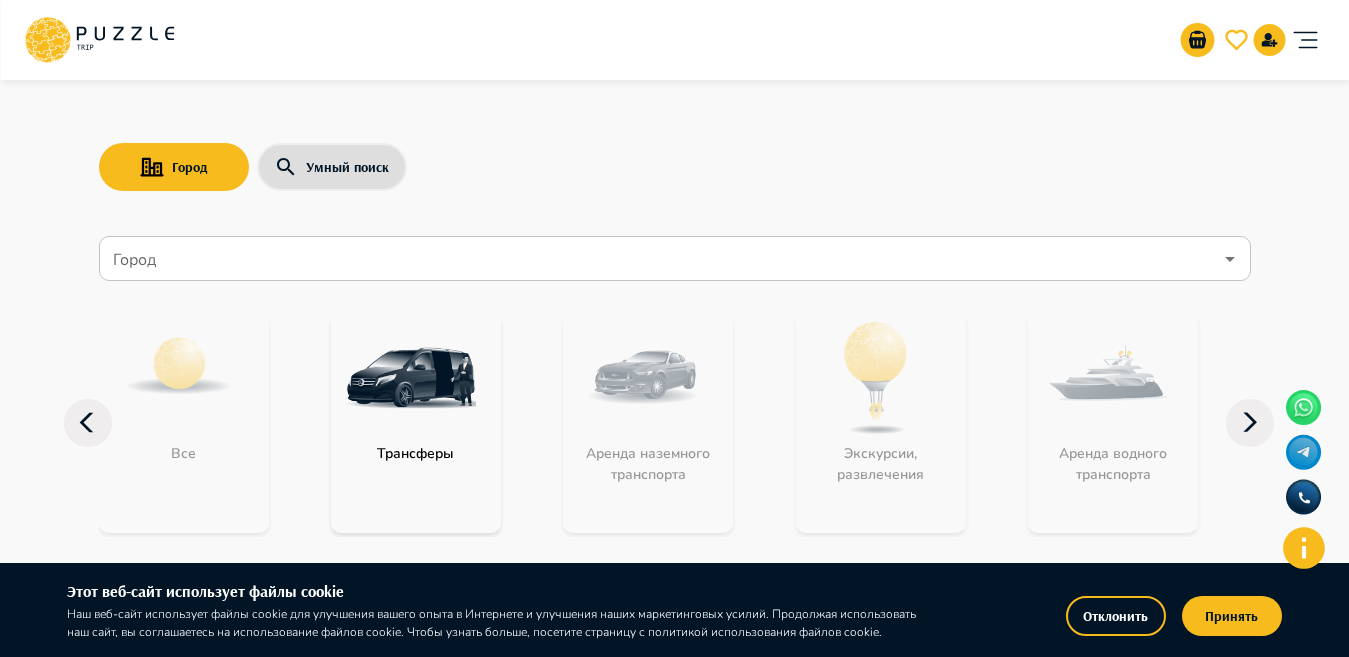 click 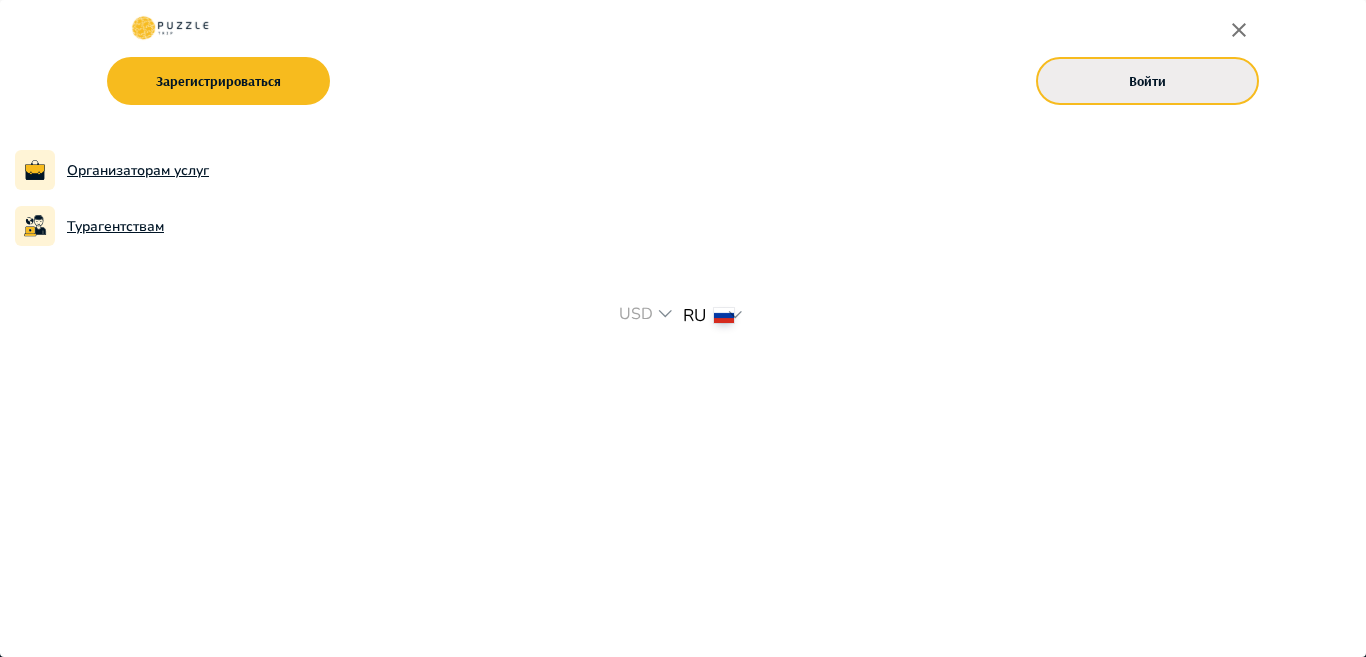 click on "Войти" at bounding box center [1147, 81] 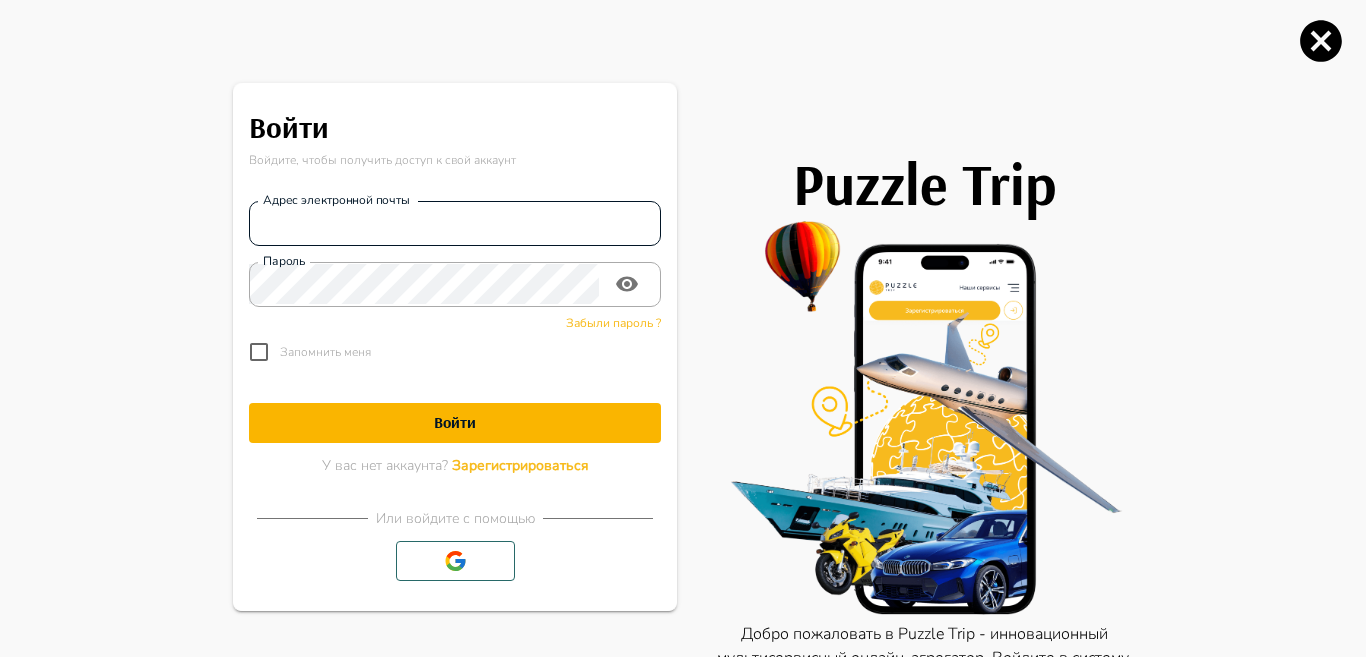 click on "Адрес электронной почты" at bounding box center (455, 223) 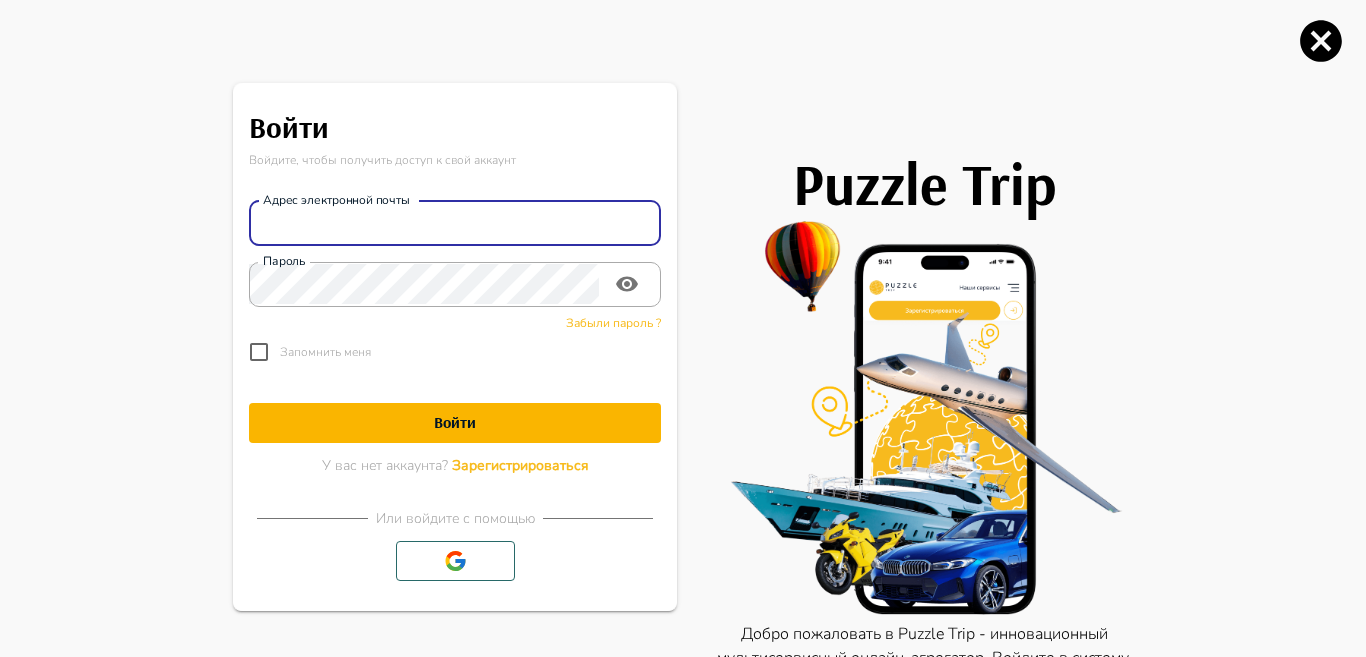 type on "**********" 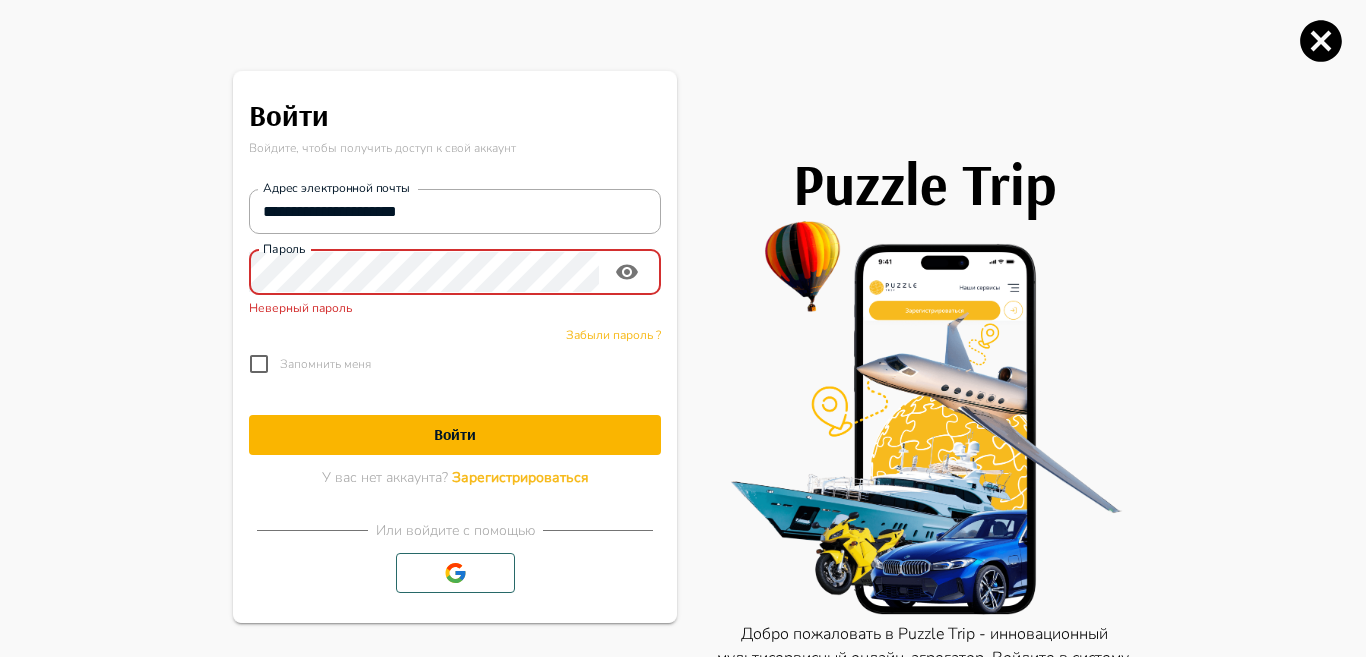 click 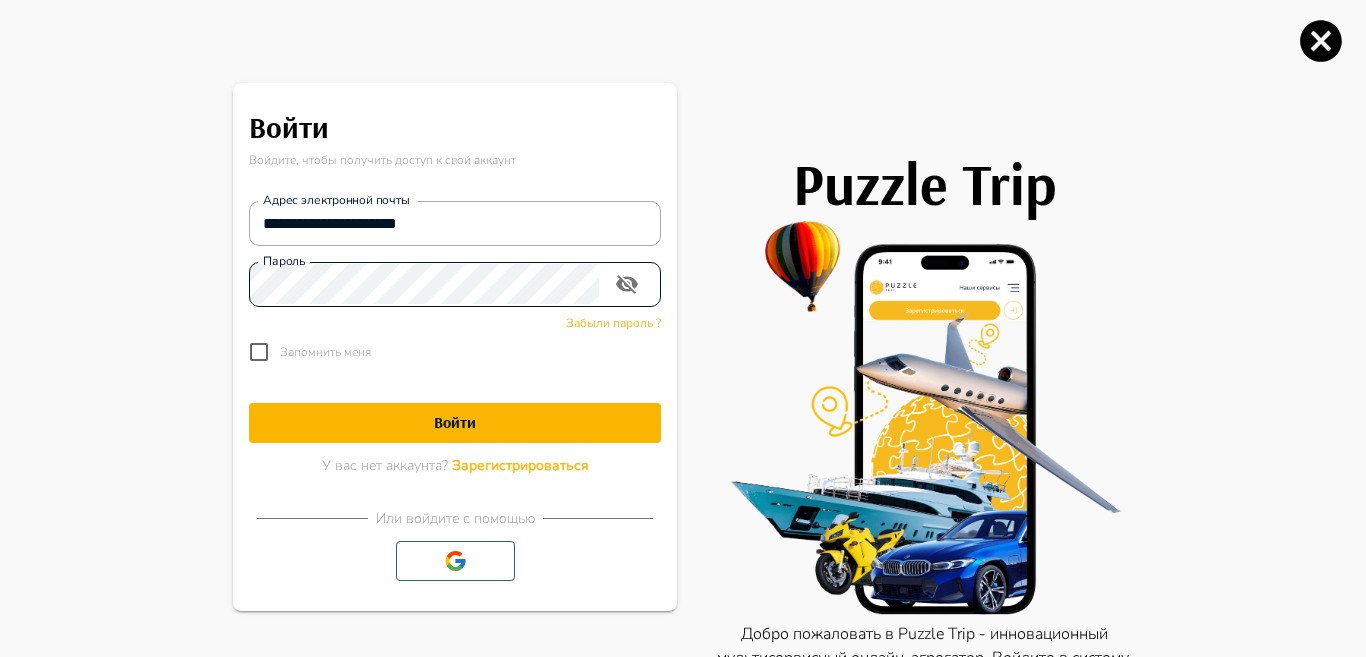 click on "Войти" at bounding box center (455, 422) 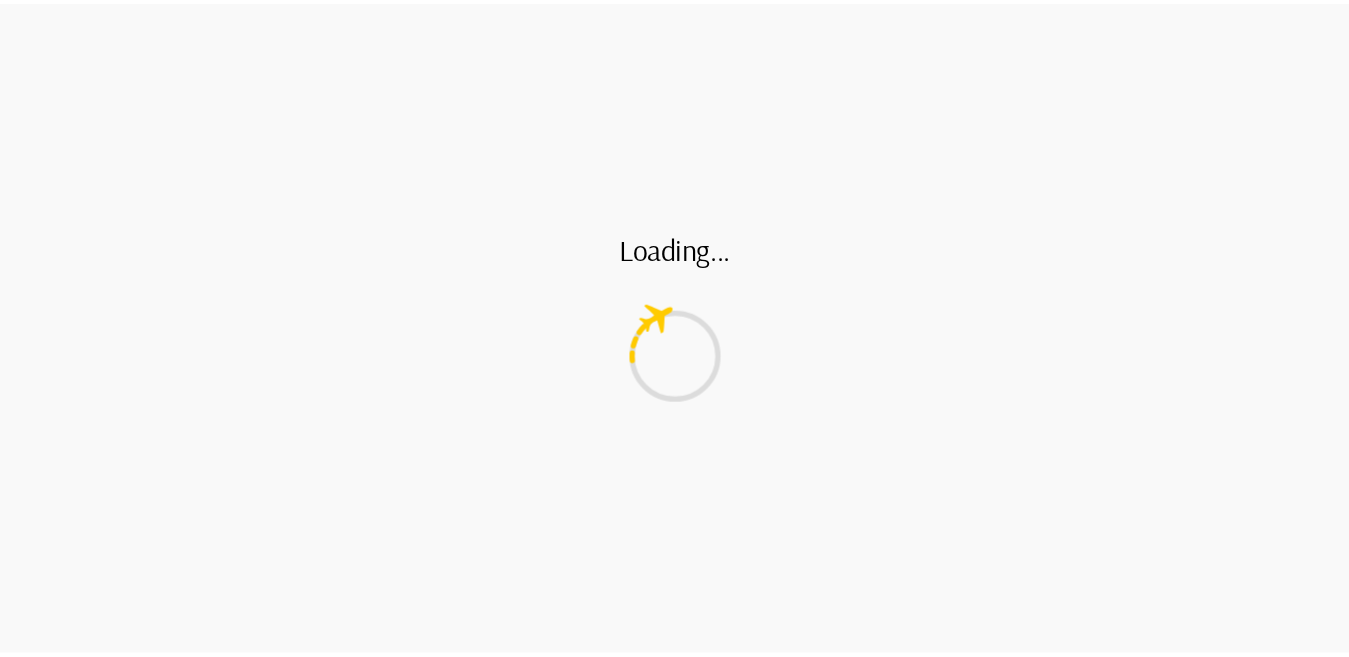 scroll, scrollTop: 0, scrollLeft: 0, axis: both 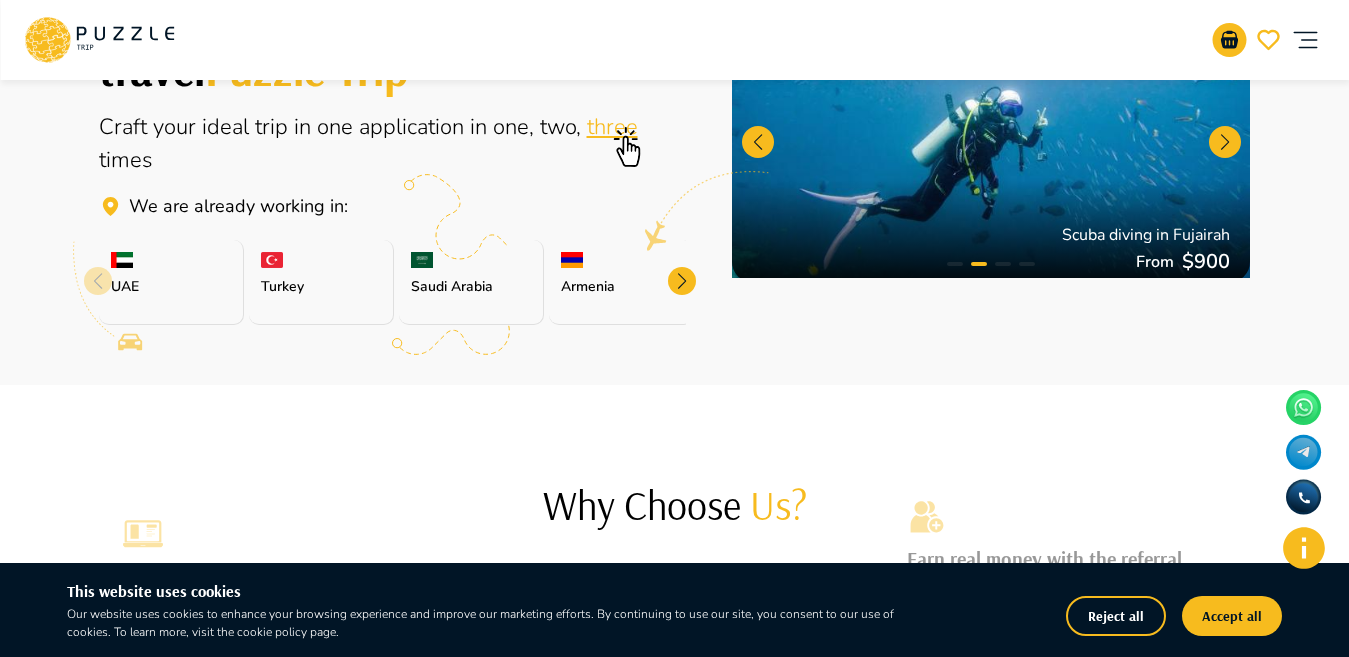 click at bounding box center [682, 281] 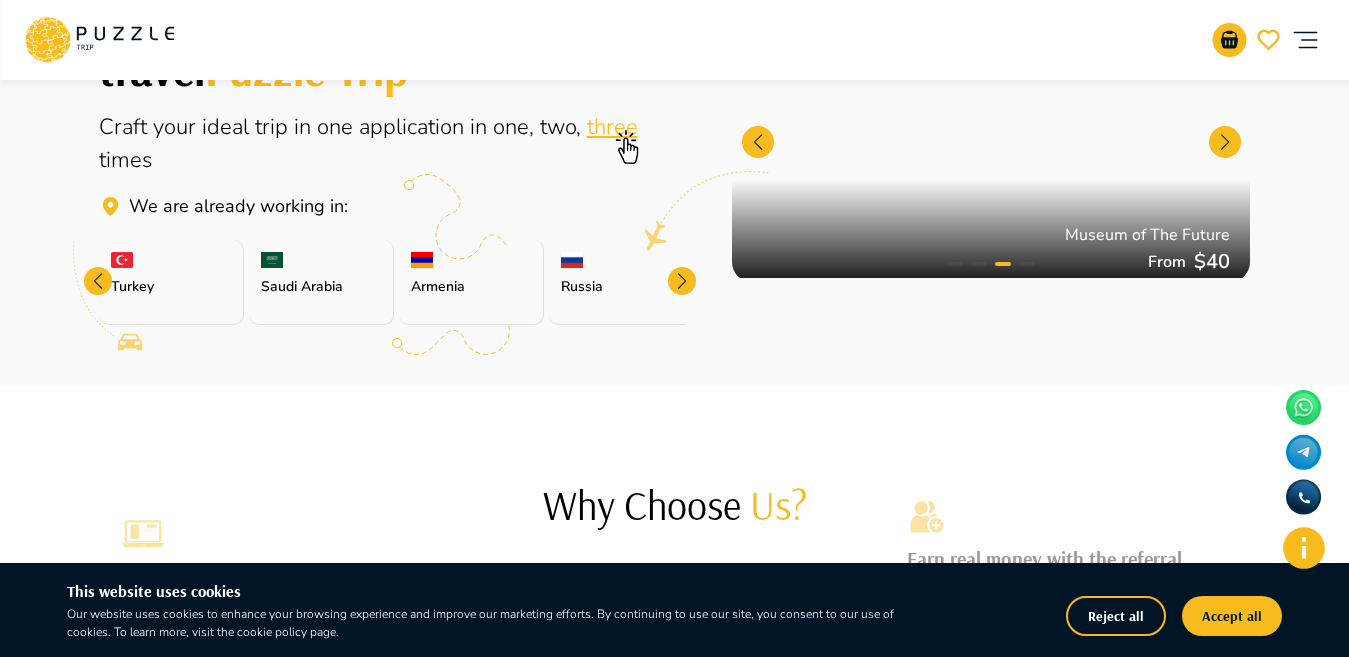 click on "Armenia" at bounding box center (471, 282) 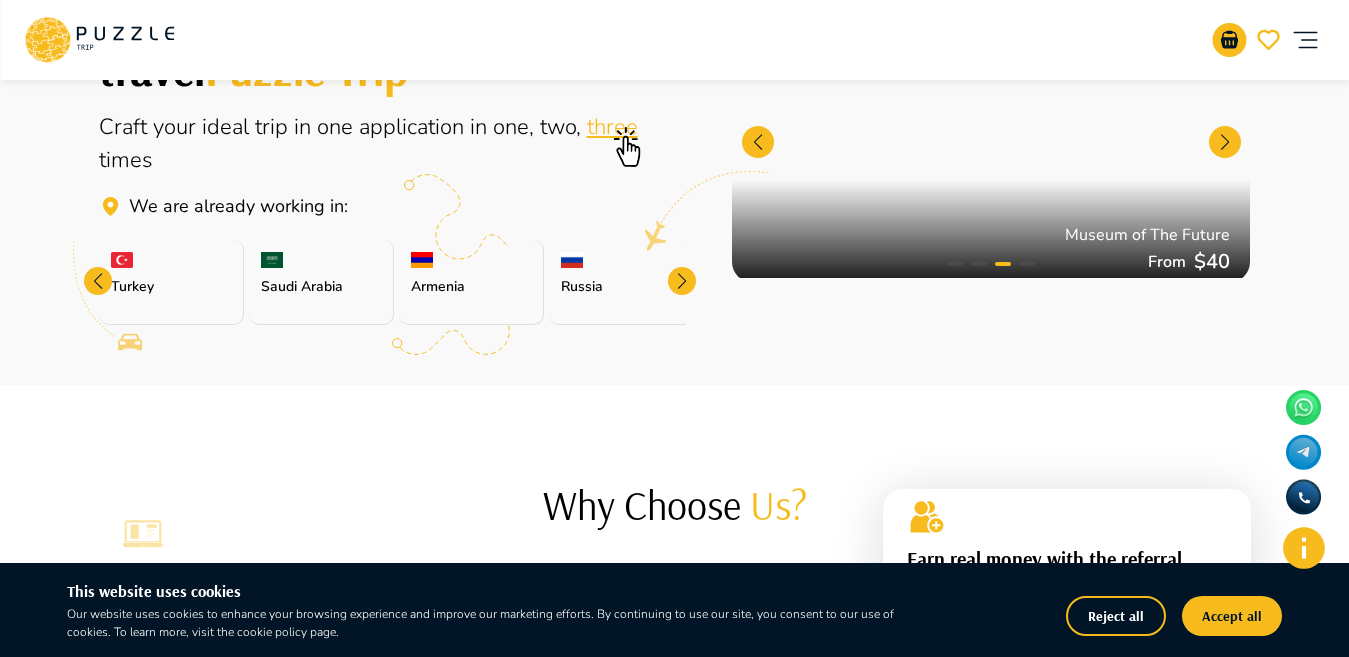 click on "Armenia" at bounding box center (471, 282) 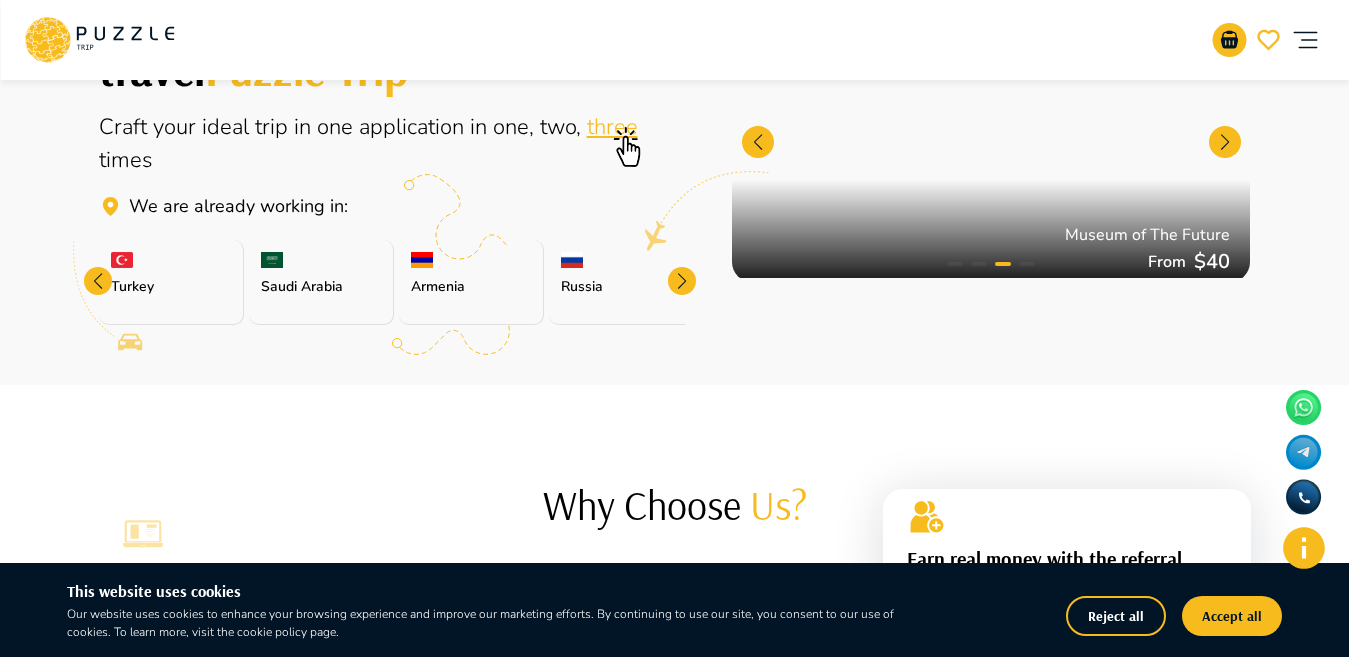 click on "Armenia" at bounding box center (471, 282) 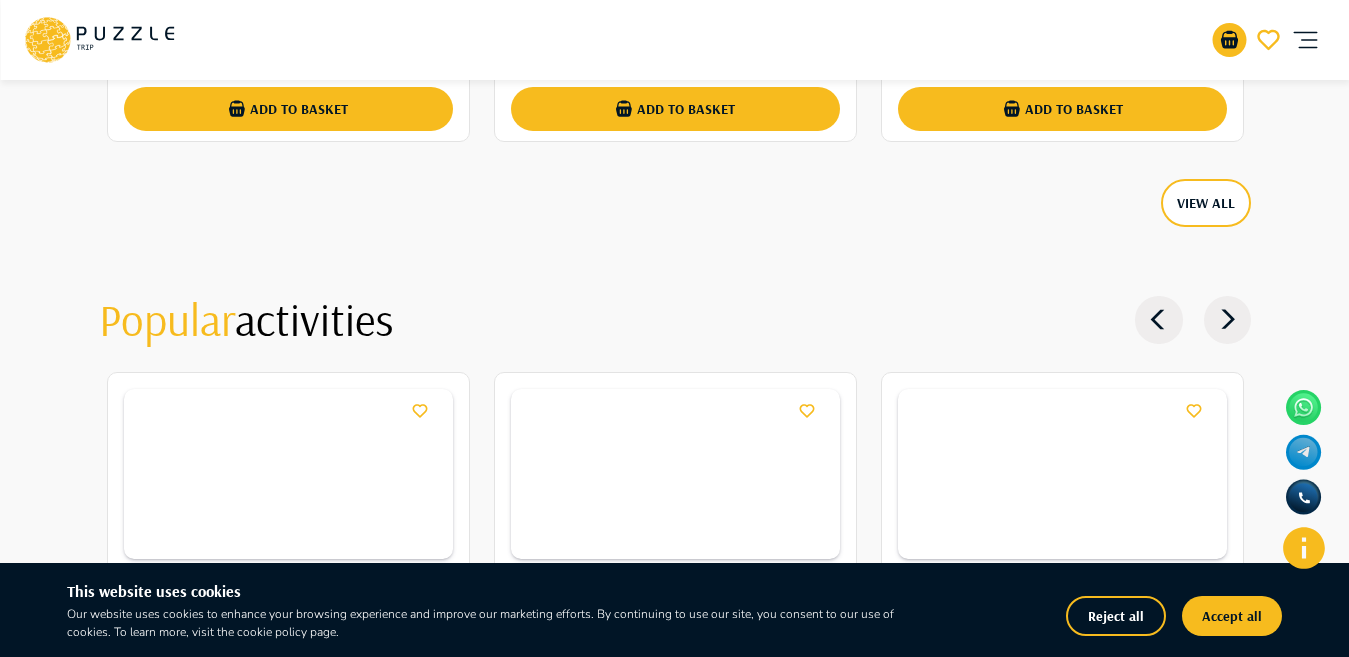 scroll, scrollTop: 2632, scrollLeft: 0, axis: vertical 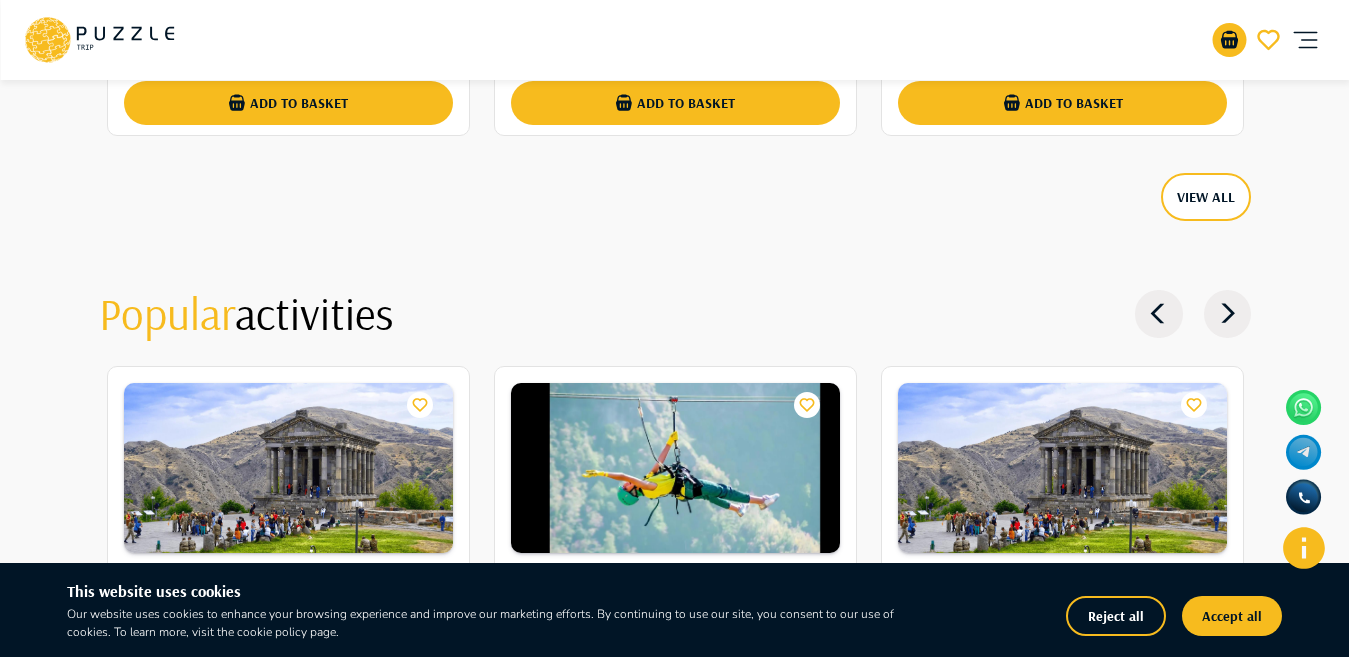 click 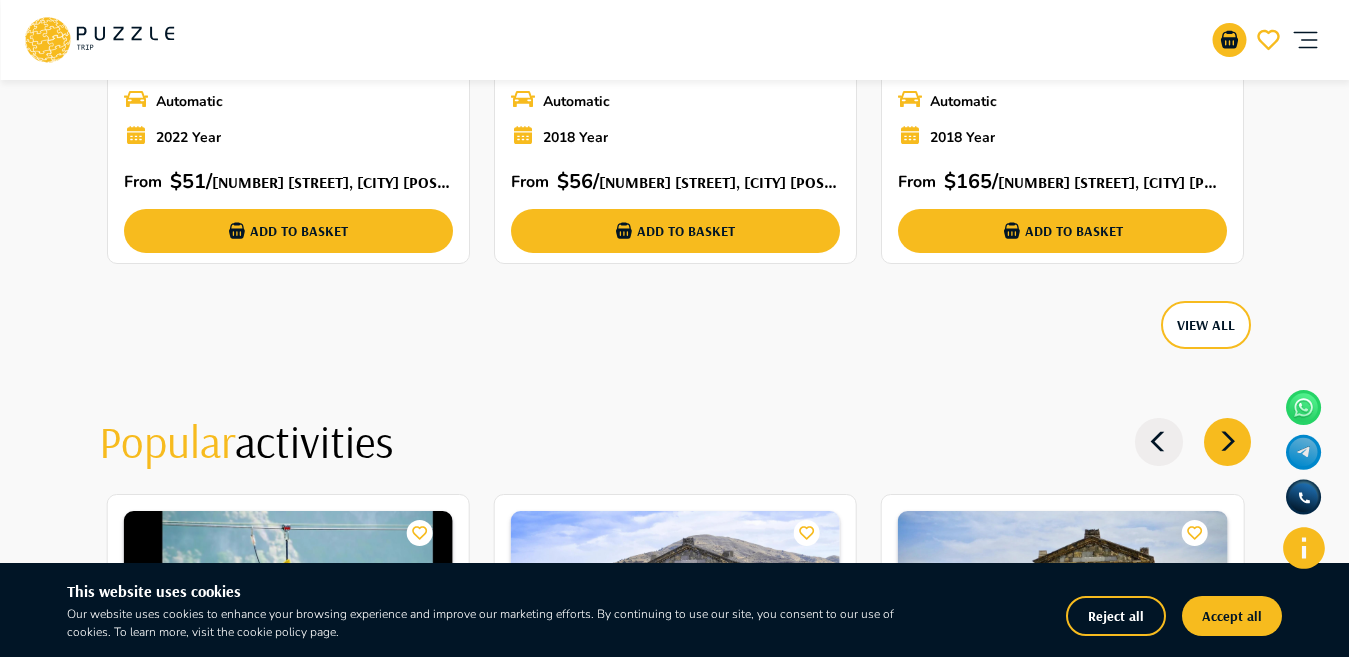 scroll, scrollTop: 2517, scrollLeft: 0, axis: vertical 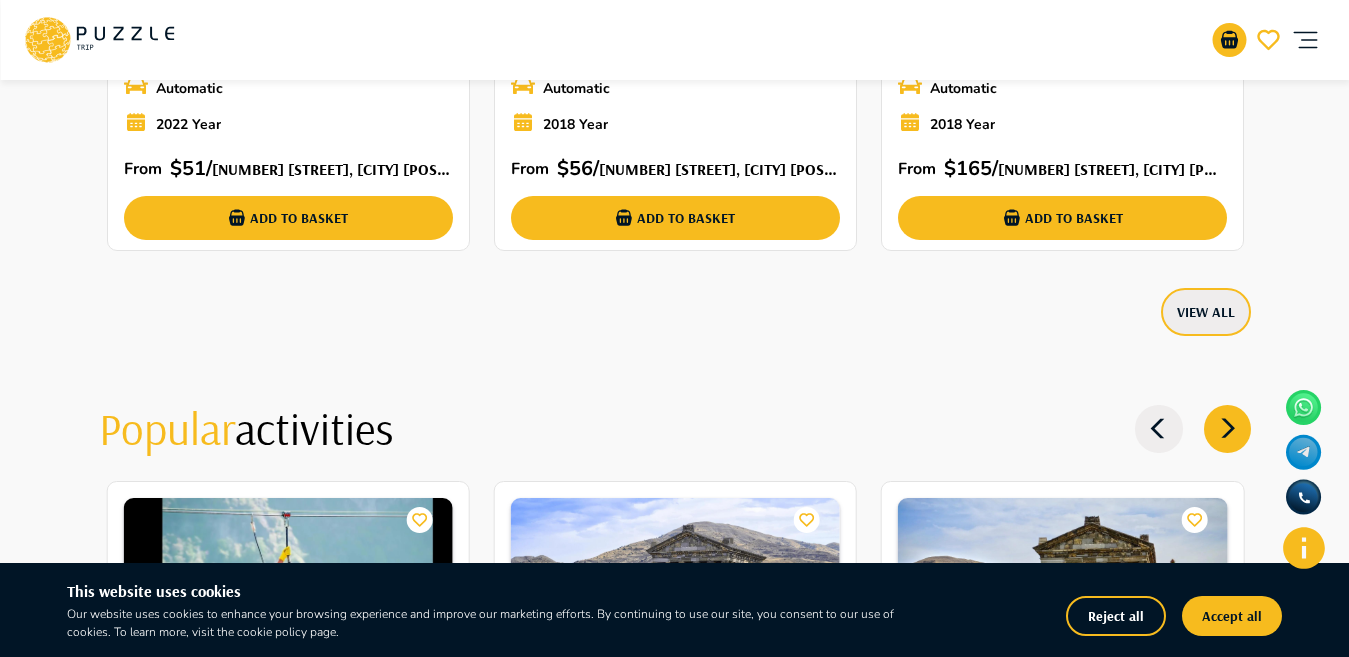 click on "View All" at bounding box center (1206, 312) 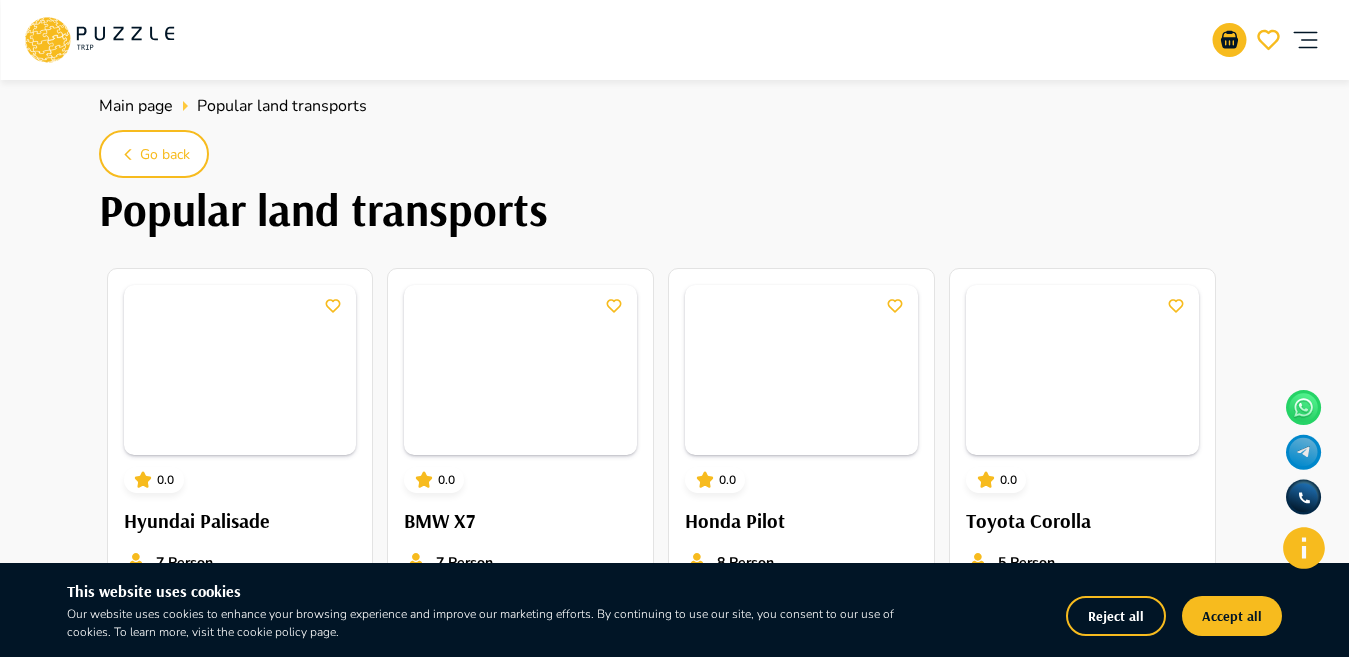 scroll, scrollTop: 74, scrollLeft: 0, axis: vertical 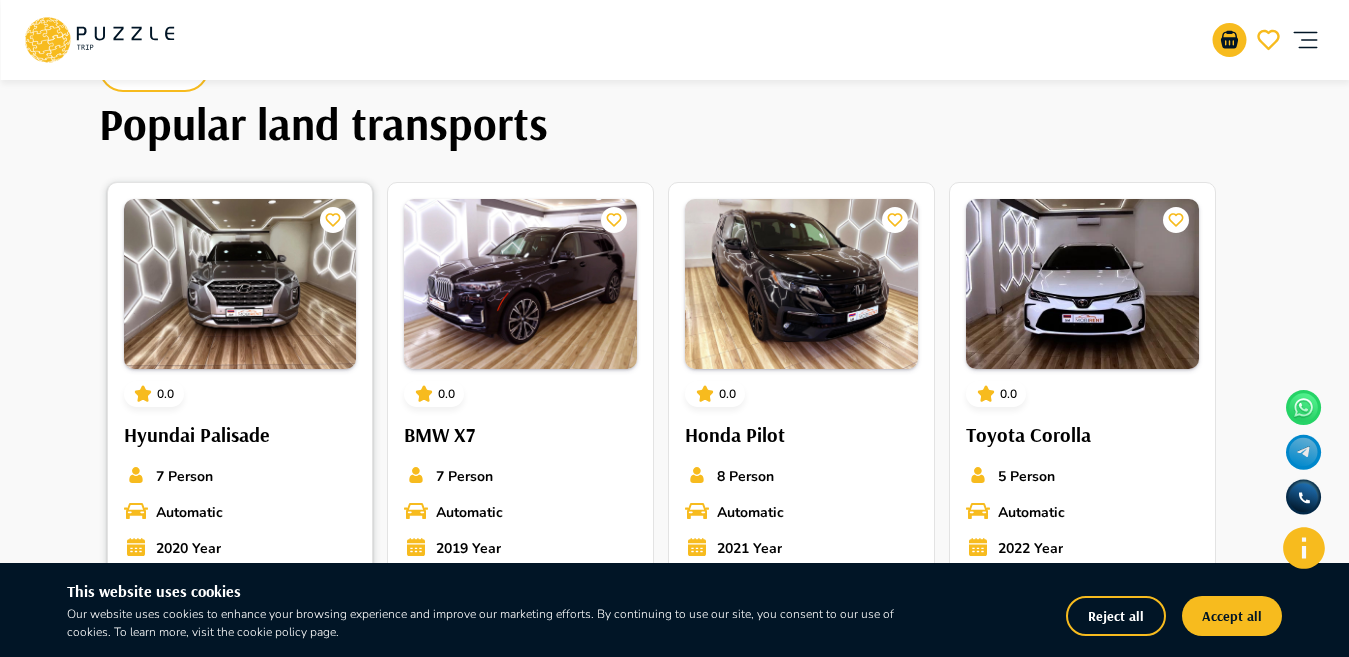 click at bounding box center (240, 284) 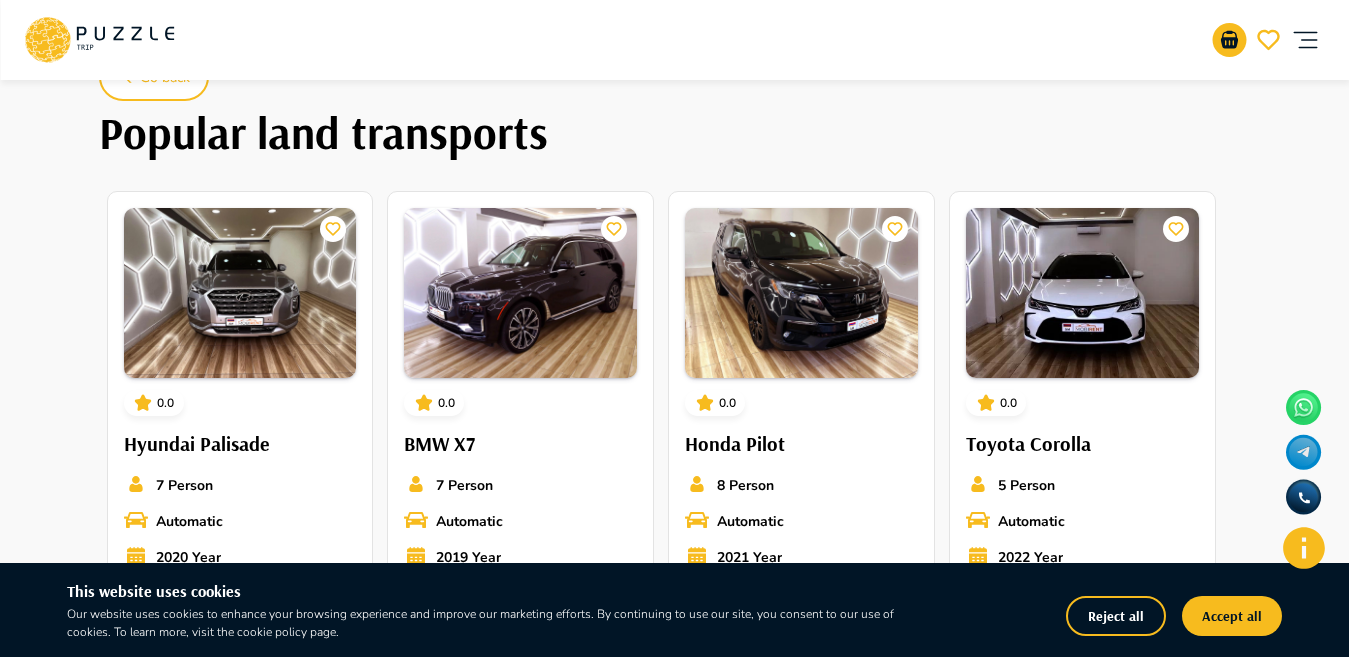 scroll, scrollTop: 0, scrollLeft: 0, axis: both 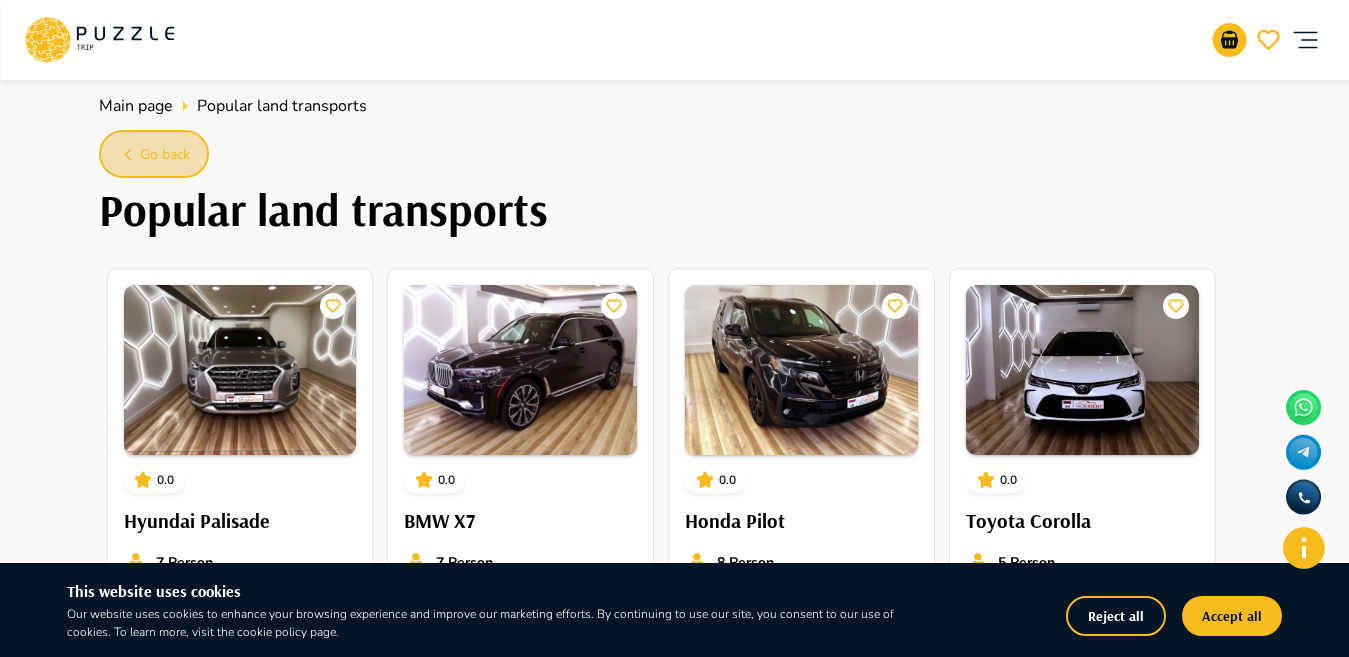click on "Go back" at bounding box center [165, 155] 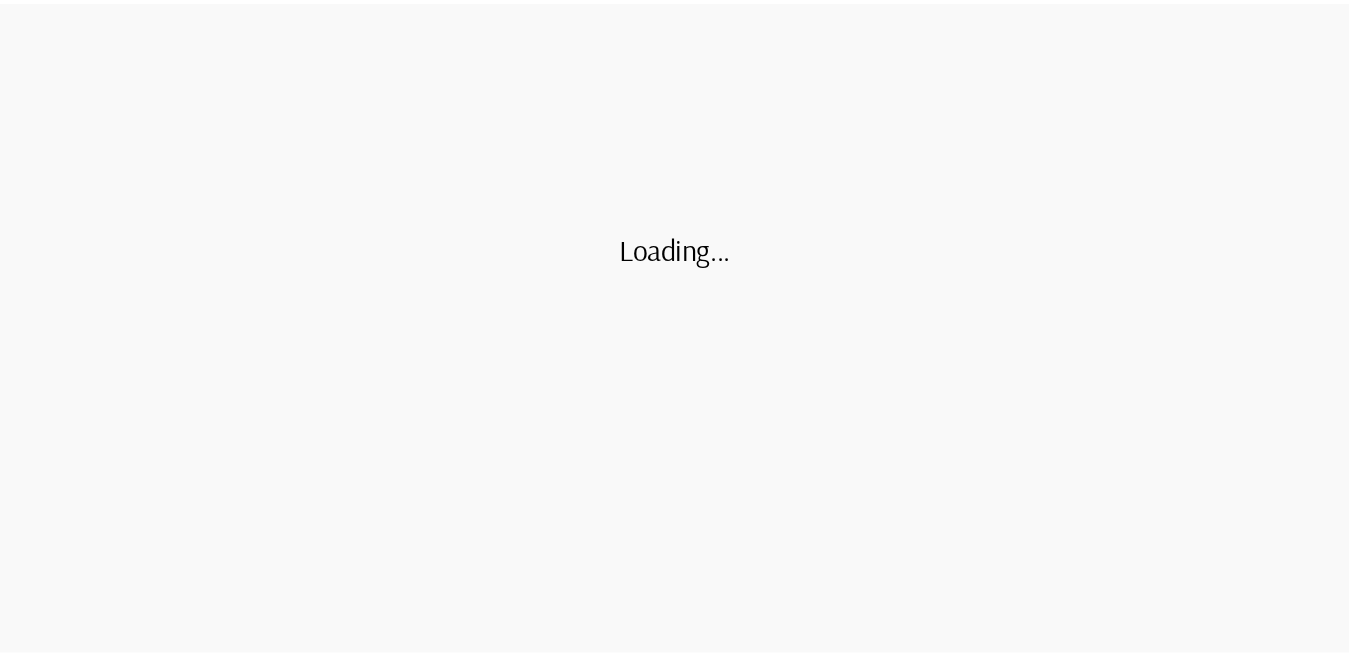 scroll, scrollTop: 0, scrollLeft: 0, axis: both 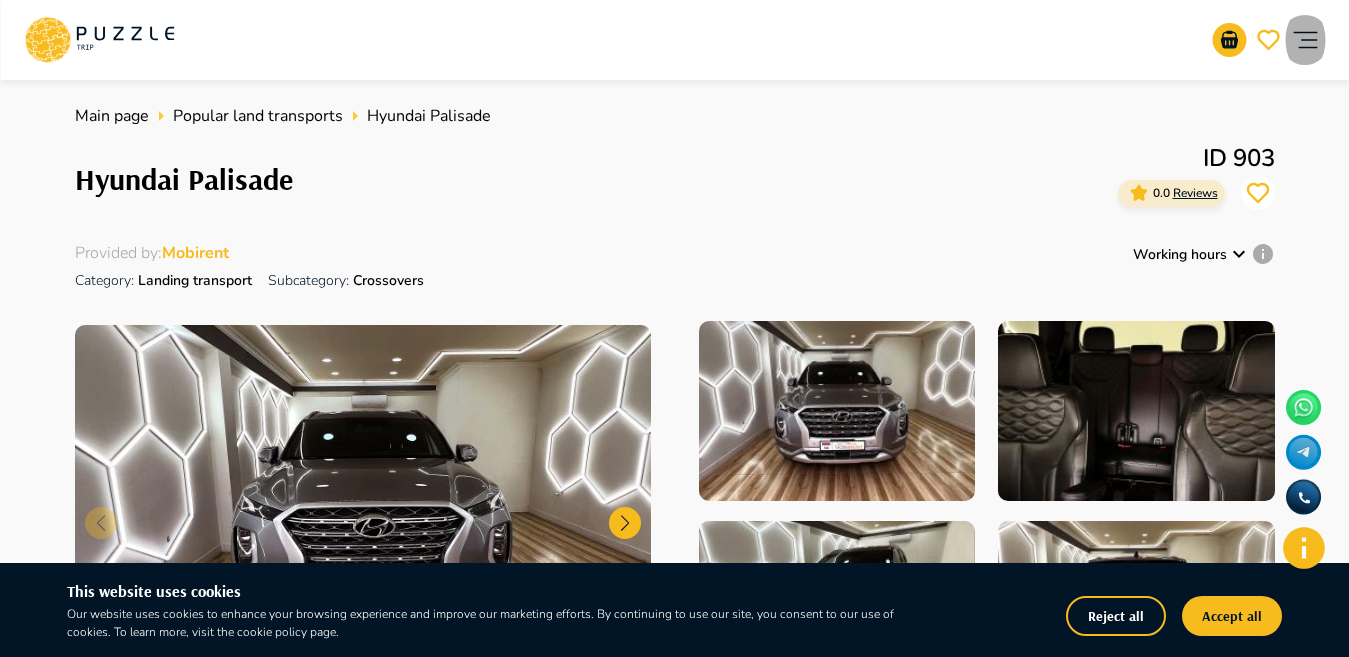 click 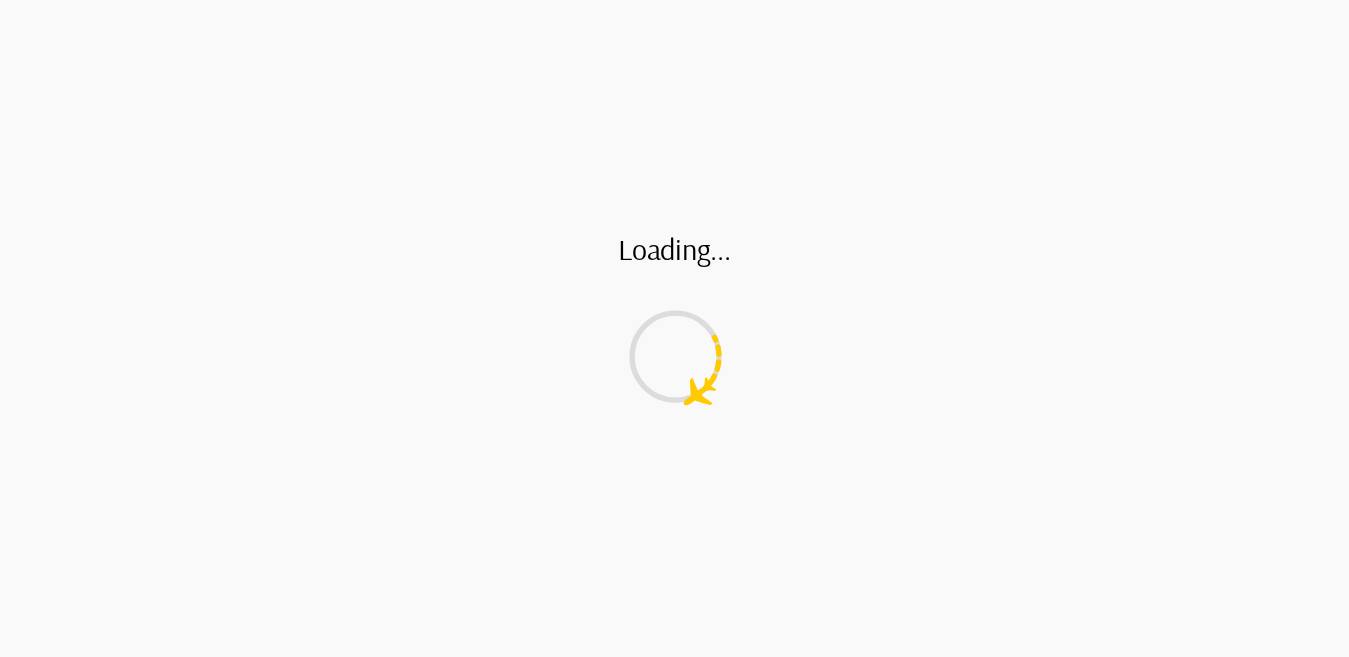 scroll, scrollTop: 2014, scrollLeft: 0, axis: vertical 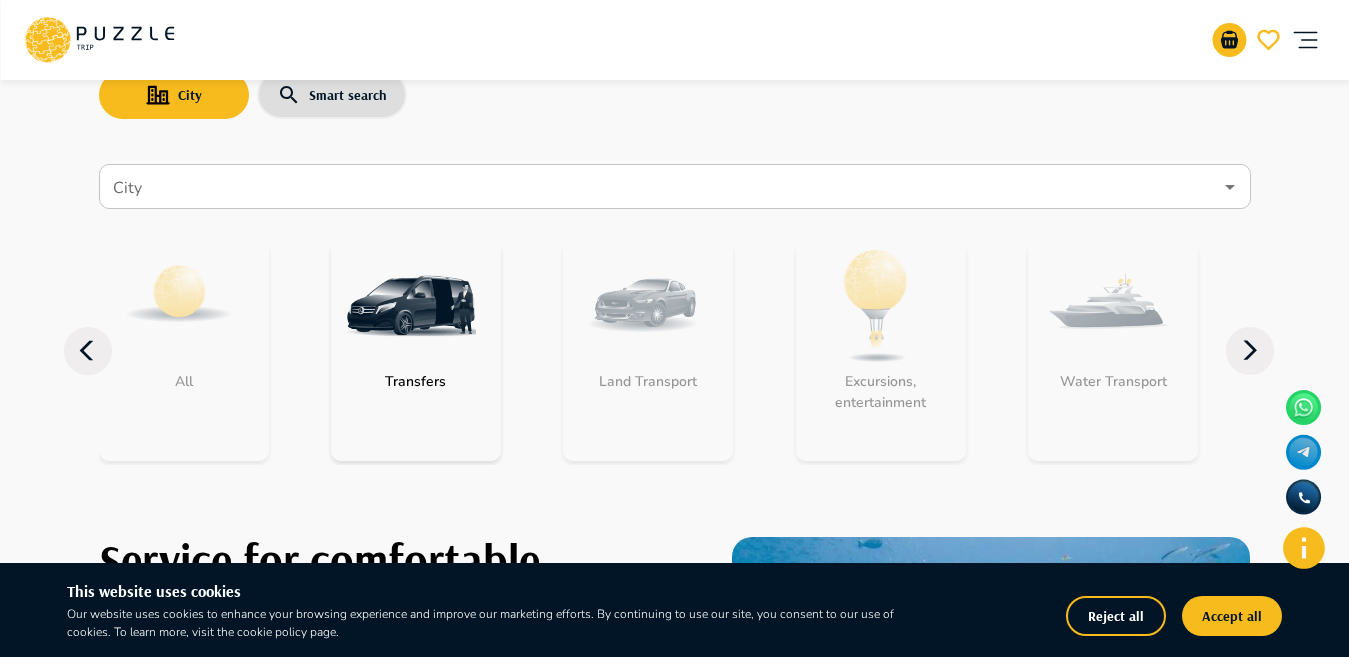 click on "City" at bounding box center [660, 187] 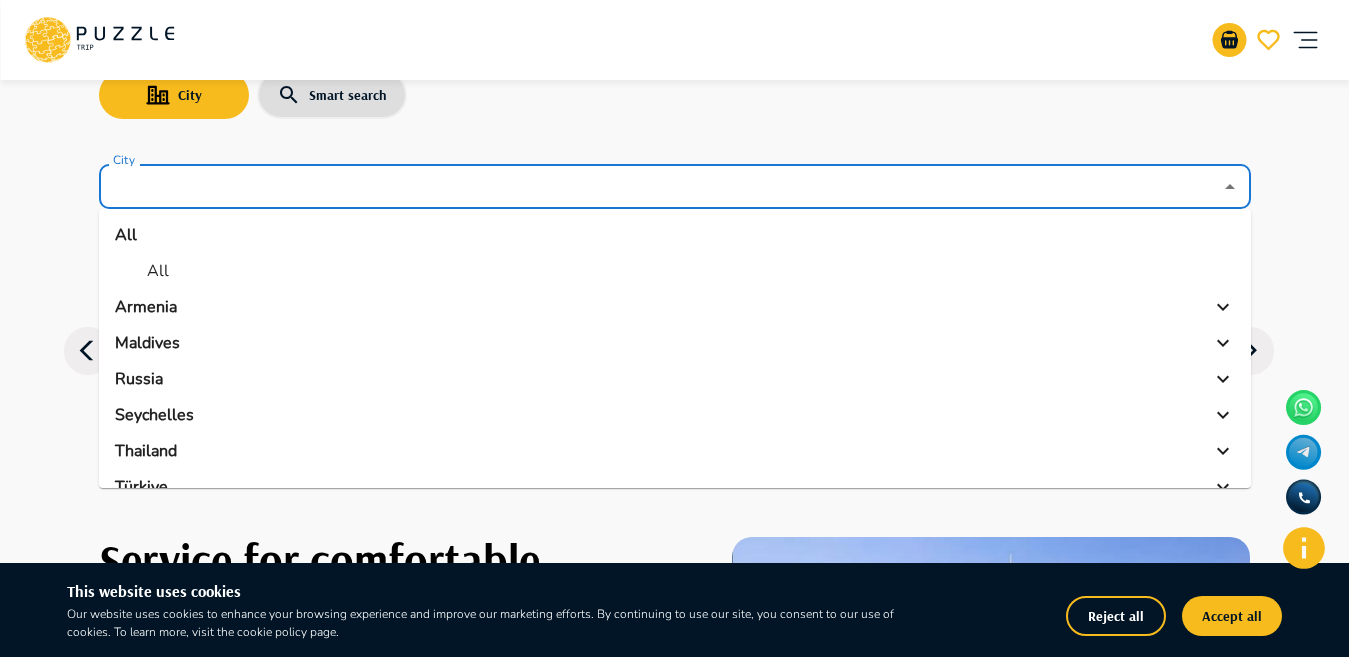 click on "Armenia" at bounding box center [146, 307] 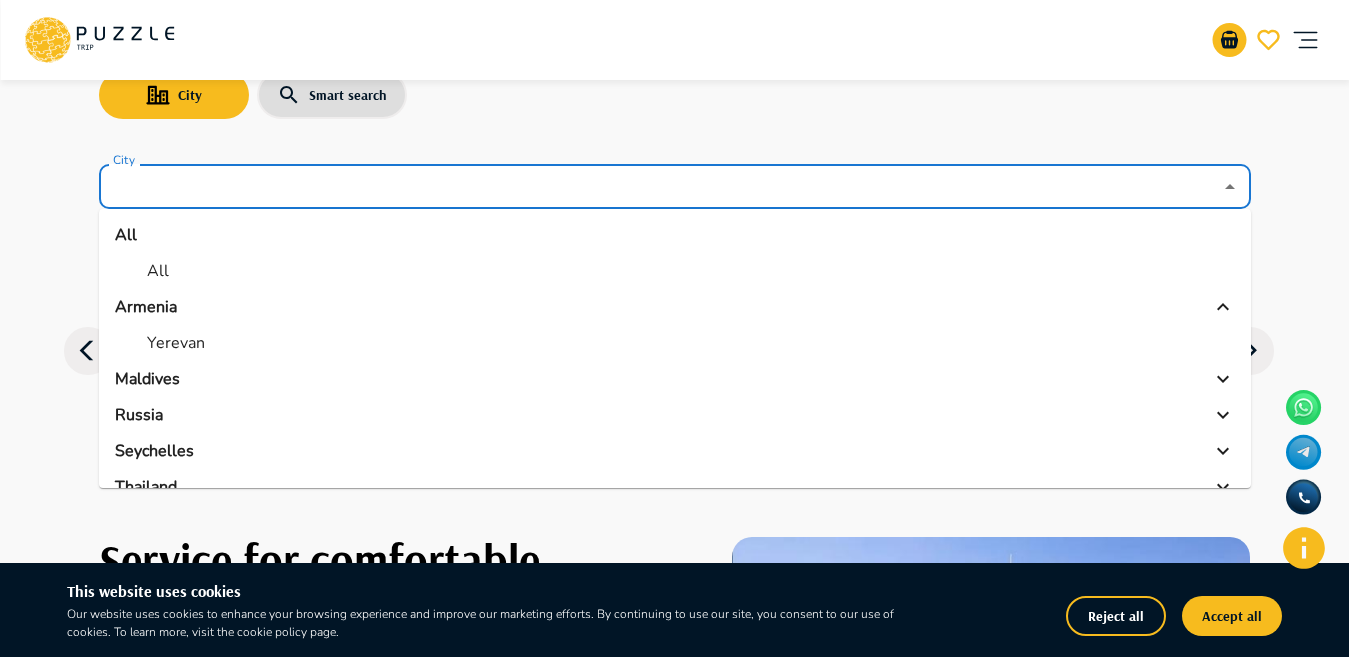 click on "Yerevan" at bounding box center [176, 343] 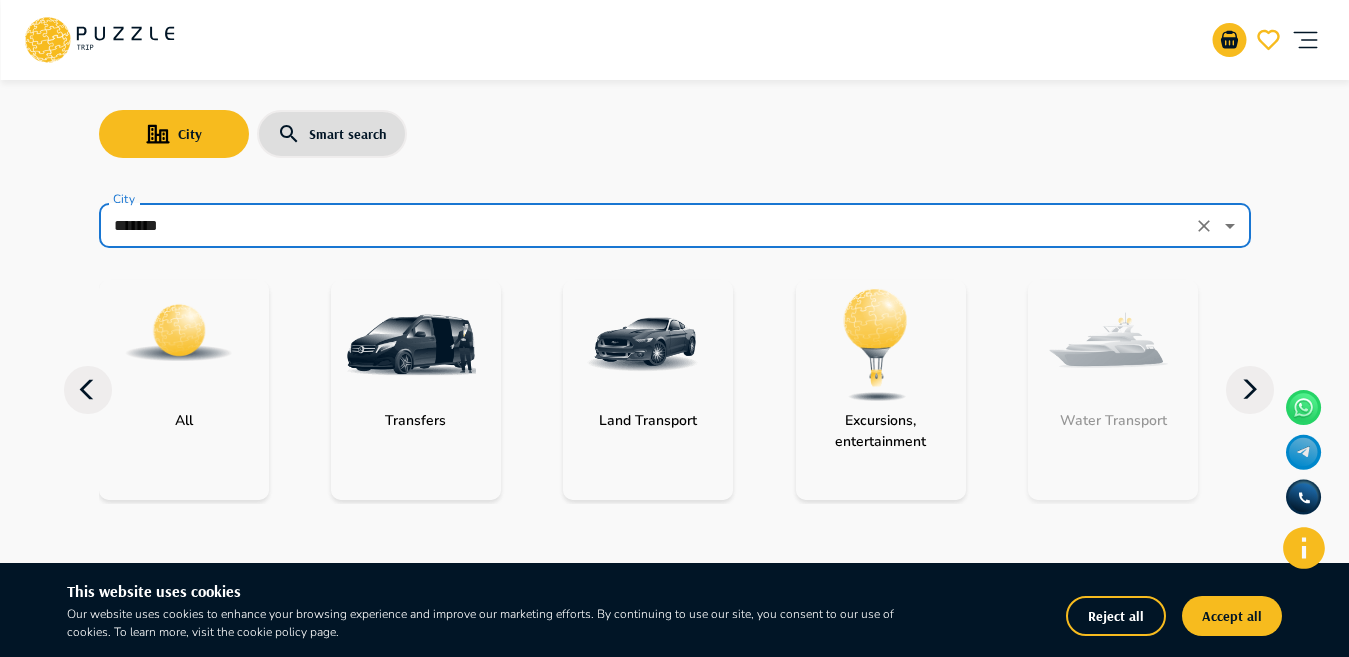scroll, scrollTop: 46, scrollLeft: 0, axis: vertical 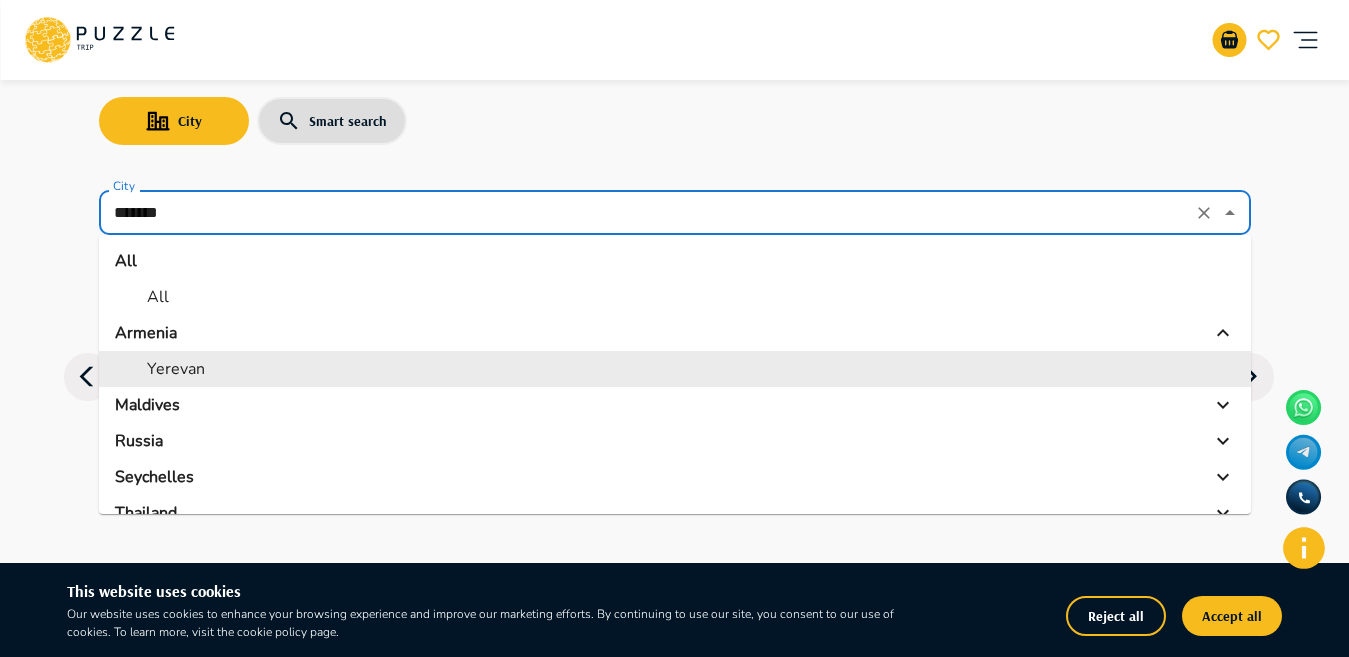 click on "*******" at bounding box center (647, 213) 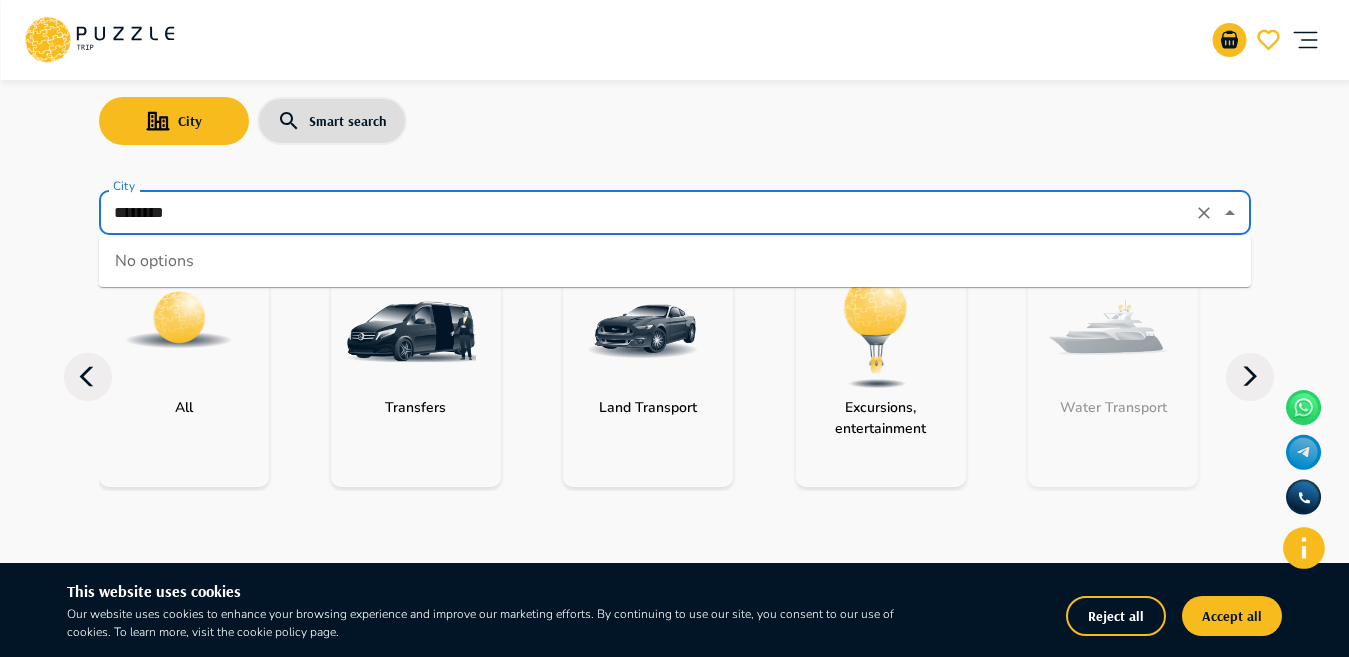 type on "*******" 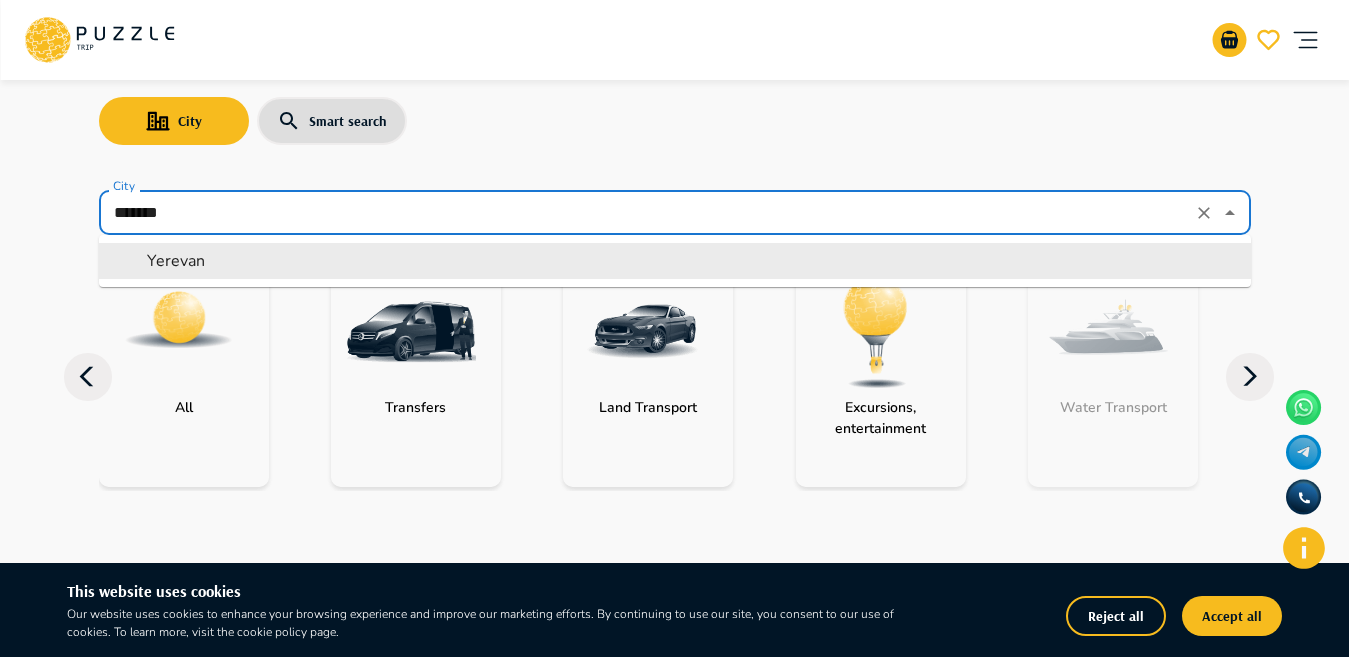click on "Yerevan" at bounding box center (176, 261) 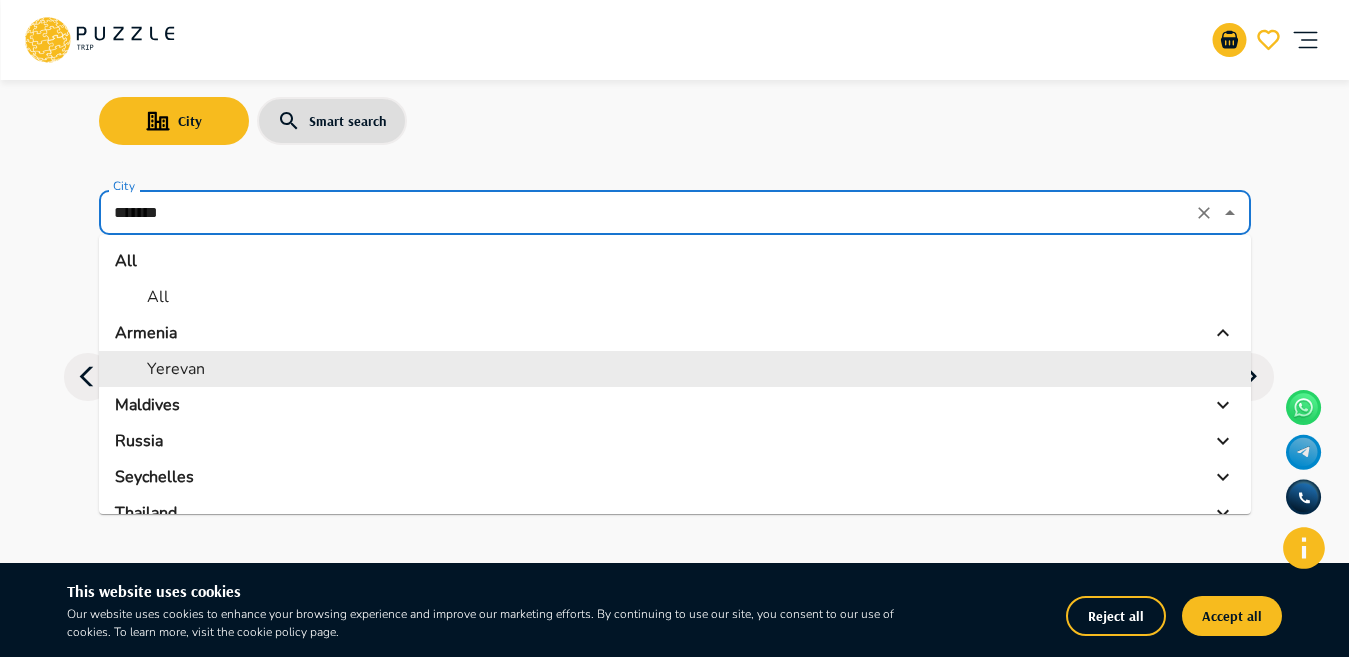 drag, startPoint x: 187, startPoint y: 210, endPoint x: 46, endPoint y: 213, distance: 141.0319 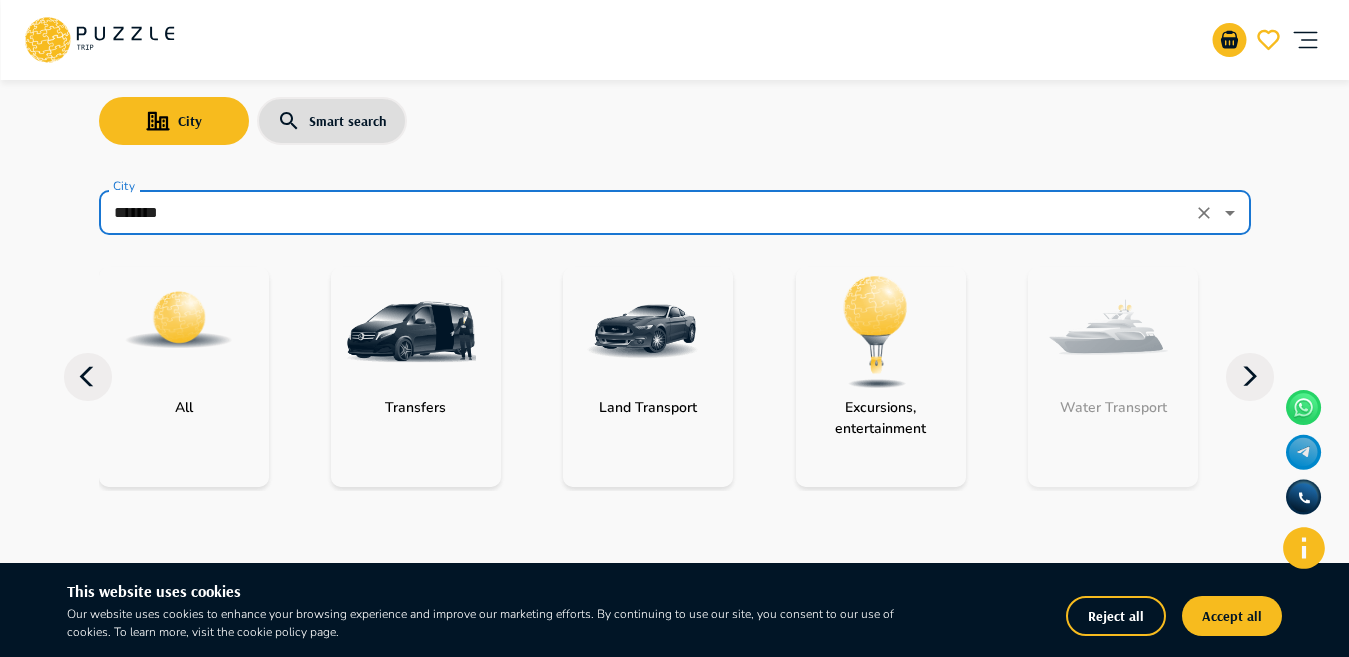 click 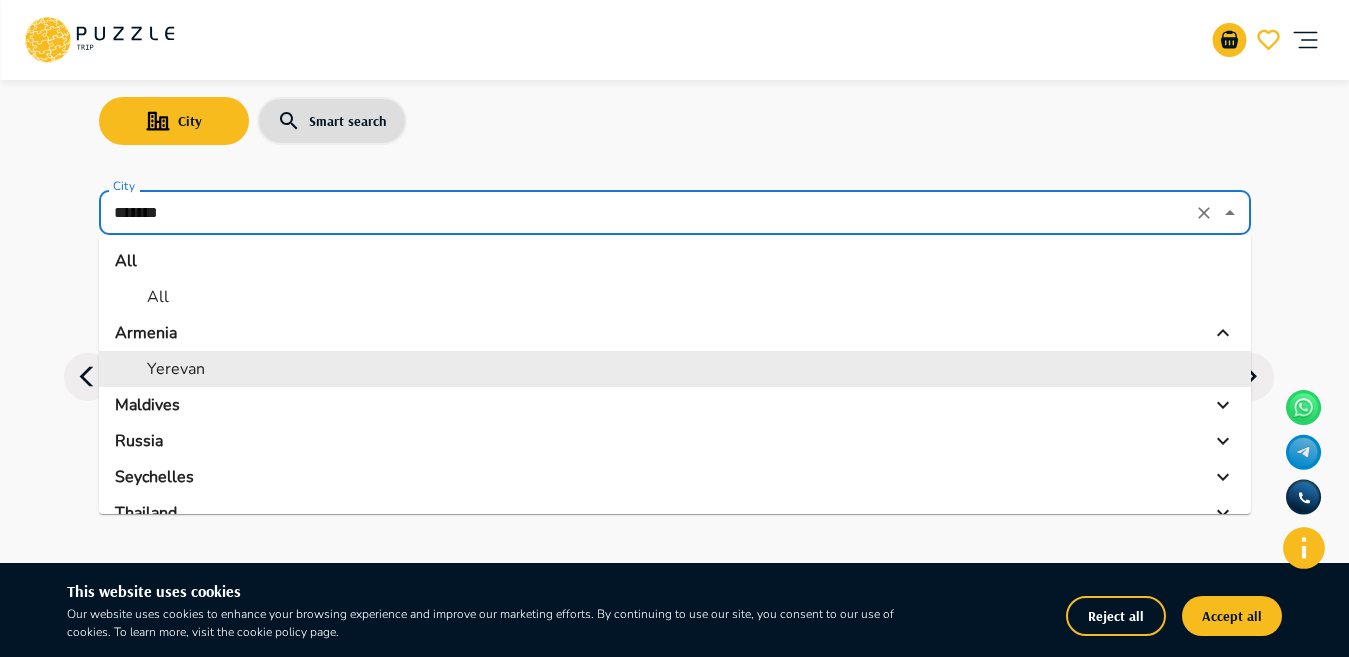 click on "Yerevan" at bounding box center (176, 369) 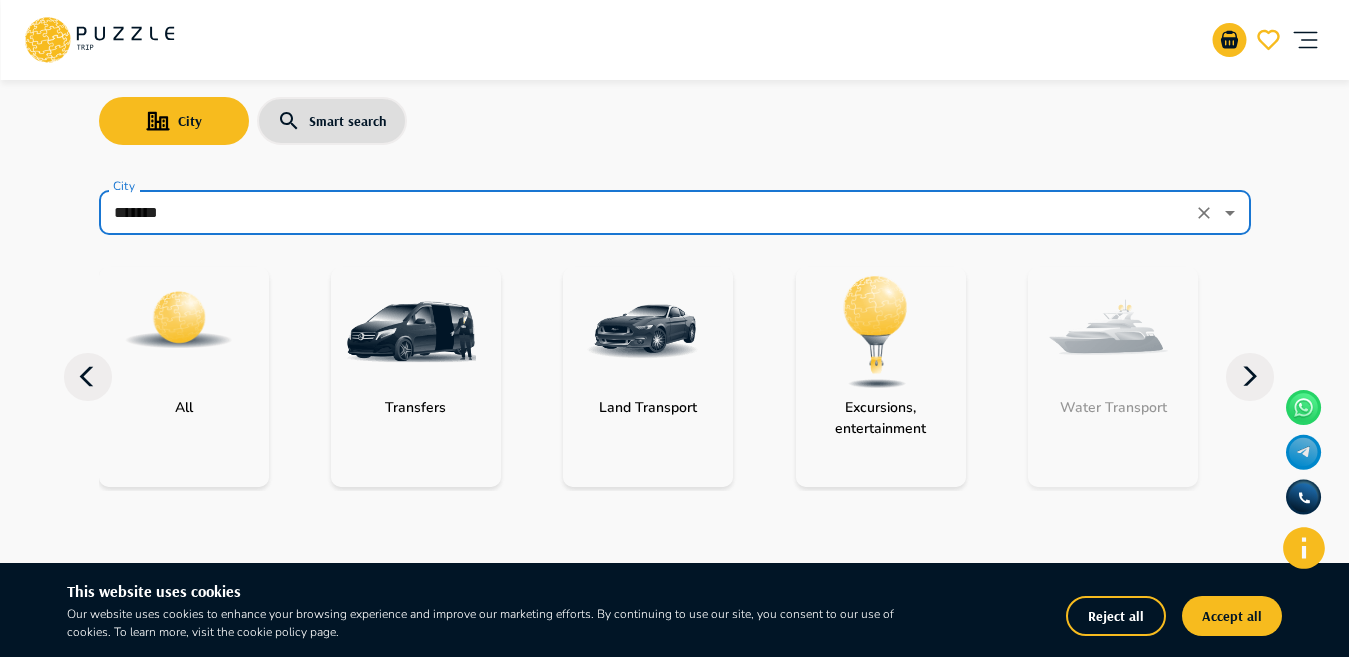 click on "*******" at bounding box center [647, 213] 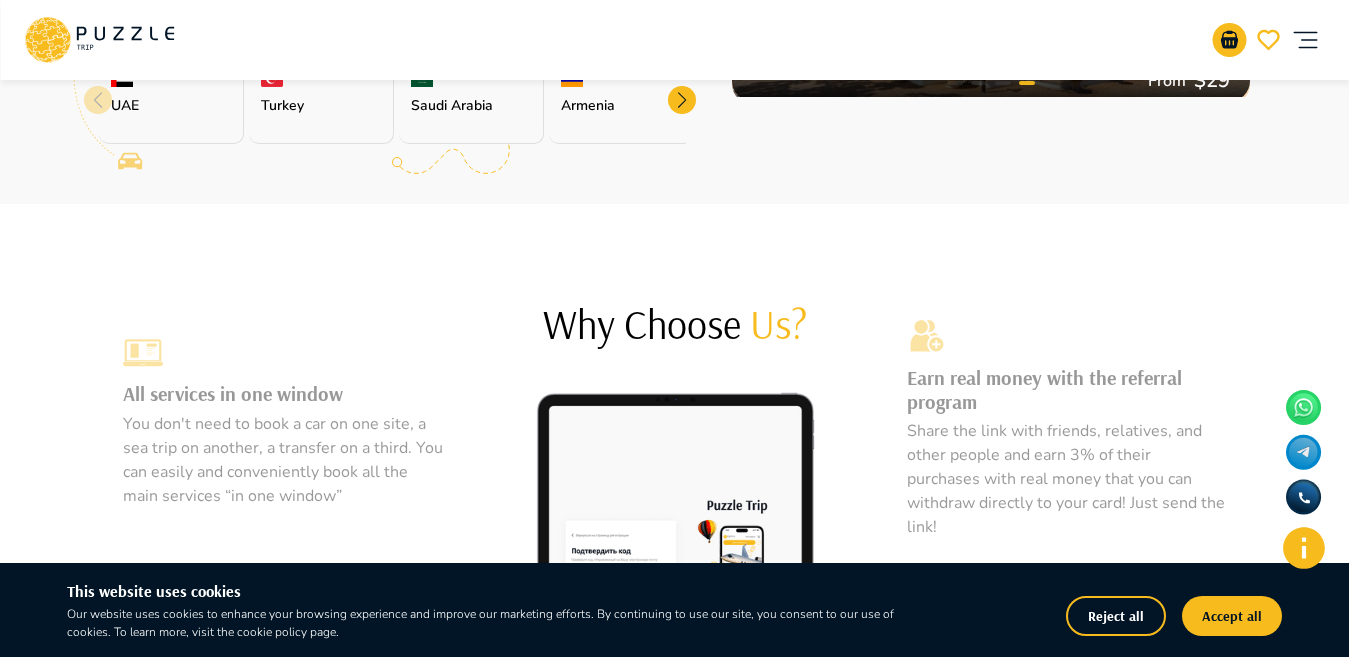 scroll, scrollTop: 994, scrollLeft: 0, axis: vertical 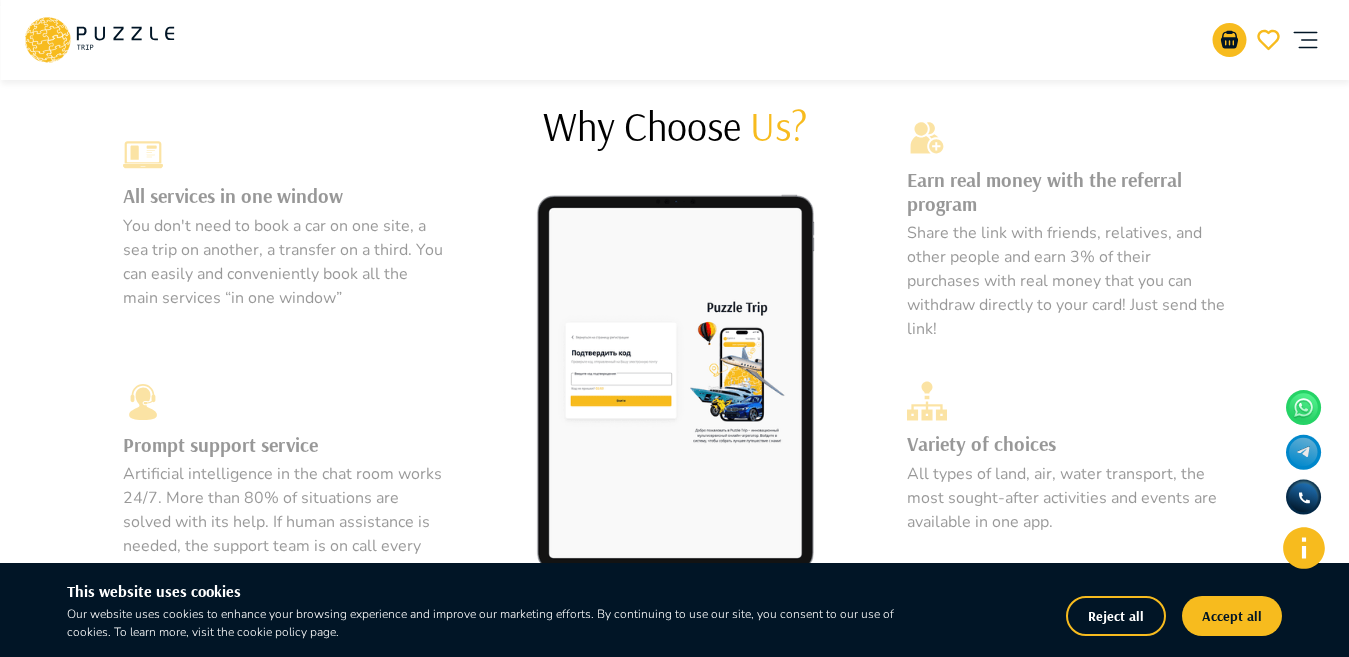 click at bounding box center [675, 387] 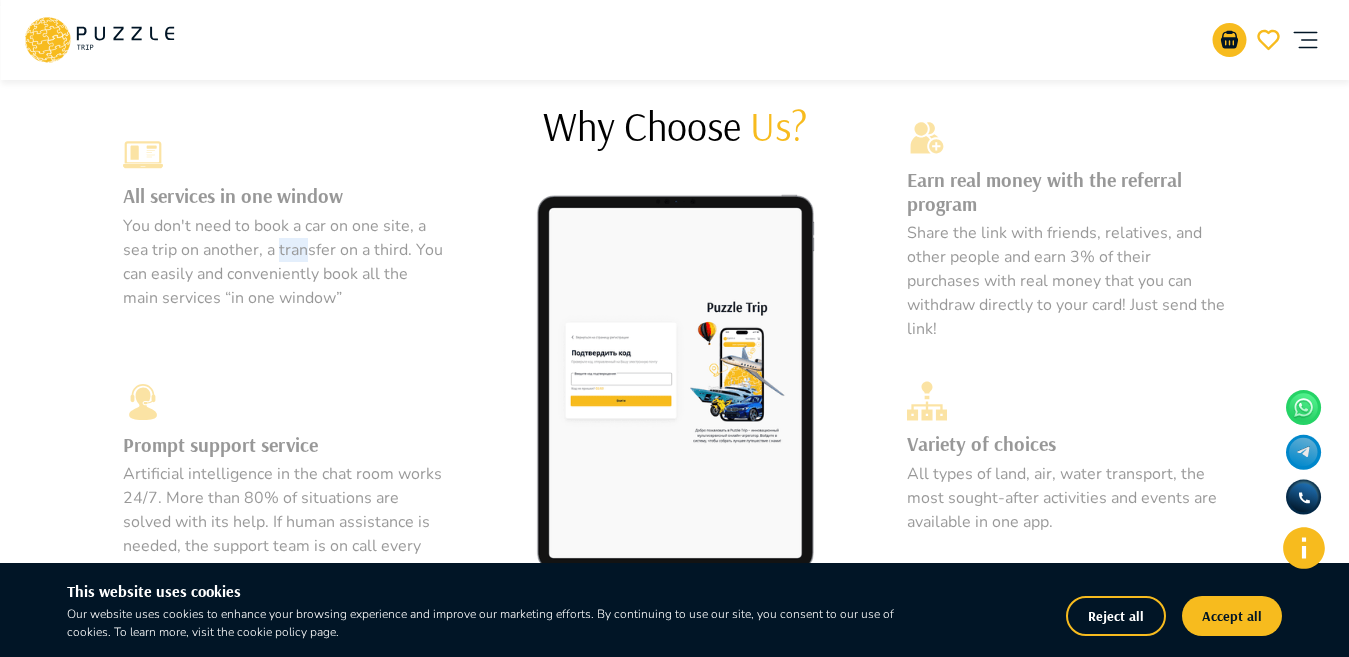 click on "You don't need to book a car on one site, a sea trip on another, a transfer on a third. You can easily and conveniently book all the main services “in one window”" at bounding box center (283, 262) 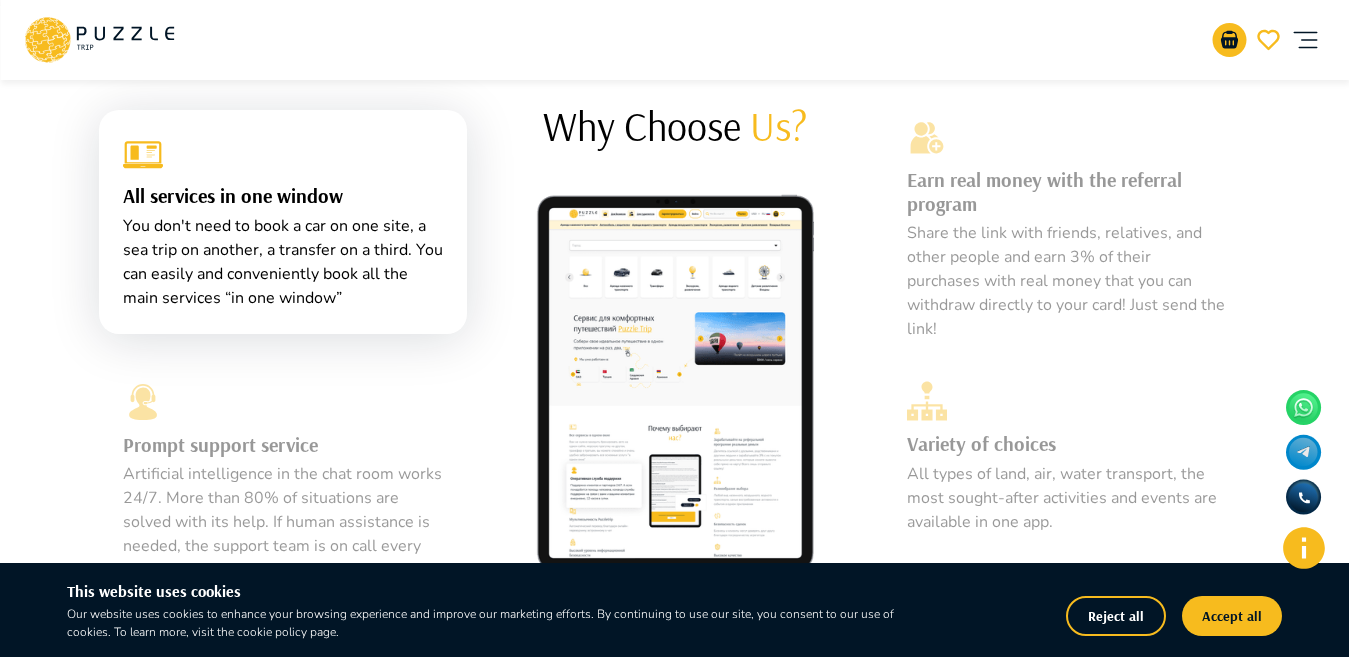 click on "All services in one window You don't need to book a car on one site, a sea trip on another, a transfer on a third. You can easily and conveniently book all the main services “in one window”" at bounding box center (283, 222) 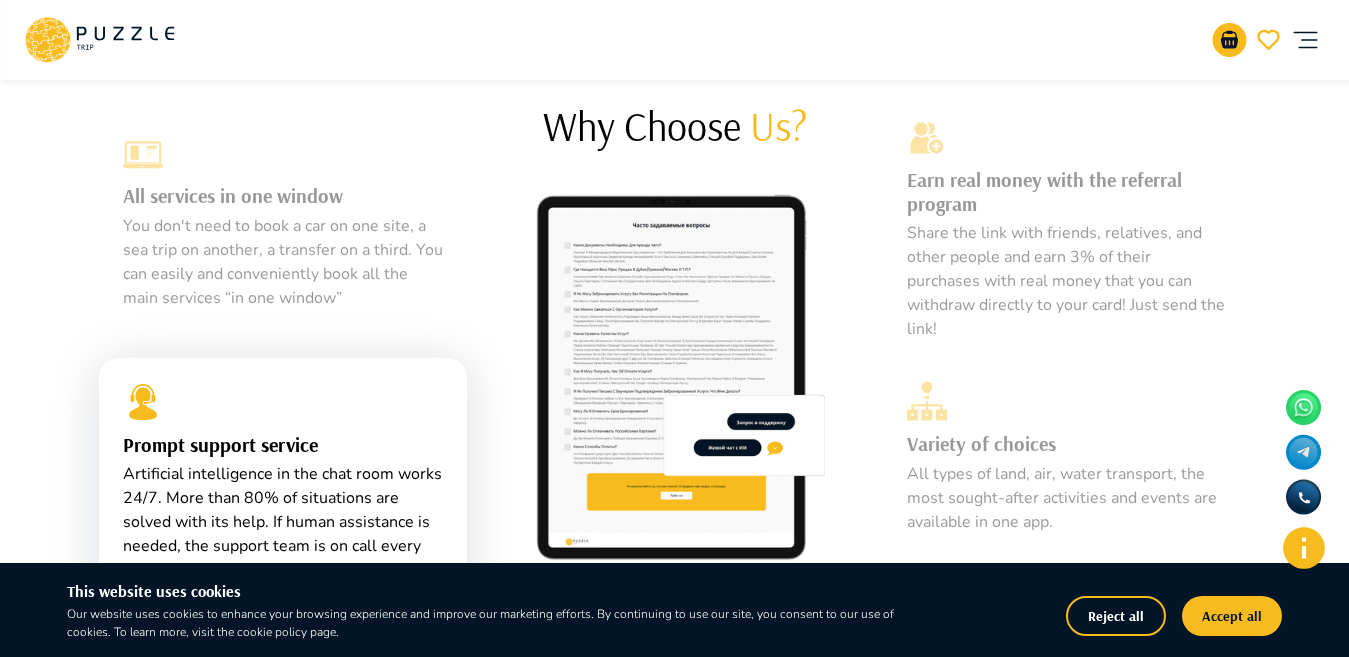 click on "You don't need to book a car on one site, a sea trip on another, a transfer on a third. You can easily and conveniently book all the main services “in one window”" at bounding box center [283, 262] 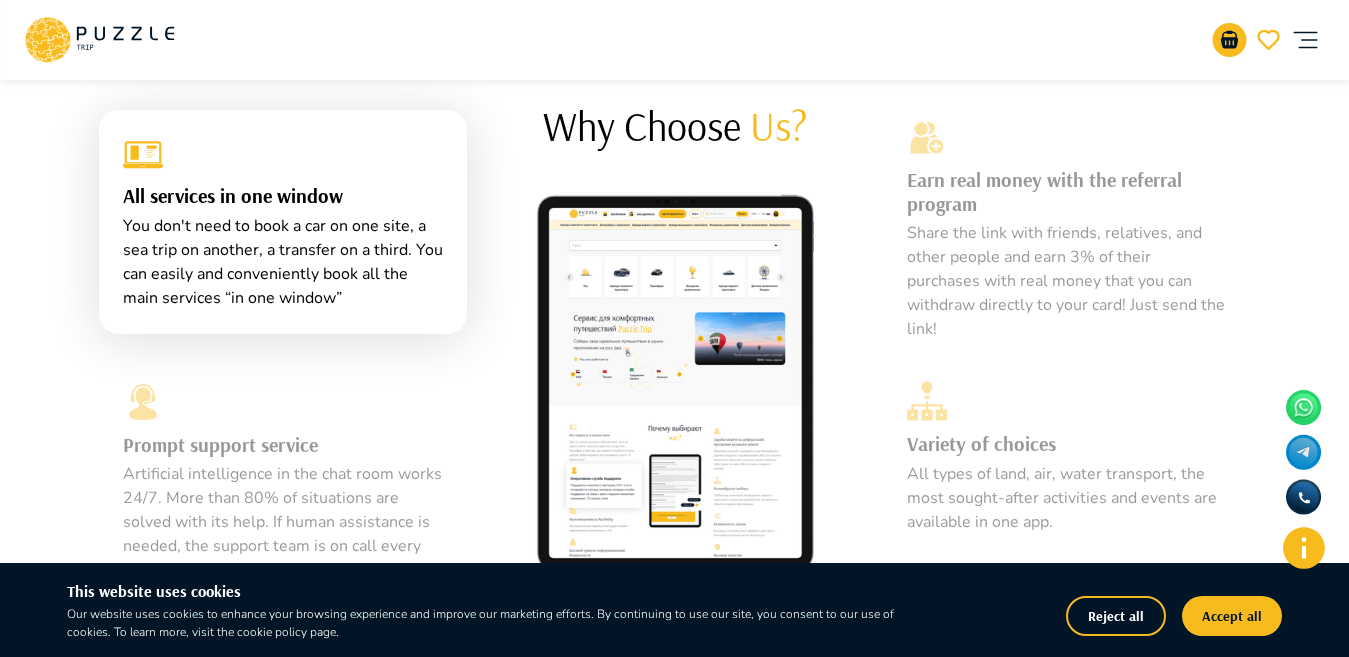 click on "All services in one window You don't need to book a car on one site, a sea trip on another, a transfer on a third. You can easily and conveniently book all the main services “in one window”" at bounding box center (283, 222) 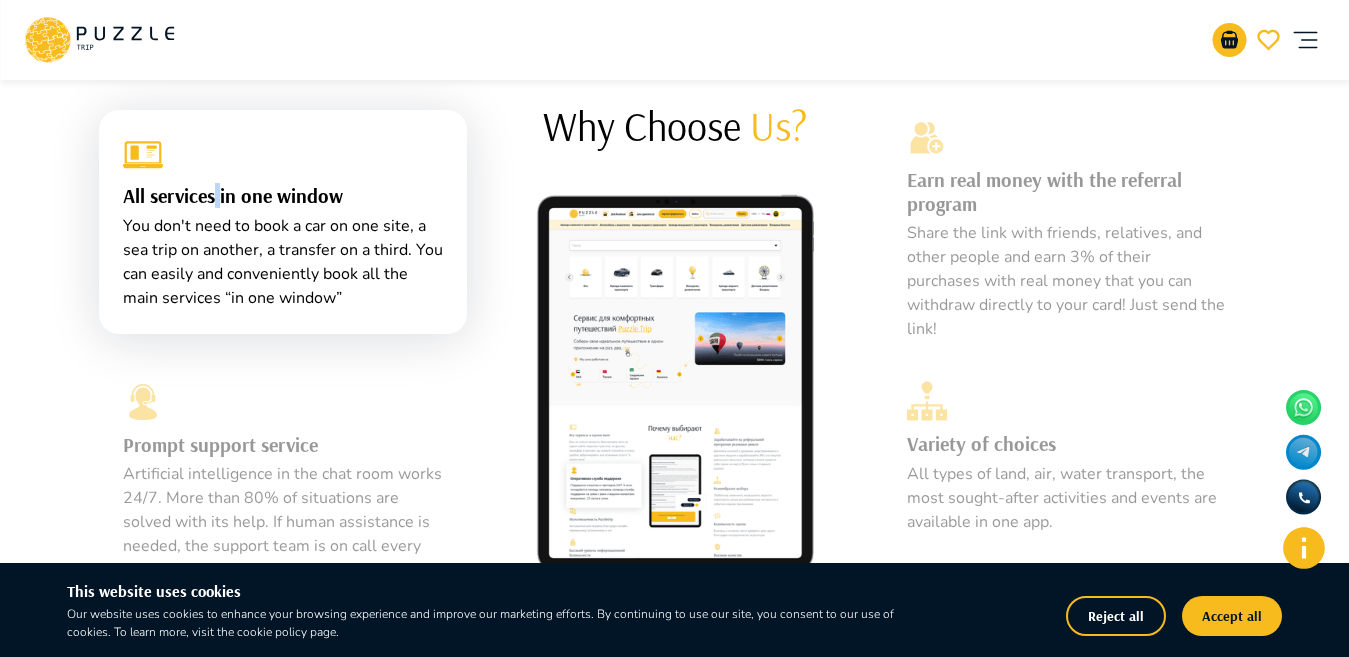 click on "All services in one window" at bounding box center (283, 196) 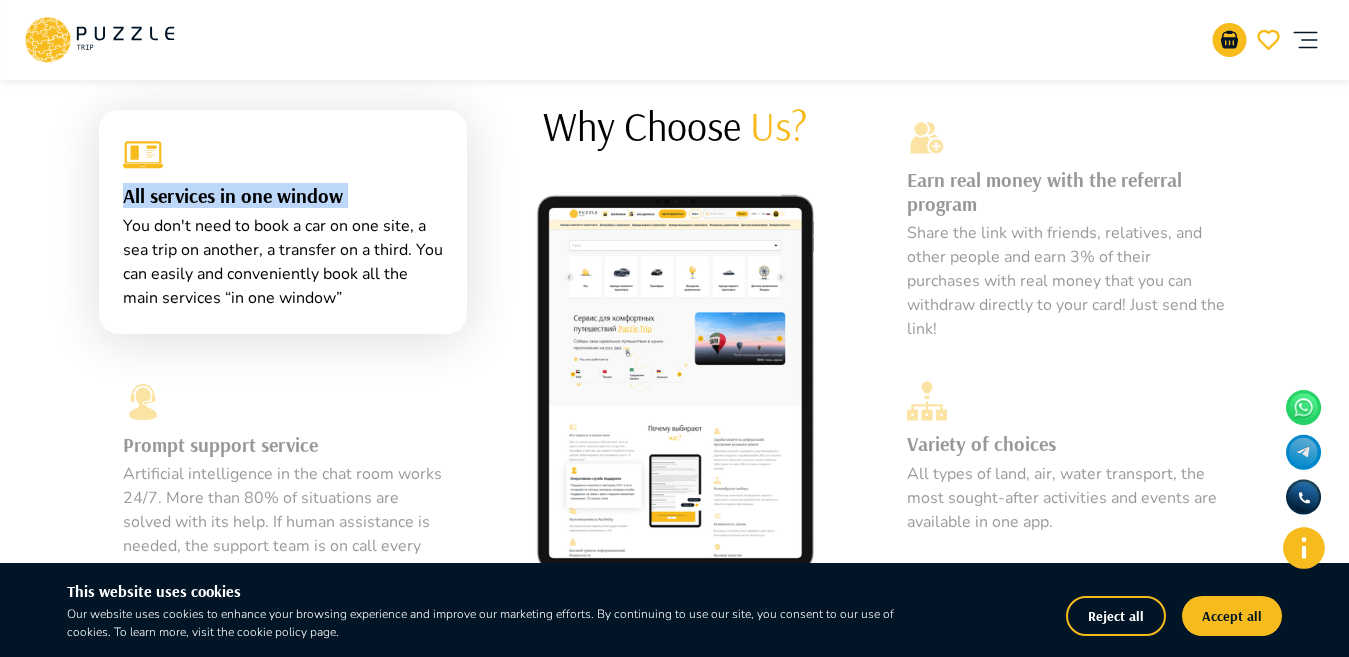 click on "All services in one window" at bounding box center [283, 196] 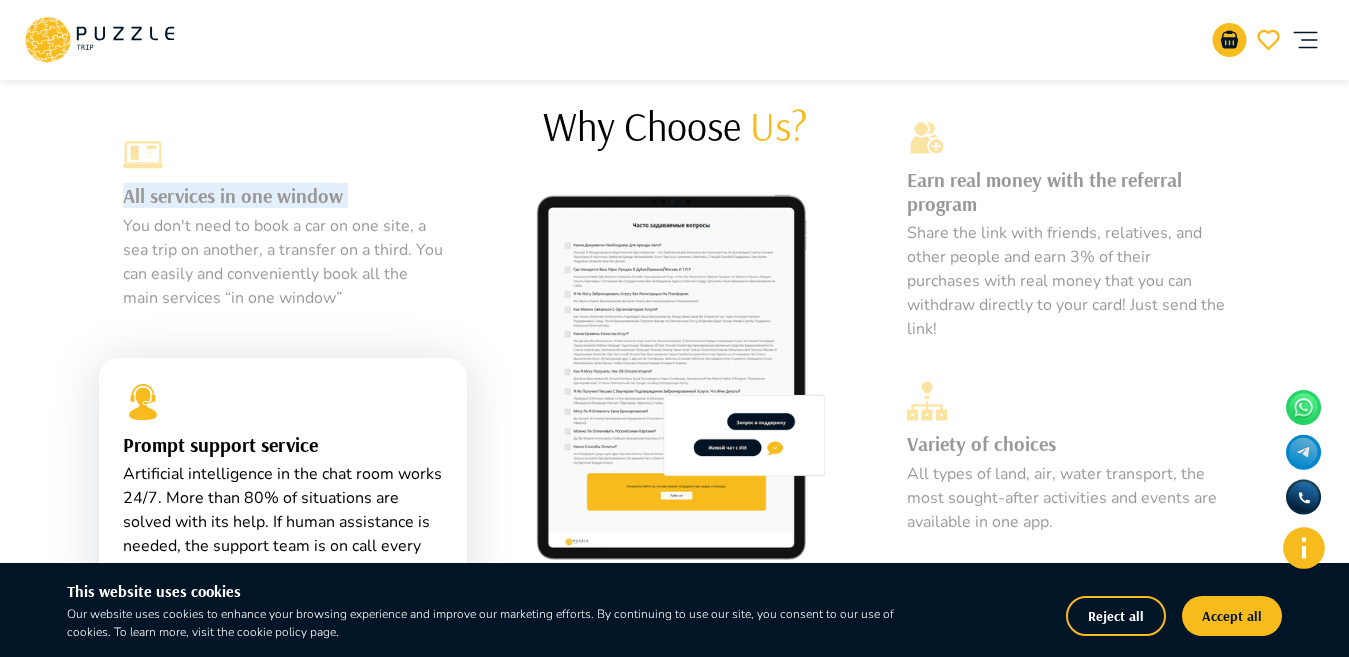click at bounding box center [675, 379] 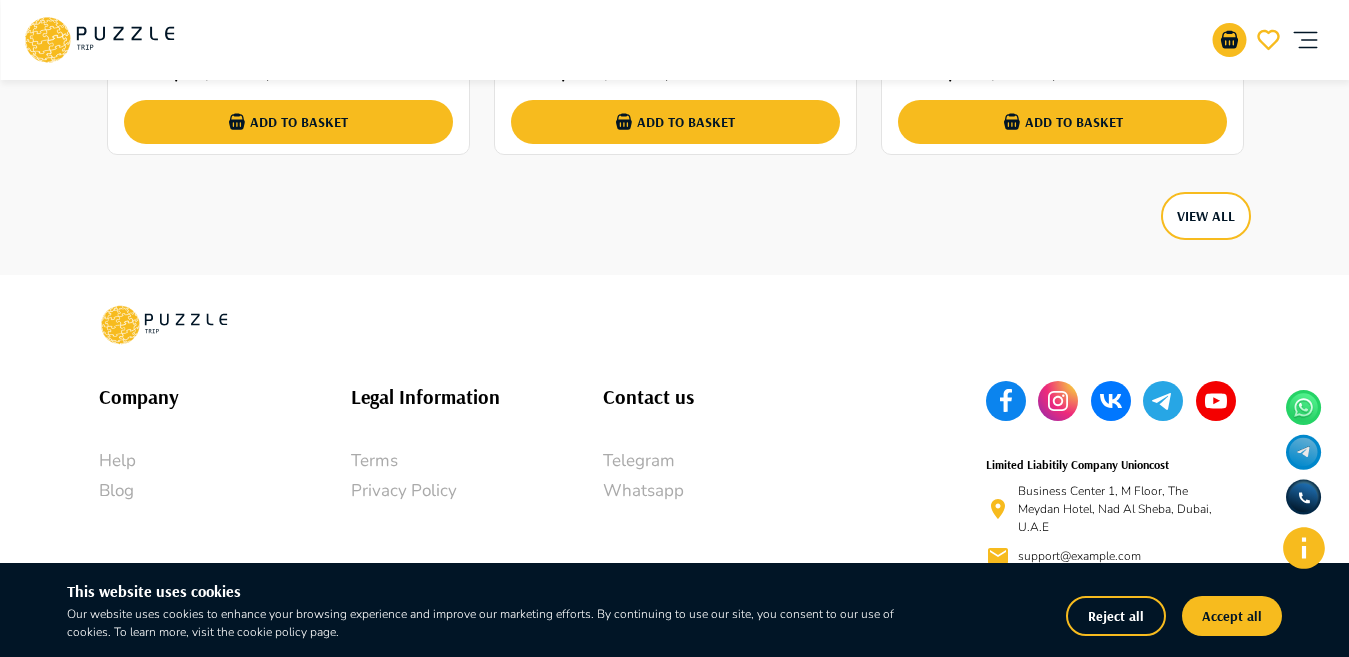 scroll, scrollTop: 3223, scrollLeft: 0, axis: vertical 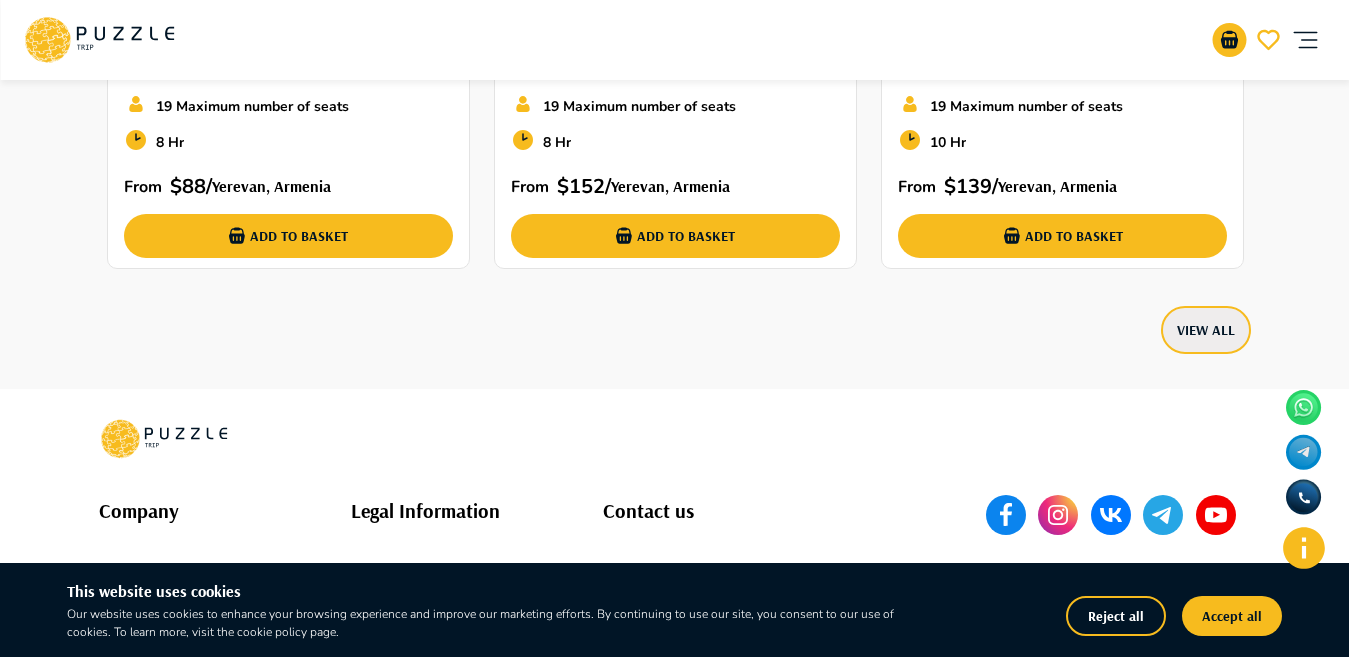 click on "View All" at bounding box center (1206, 330) 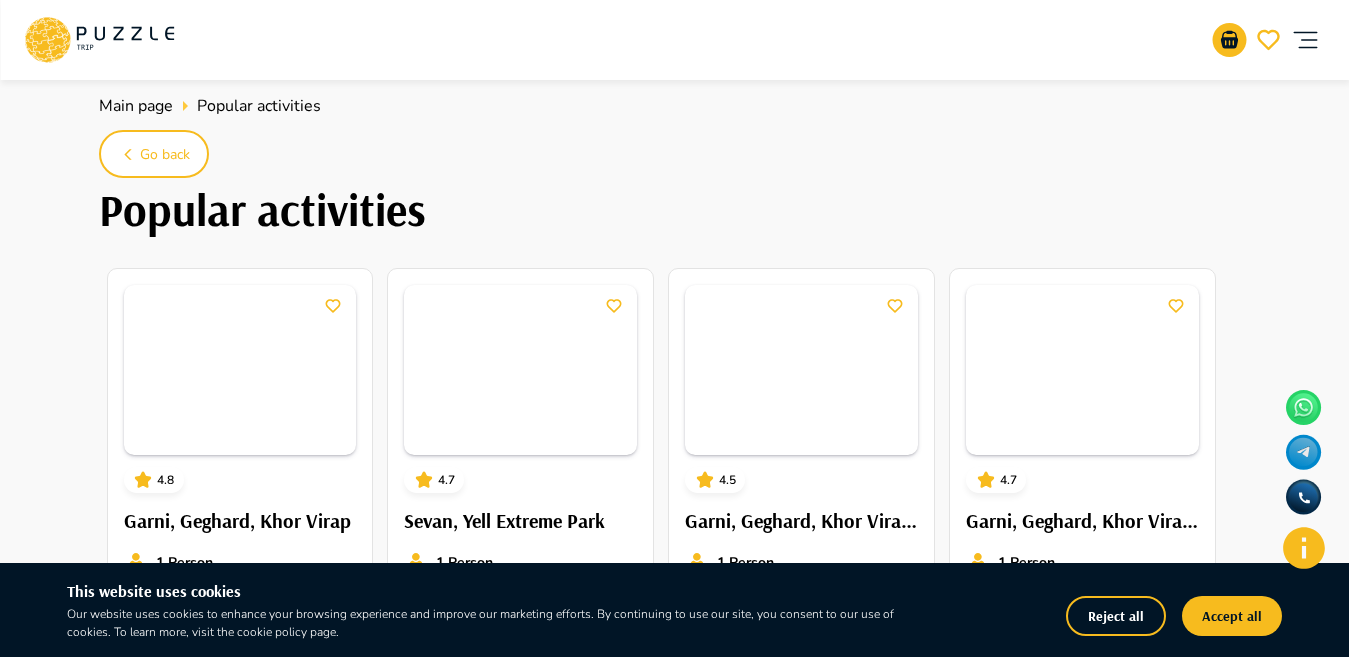 scroll, scrollTop: 74, scrollLeft: 0, axis: vertical 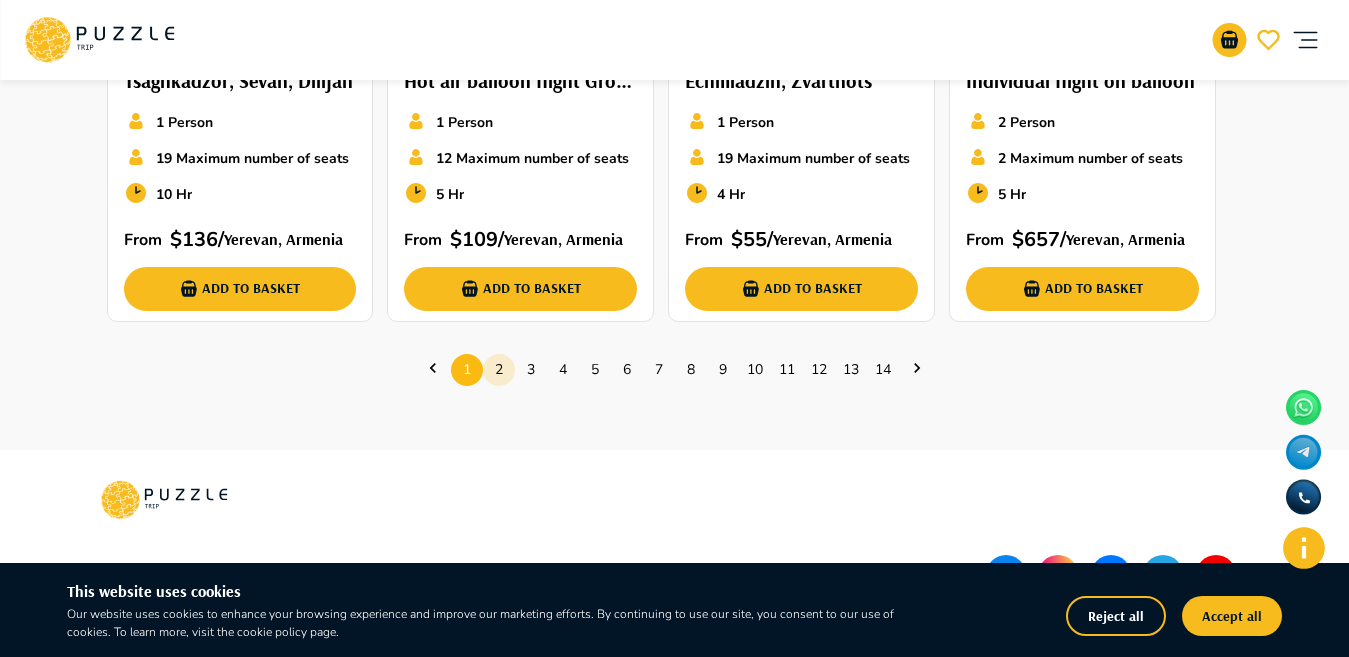 click on "2" at bounding box center (499, 369) 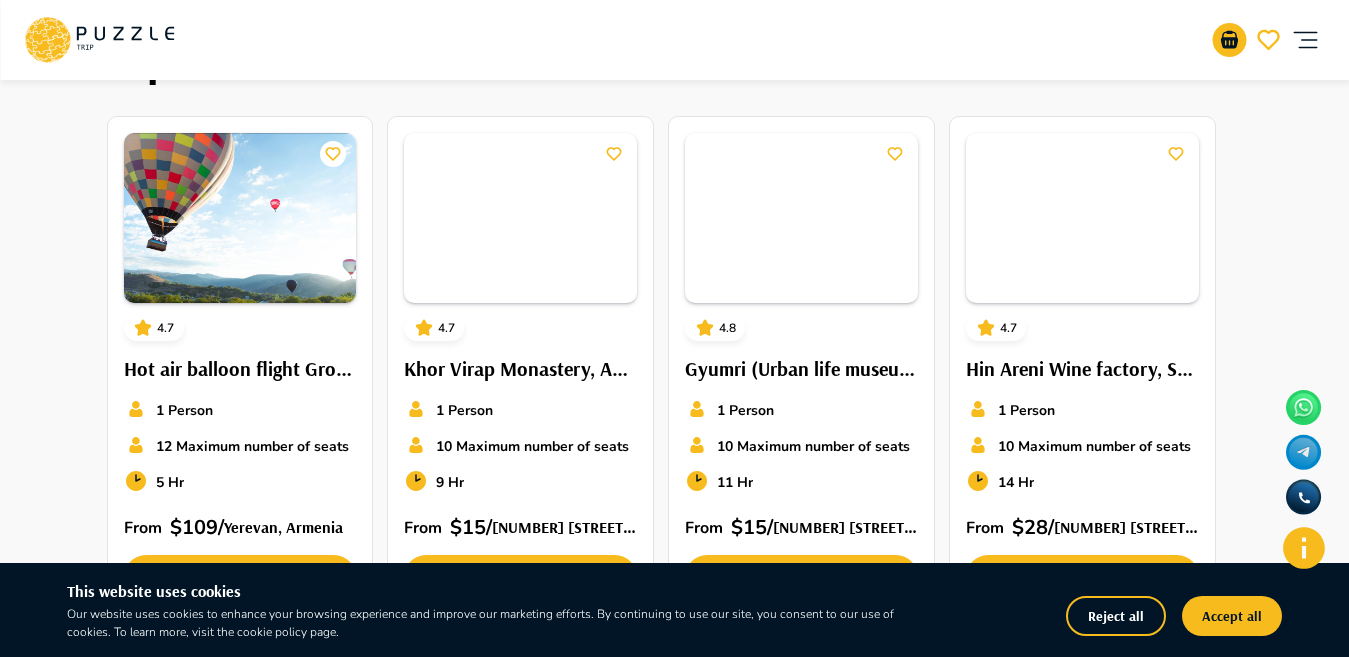 scroll, scrollTop: 74, scrollLeft: 0, axis: vertical 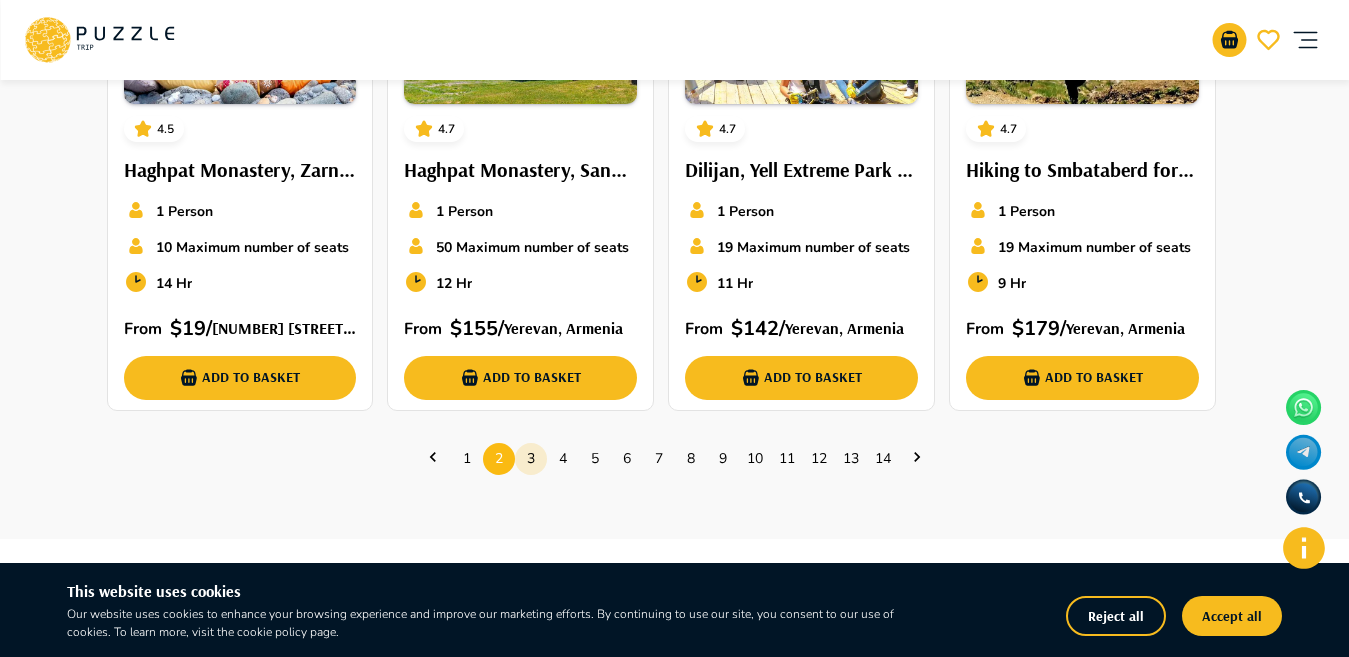 click on "3" at bounding box center (531, 458) 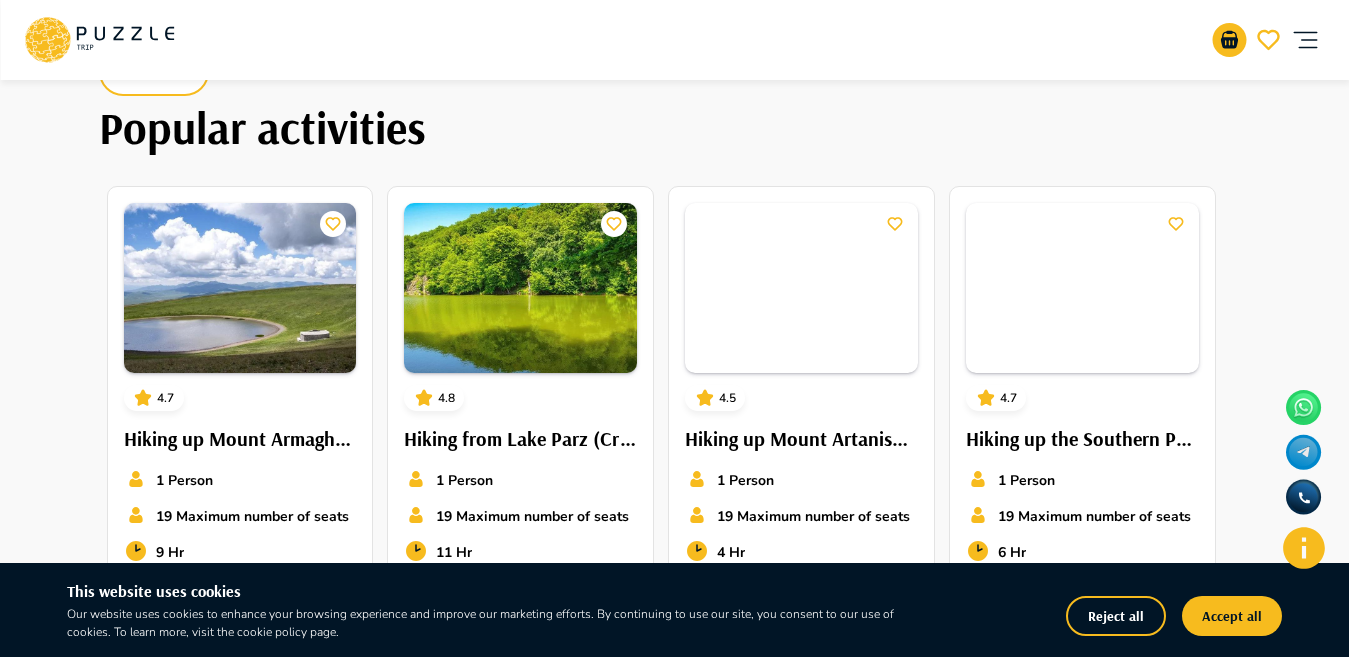 scroll, scrollTop: 74, scrollLeft: 0, axis: vertical 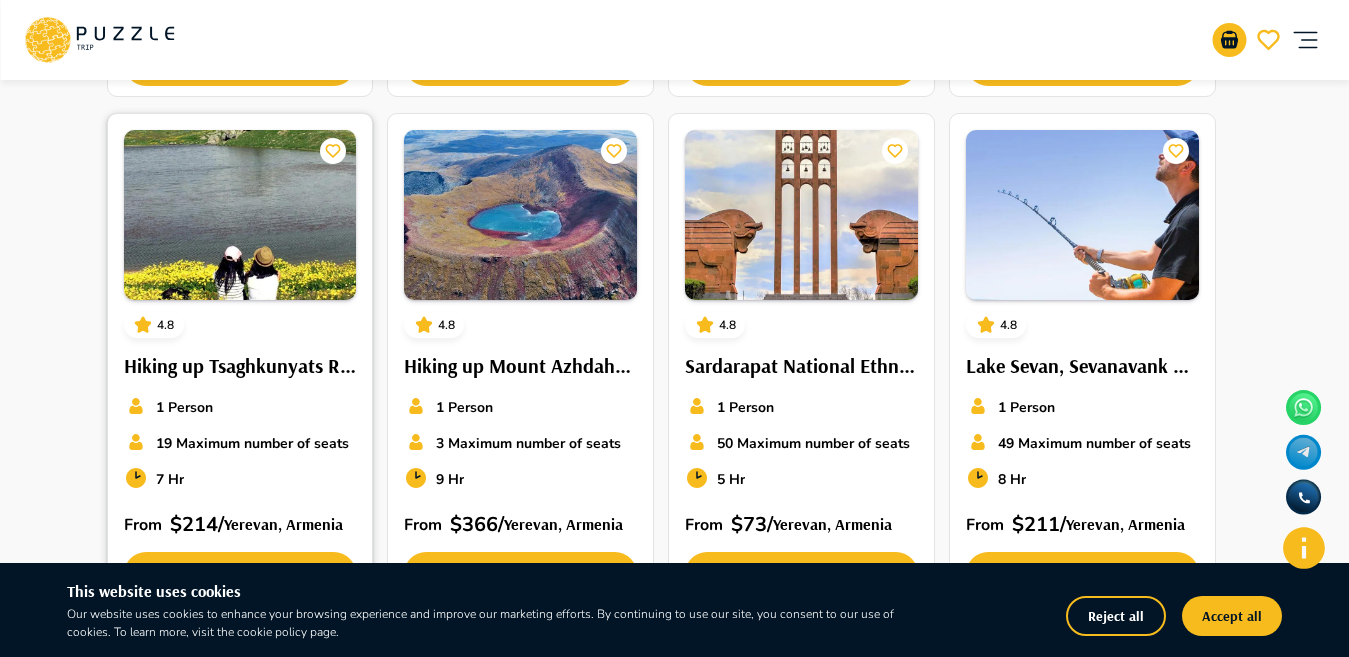 click on "Hiking up Tsaghkunyats Ridge - Individual excursion" at bounding box center [240, 366] 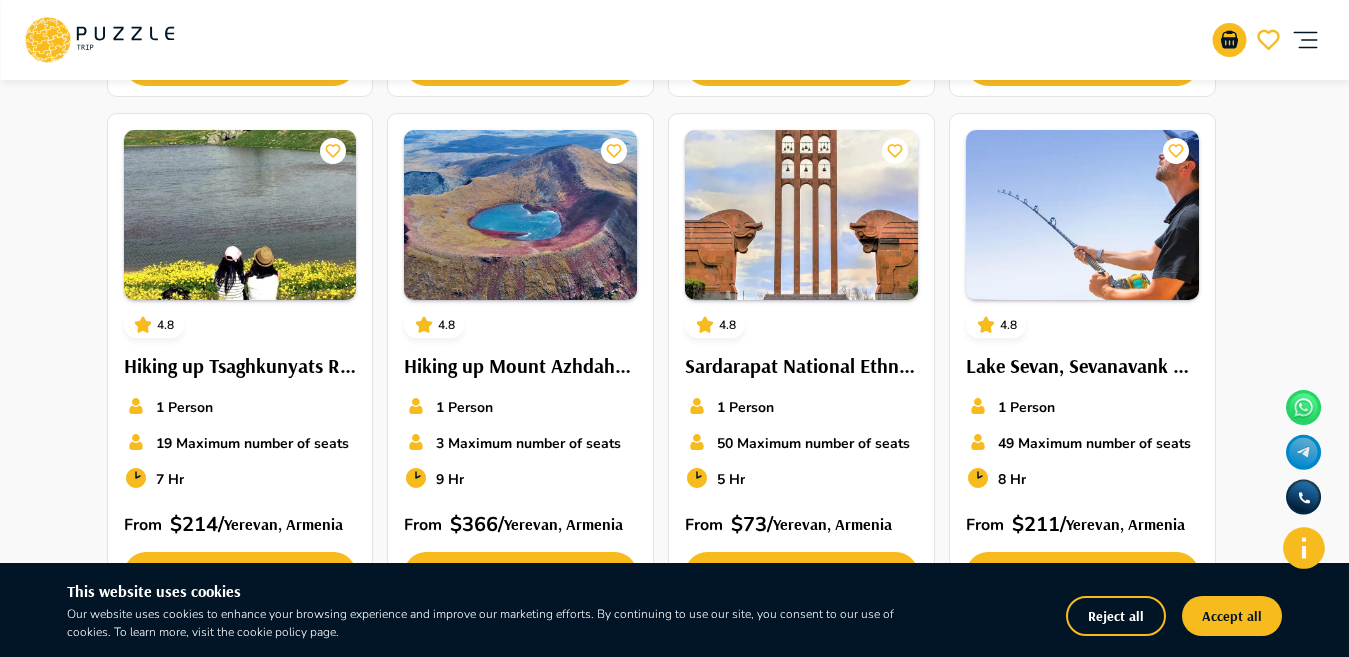 scroll, scrollTop: 1149, scrollLeft: 0, axis: vertical 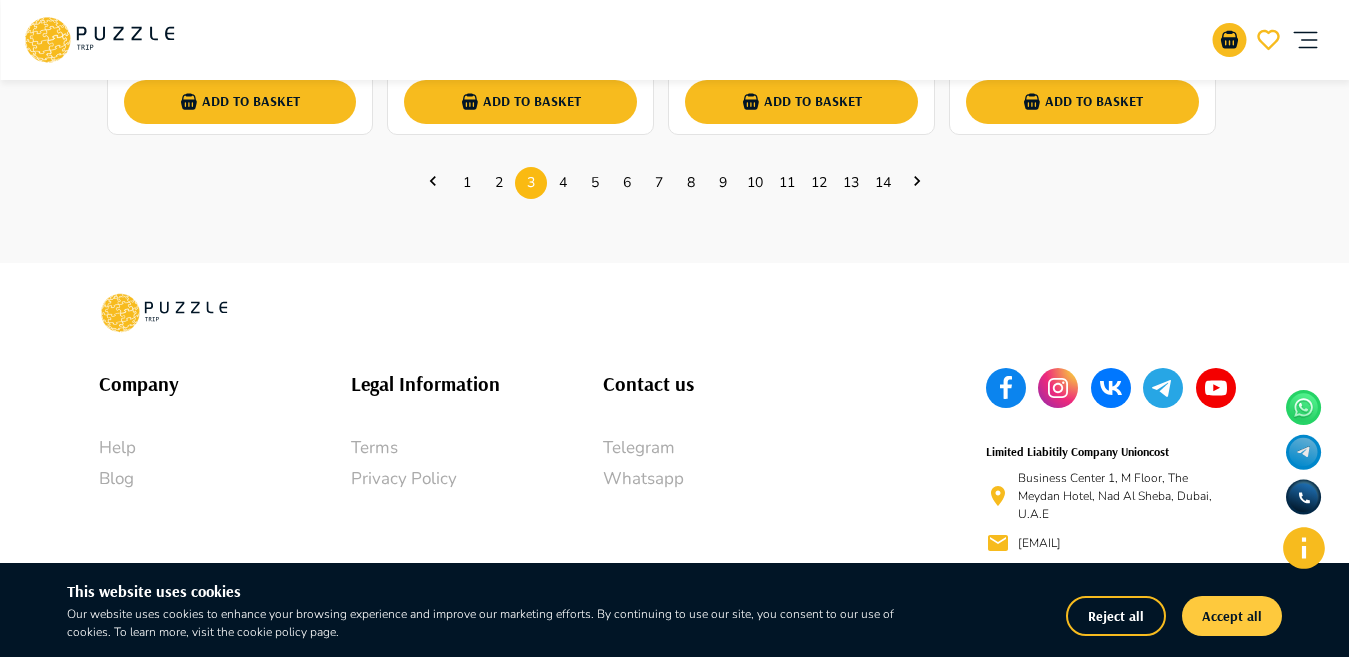 click on "Accept all" at bounding box center [1232, 616] 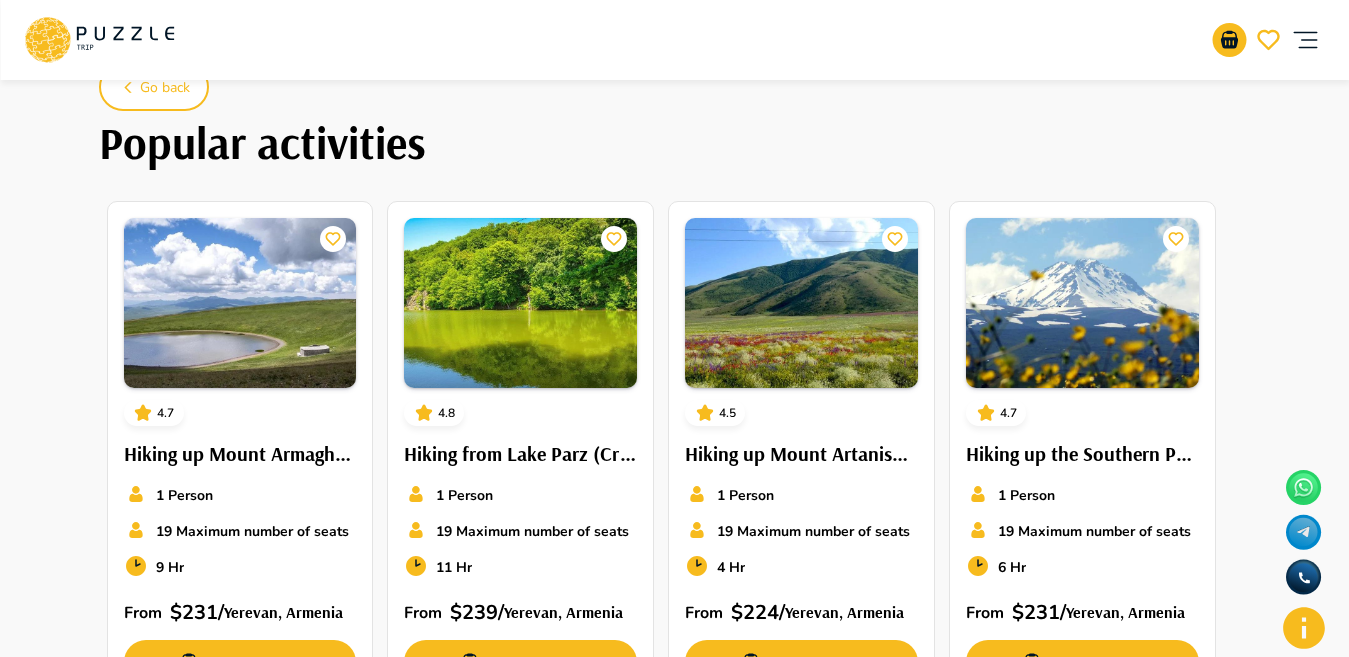 scroll, scrollTop: 0, scrollLeft: 0, axis: both 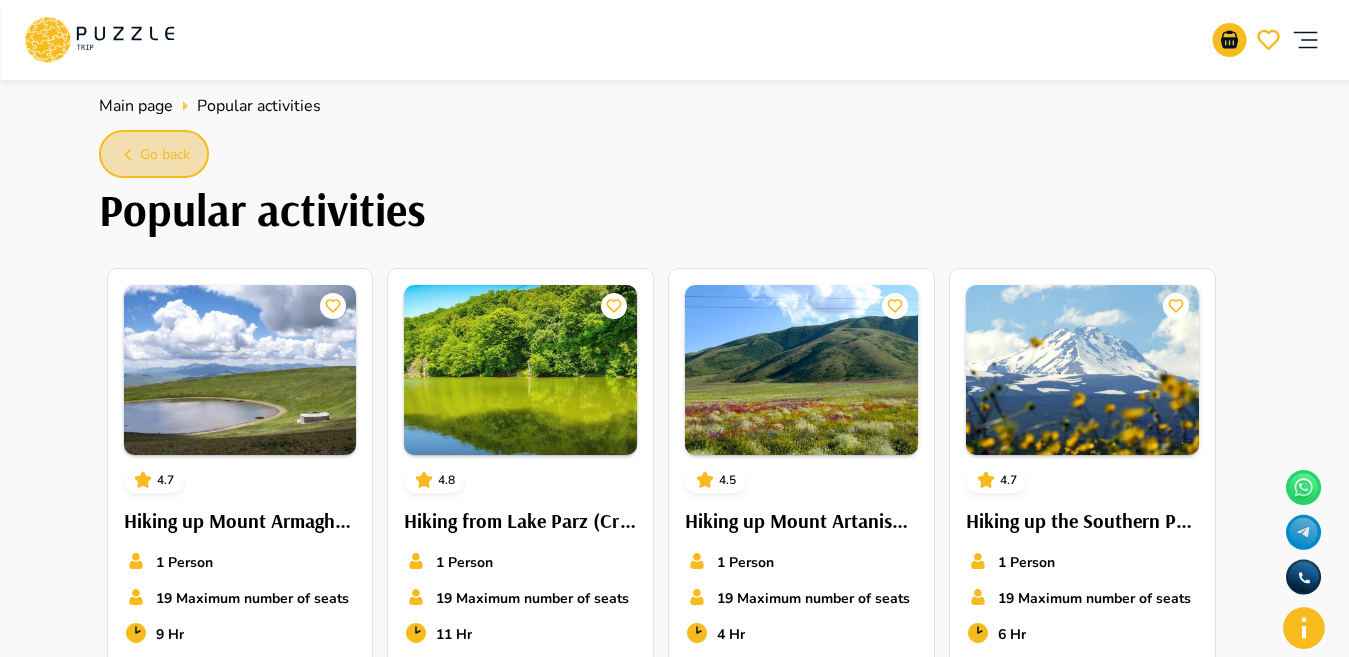 click 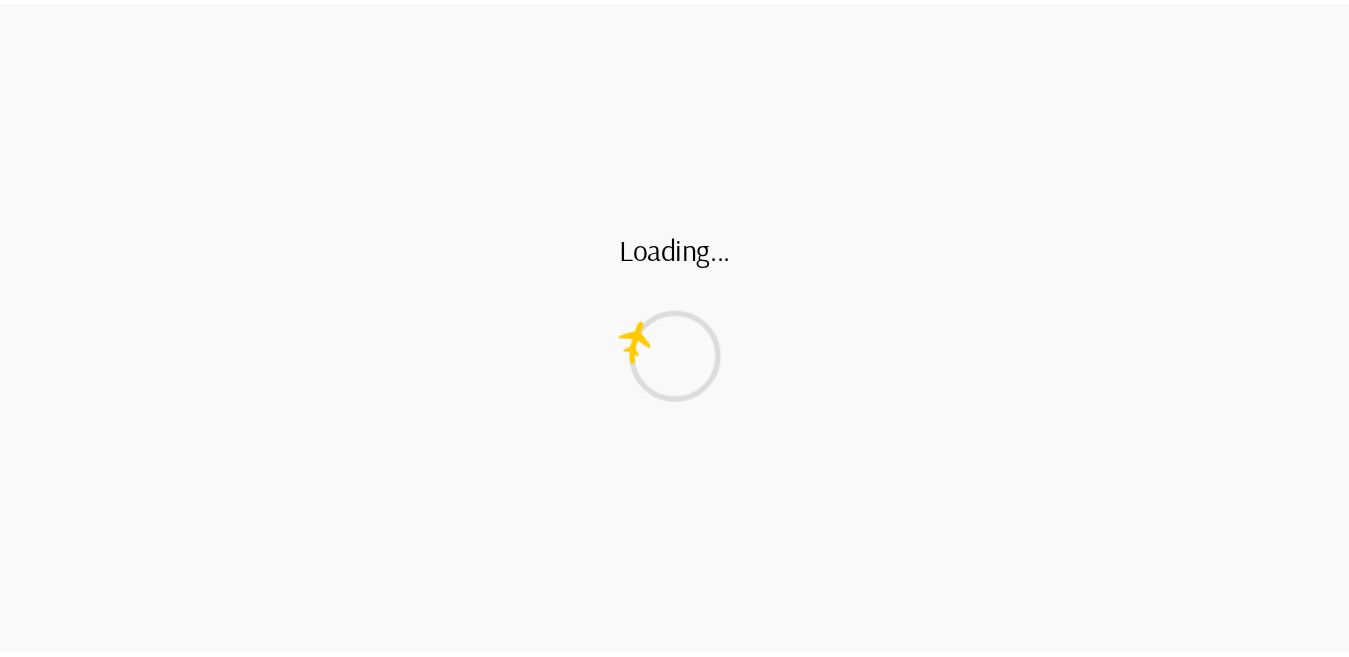 scroll, scrollTop: 0, scrollLeft: 0, axis: both 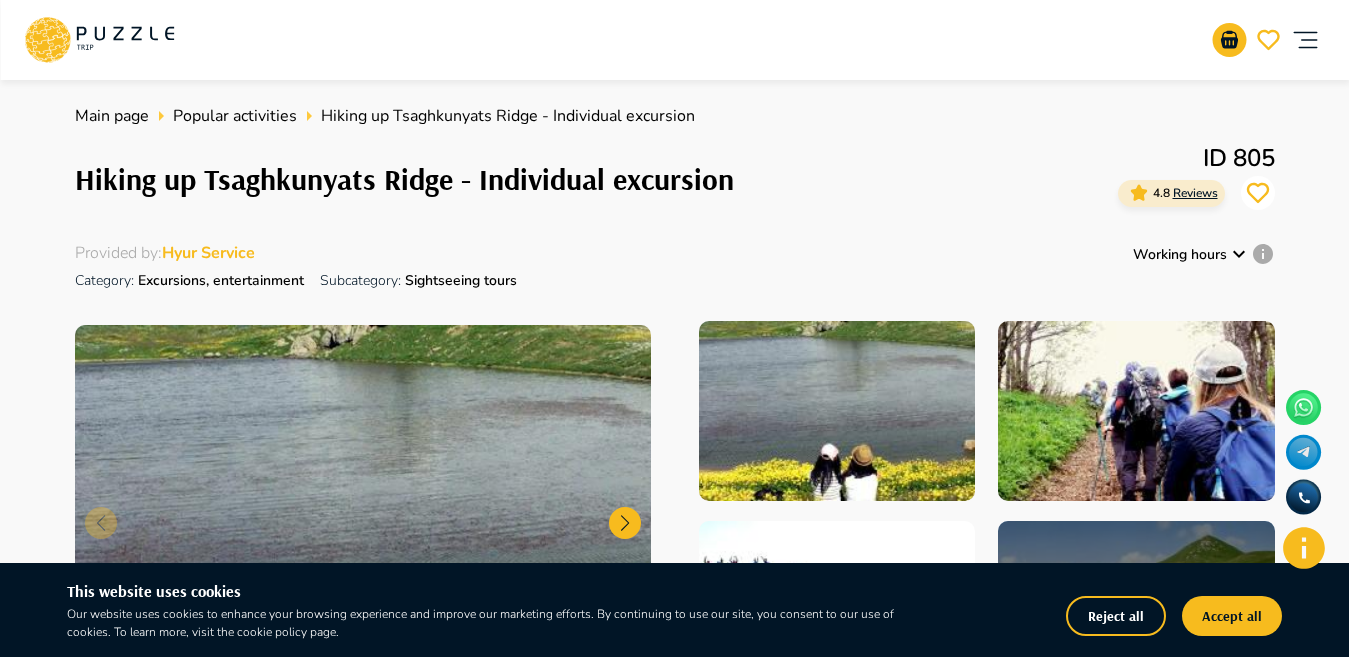 click 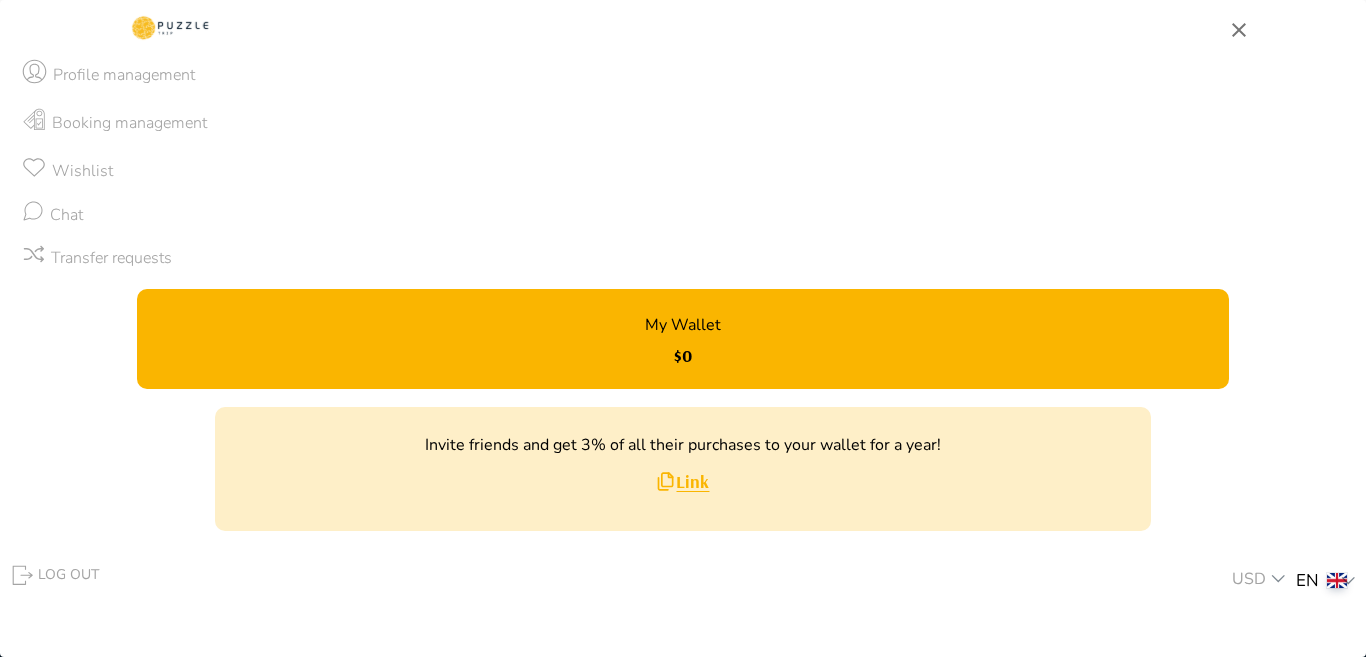 click on "Profile management" at bounding box center (124, 75) 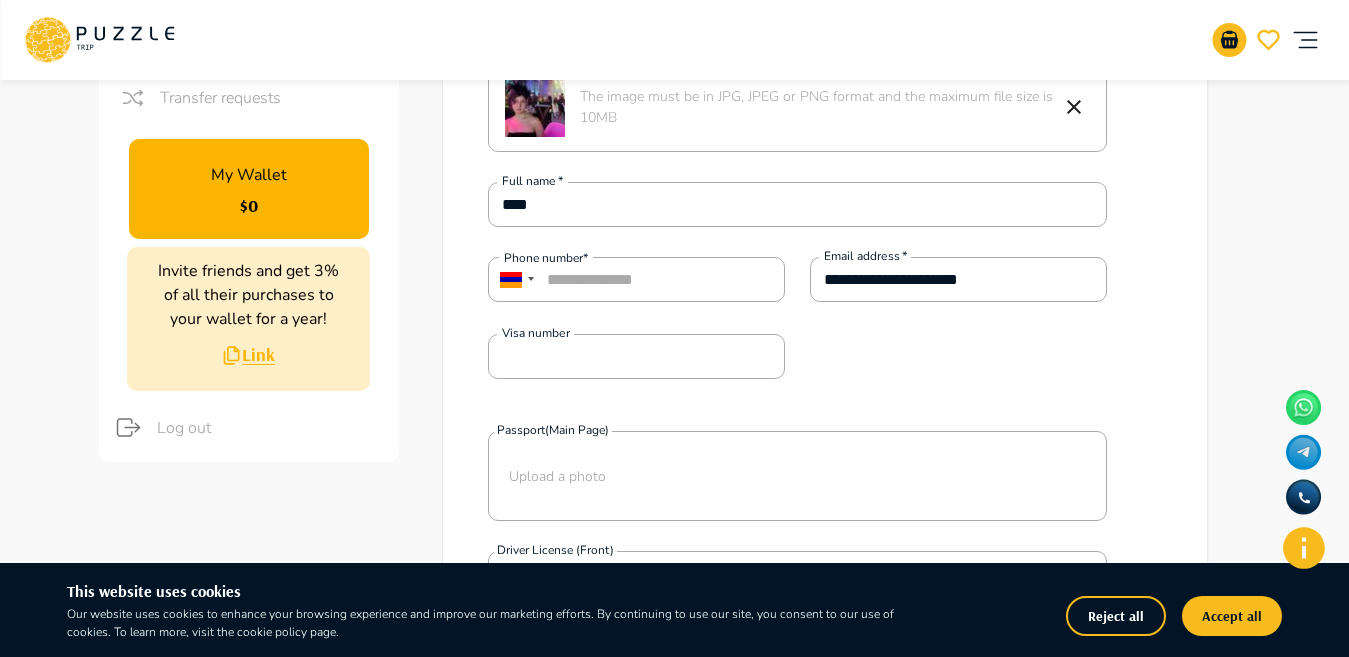 scroll, scrollTop: 64, scrollLeft: 0, axis: vertical 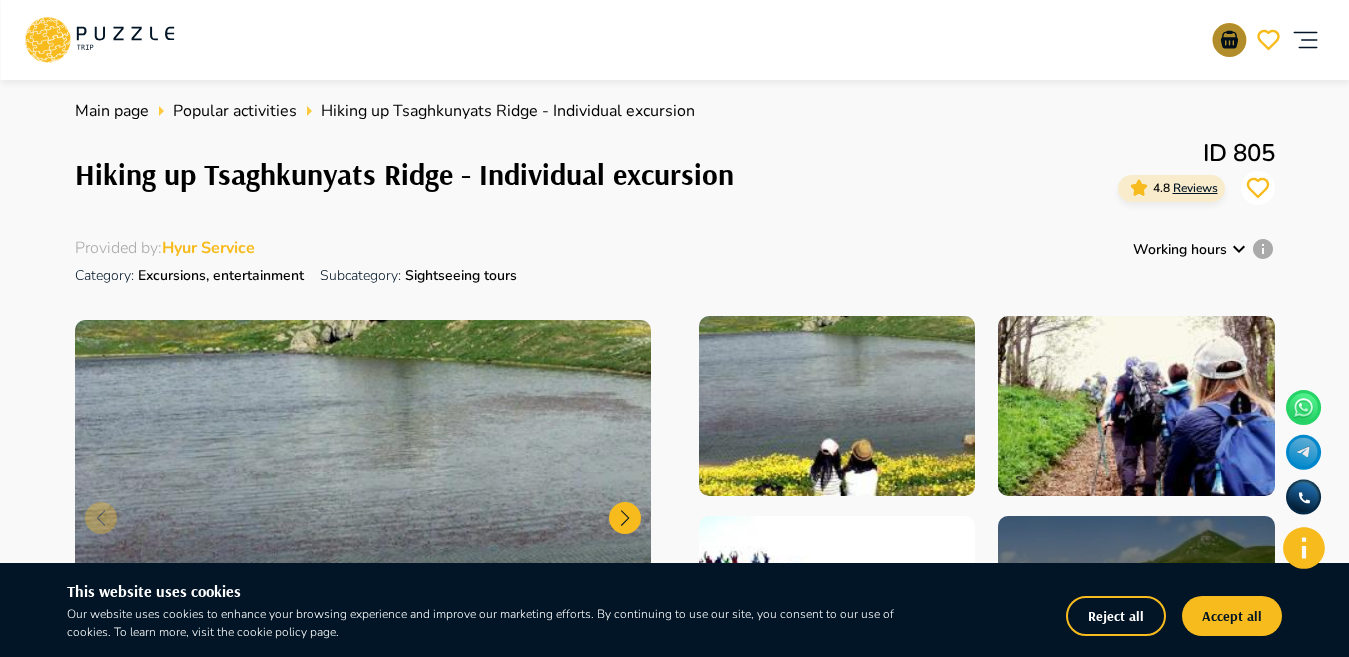 click 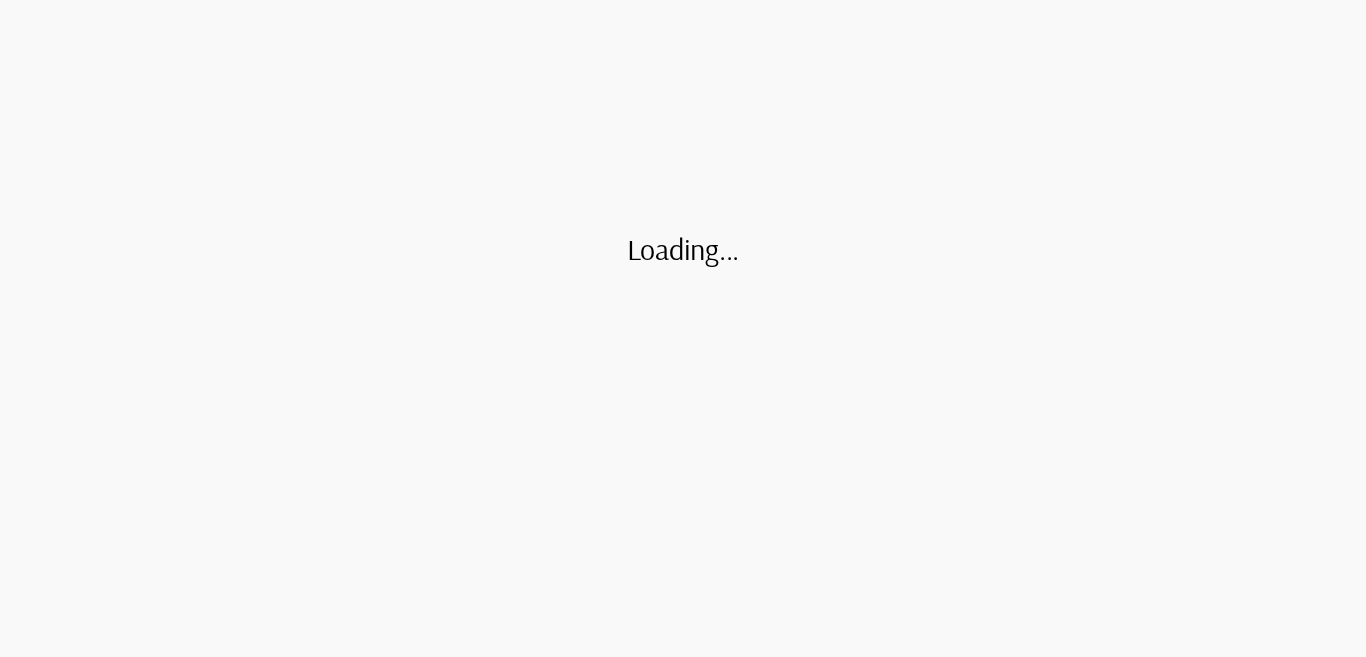 scroll, scrollTop: 0, scrollLeft: 0, axis: both 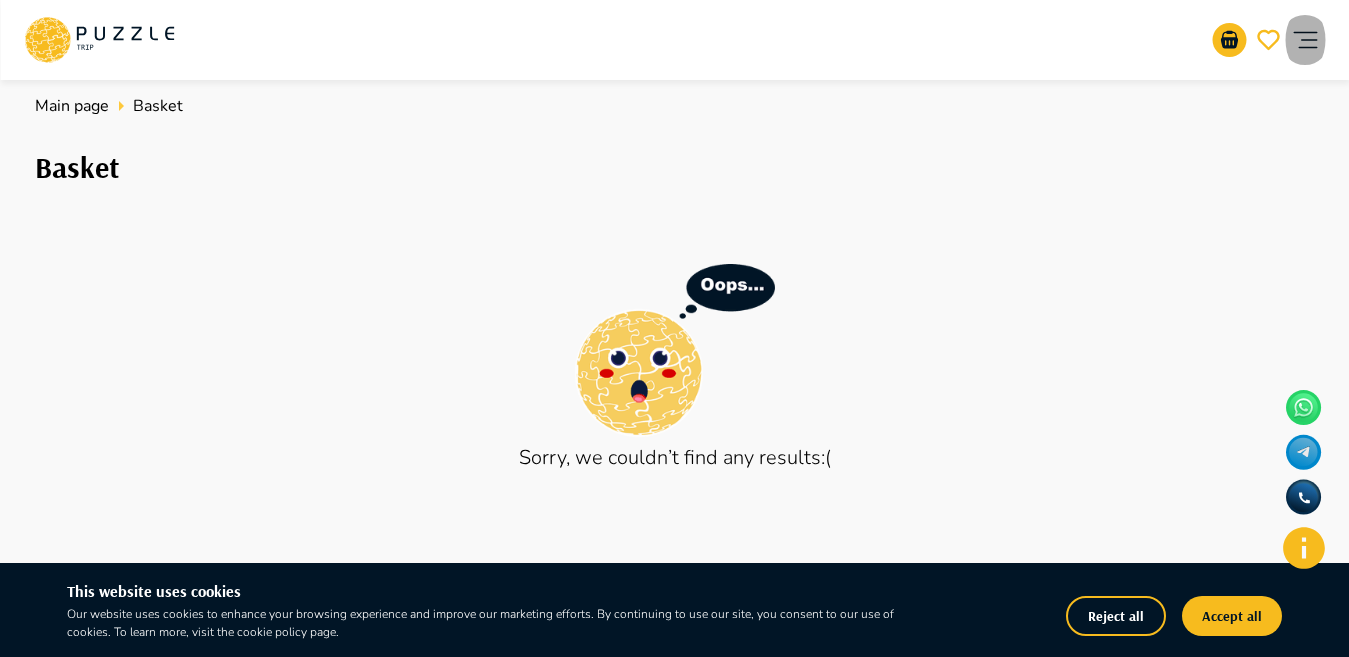 click 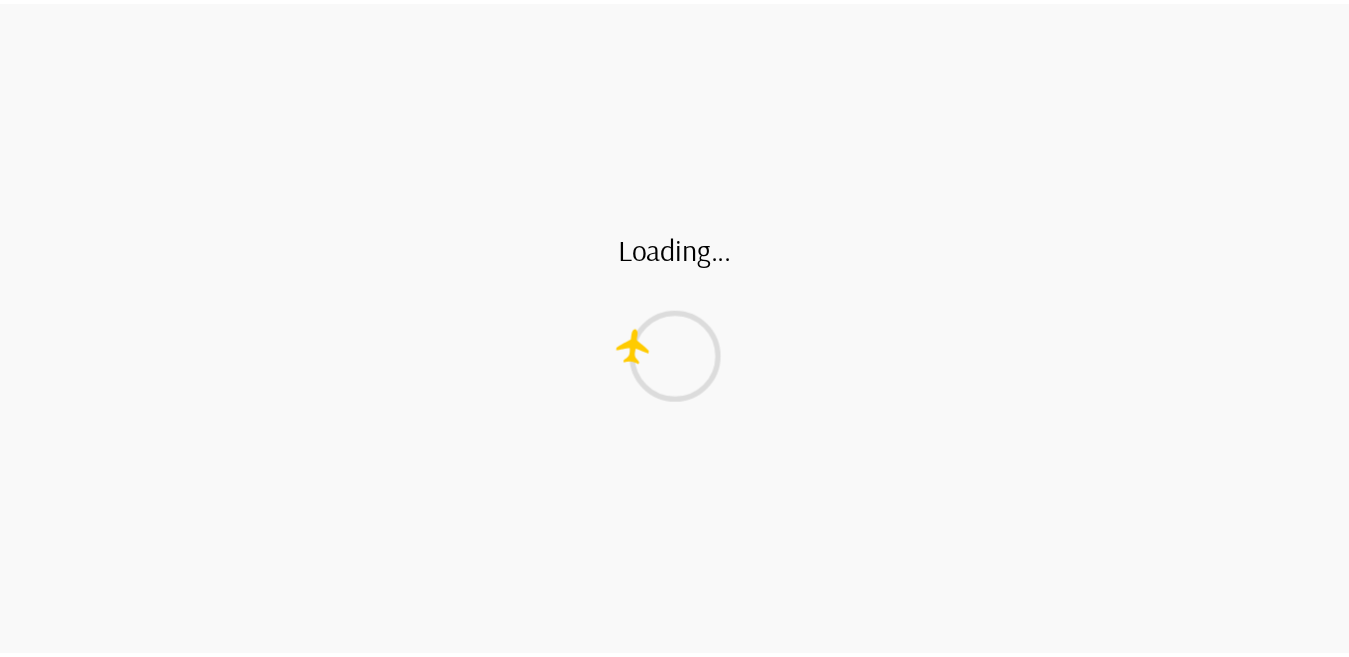 scroll, scrollTop: 0, scrollLeft: 0, axis: both 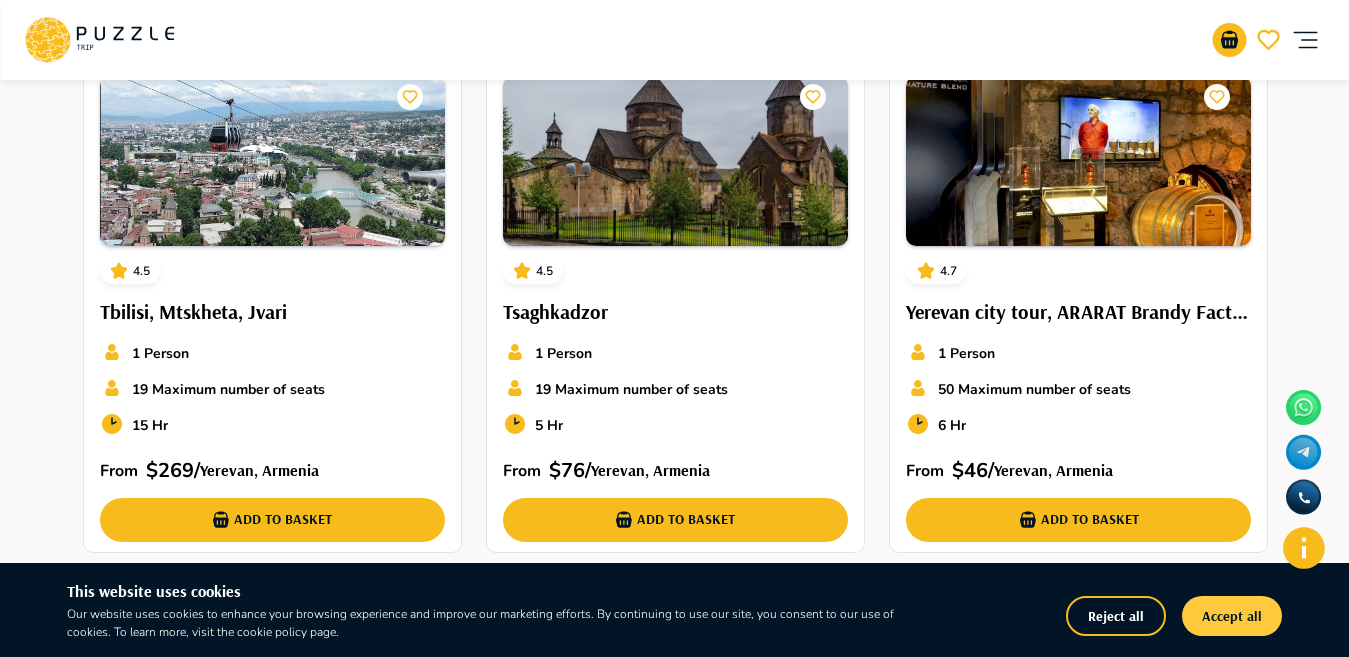 click on "Accept all" at bounding box center (1232, 616) 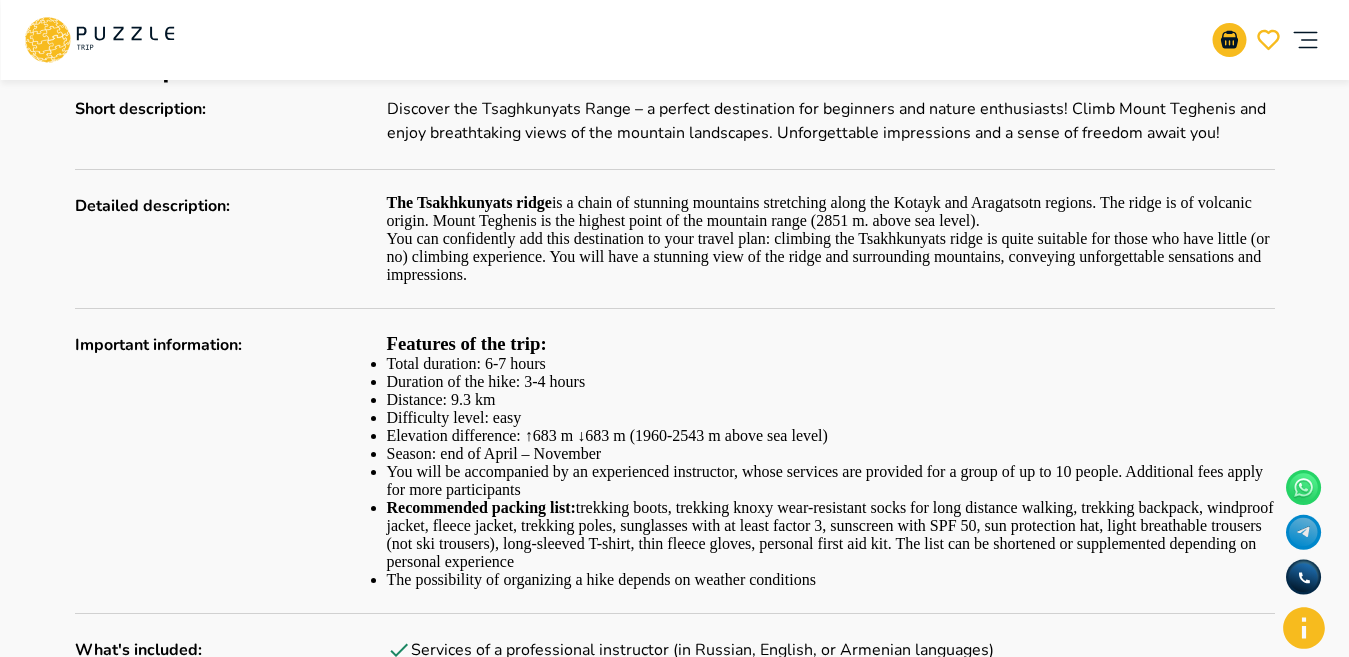 scroll, scrollTop: 704, scrollLeft: 0, axis: vertical 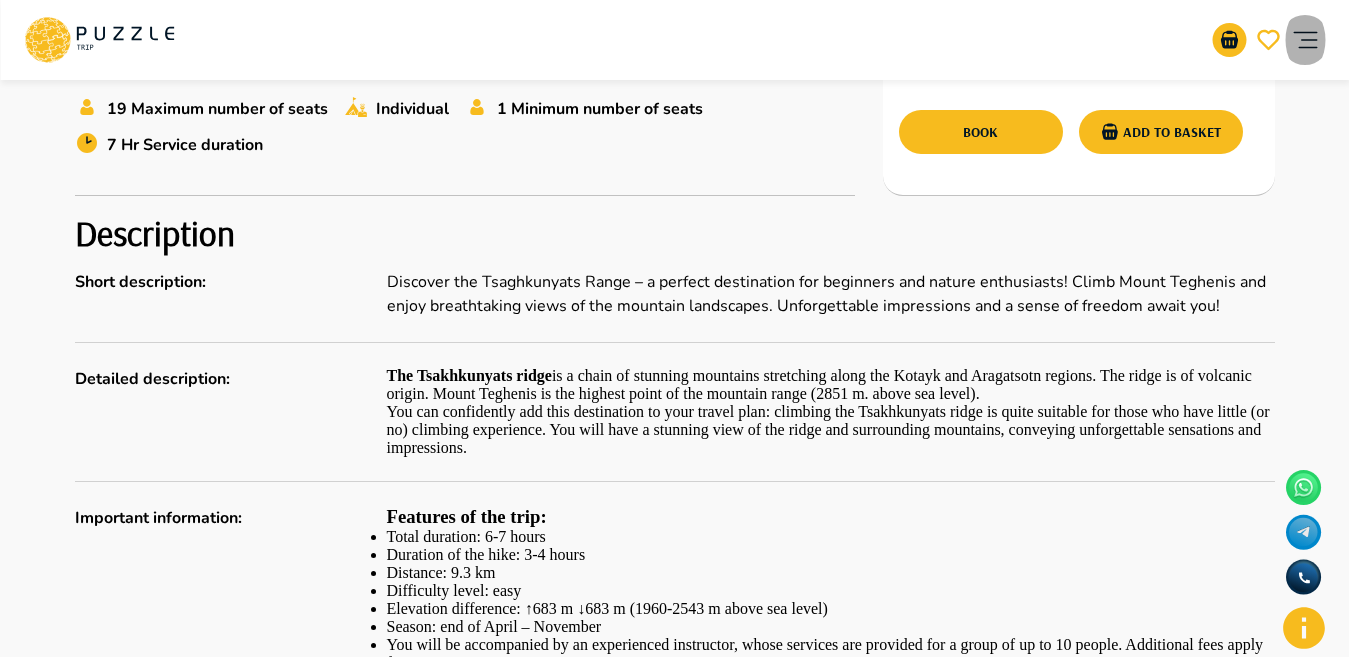 click at bounding box center [1305, 40] 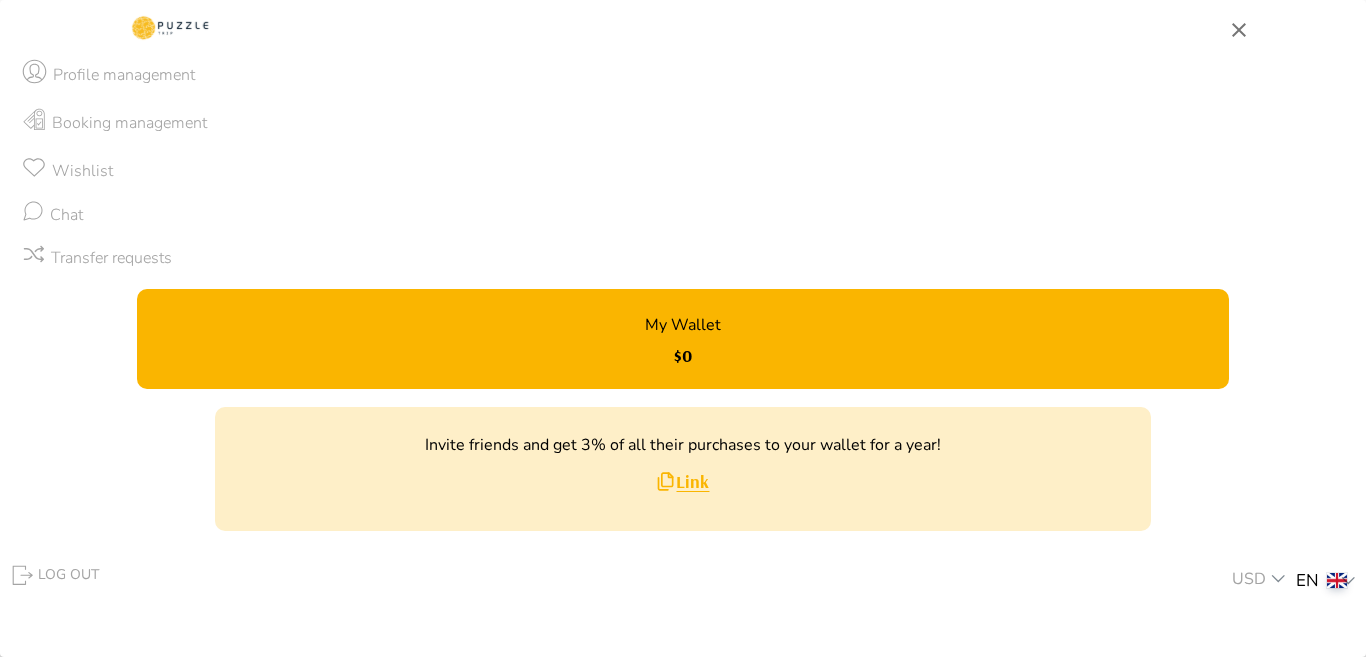 click on "Booking management" at bounding box center (683, 123) 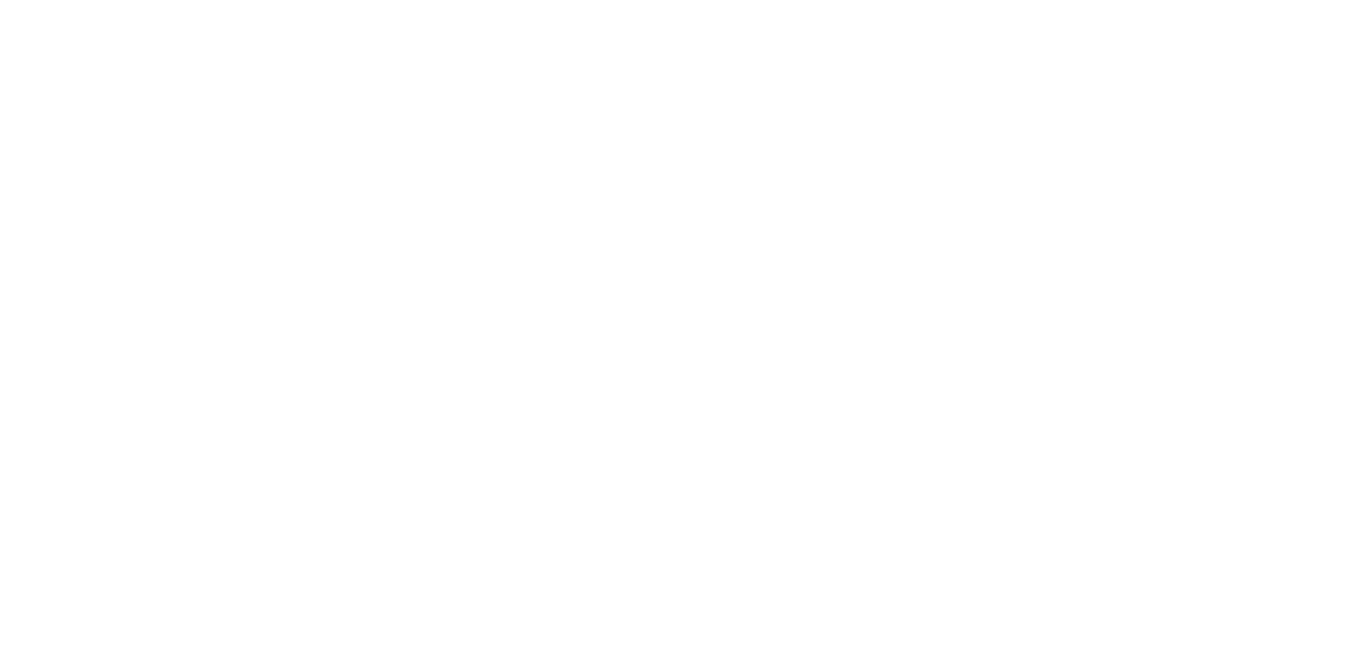 scroll, scrollTop: 0, scrollLeft: 0, axis: both 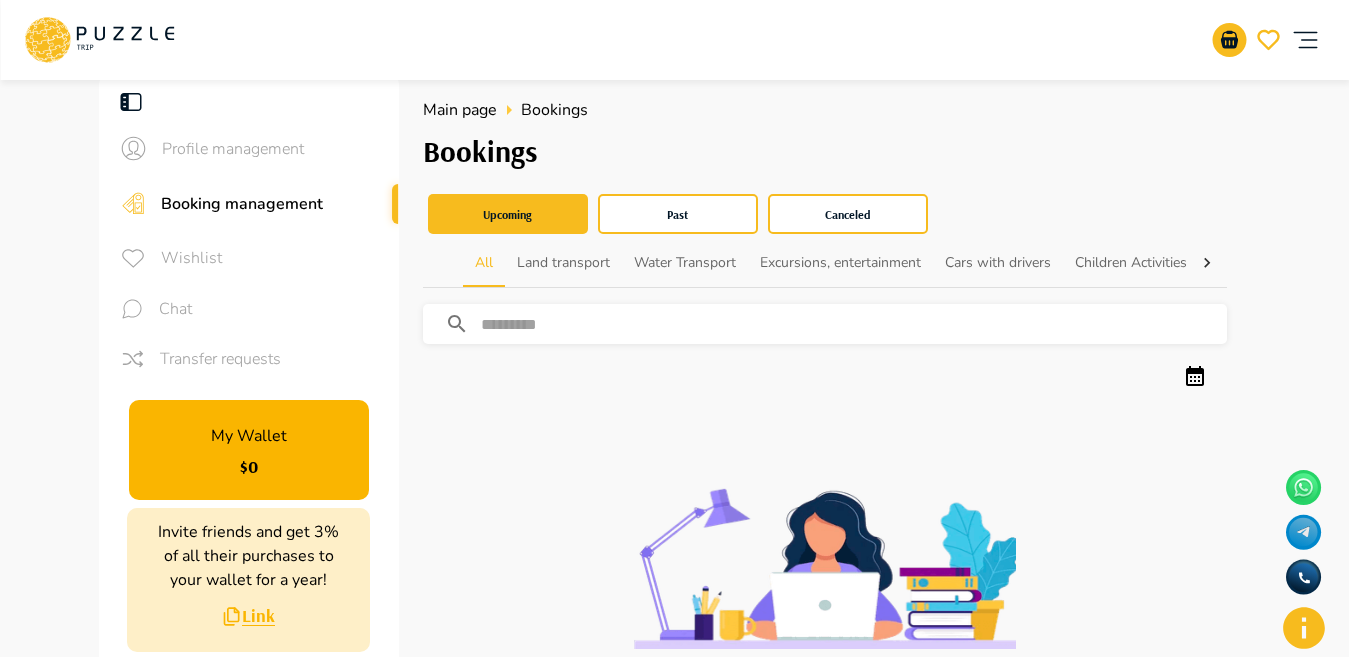 click at bounding box center [854, 324] 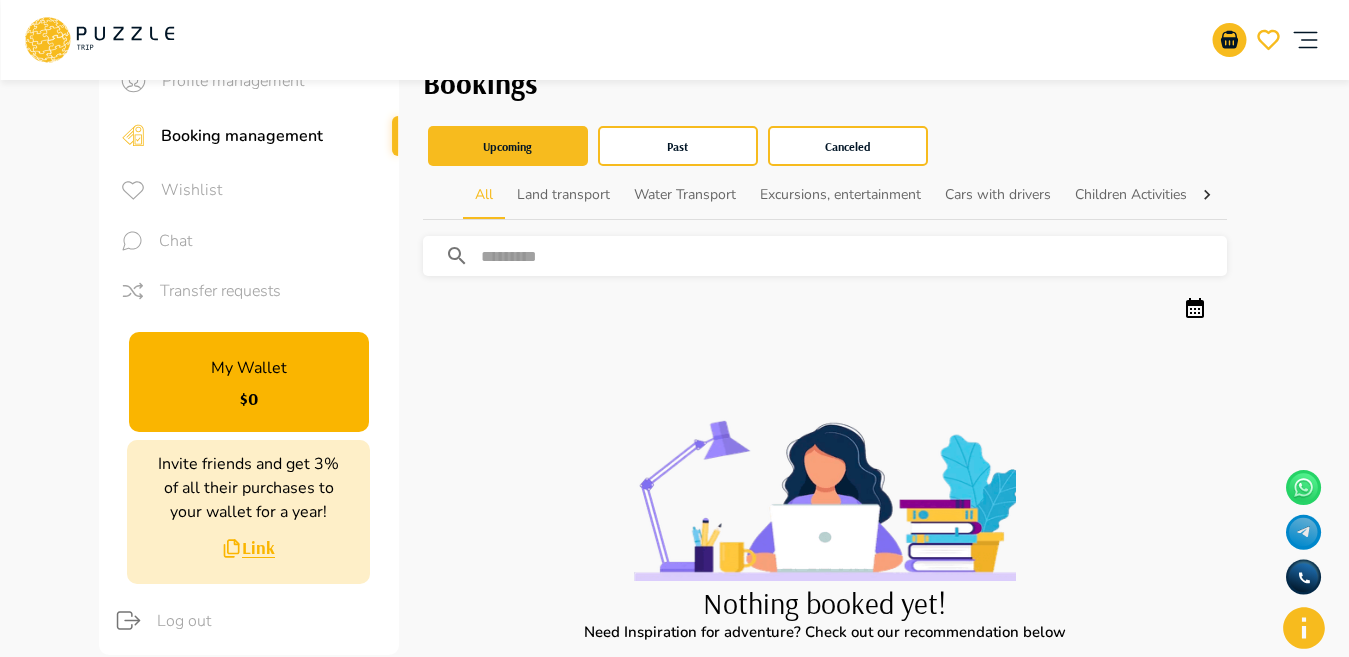 scroll, scrollTop: 0, scrollLeft: 0, axis: both 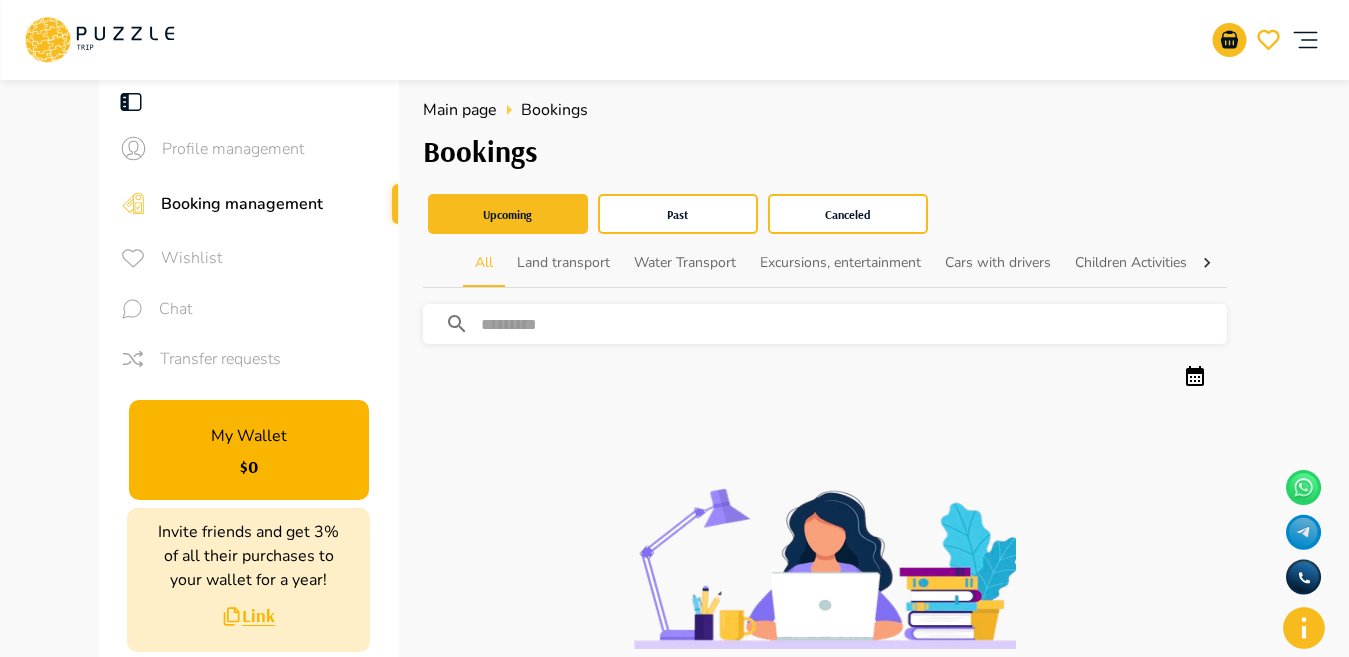click on "Excursions, entertainment" at bounding box center [840, 263] 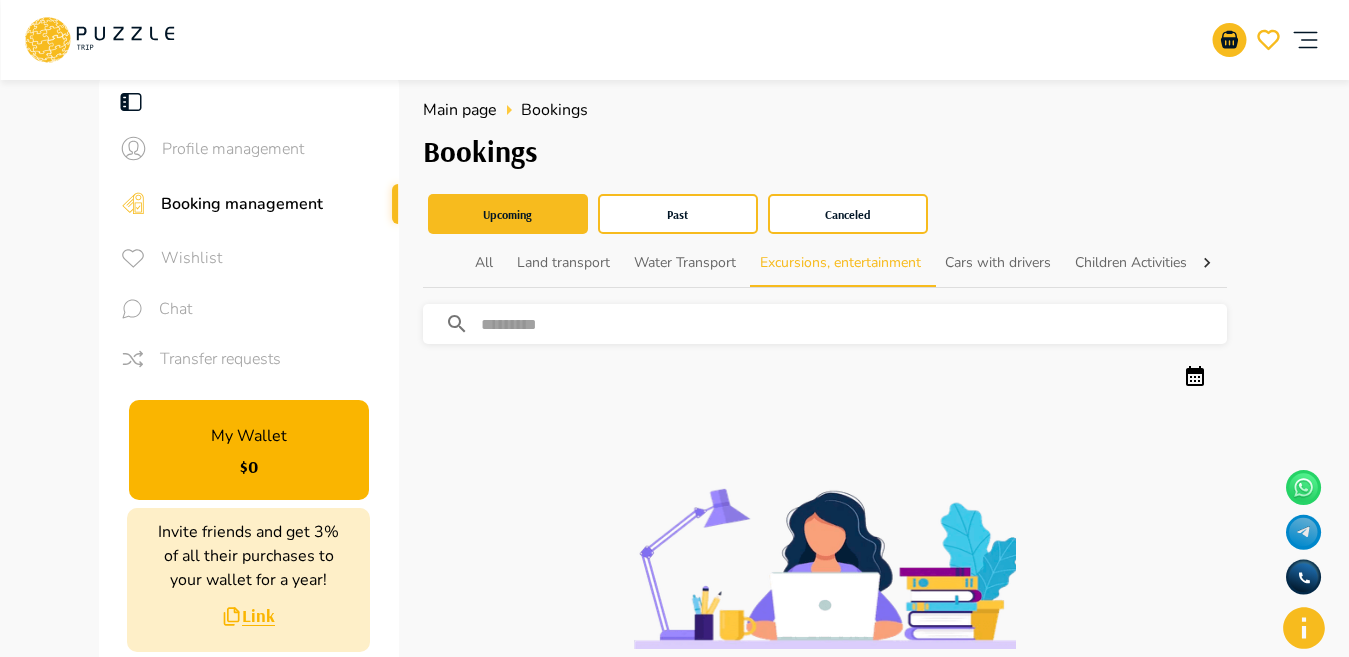 click at bounding box center [854, 324] 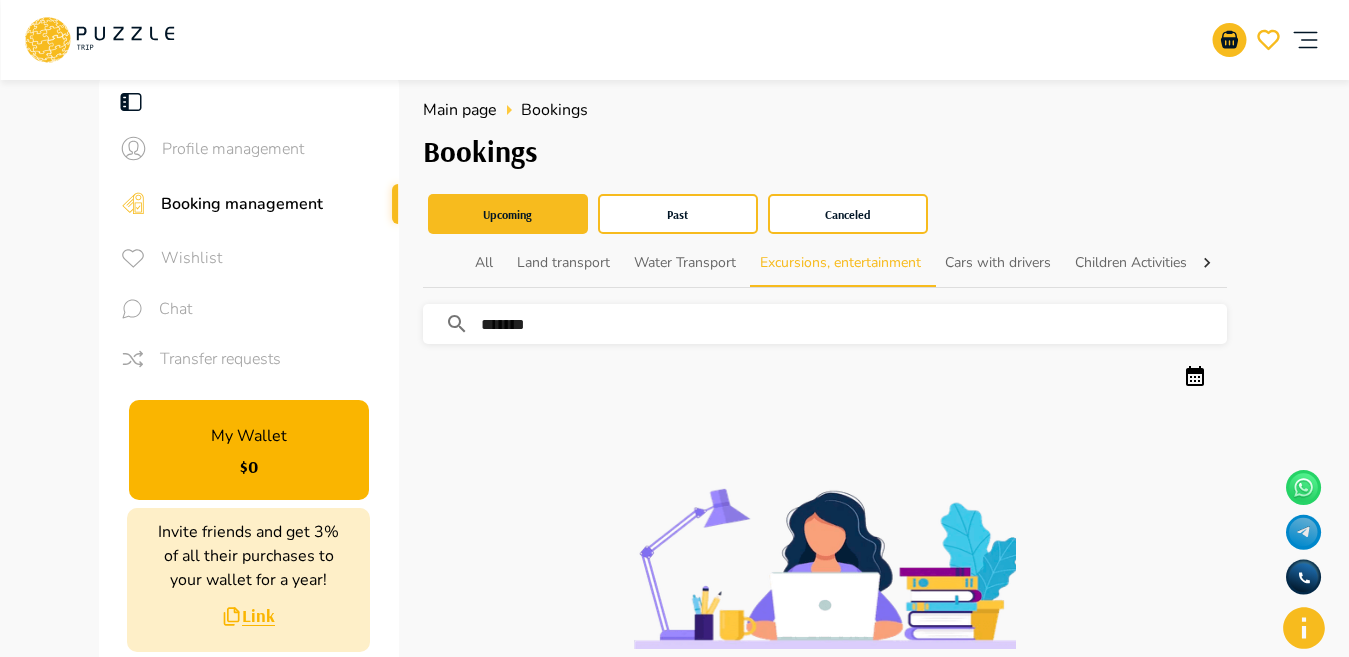 type on "*******" 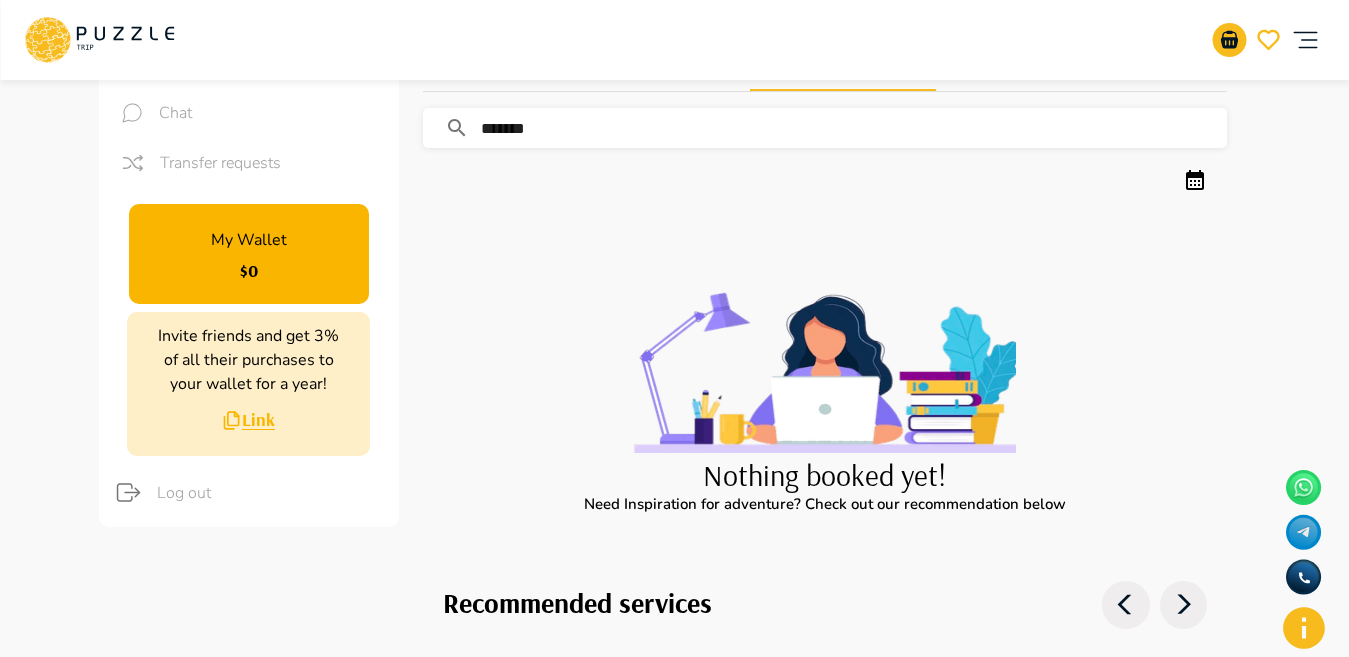 scroll, scrollTop: 0, scrollLeft: 0, axis: both 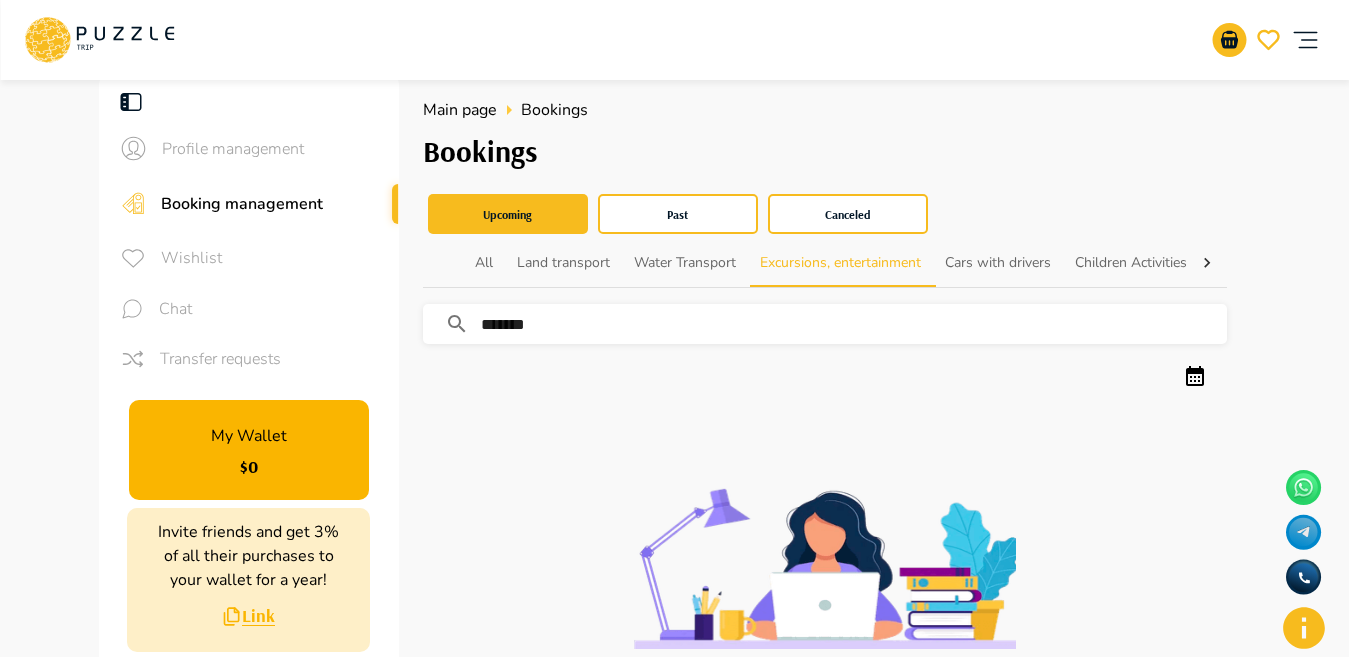 click 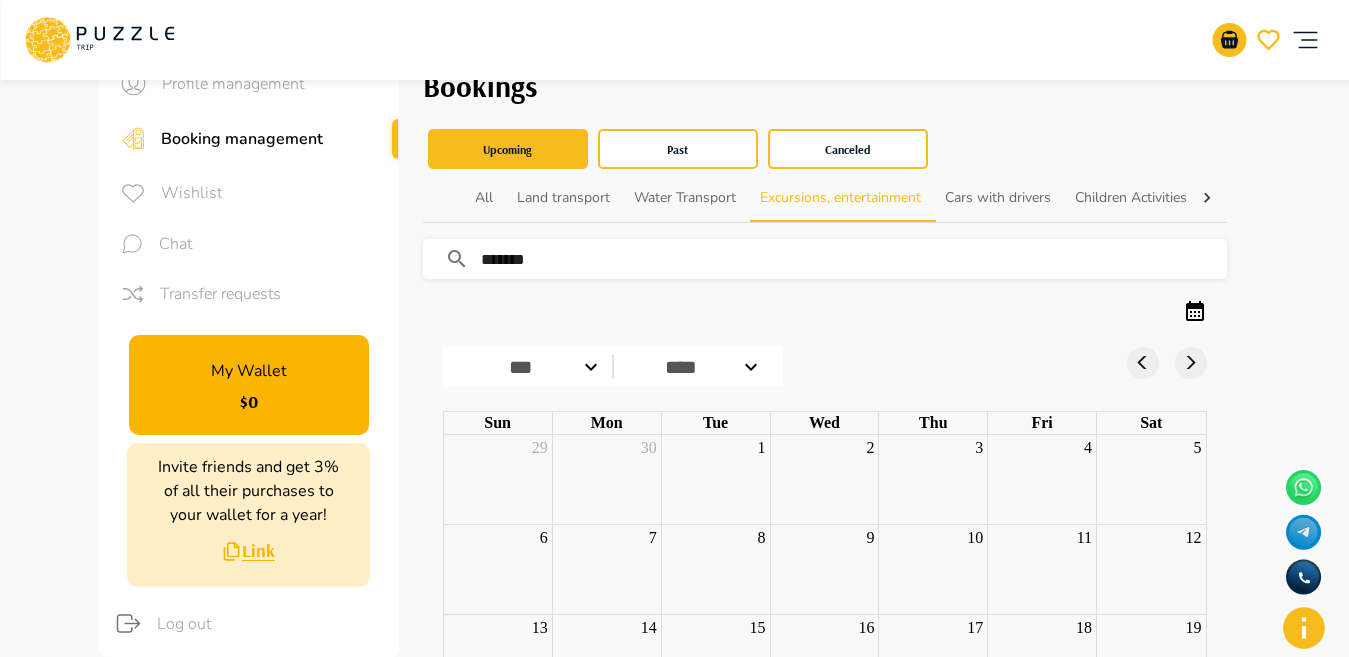 scroll, scrollTop: 61, scrollLeft: 0, axis: vertical 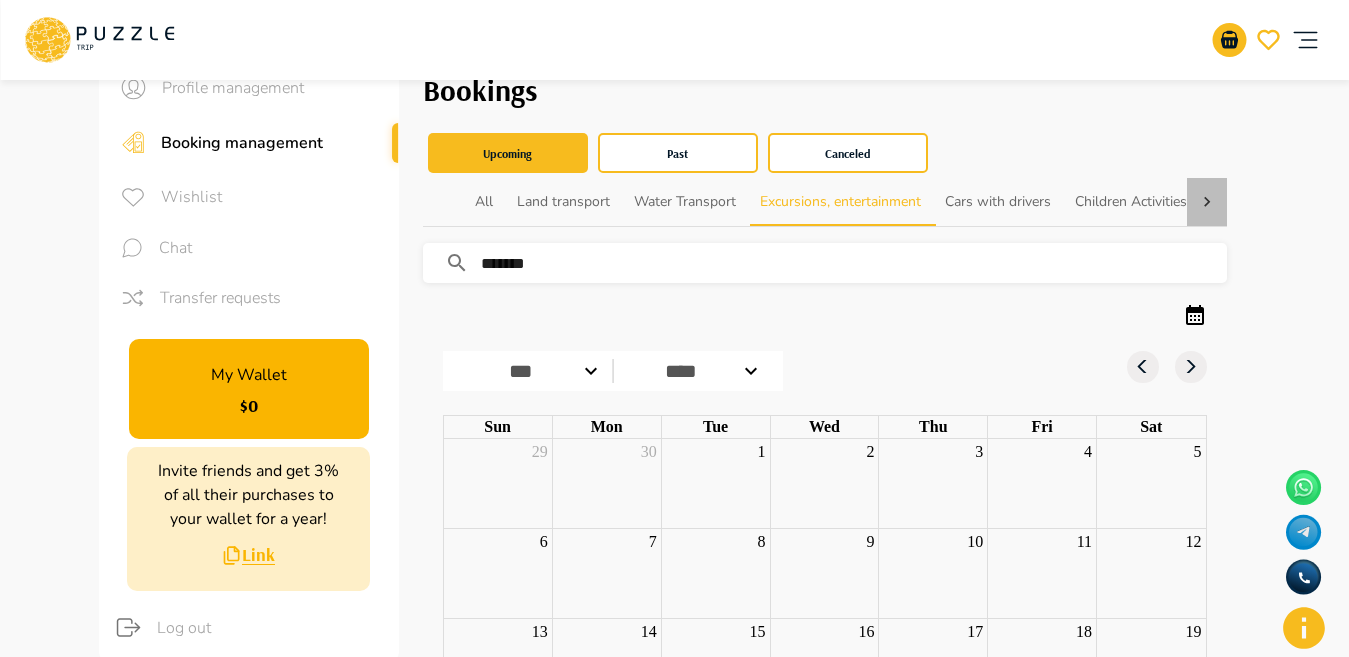 click 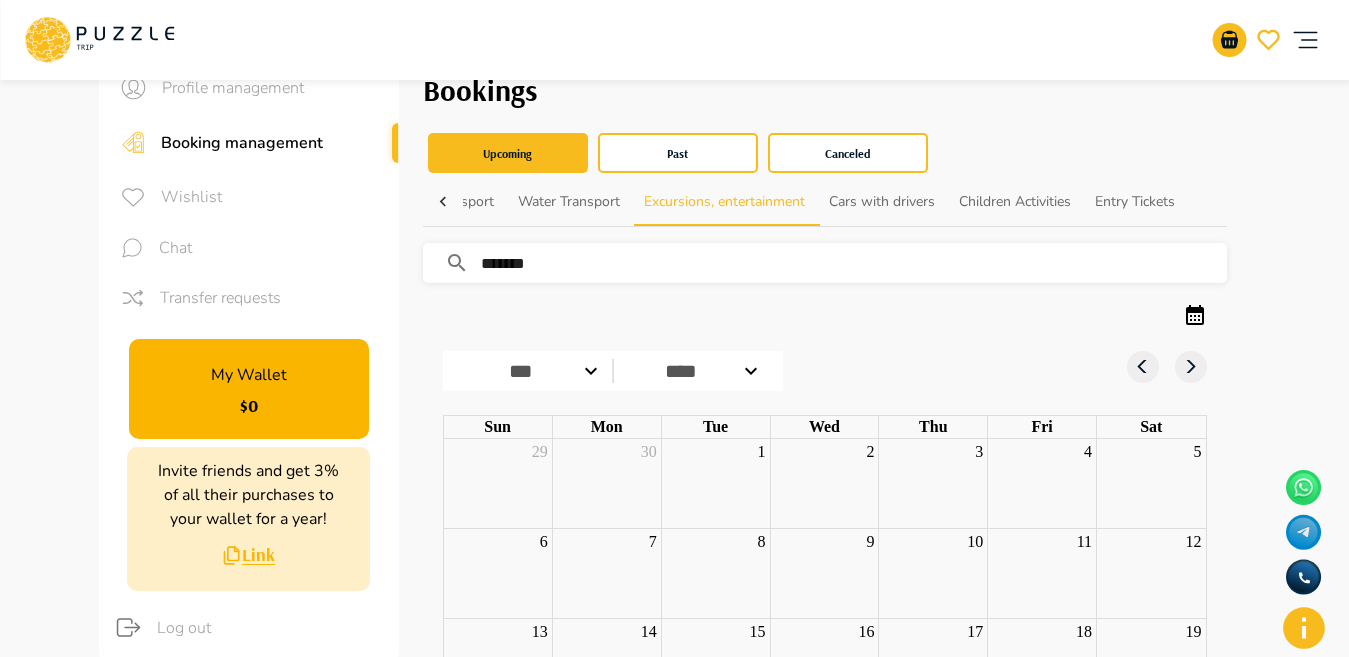 click on "All Land transport  Water Transport Excursions, entertainment Cars with drivers Children Activities Entry Tickets" at bounding box center (825, 202) 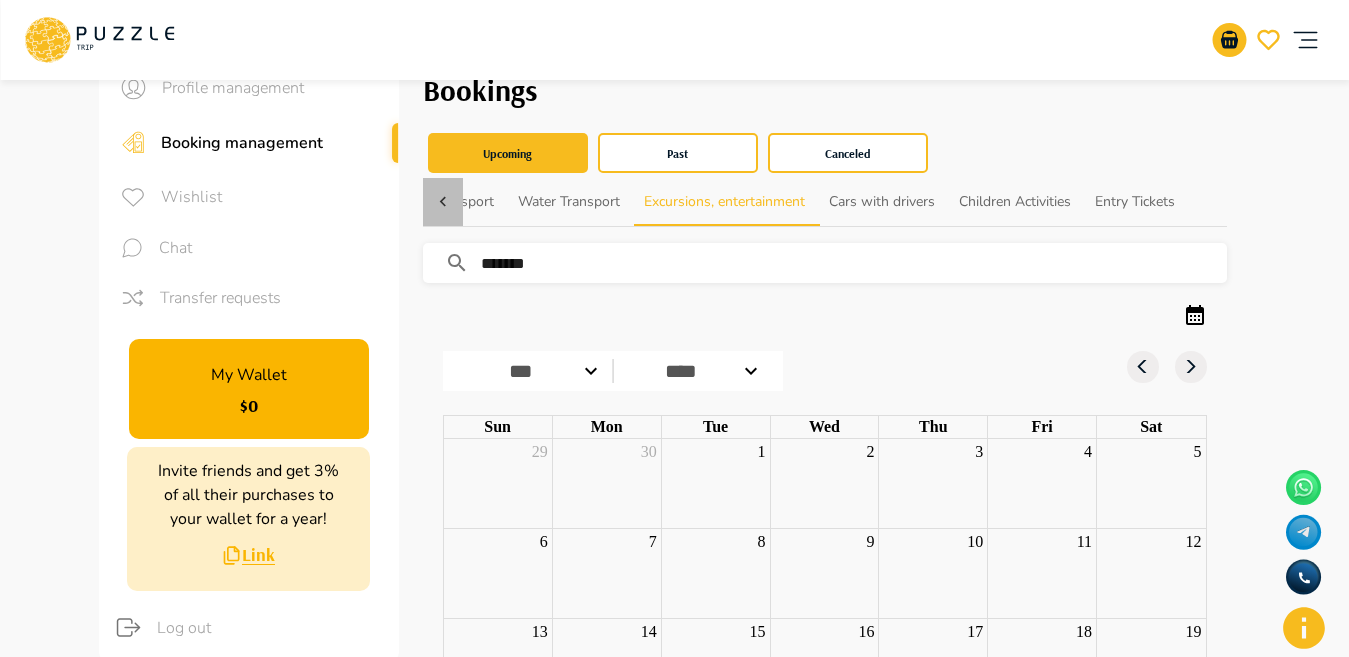 click 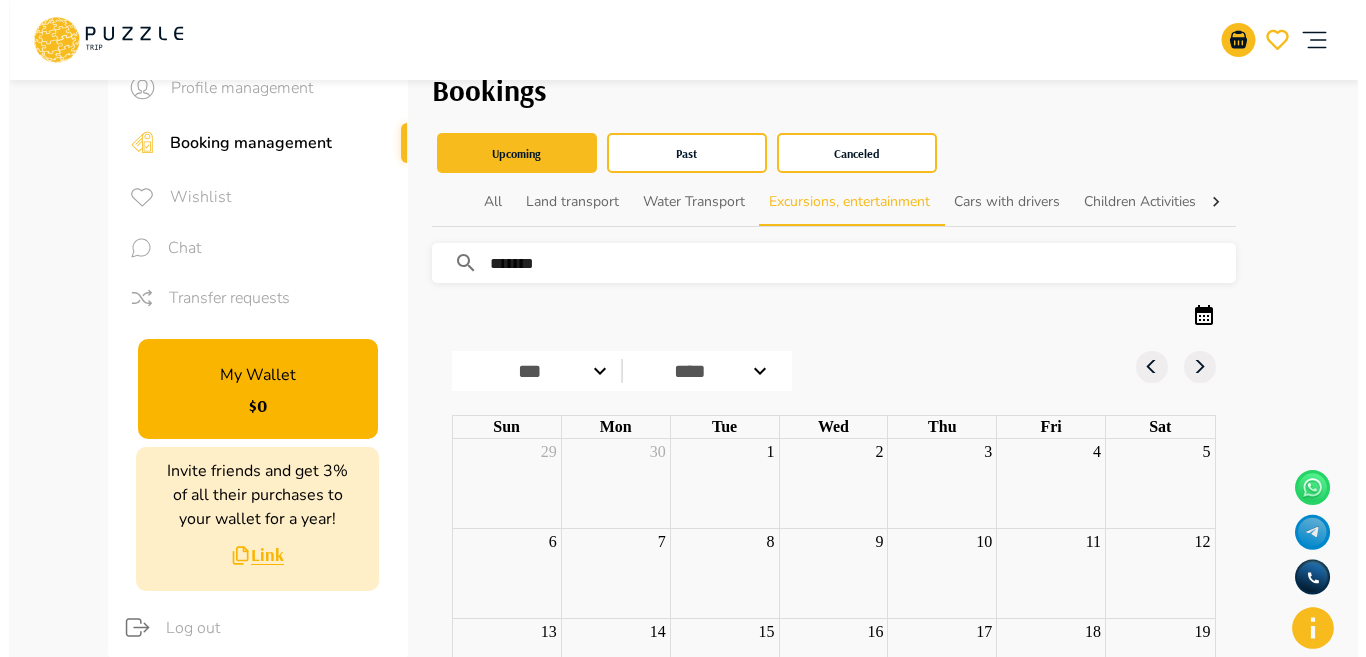 scroll, scrollTop: 0, scrollLeft: 0, axis: both 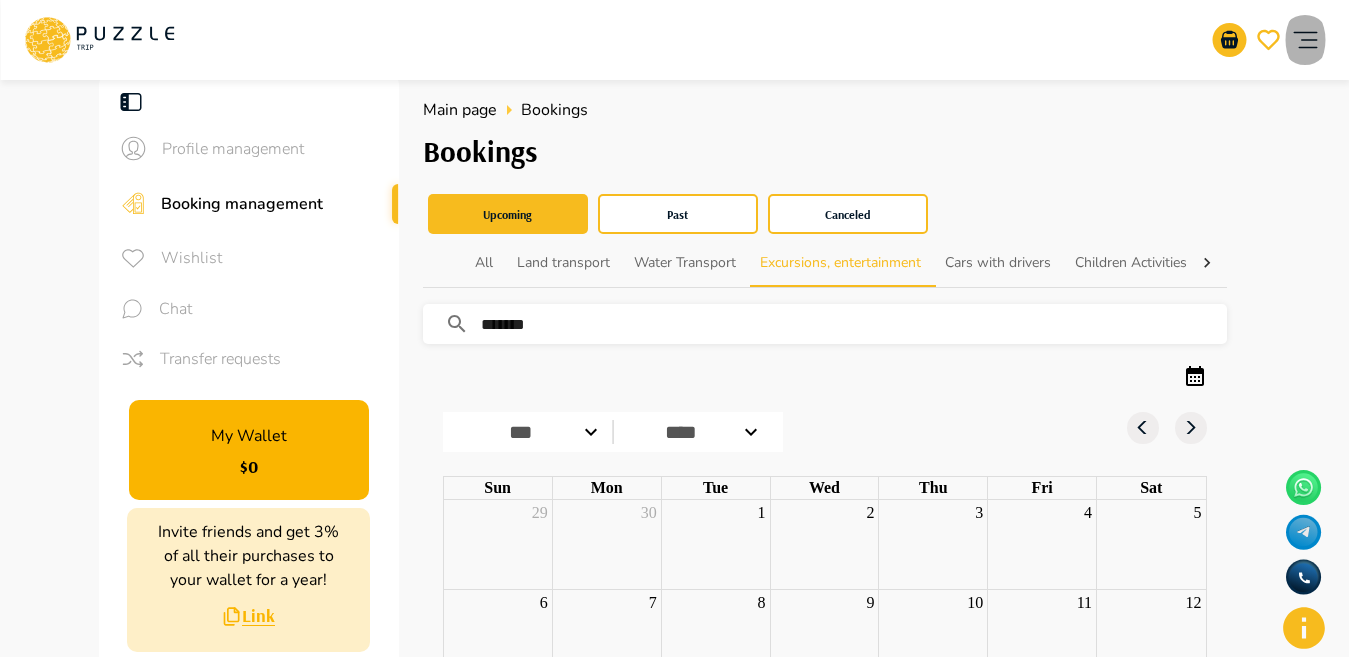 click 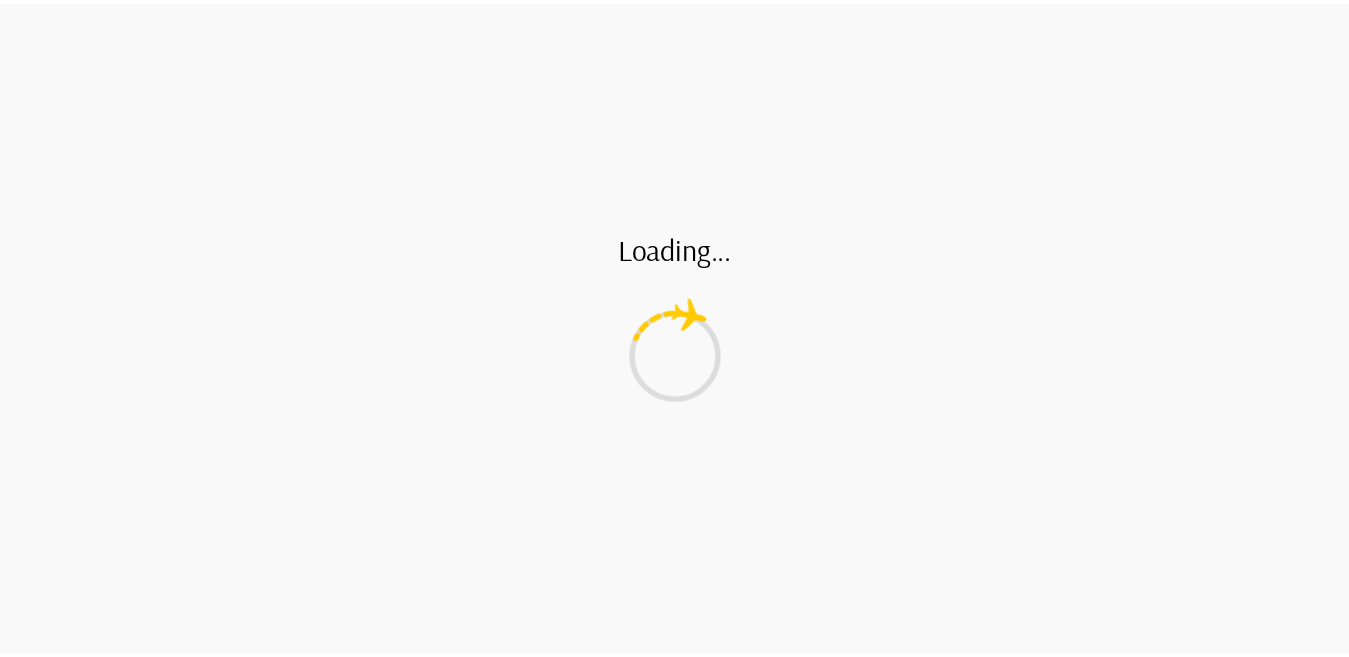 scroll, scrollTop: 0, scrollLeft: 0, axis: both 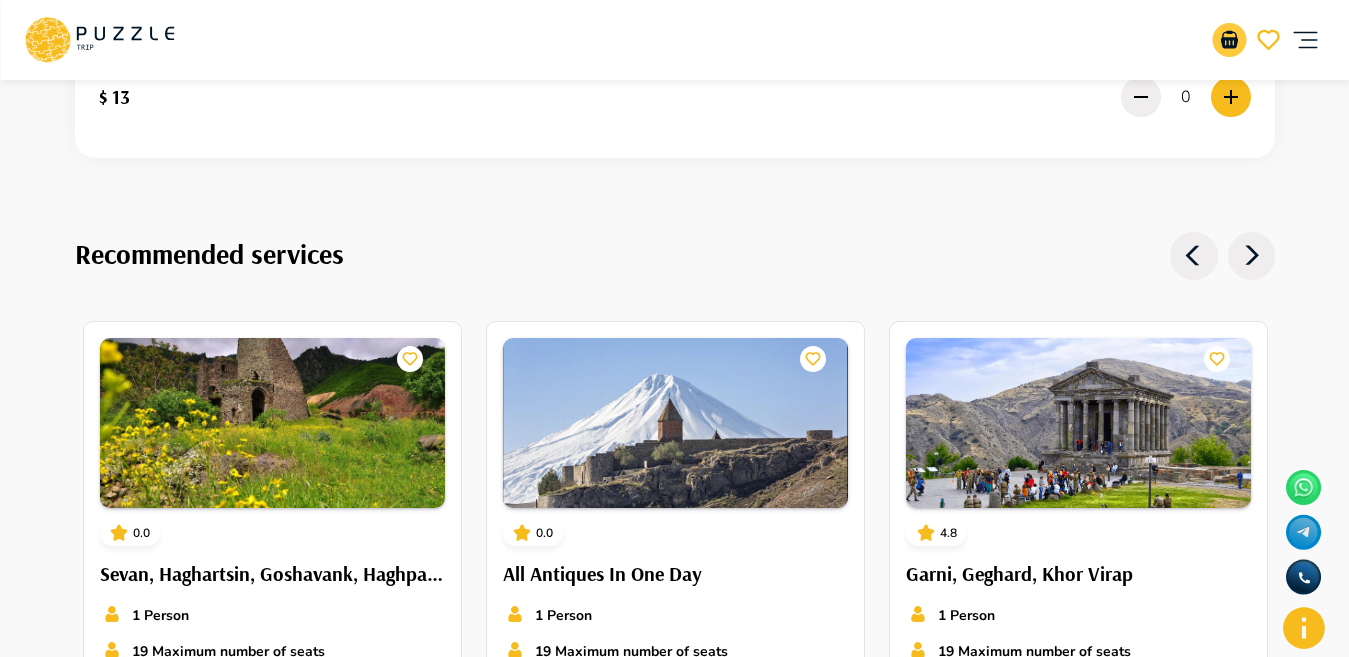 click 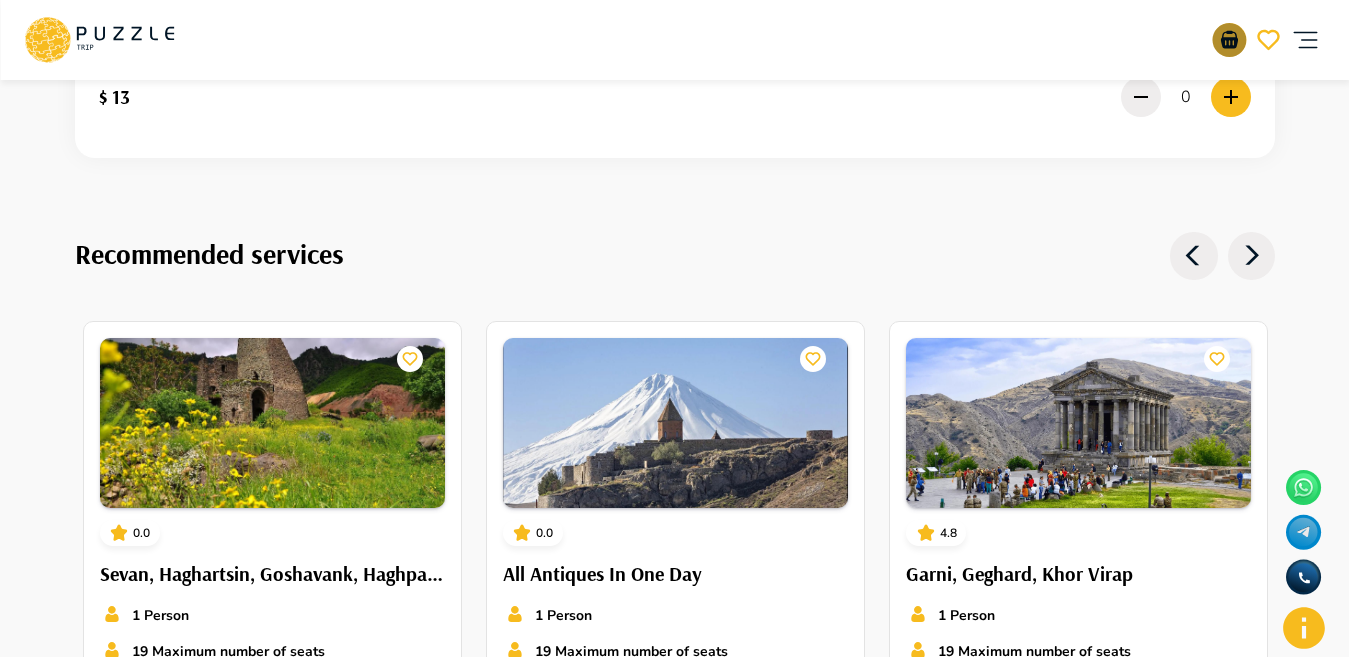 click 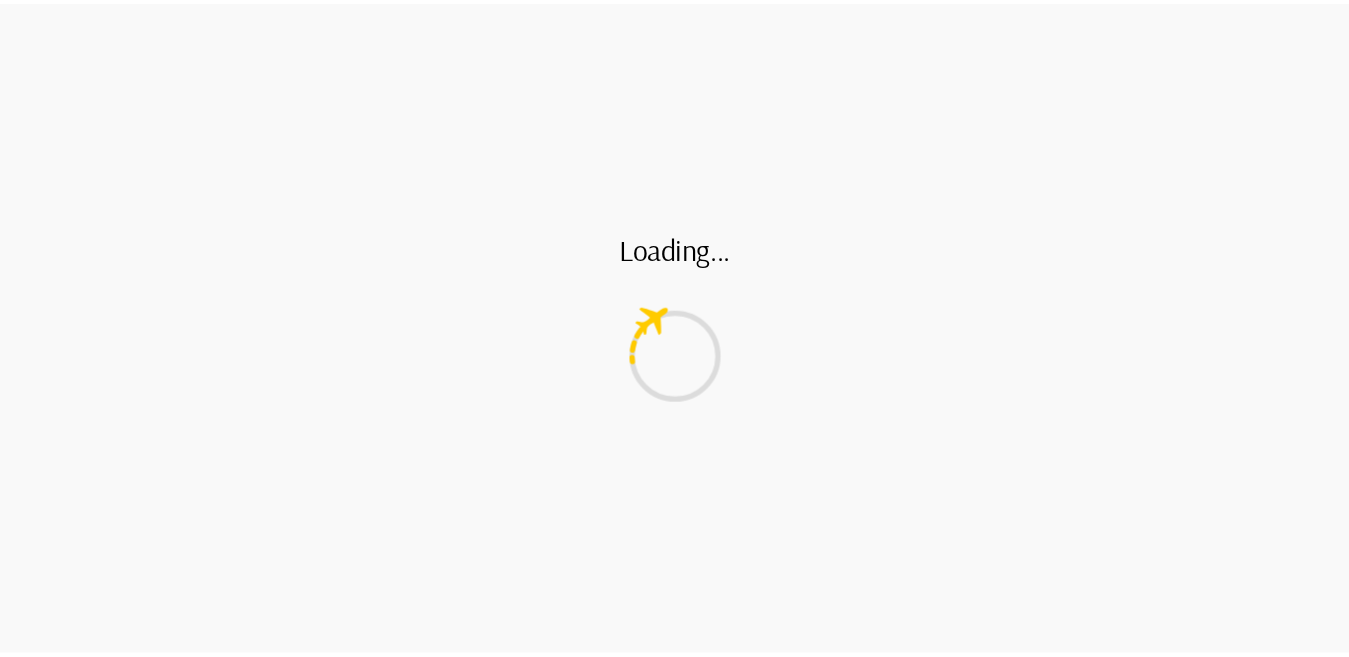 scroll, scrollTop: 0, scrollLeft: 0, axis: both 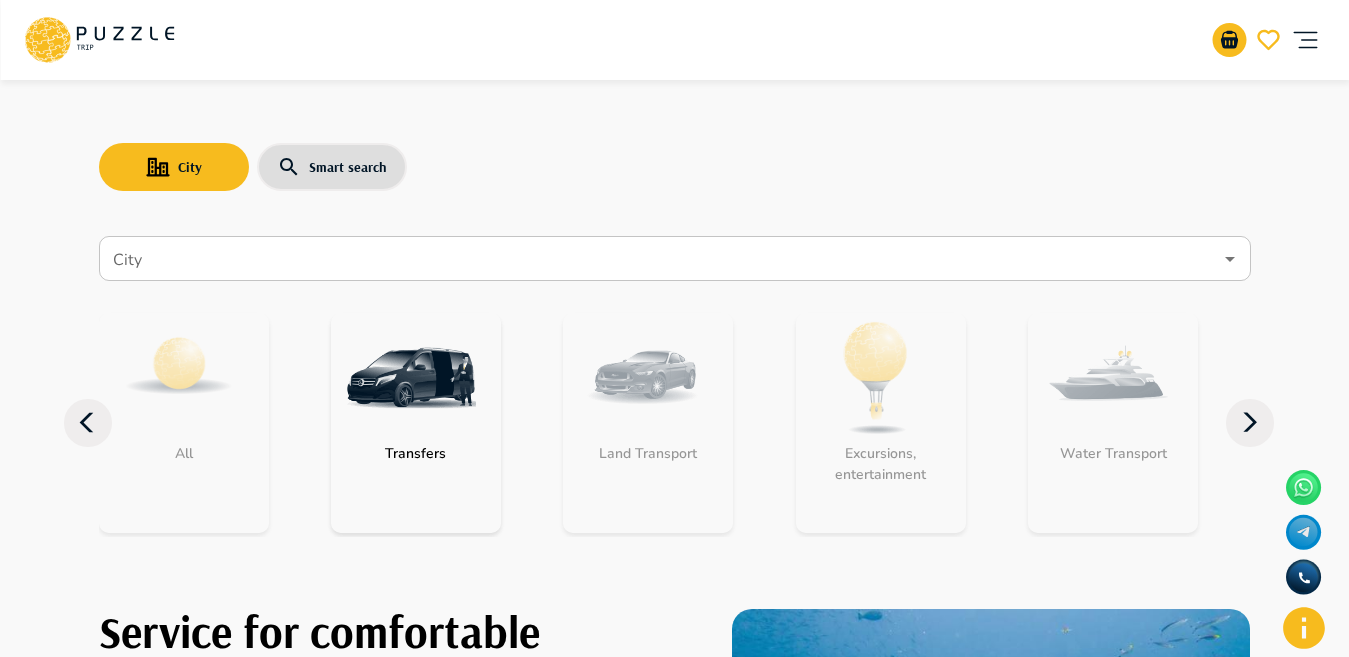 click on "City City All Transfers Land Transport Excursions, entertainment  Water Transport Children's
entertainment Entry Tickets Business Aviation Car with driver" at bounding box center (675, 396) 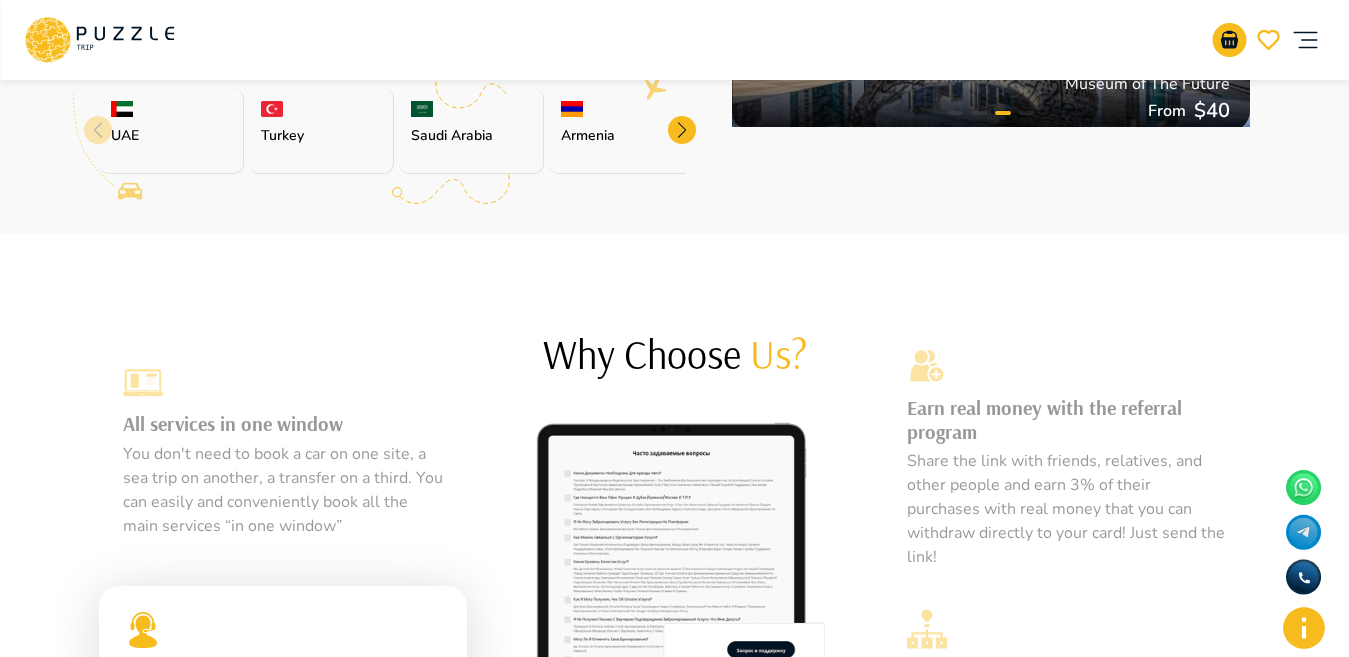 scroll, scrollTop: 192, scrollLeft: 0, axis: vertical 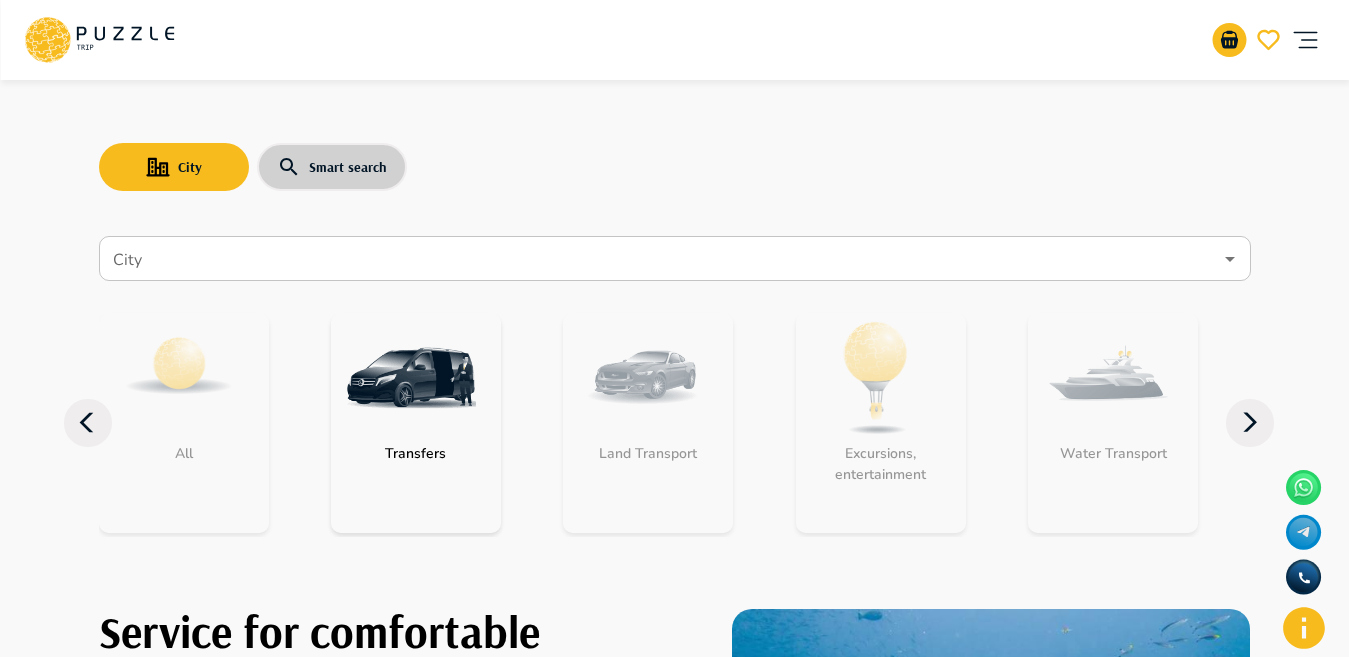 click on "Smart search" at bounding box center [332, 167] 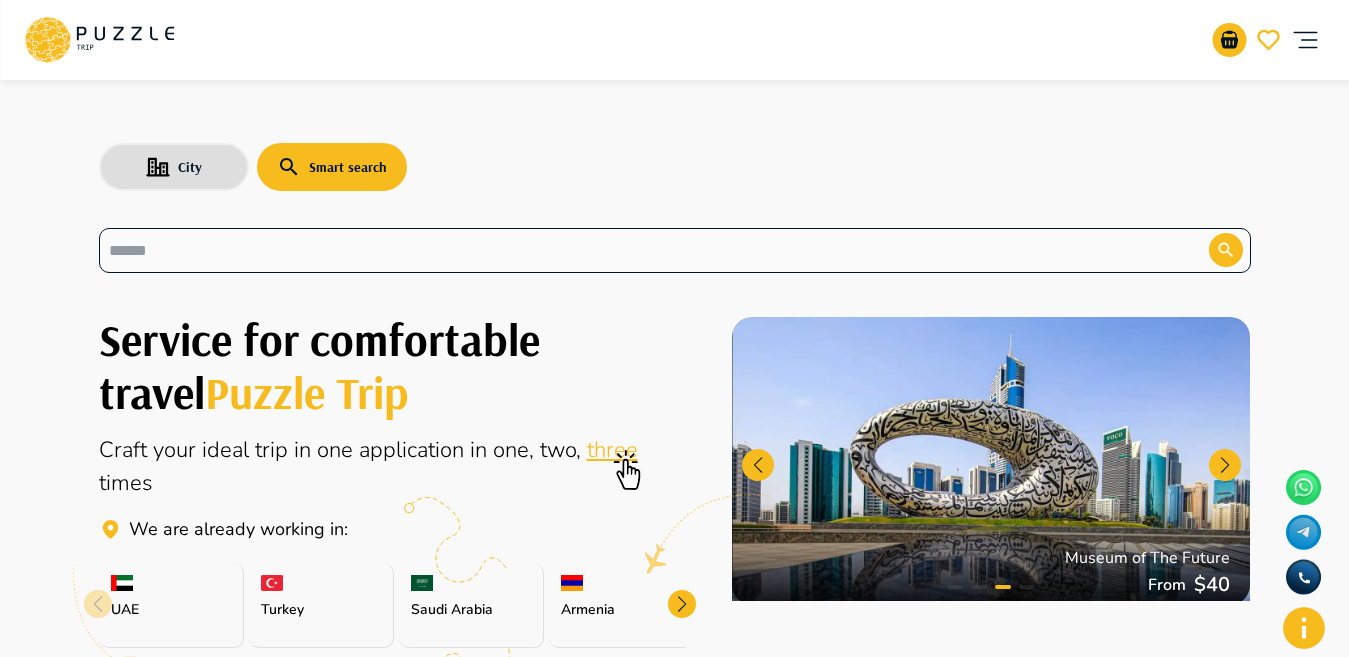 click at bounding box center [639, 250] 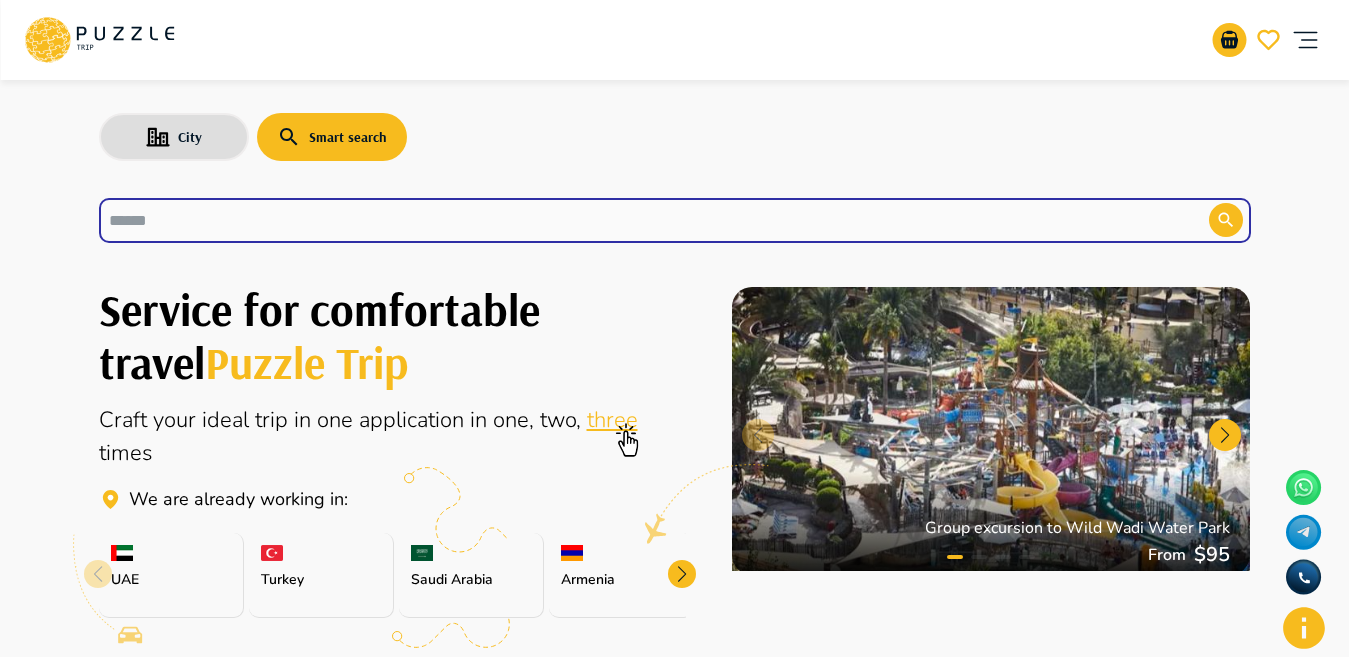 scroll, scrollTop: 12, scrollLeft: 0, axis: vertical 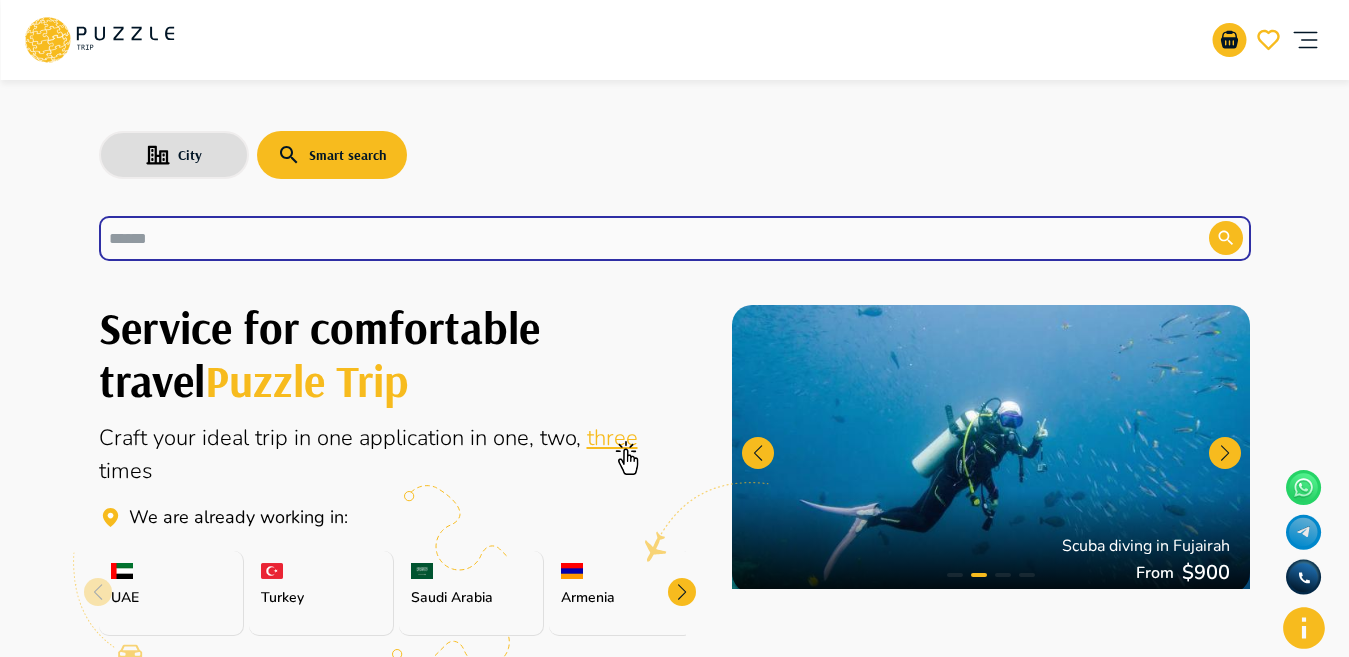 click at bounding box center (639, 238) 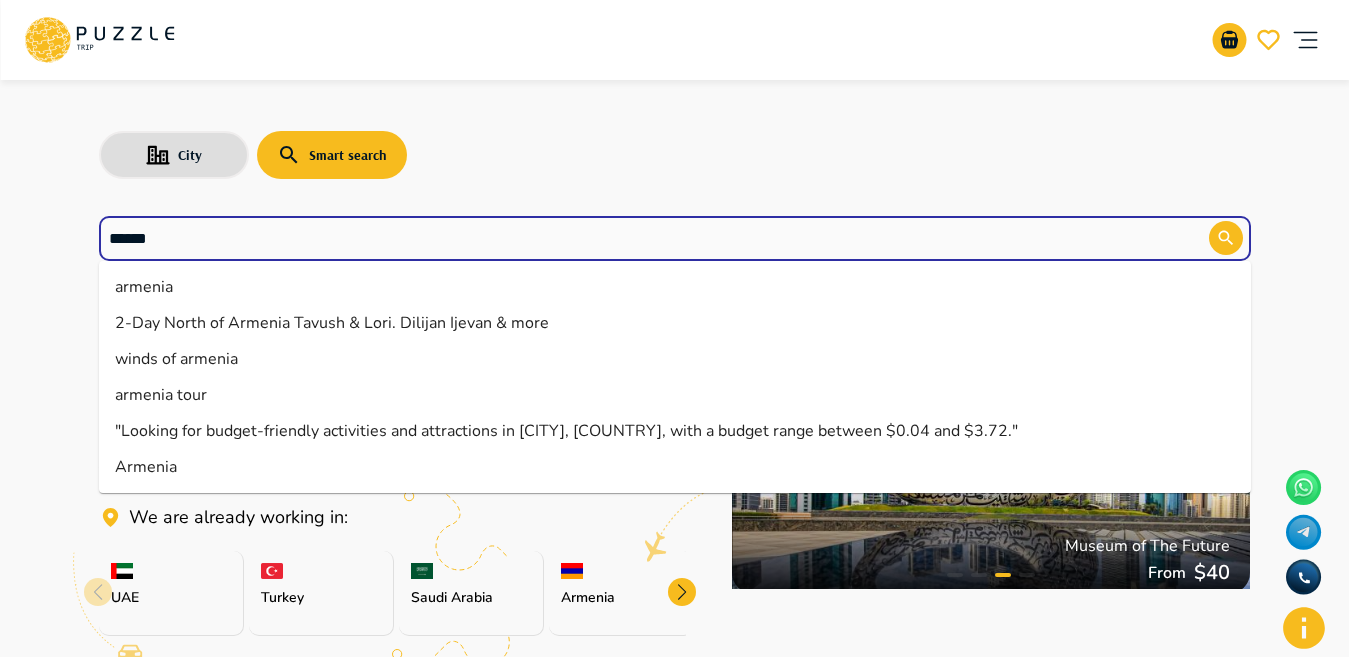 type on "*******" 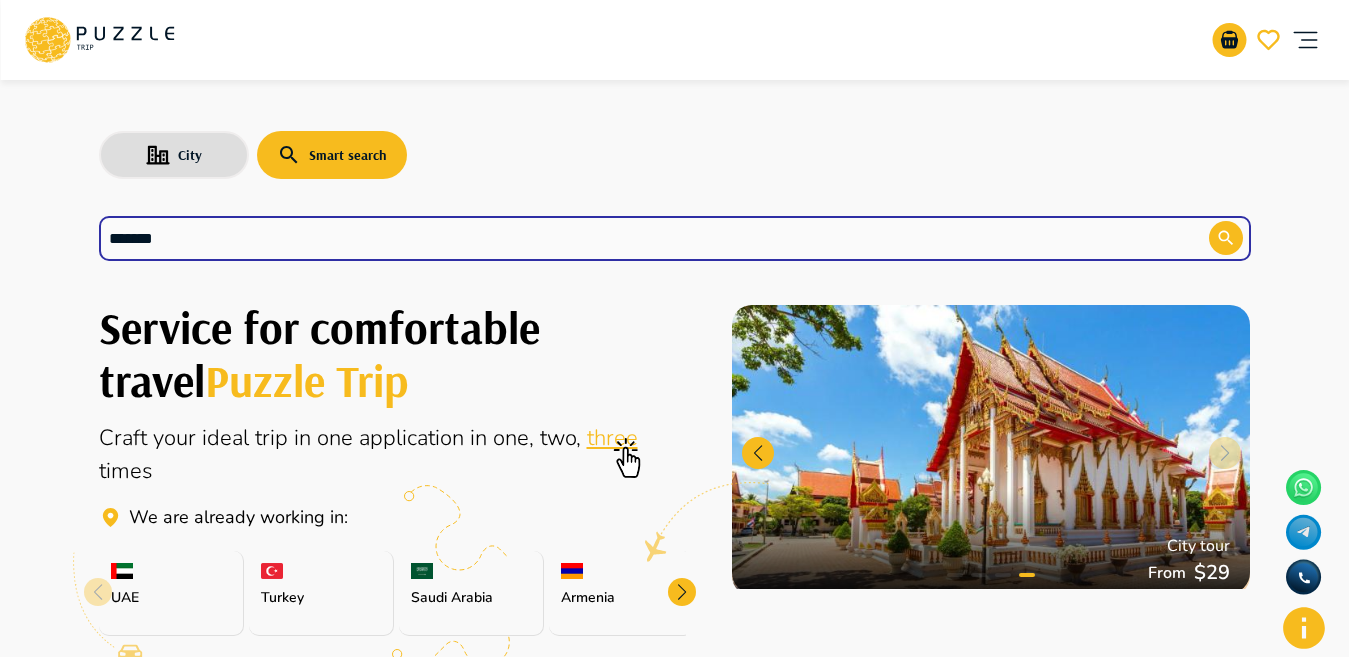 scroll, scrollTop: 0, scrollLeft: 0, axis: both 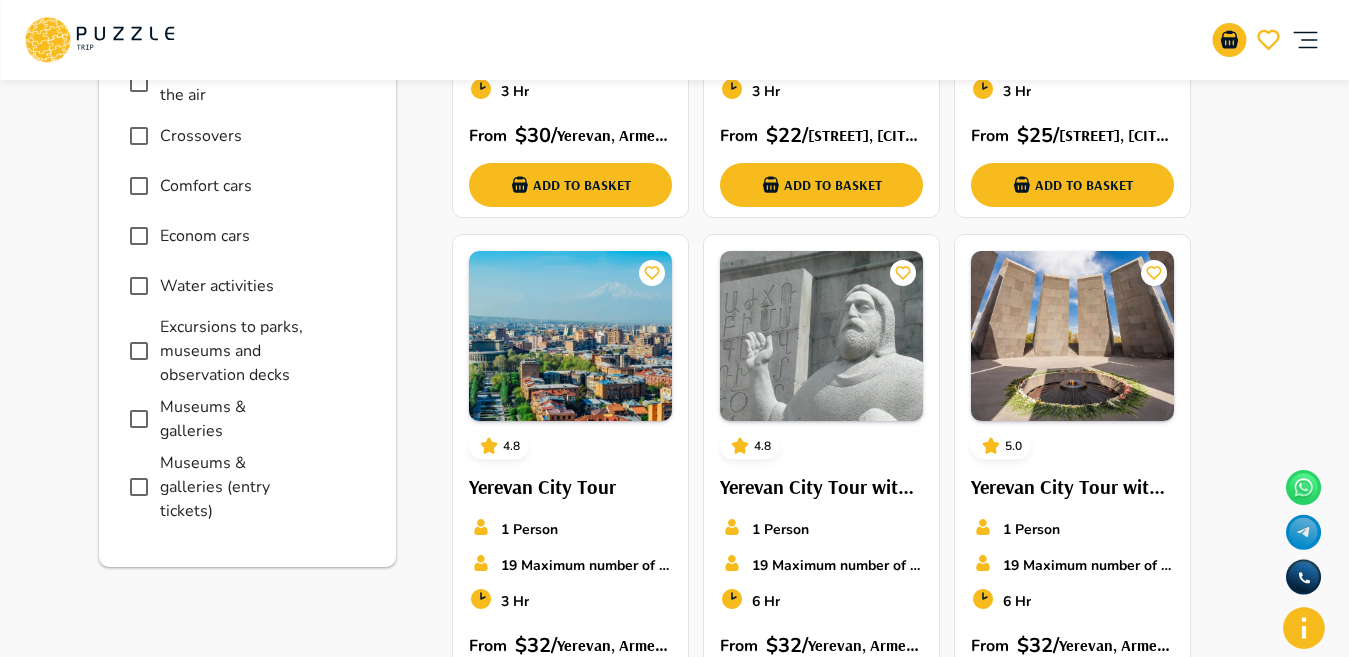click on "Museums & galleries (entry tickets)" at bounding box center [233, 487] 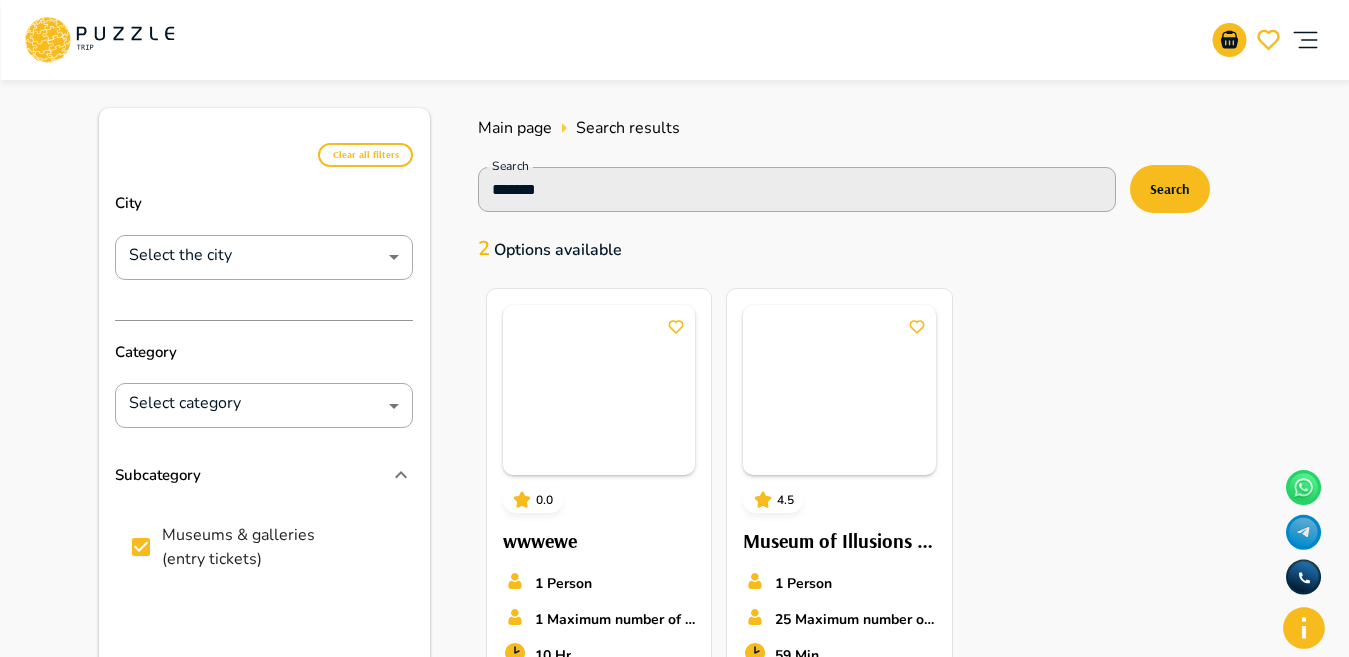 scroll, scrollTop: 10, scrollLeft: 0, axis: vertical 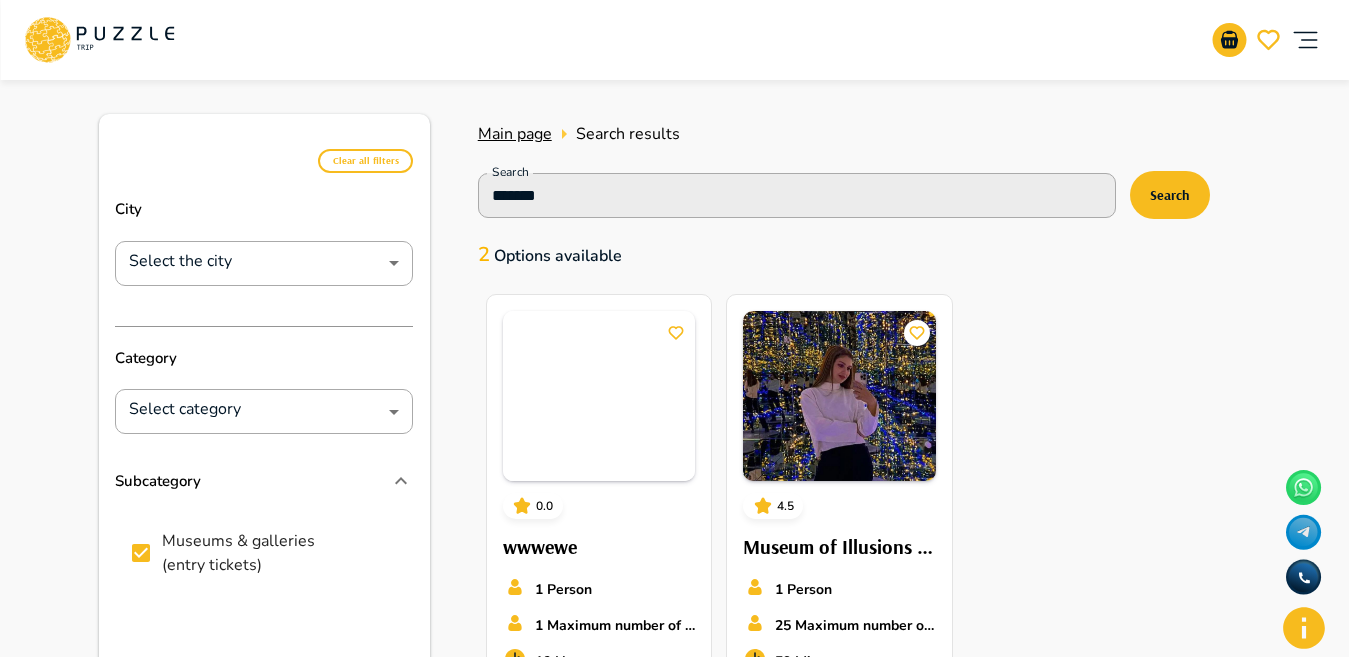 click on "Main page" at bounding box center [515, 134] 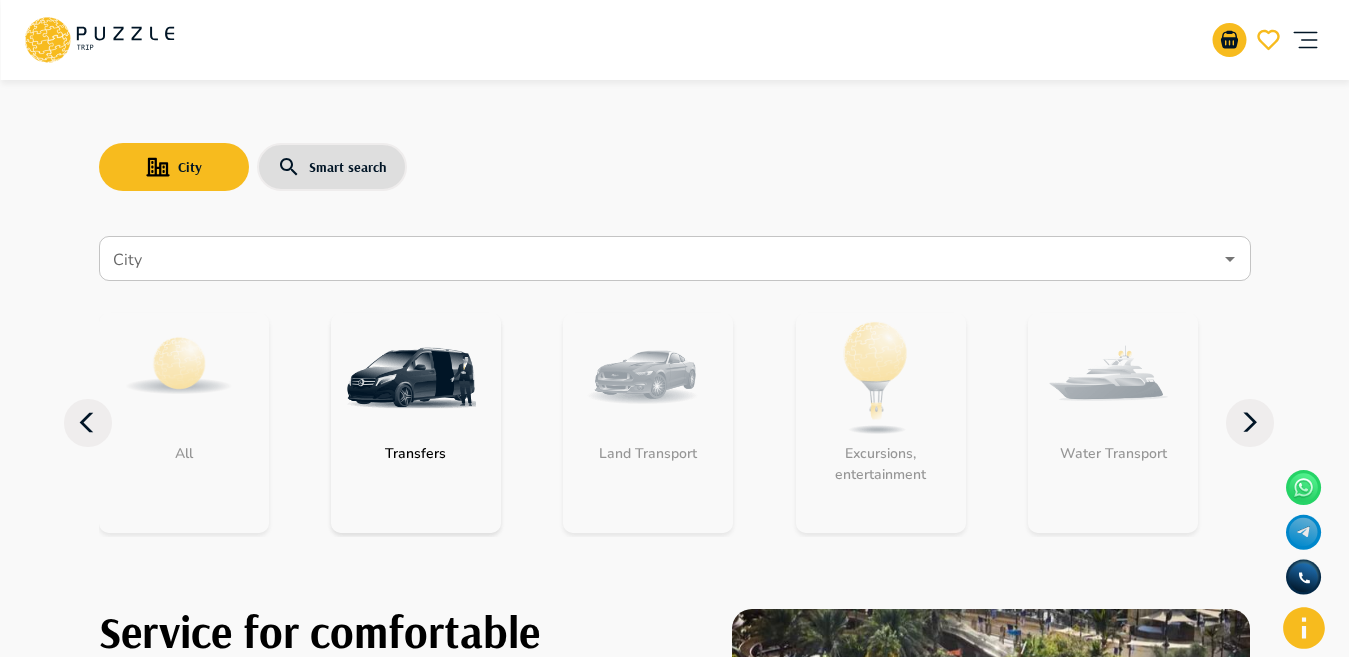 click on "City" at bounding box center [660, 259] 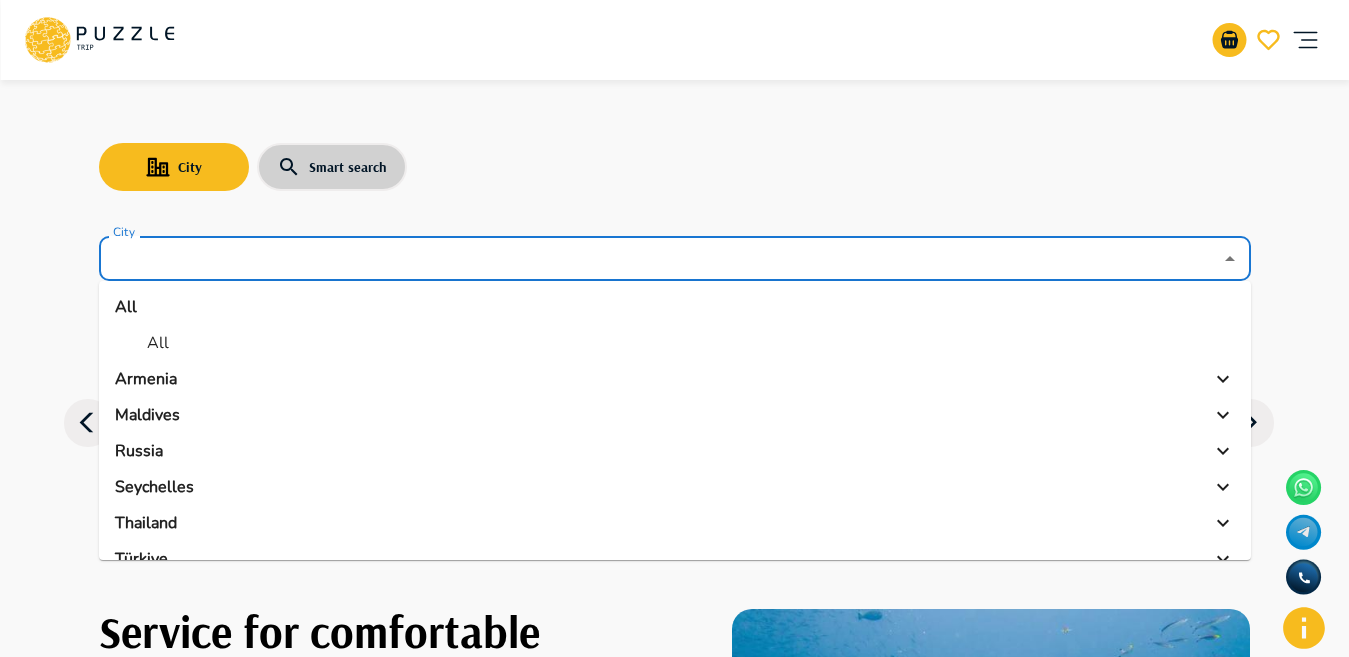 click on "Smart search" at bounding box center [332, 167] 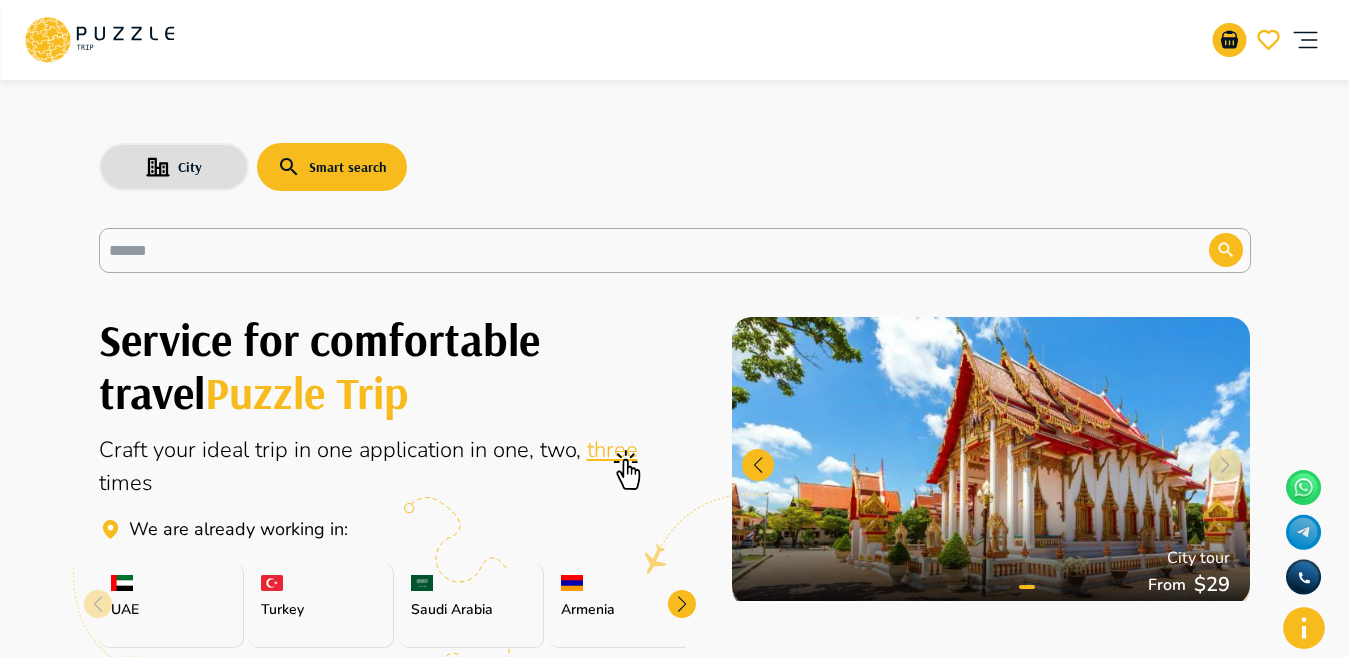 drag, startPoint x: 1365, startPoint y: 17, endPoint x: 770, endPoint y: 222, distance: 629.325 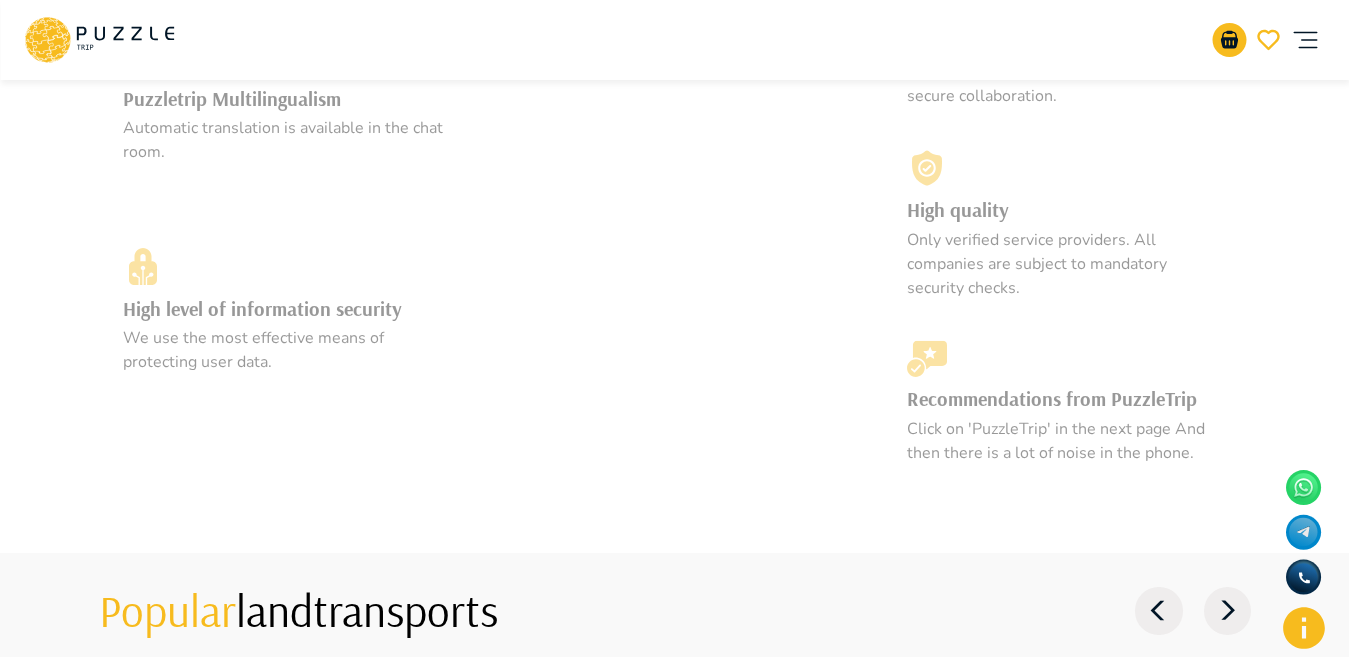 scroll, scrollTop: 0, scrollLeft: 0, axis: both 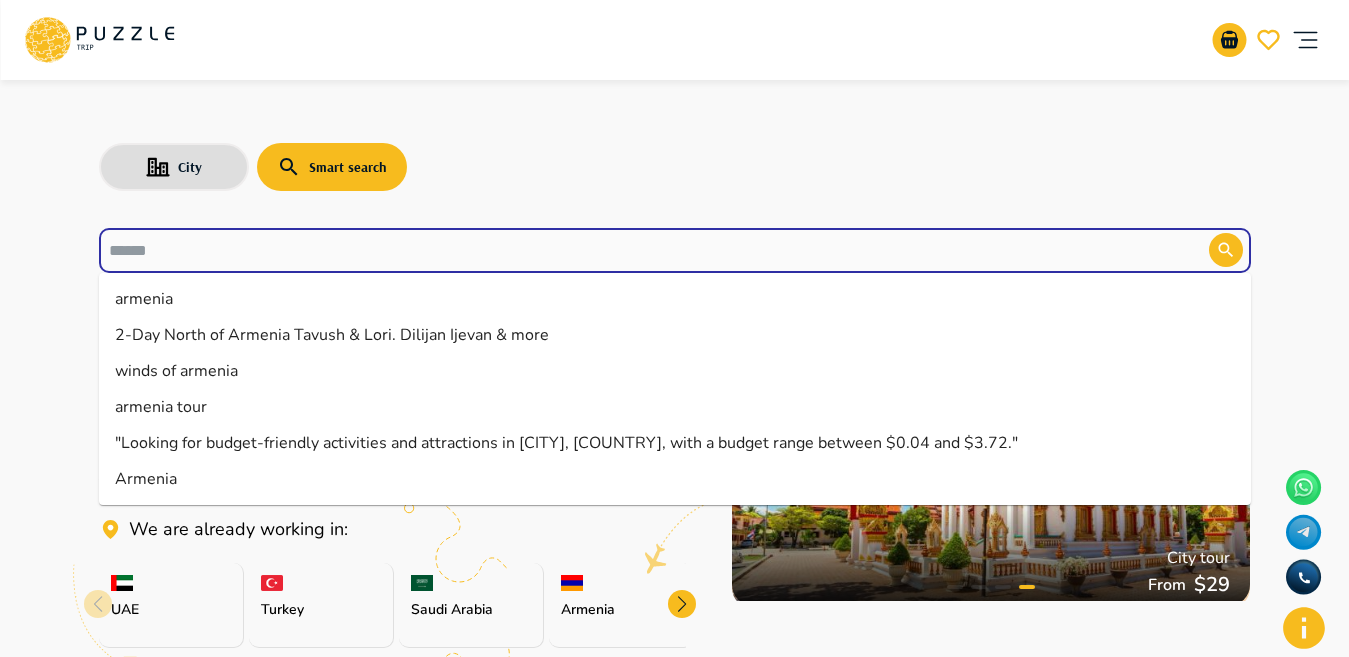 click at bounding box center [639, 250] 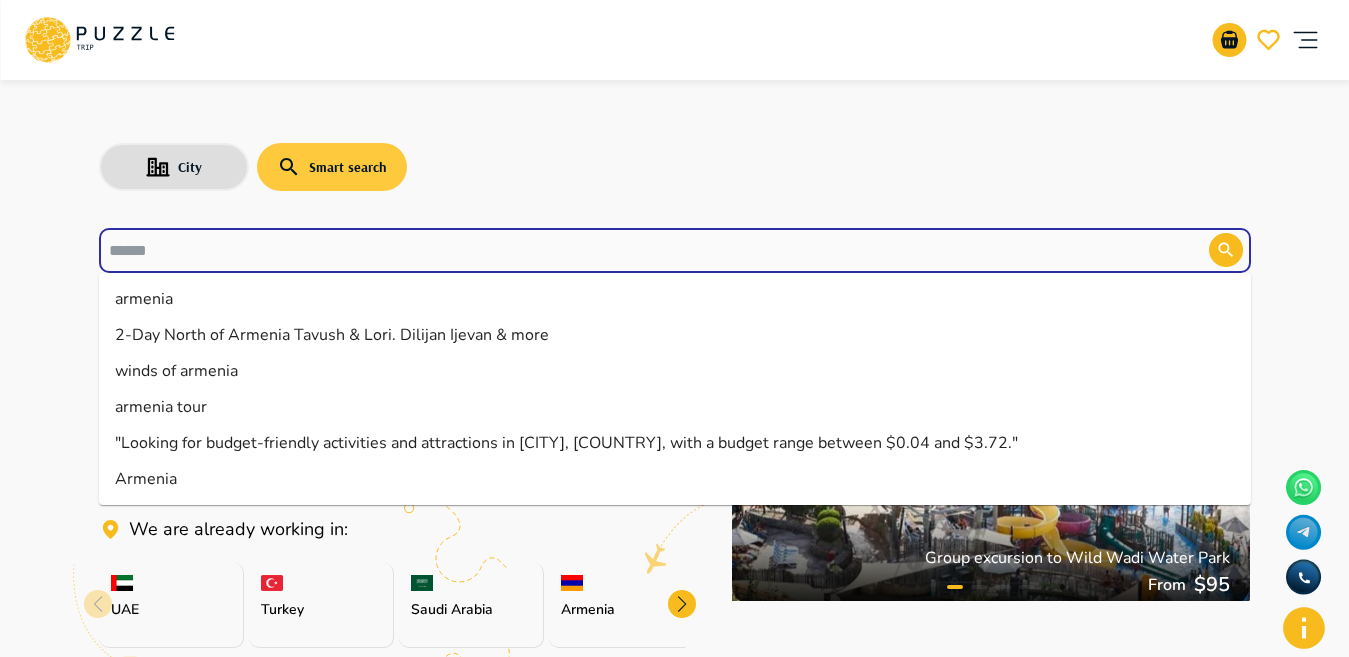 click on "Smart search" at bounding box center (332, 167) 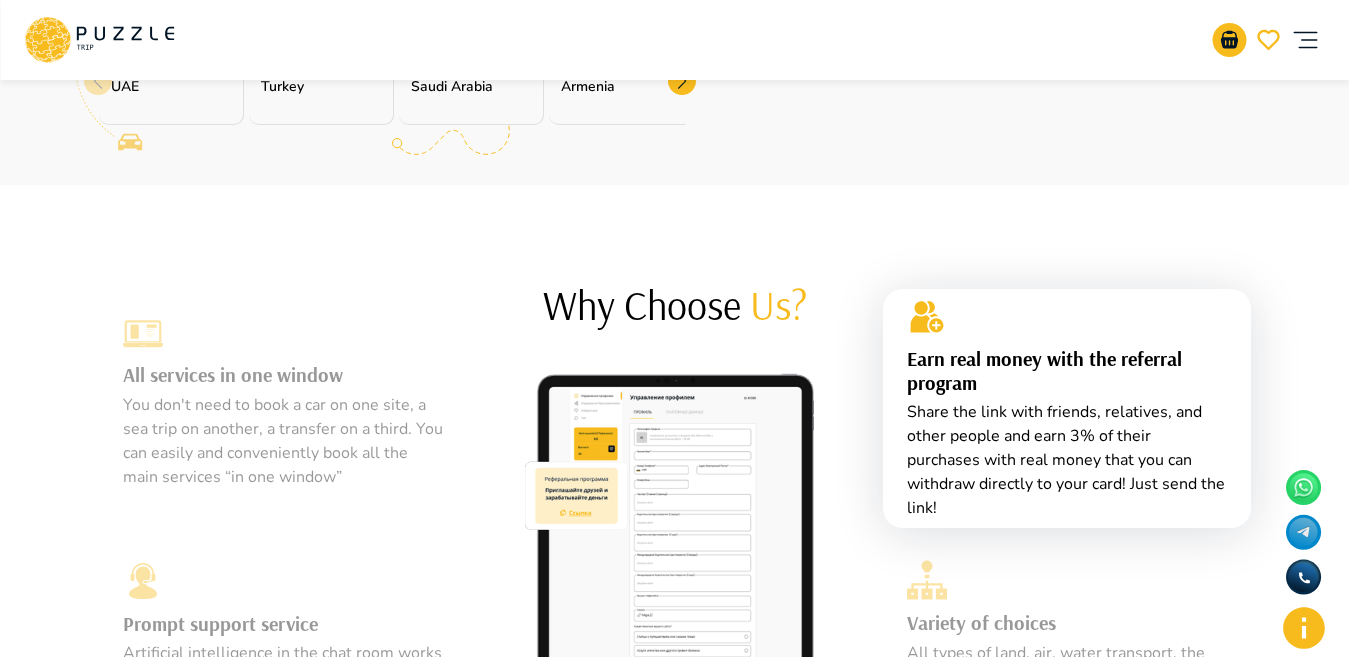 scroll, scrollTop: 0, scrollLeft: 0, axis: both 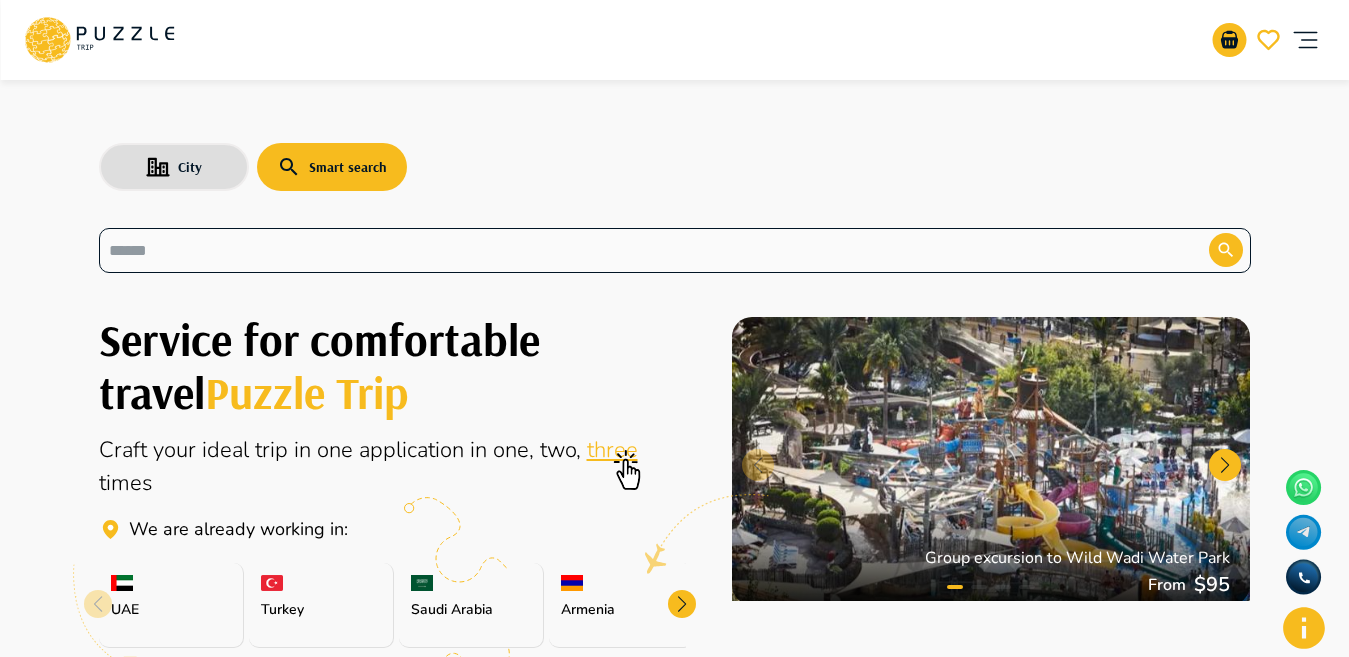 click on "​" at bounding box center [675, 250] 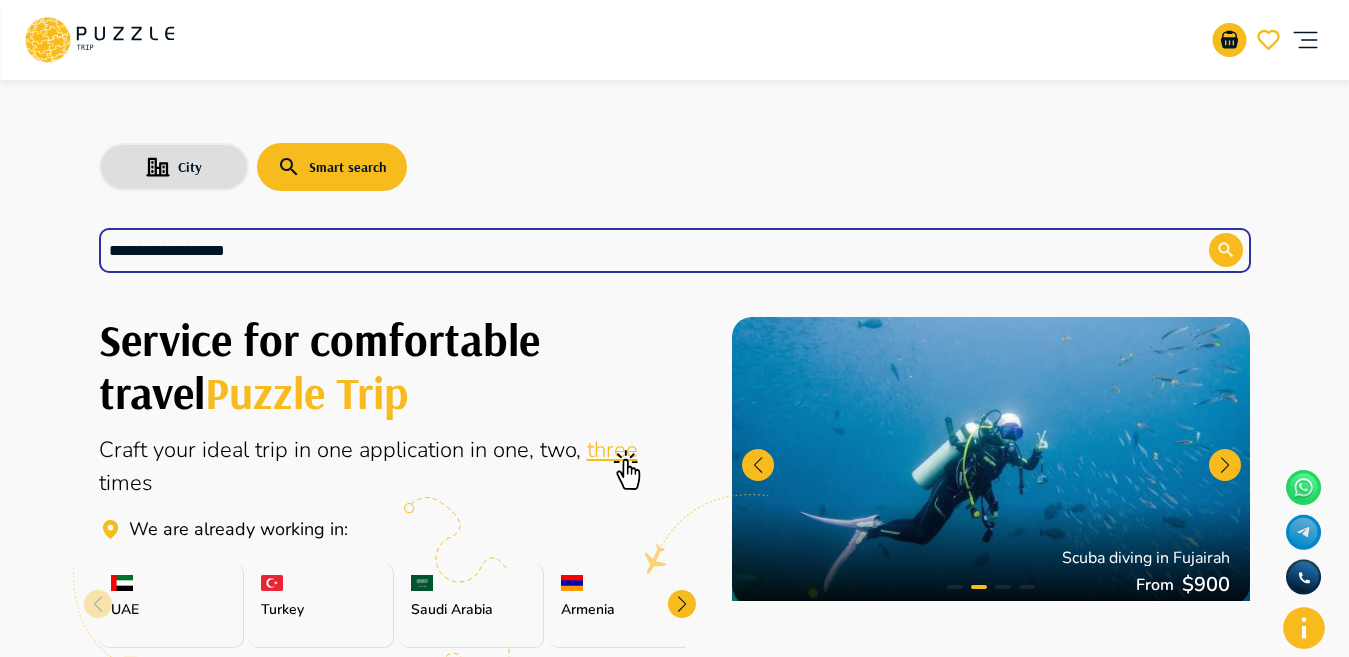 type on "**********" 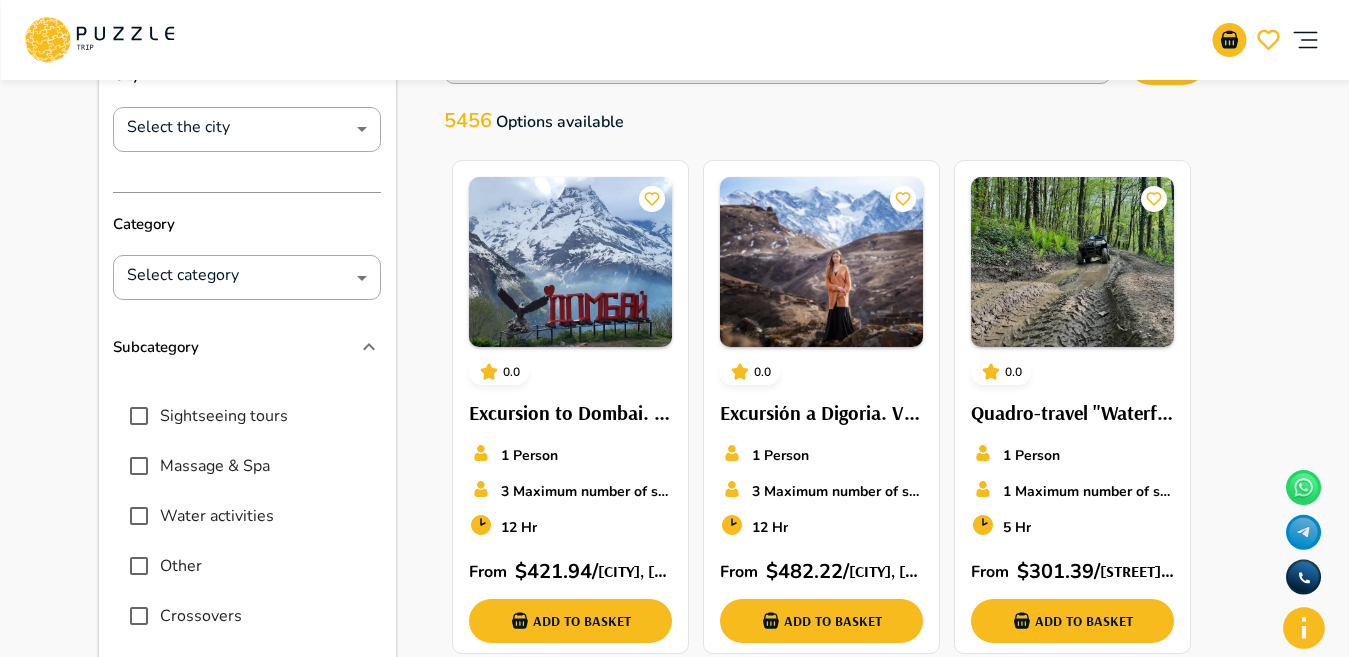 scroll, scrollTop: 227, scrollLeft: 0, axis: vertical 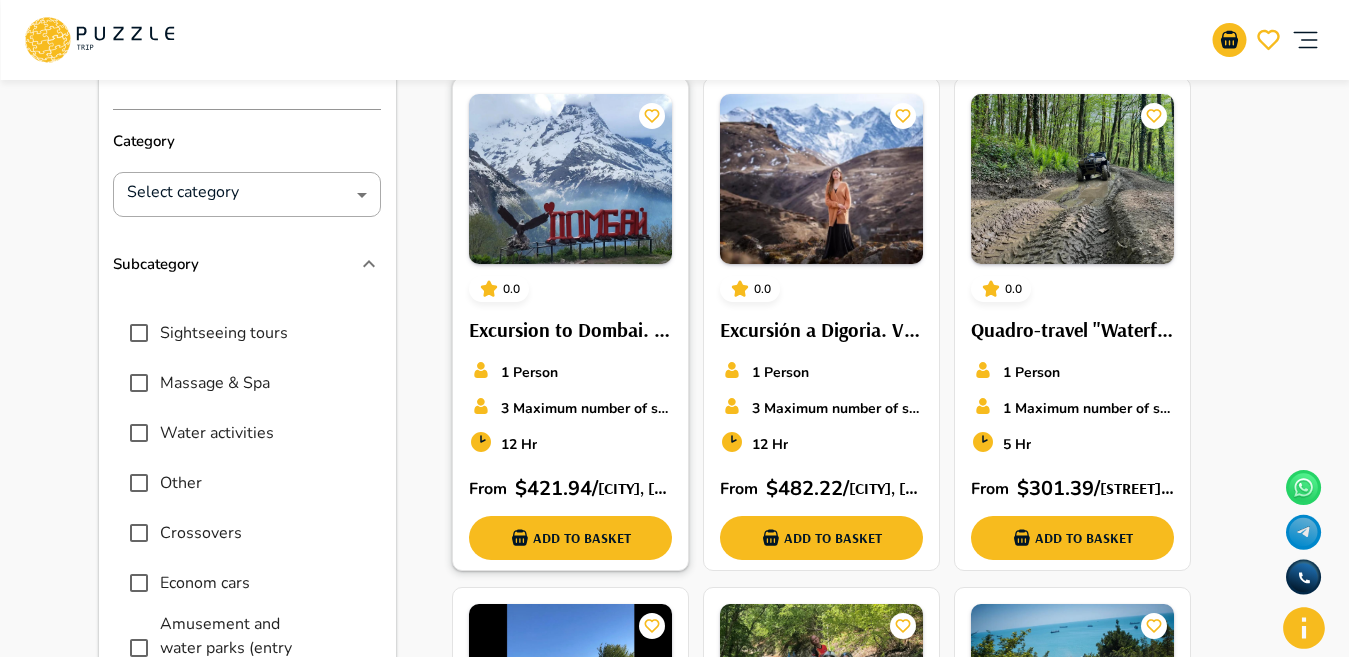 click on "Excursion to Dombai. Travel with a professional photographer." at bounding box center [570, 330] 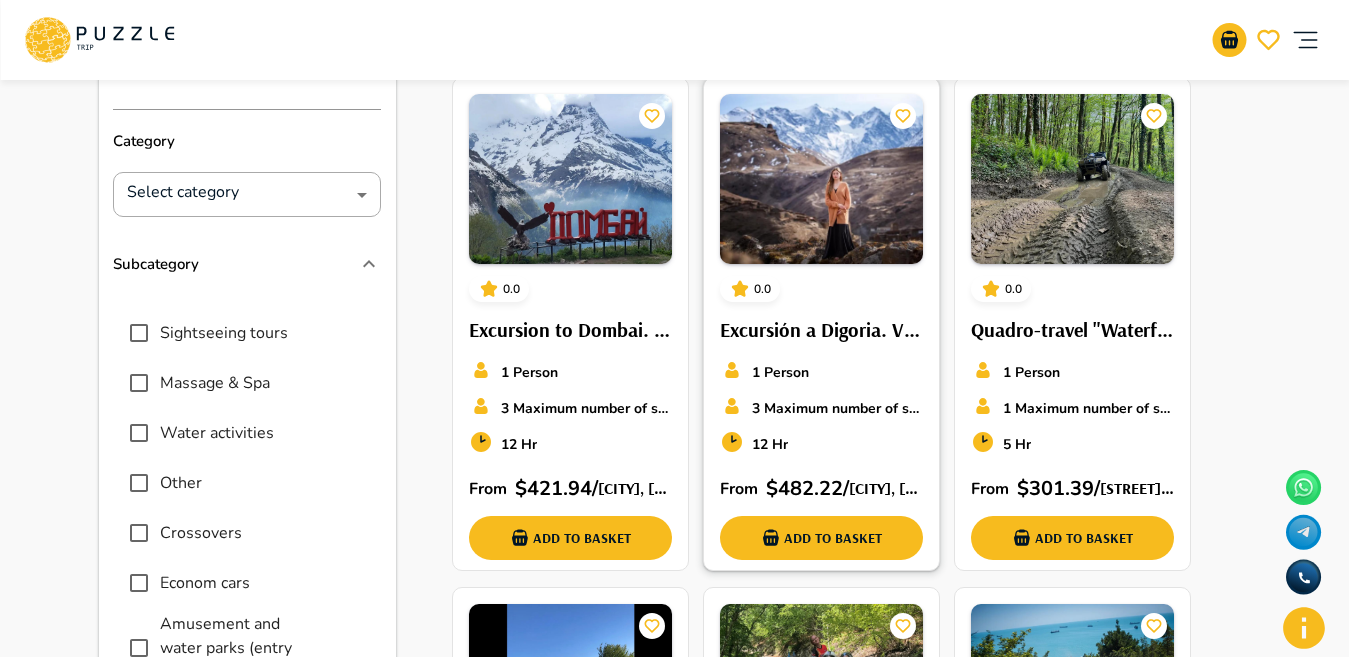 click at bounding box center [821, 179] 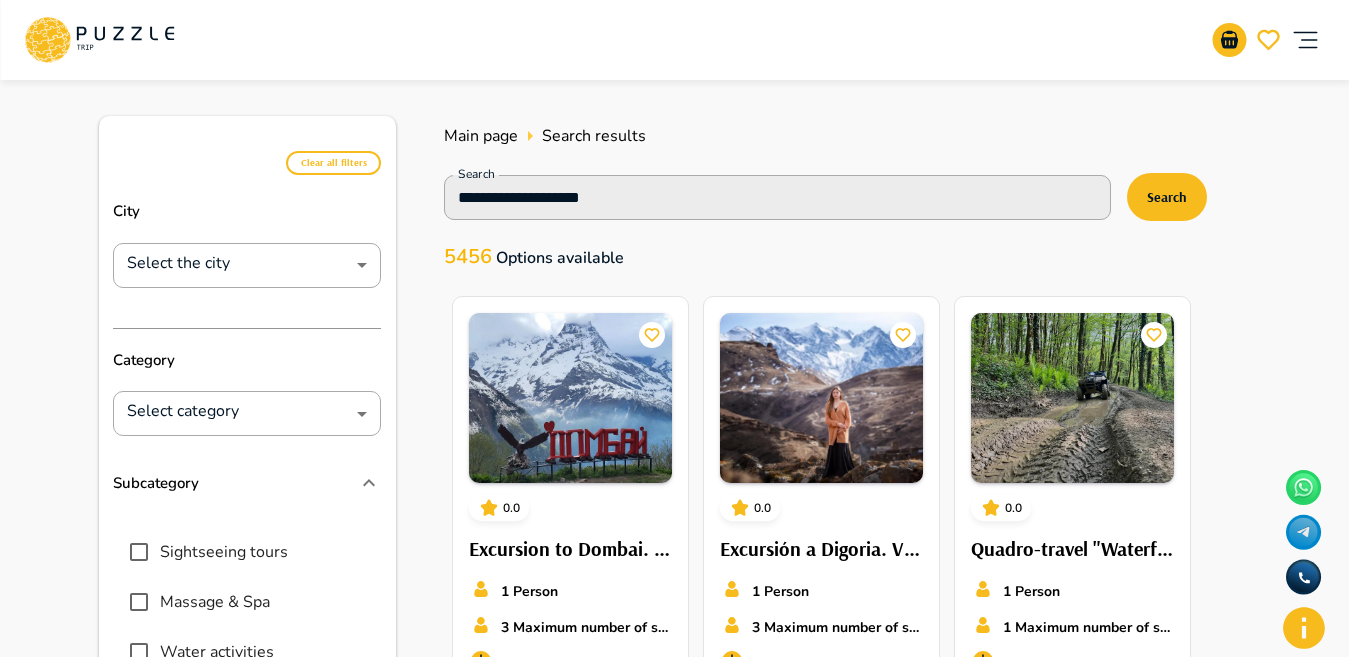 scroll, scrollTop: 0, scrollLeft: 0, axis: both 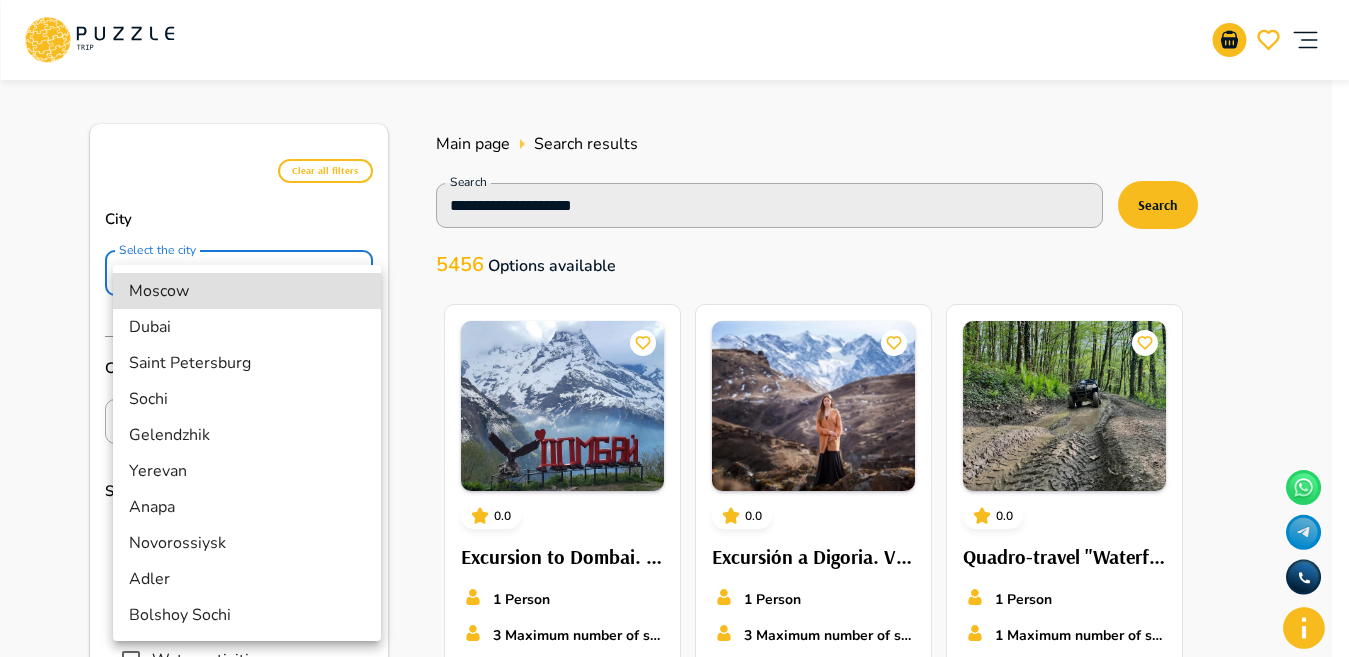 click on "**********" at bounding box center (674, 1175) 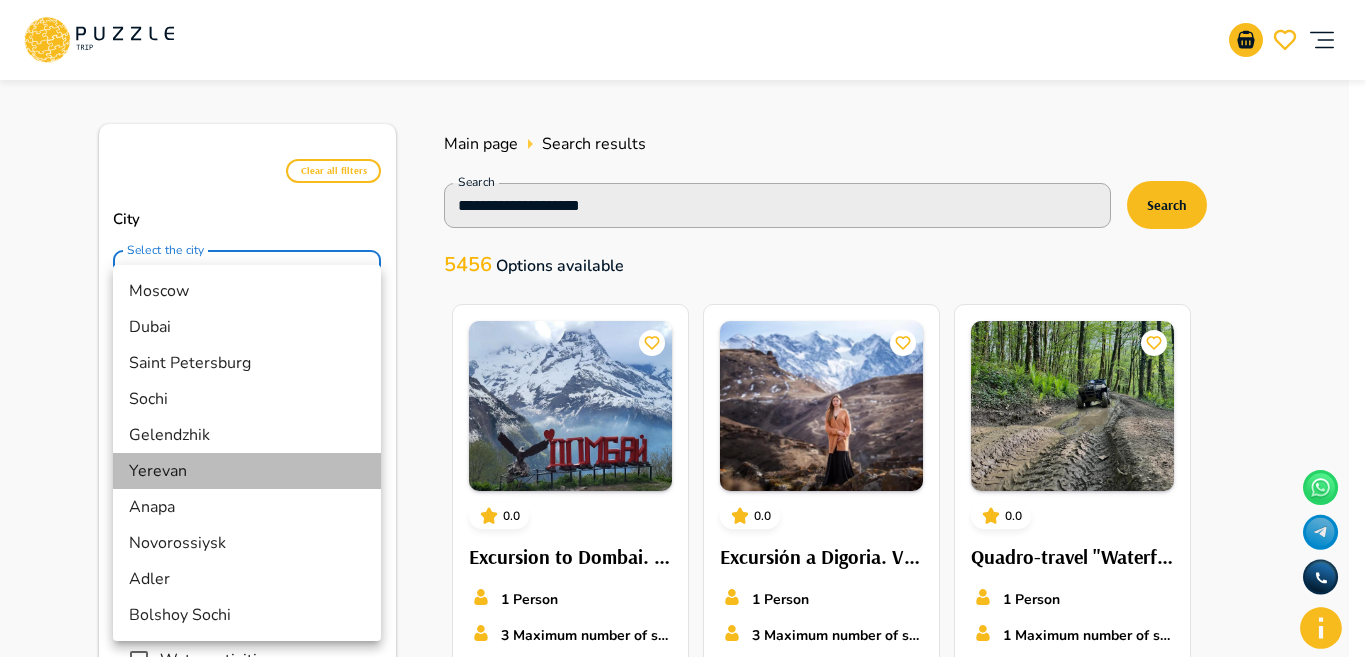 click on "Yerevan" at bounding box center [247, 471] 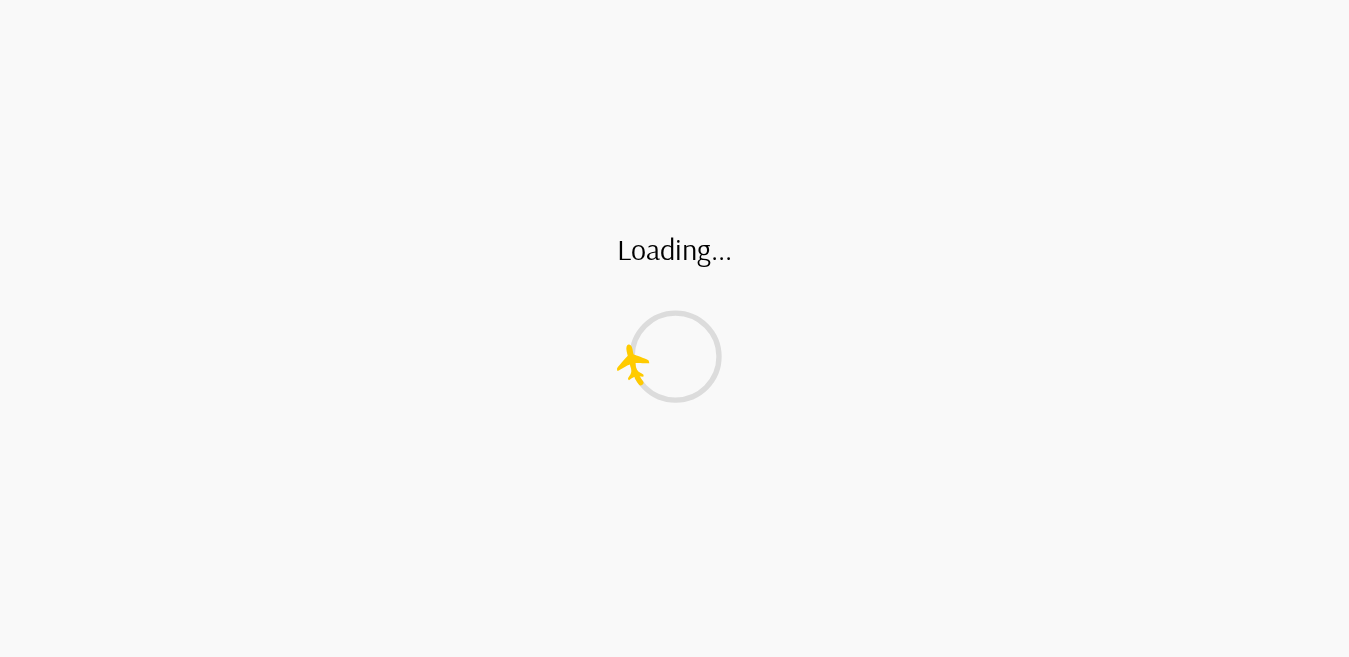 type on "*******" 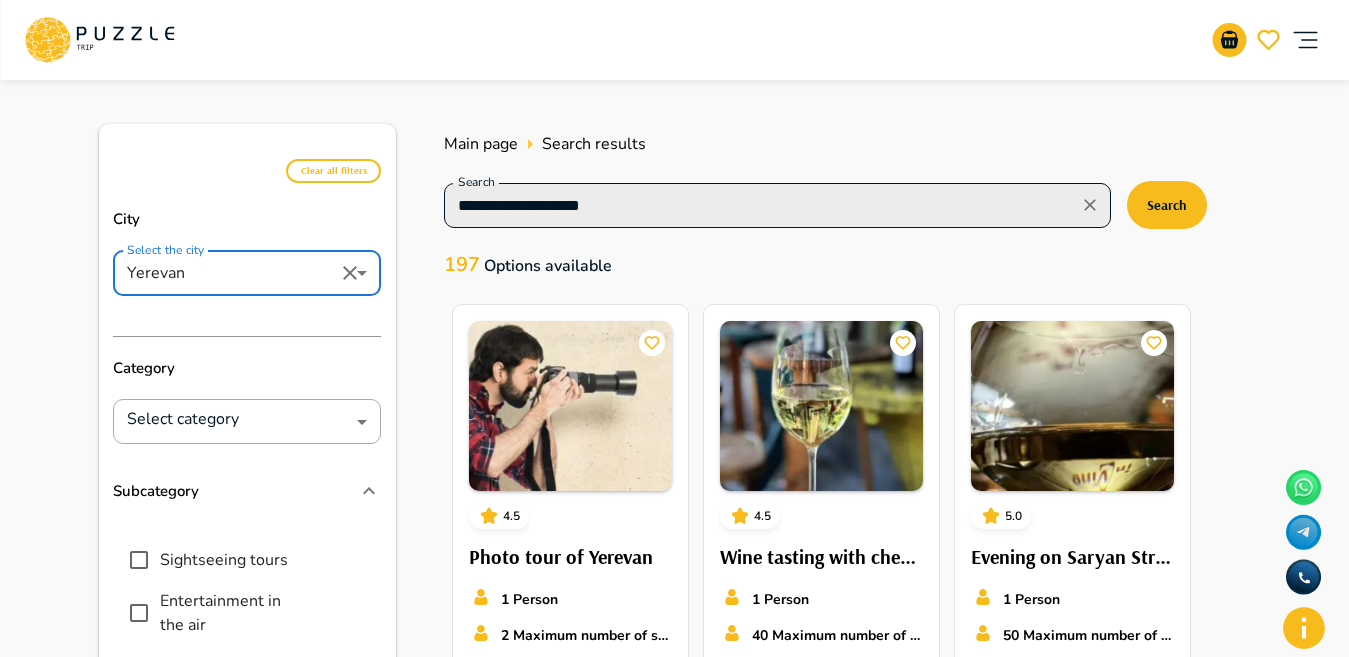 click on "**********" at bounding box center (761, 205) 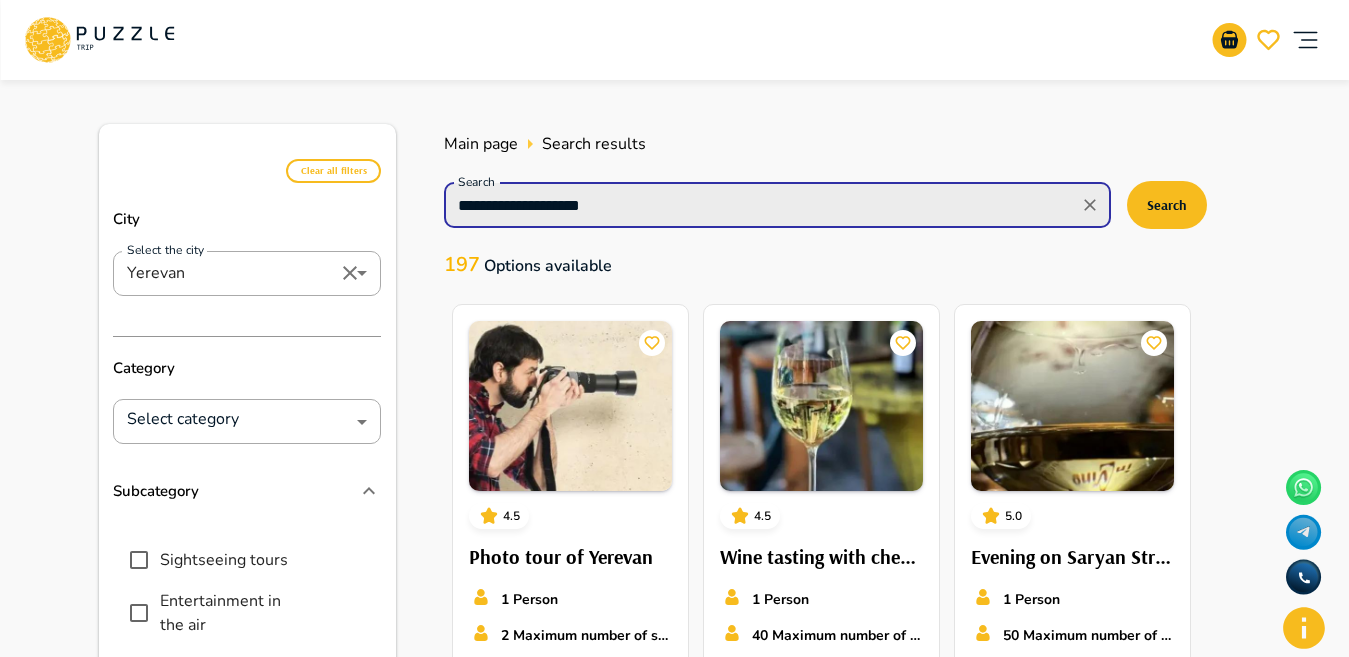 drag, startPoint x: 493, startPoint y: 209, endPoint x: 378, endPoint y: 246, distance: 120.805626 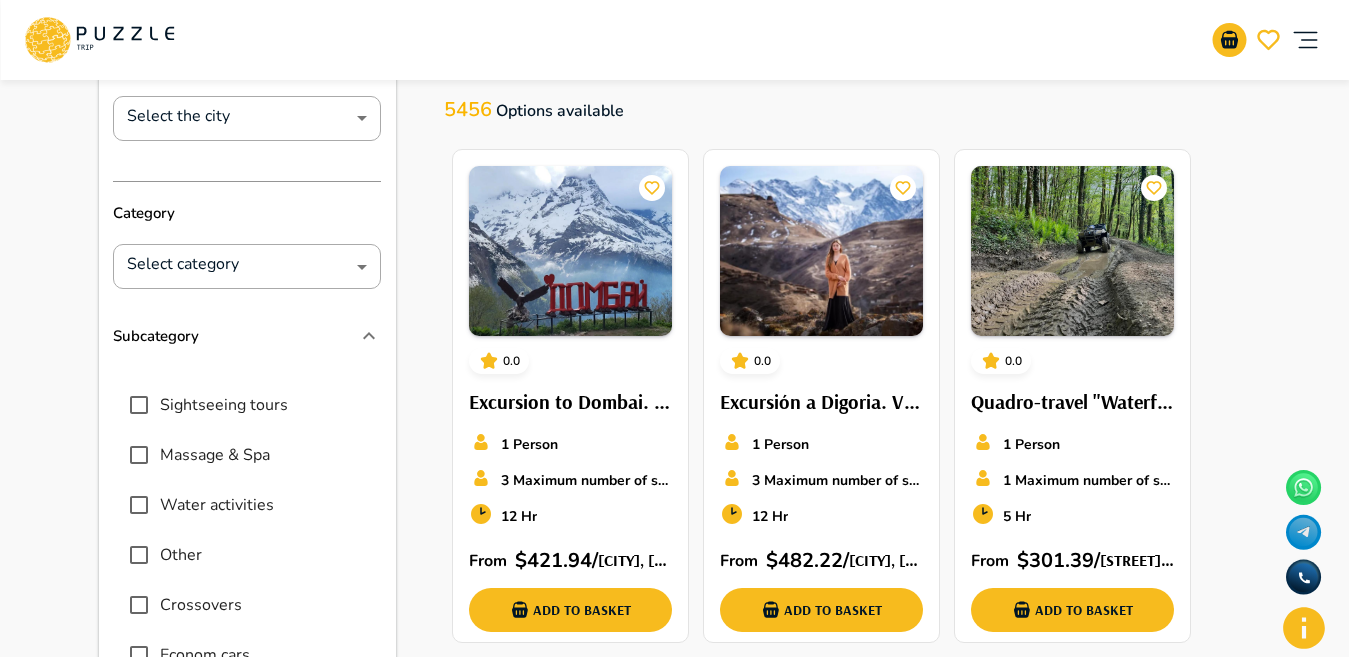 scroll, scrollTop: 0, scrollLeft: 0, axis: both 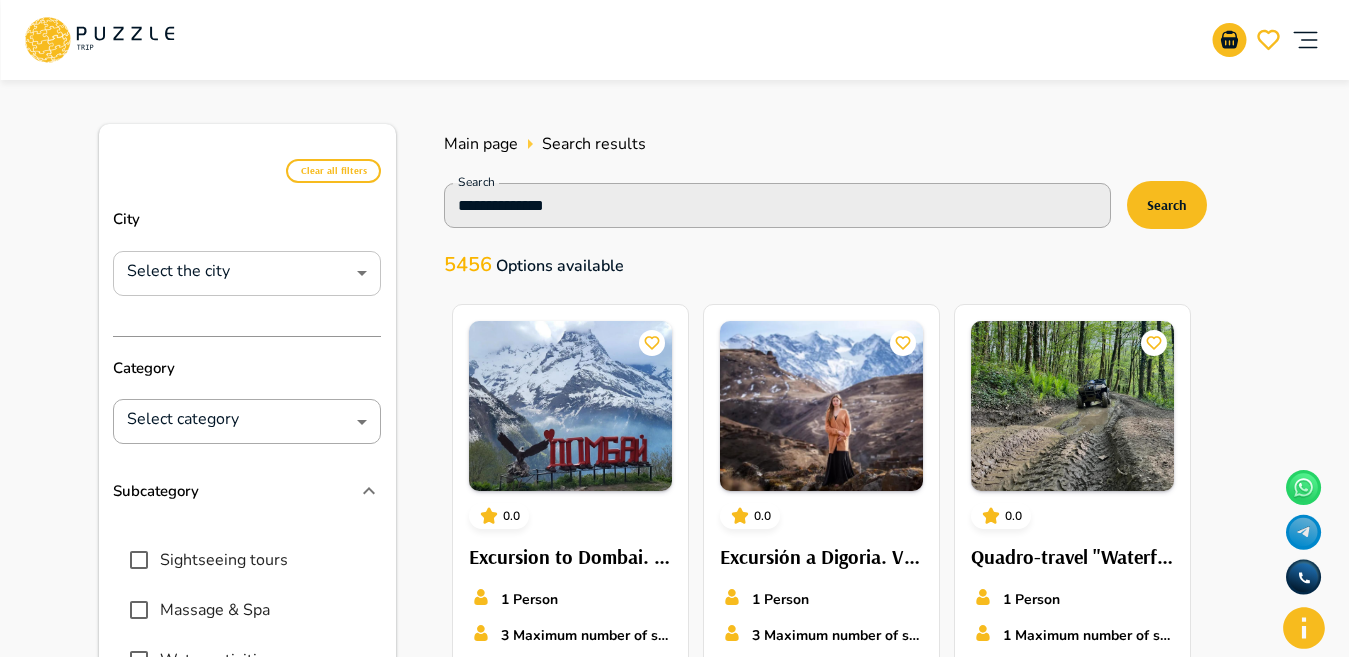 click on "**********" at bounding box center [674, 1175] 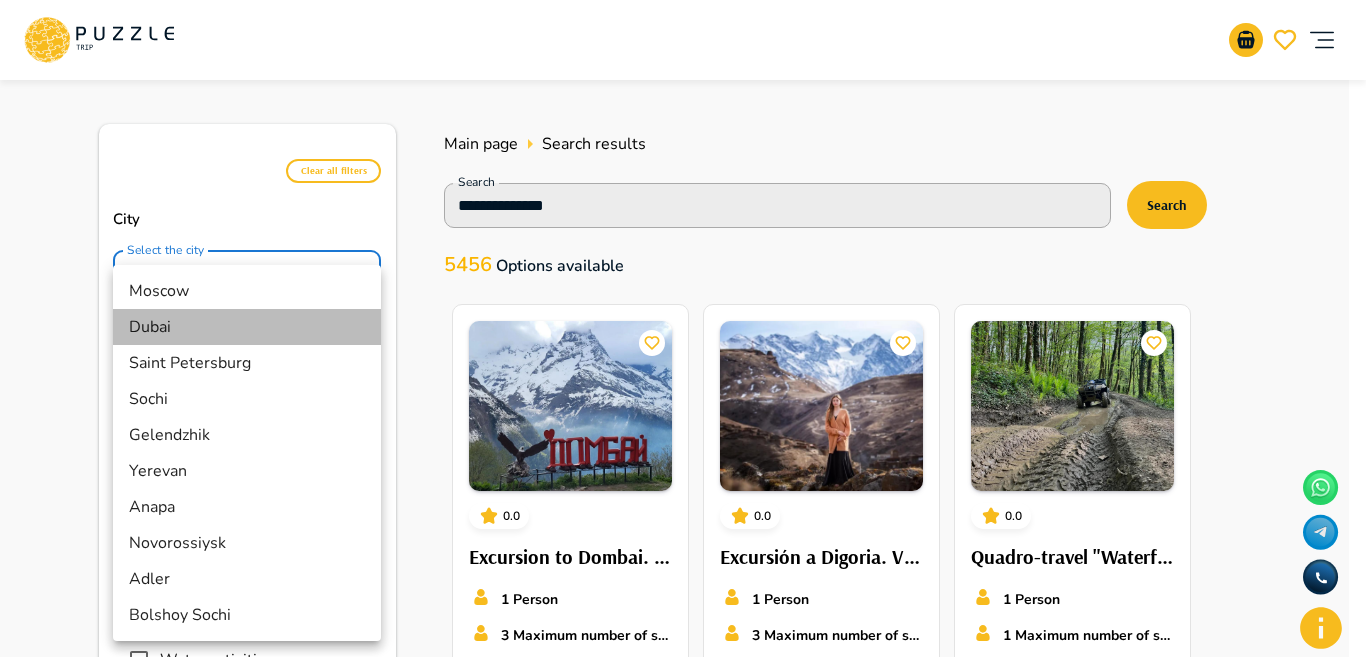 click on "Dubai" at bounding box center [247, 327] 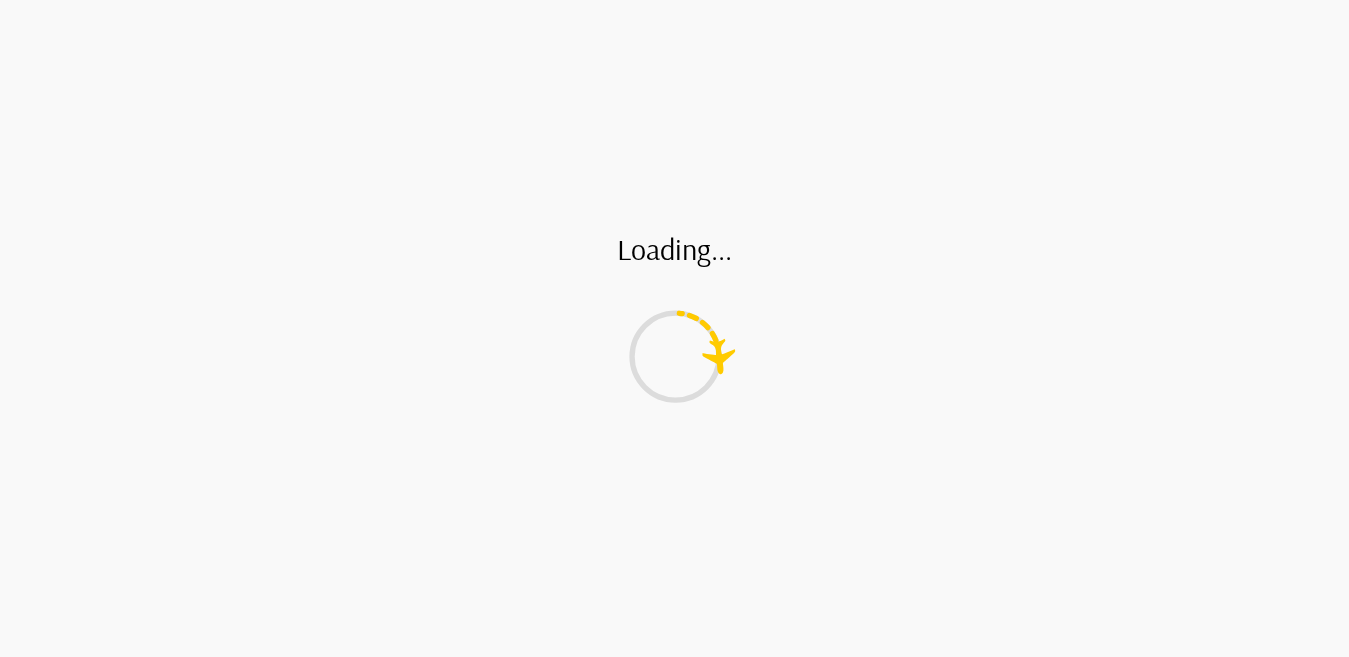type on "*****" 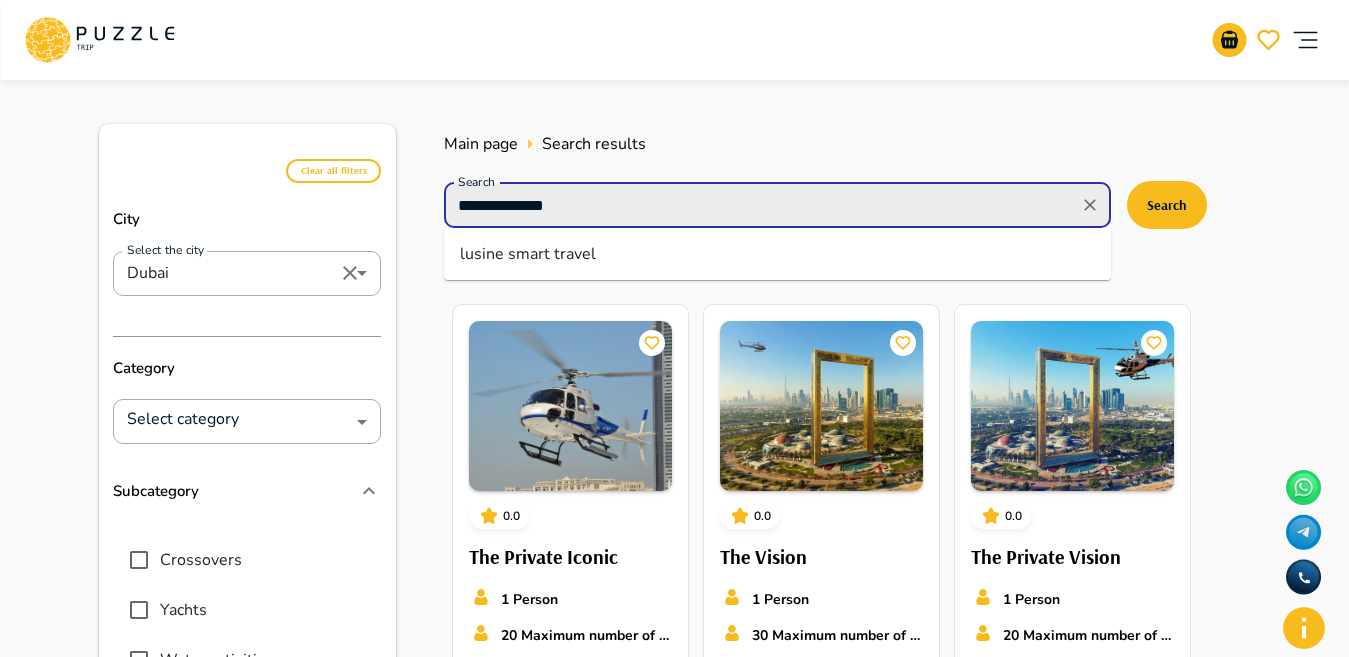 click on "**********" at bounding box center [761, 205] 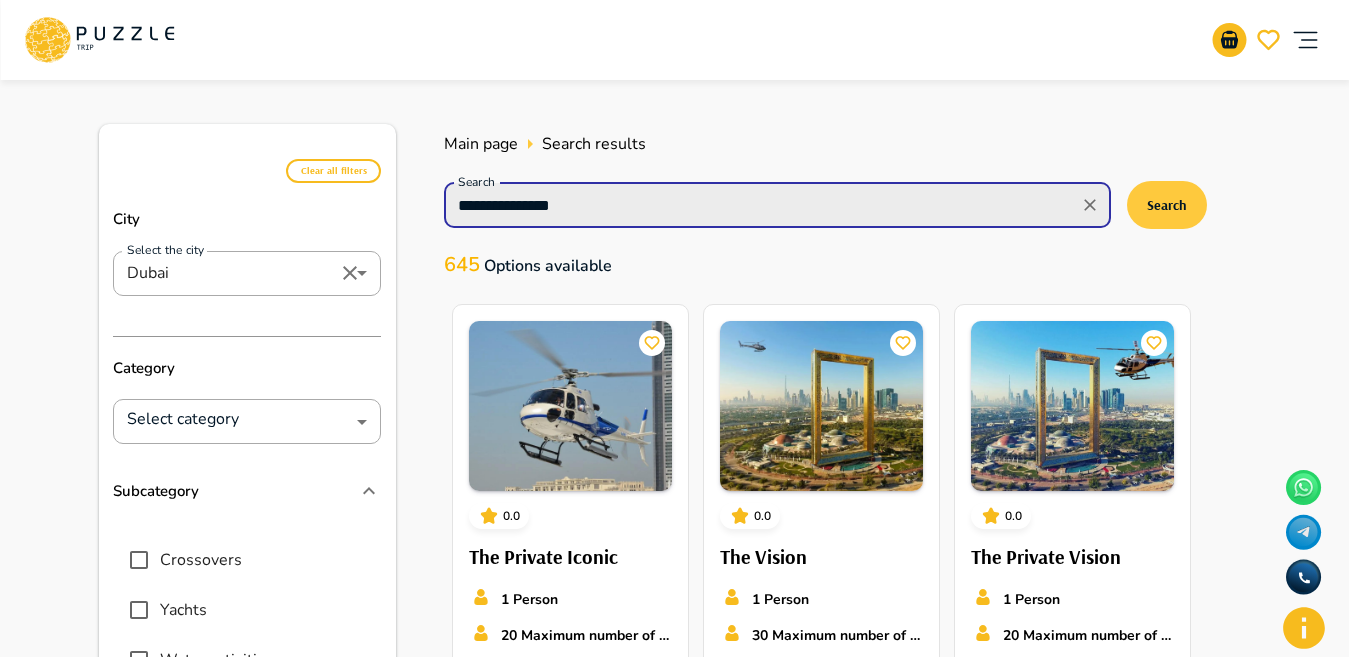 type on "**********" 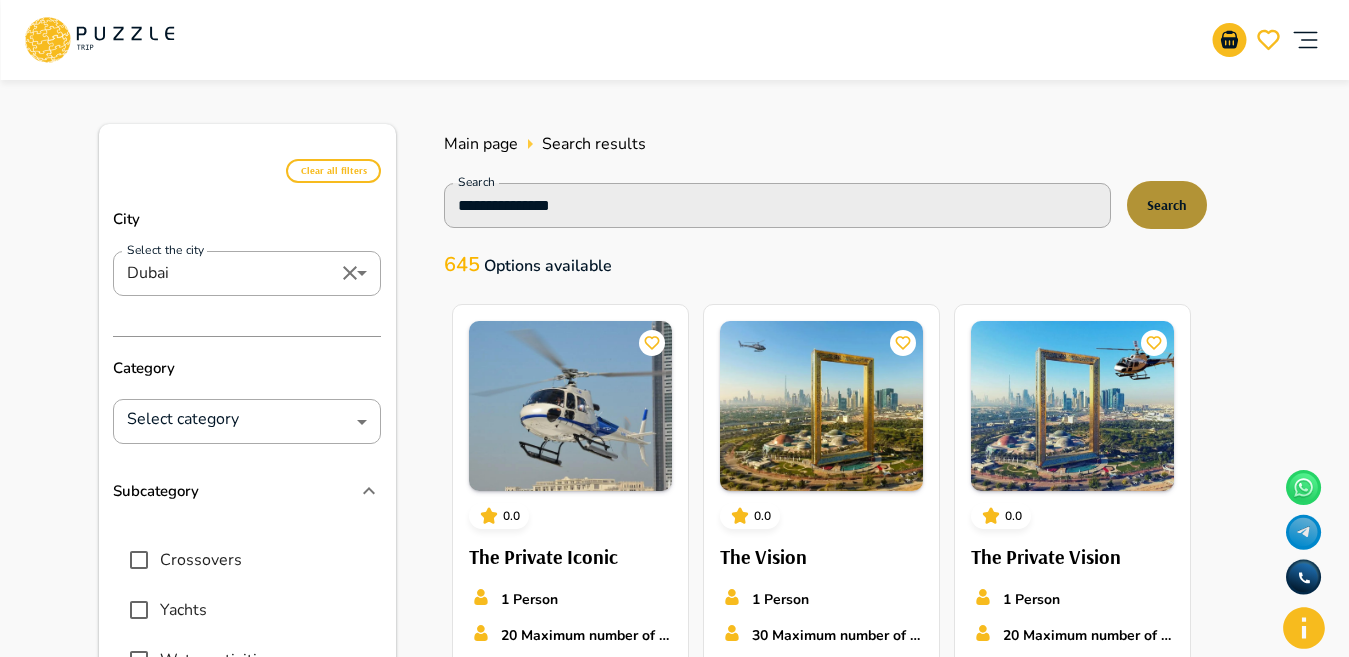 click on "Search" at bounding box center (1167, 205) 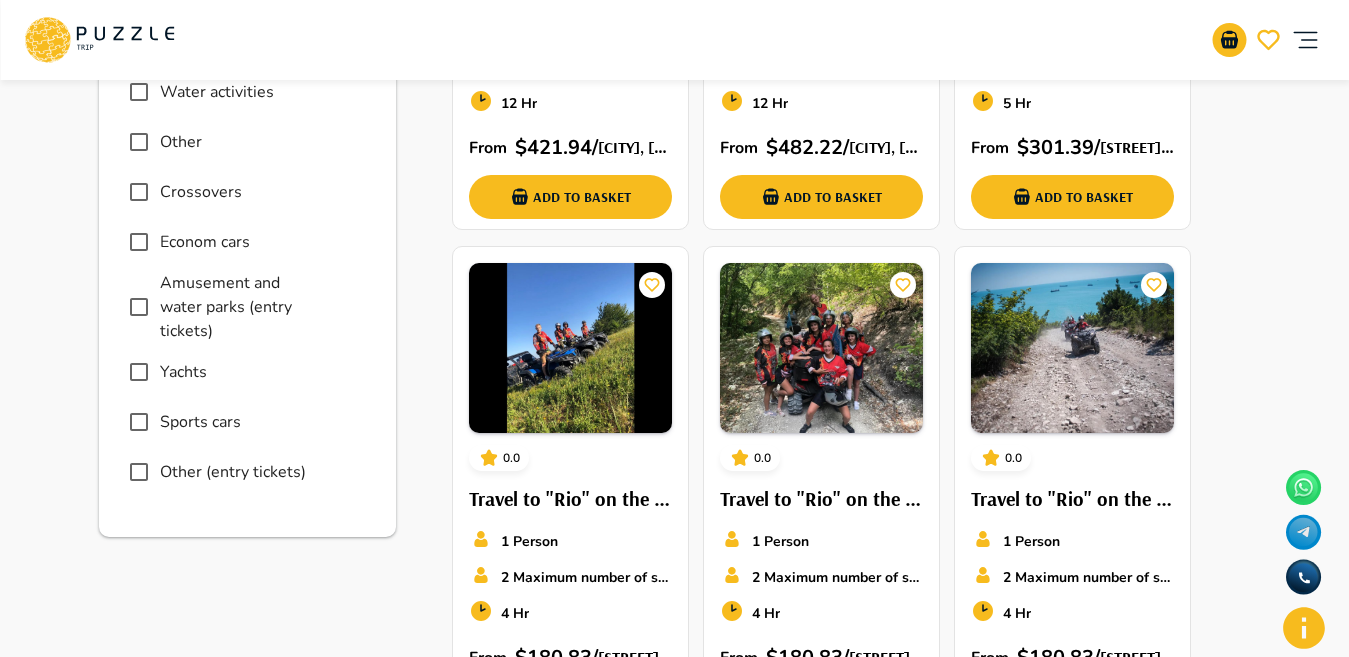 scroll, scrollTop: 652, scrollLeft: 0, axis: vertical 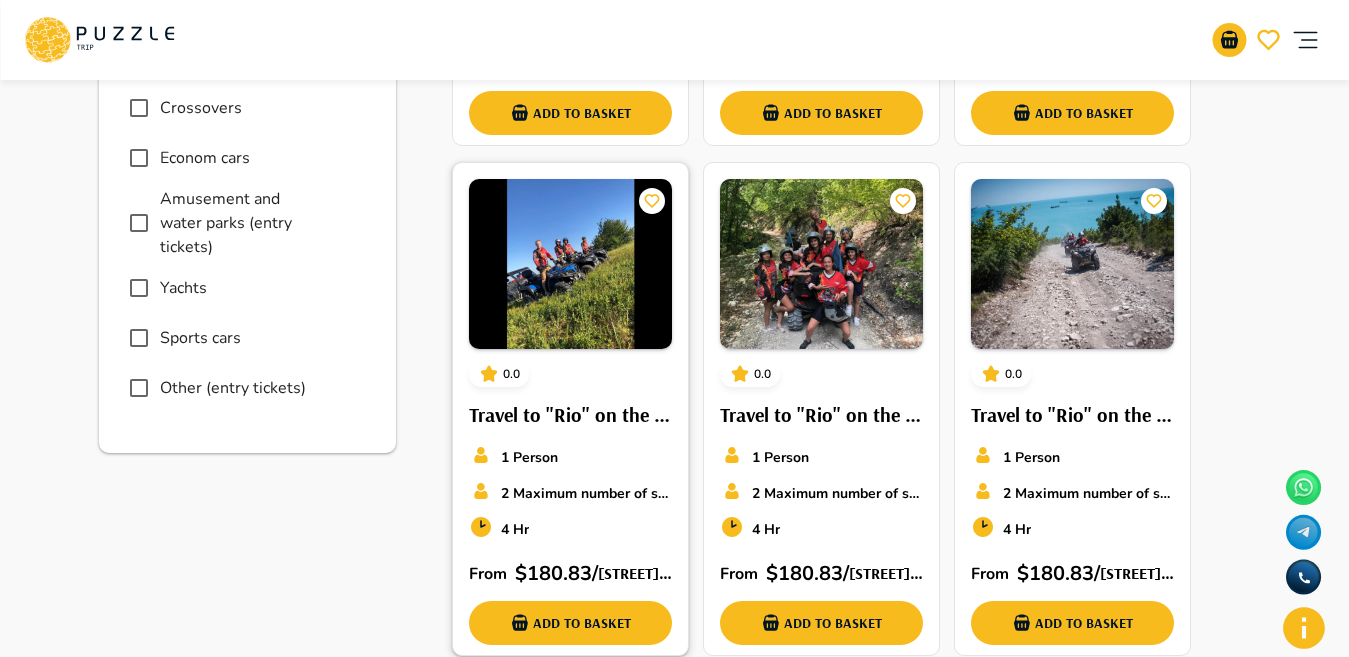 click on "1 Person" at bounding box center (570, 457) 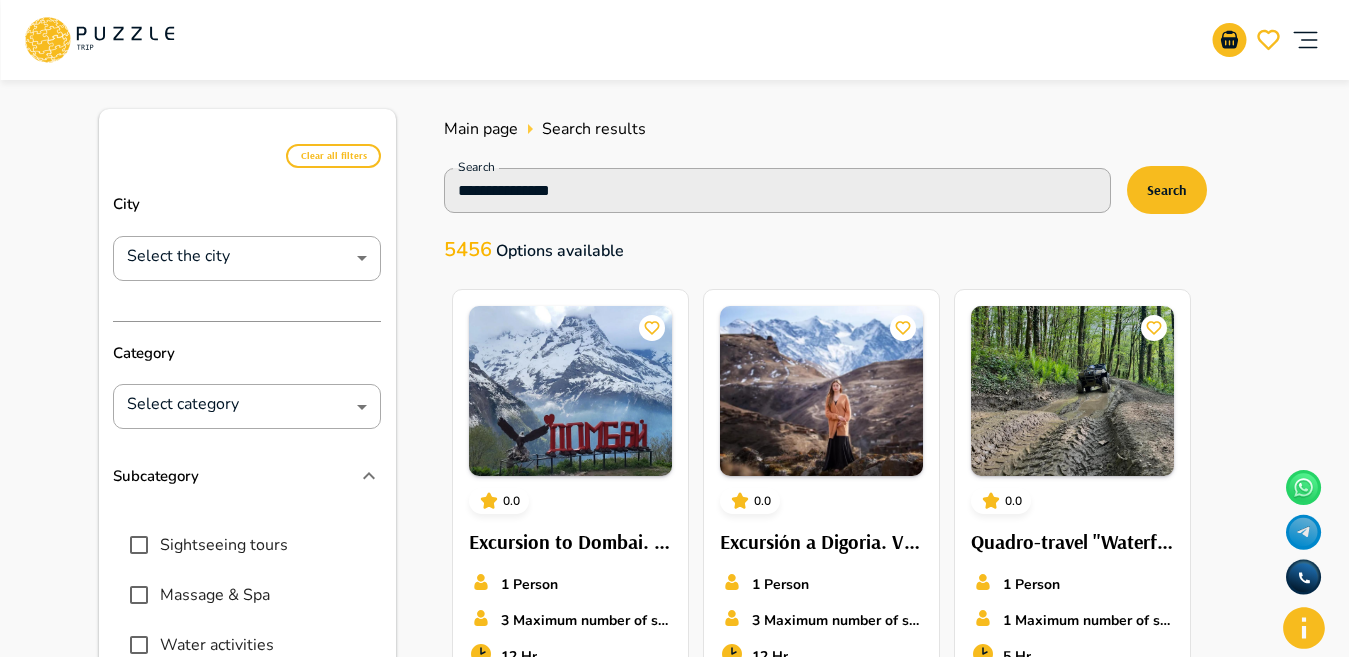 scroll, scrollTop: 0, scrollLeft: 0, axis: both 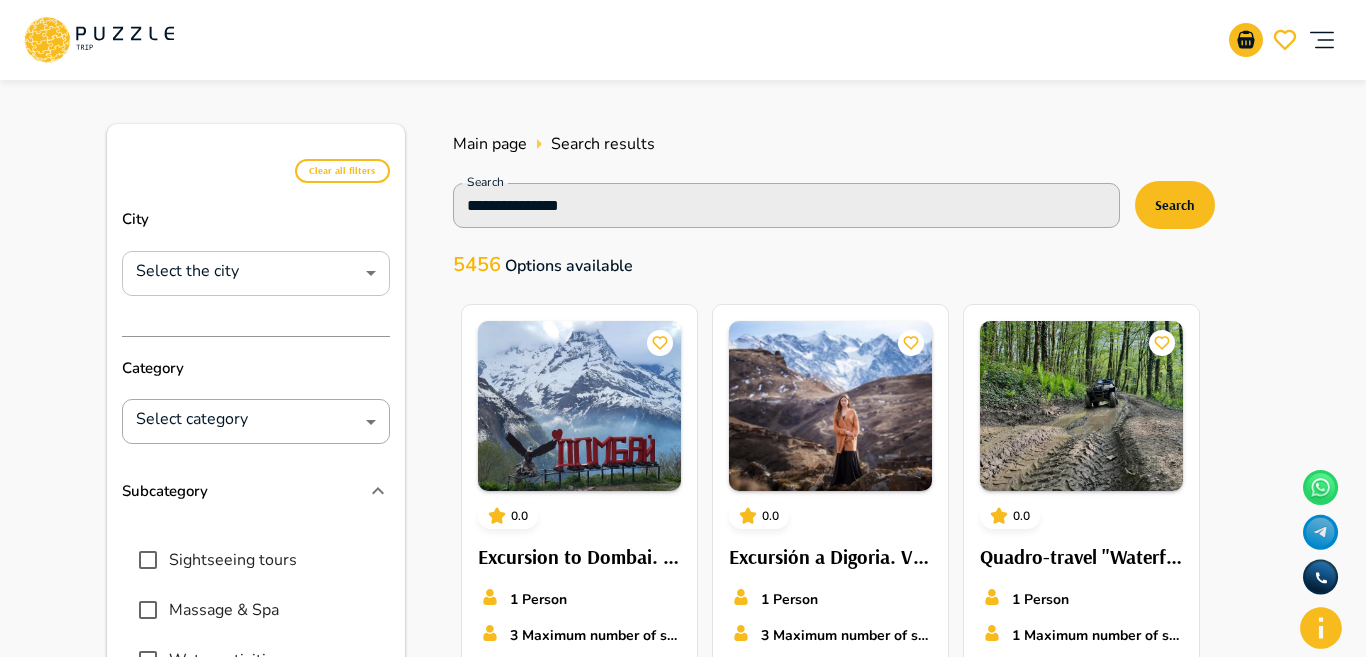 click on "**********" at bounding box center [683, 1175] 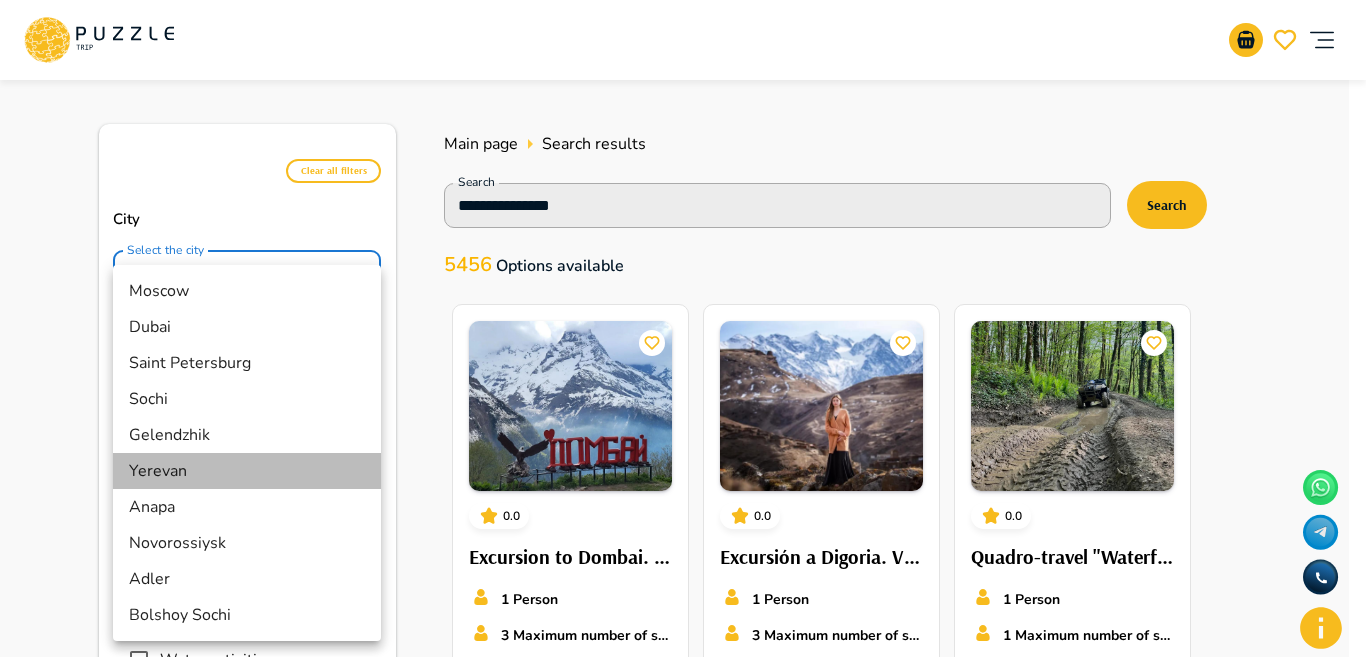 click on "Yerevan" at bounding box center (247, 471) 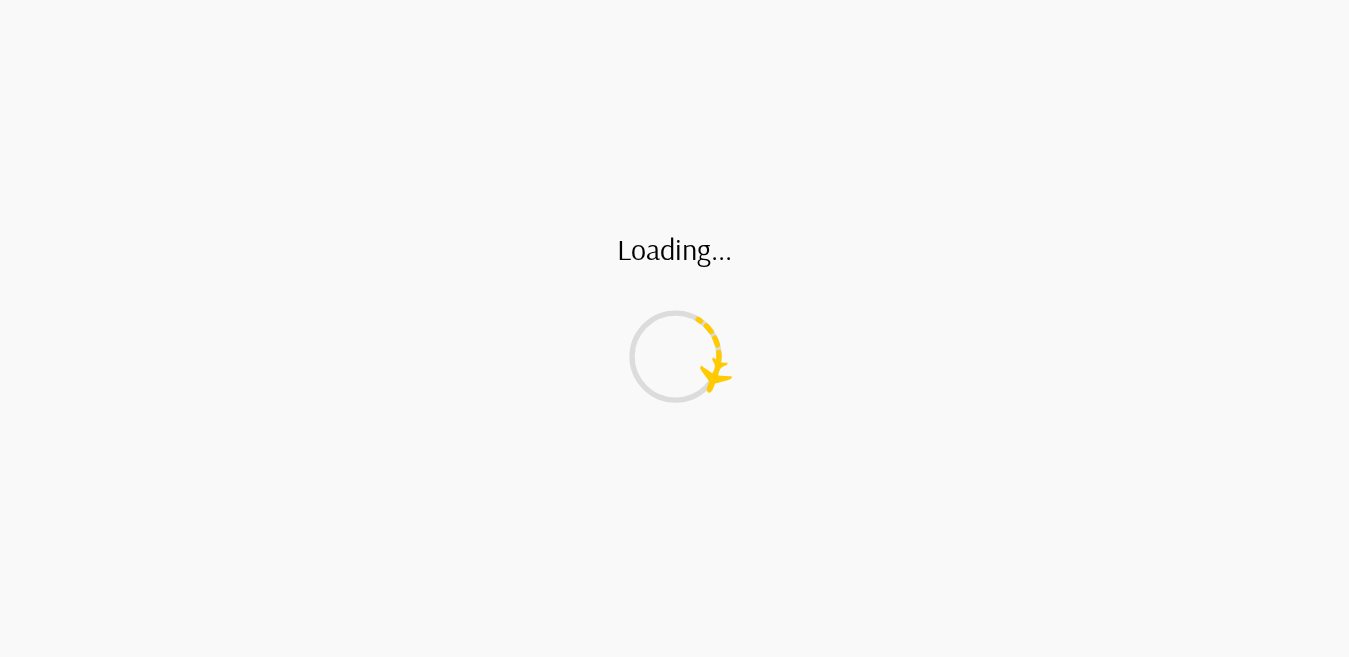 type on "*******" 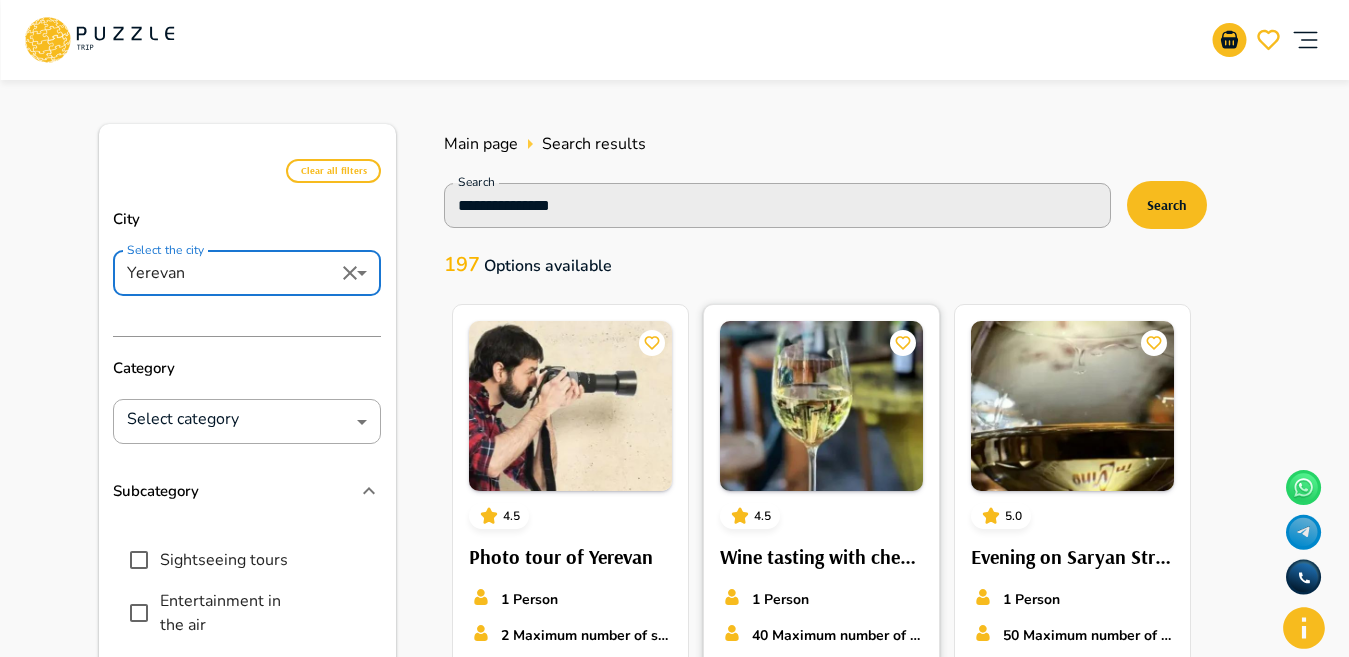 click on "Wine tasting with cheese and meat collection in Yerevan" at bounding box center (821, 557) 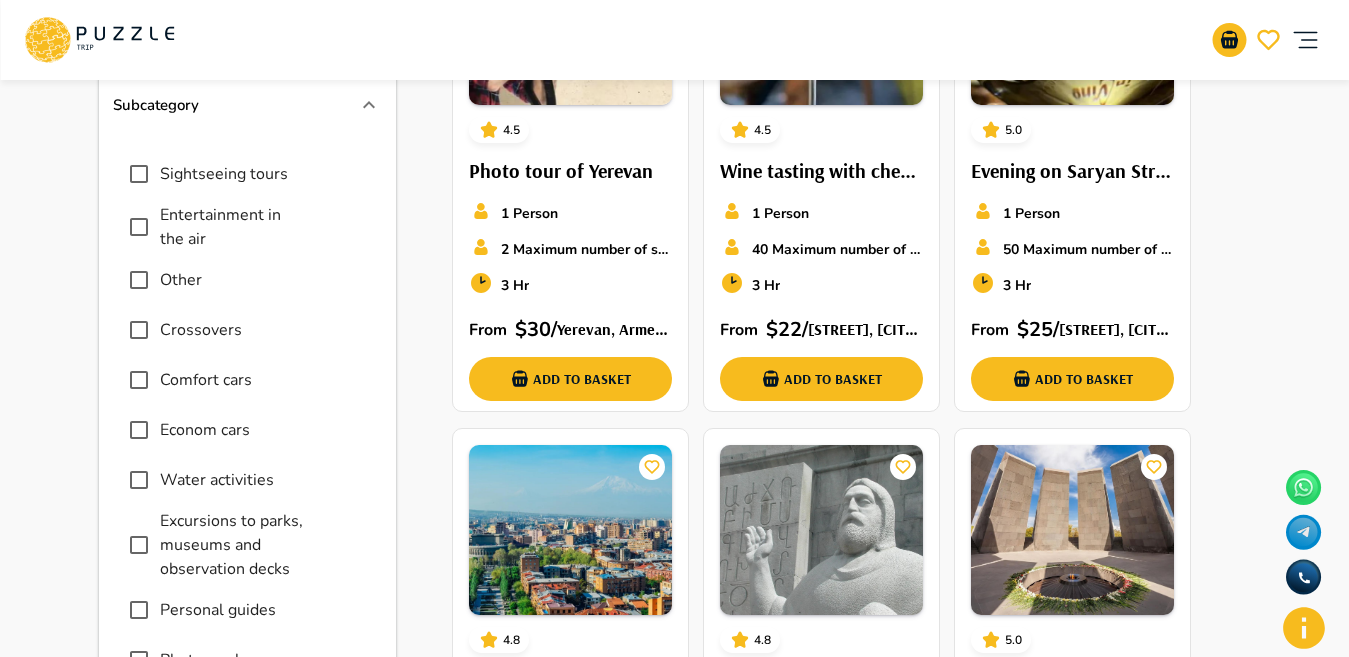 scroll, scrollTop: 383, scrollLeft: 0, axis: vertical 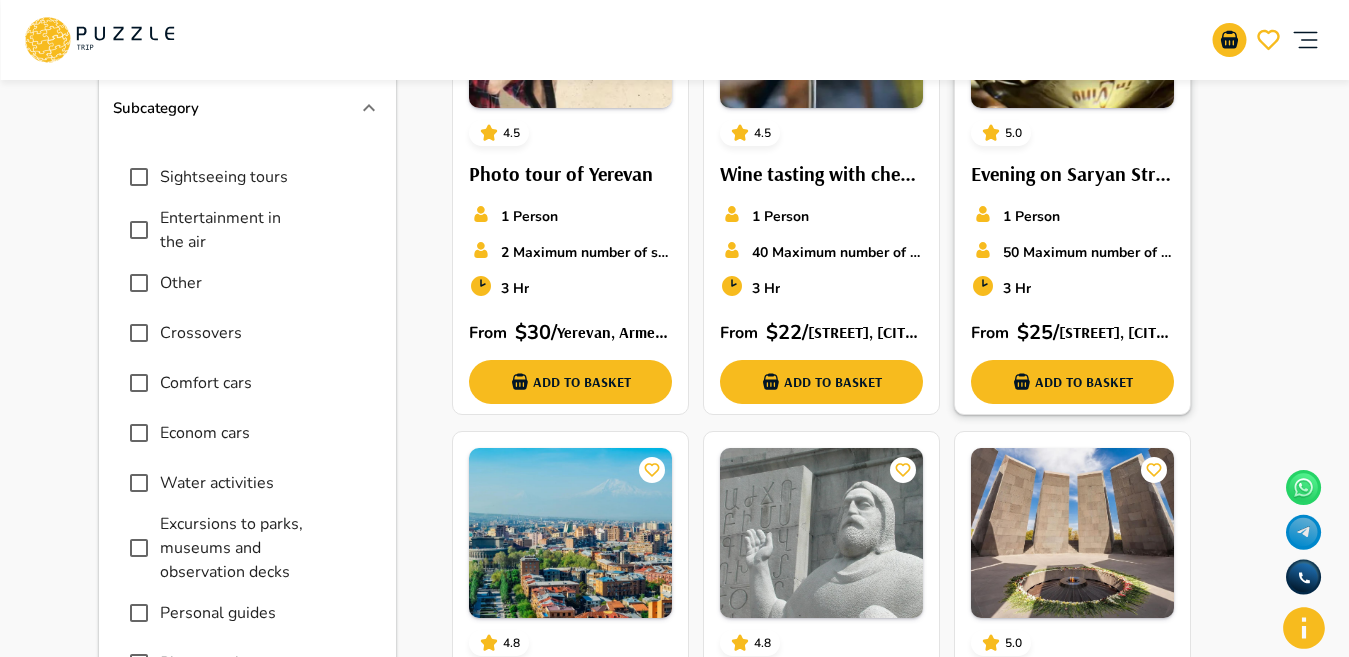click on "Evening on Saryan Street: wine tasting extravaganza in Yerevan" at bounding box center [1072, 174] 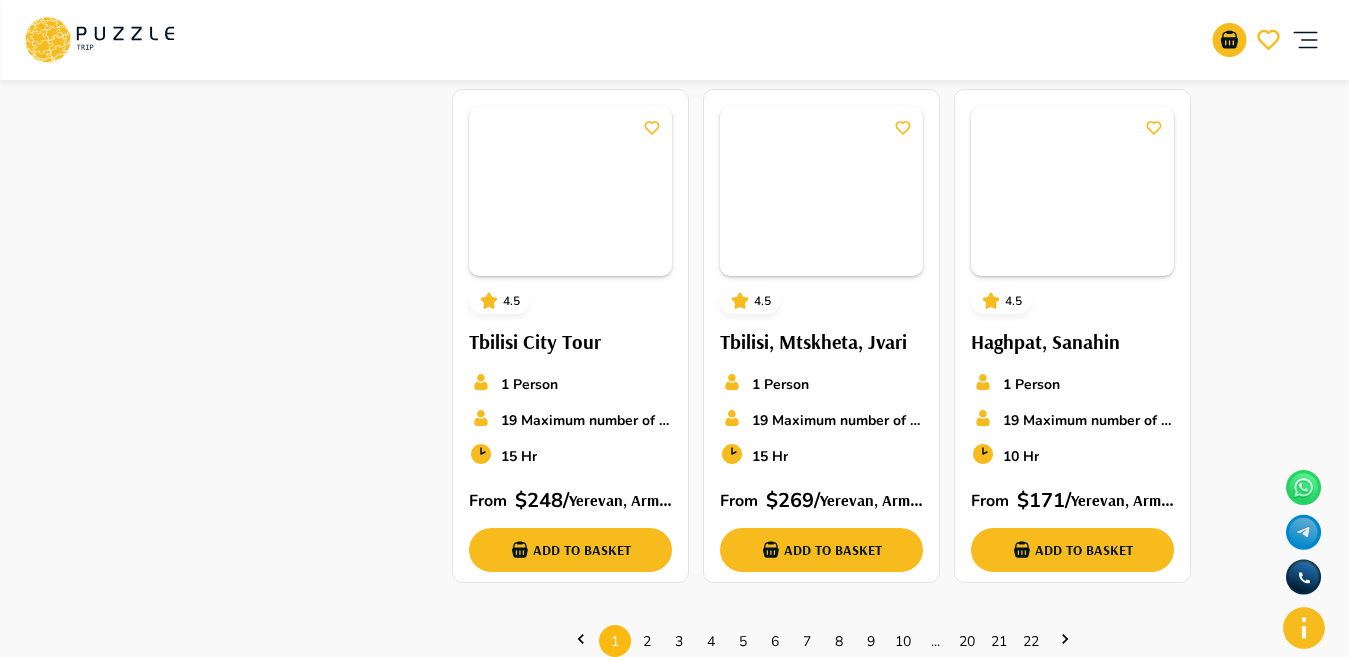 scroll, scrollTop: 1319, scrollLeft: 0, axis: vertical 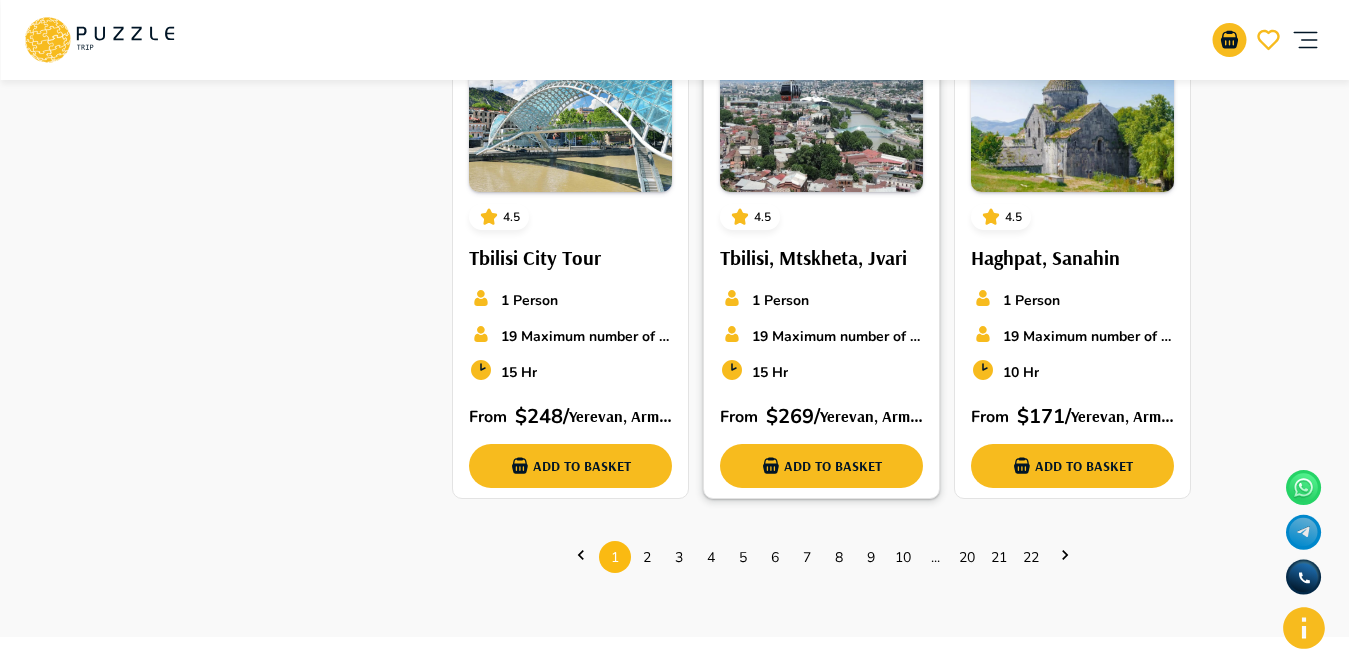 click on "4.5 Tbilisi, Mtskheta, Jvari 1 Person 19 Maximum number of seats 15 Hr  From     $ 269 /  Yerevan, Armenia Add to basket" at bounding box center (821, 255) 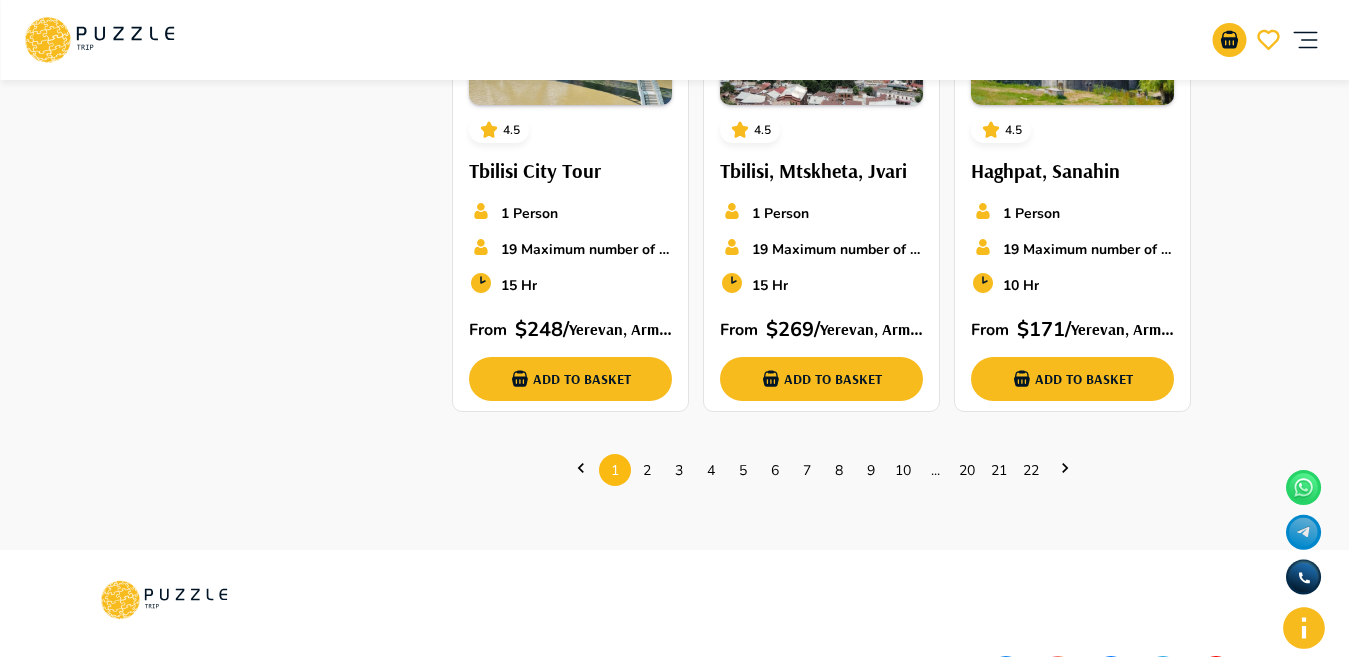 scroll, scrollTop: 1402, scrollLeft: 0, axis: vertical 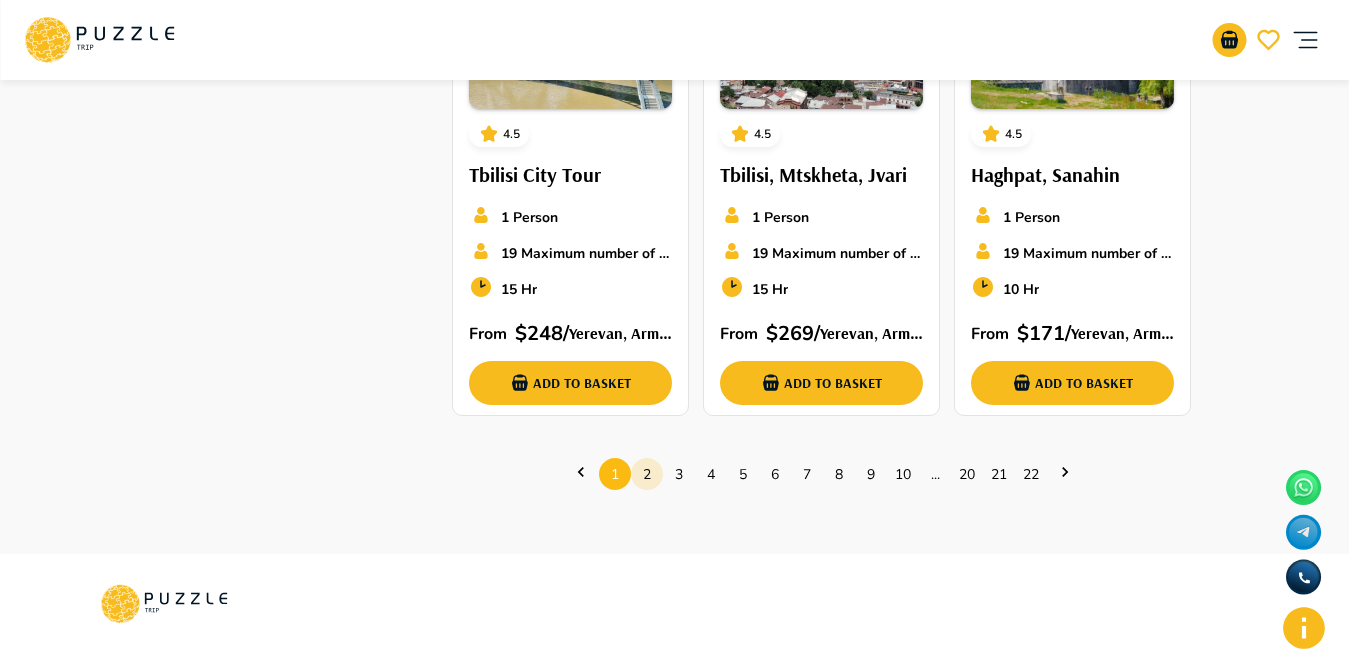 click on "2" at bounding box center [647, 474] 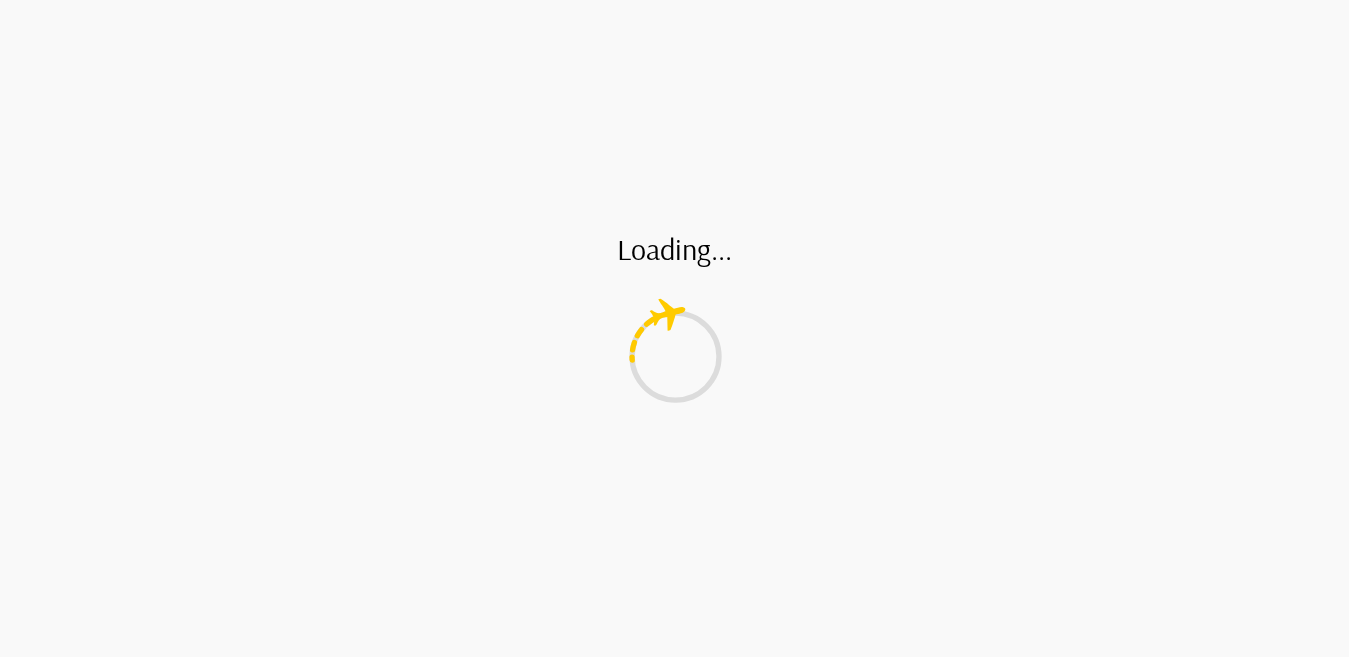 scroll, scrollTop: 0, scrollLeft: 0, axis: both 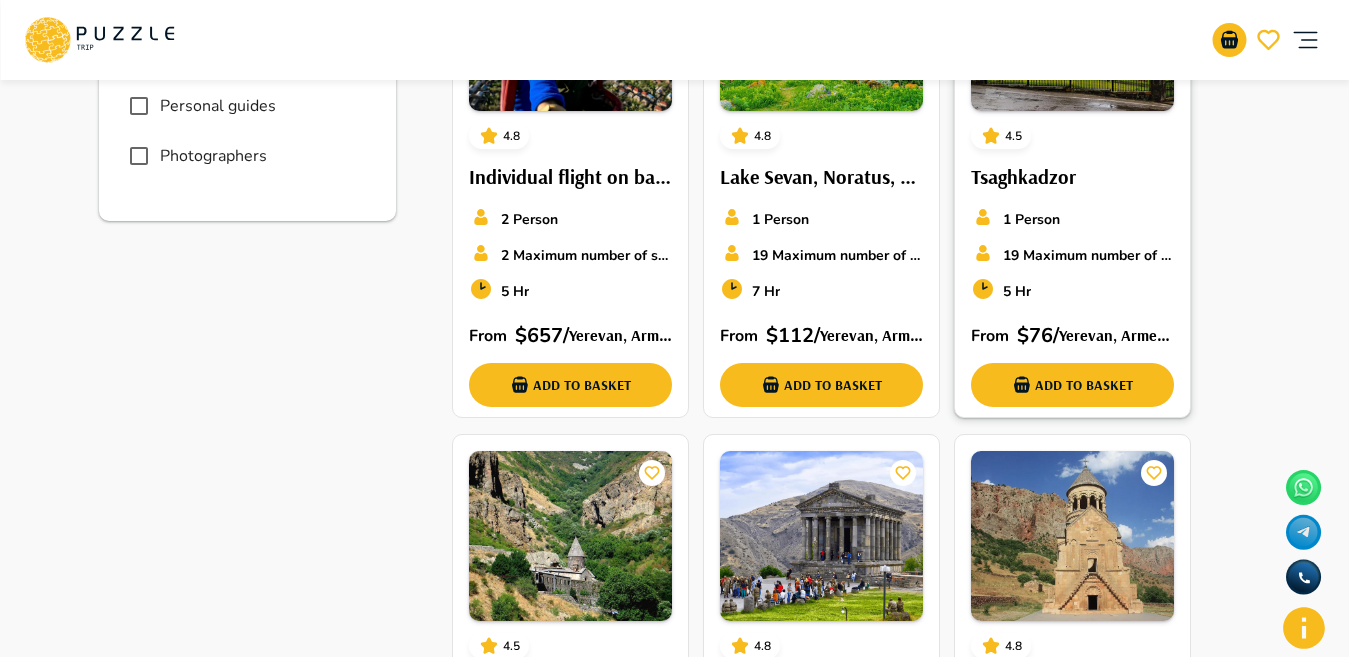 click on "/" at bounding box center (1056, 336) 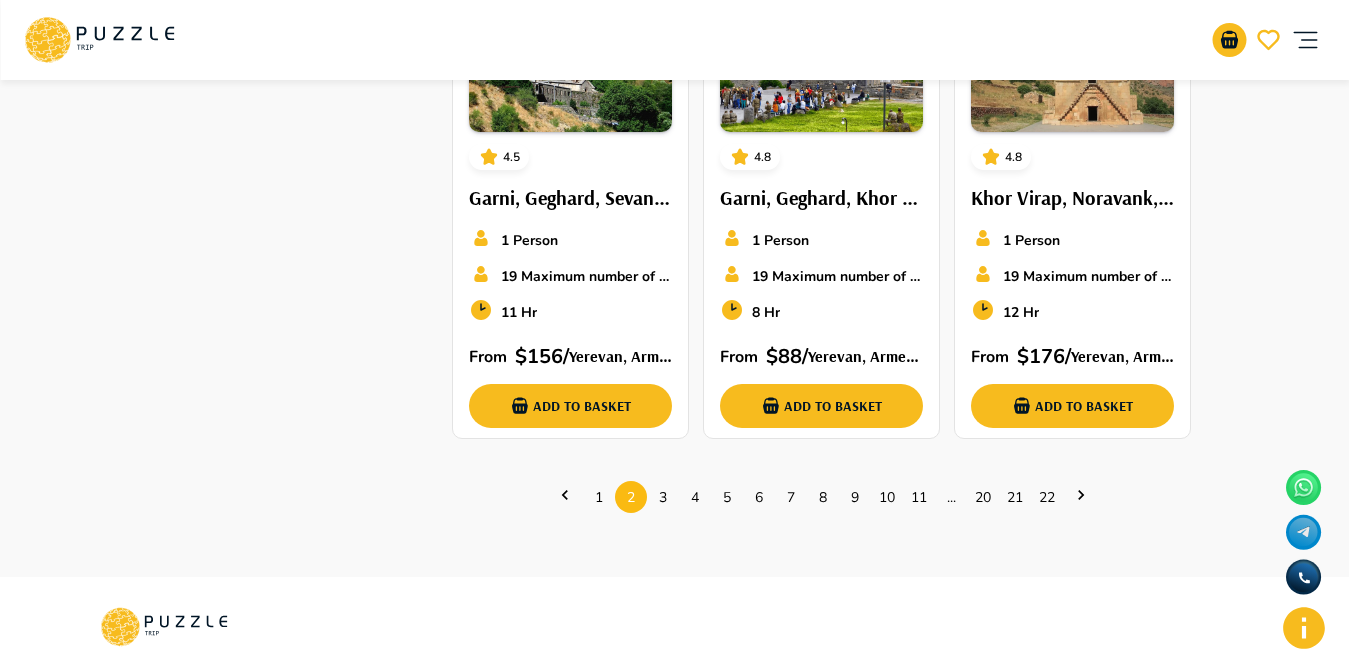 scroll, scrollTop: 1391, scrollLeft: 0, axis: vertical 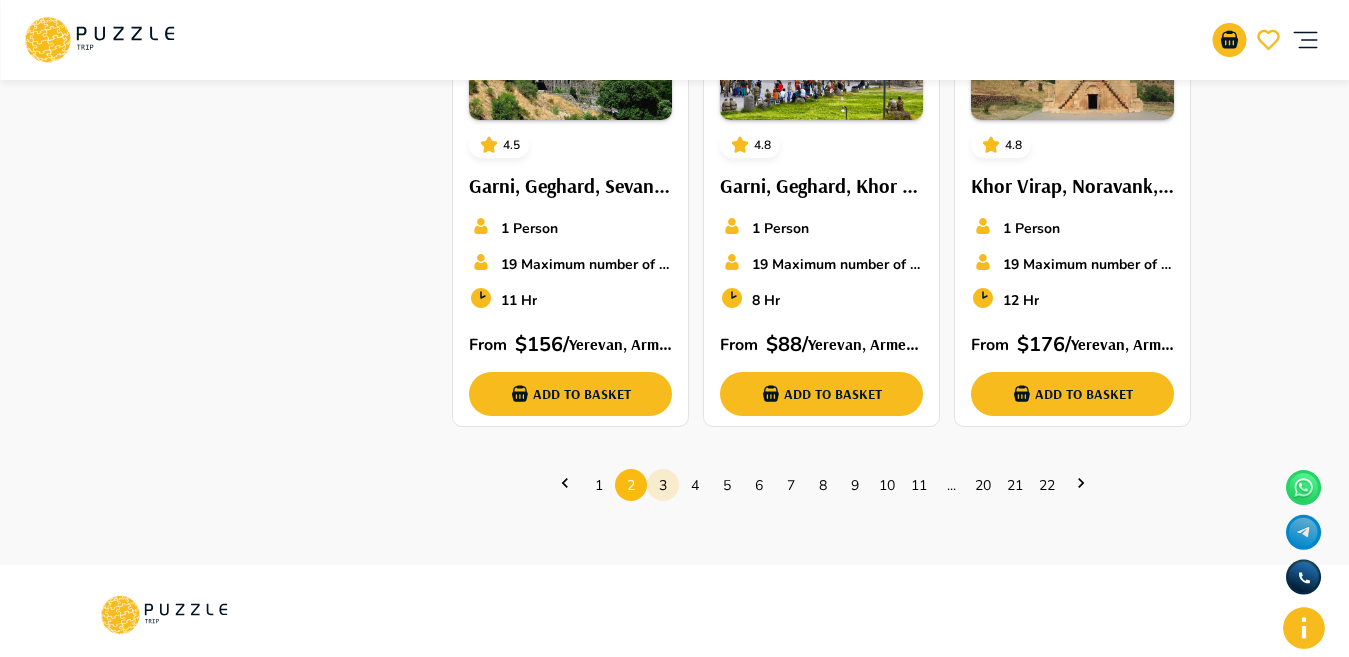 click on "3" at bounding box center [663, 485] 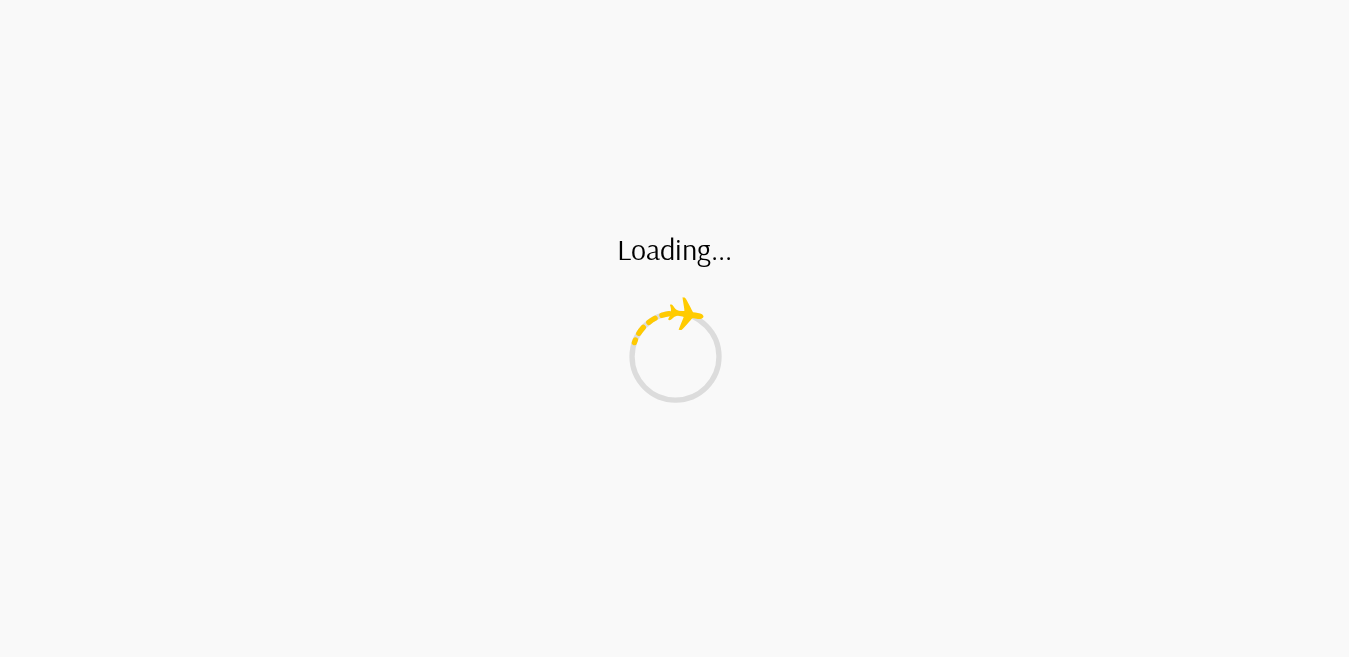 scroll, scrollTop: 0, scrollLeft: 0, axis: both 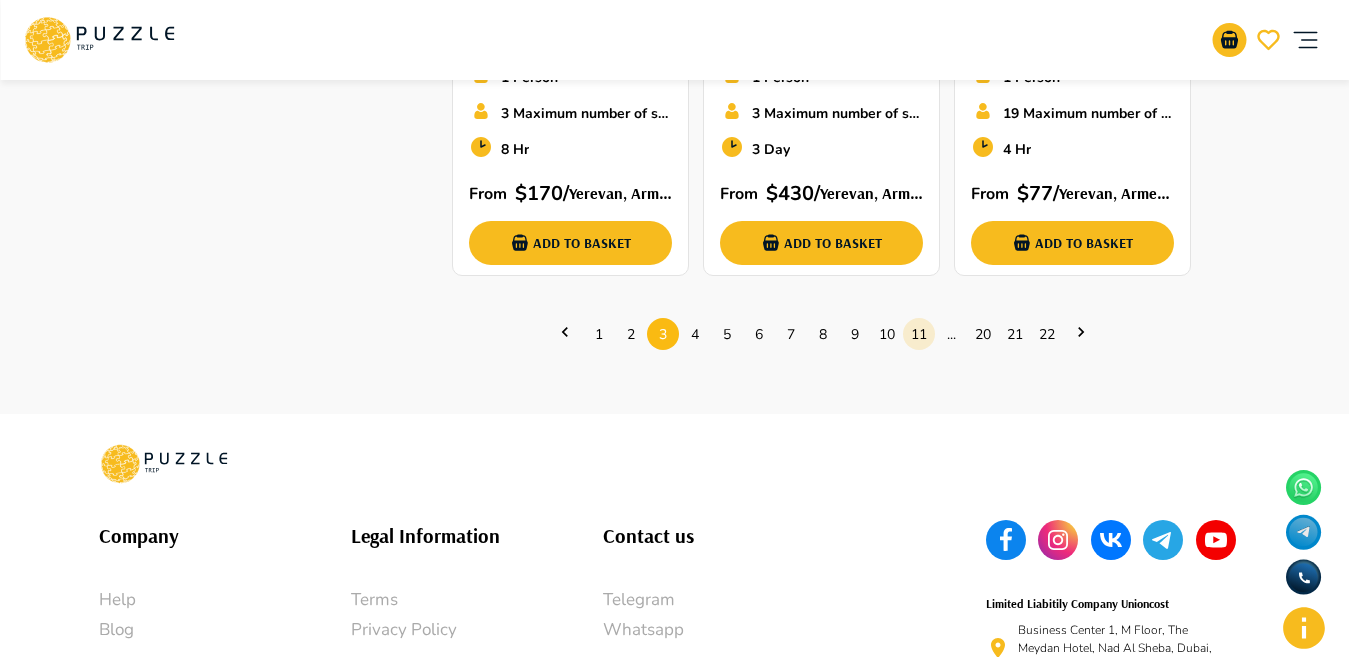 click on "11" at bounding box center (919, 334) 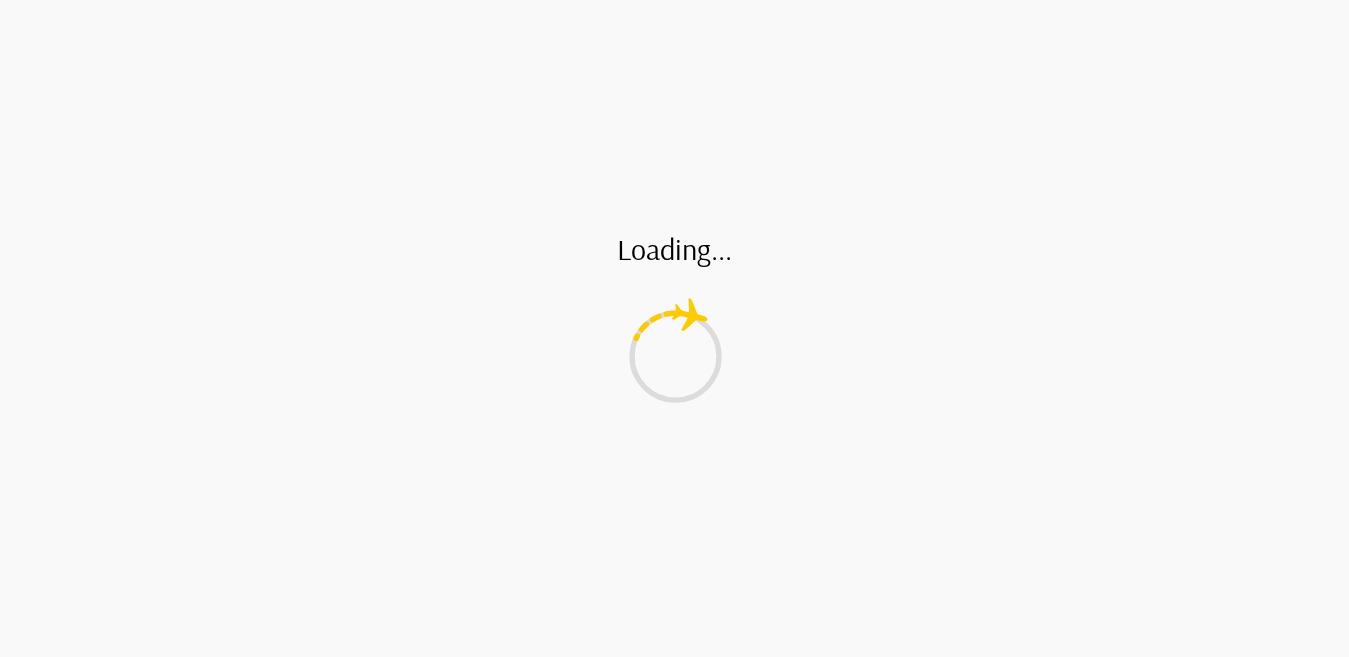 scroll, scrollTop: 0, scrollLeft: 0, axis: both 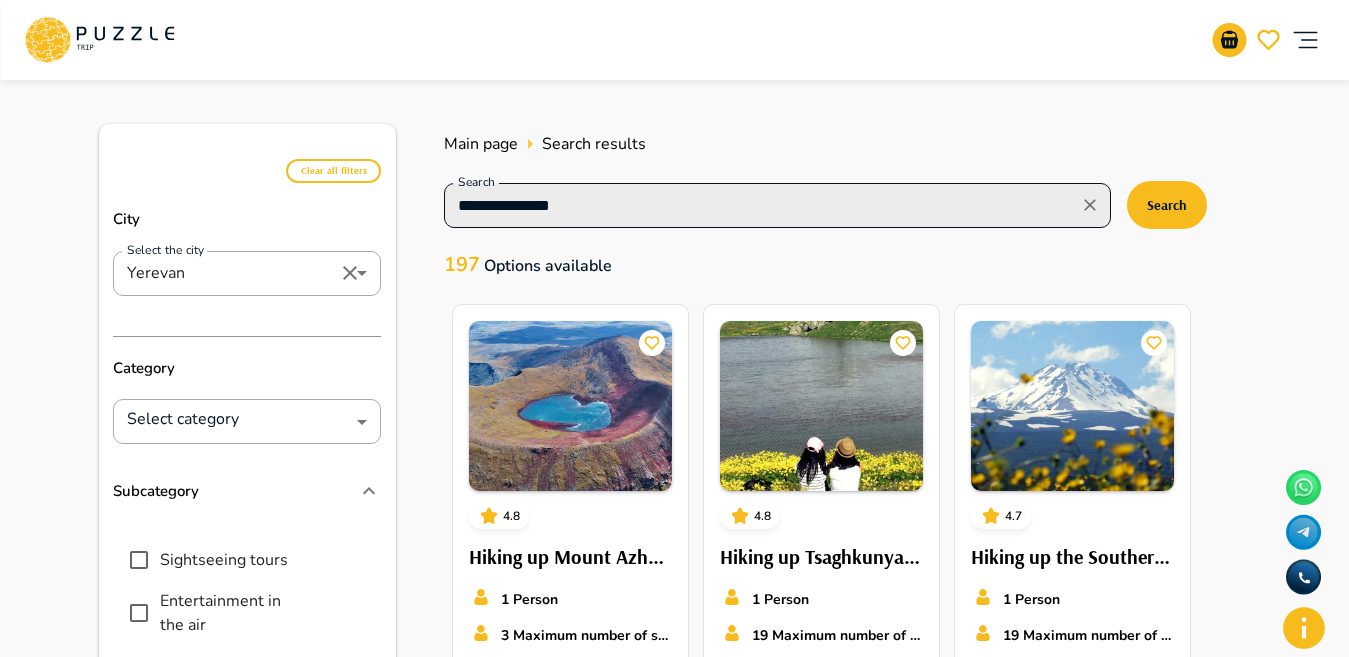 click on "**********" at bounding box center [777, 205] 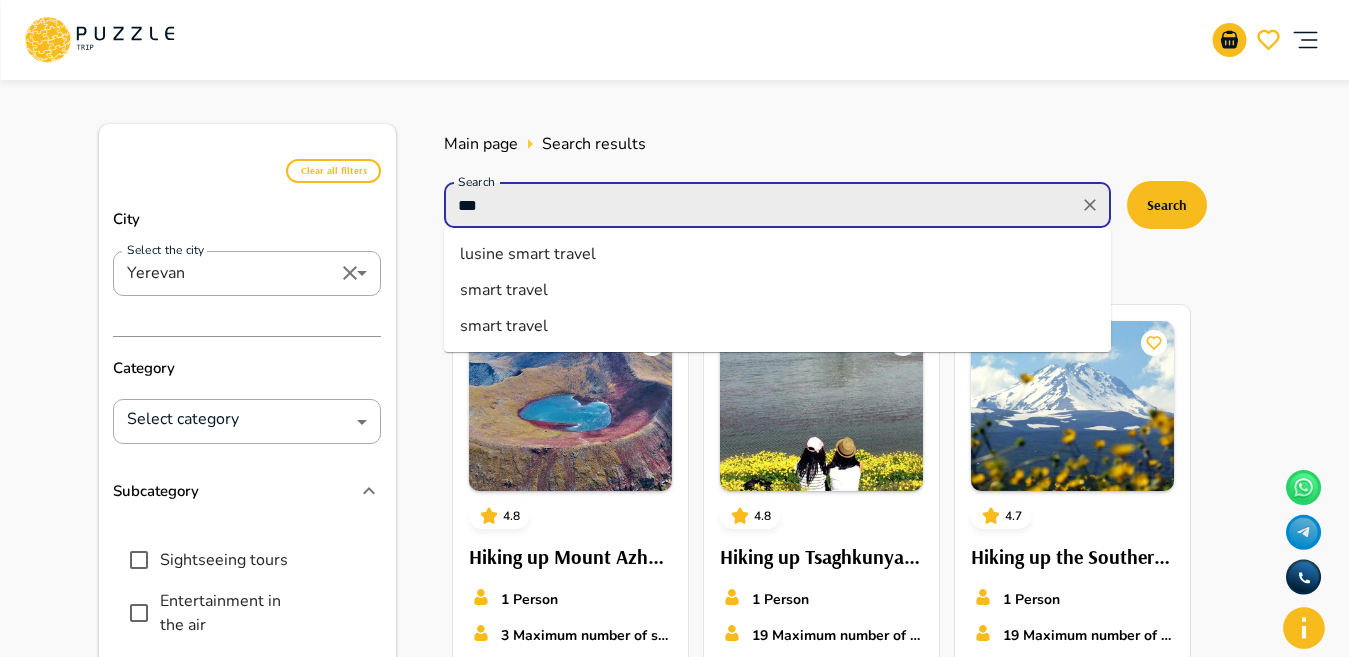 type on "*" 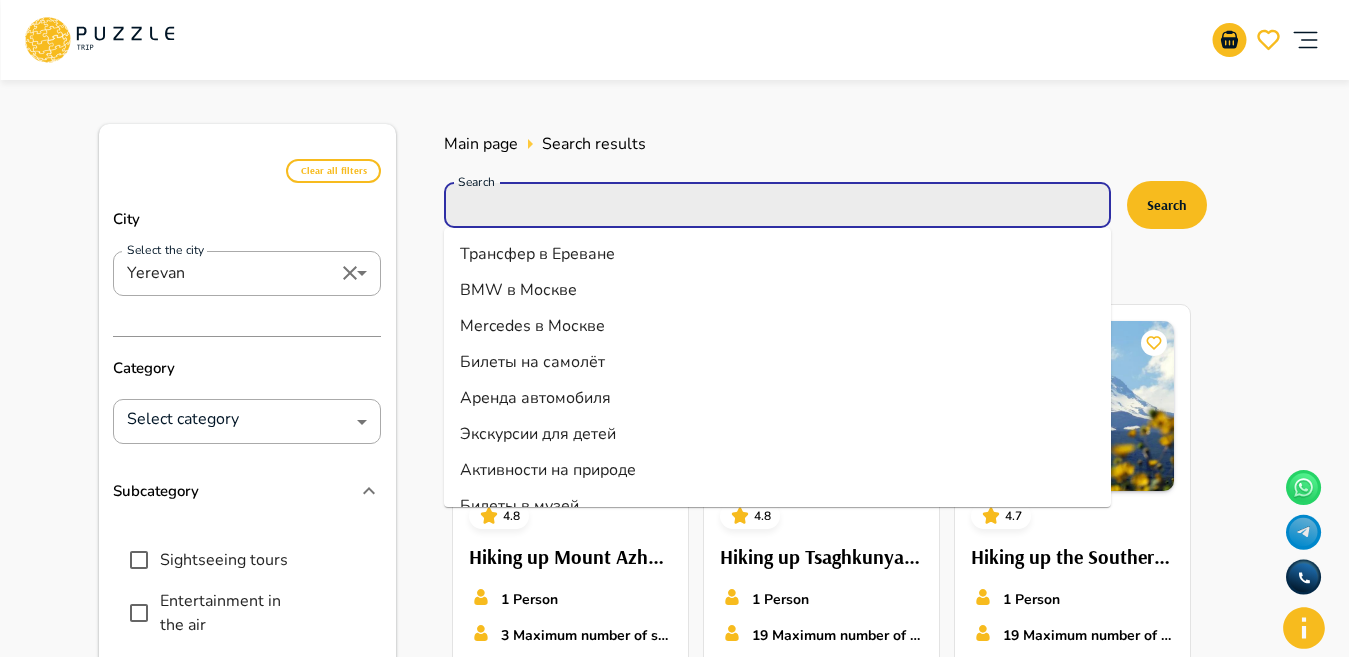 type 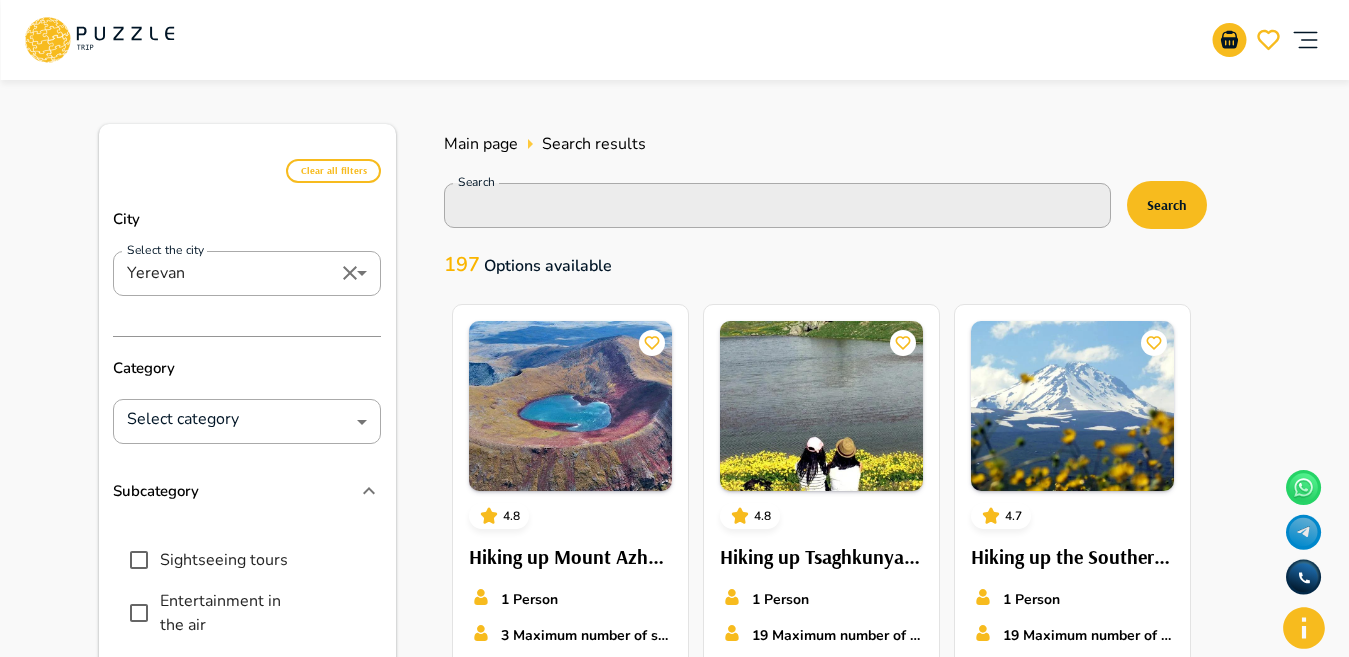 drag, startPoint x: 1285, startPoint y: 189, endPoint x: 1276, endPoint y: 183, distance: 10.816654 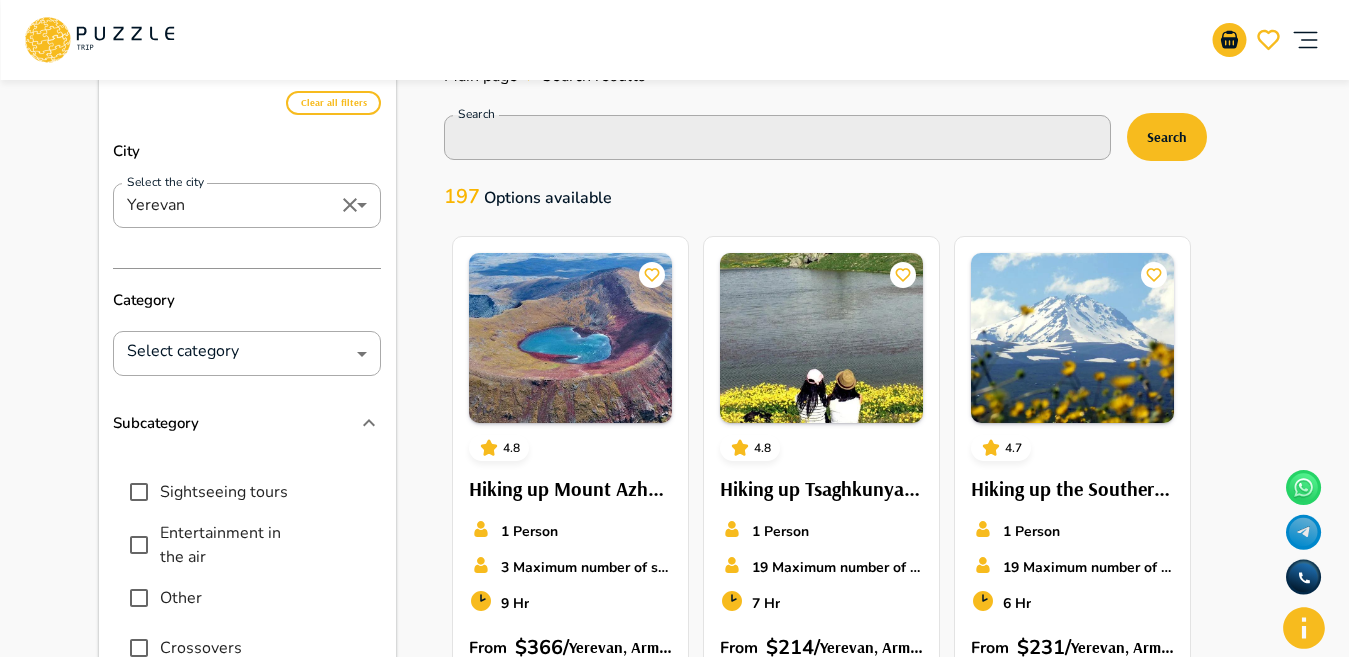 scroll, scrollTop: 34, scrollLeft: 0, axis: vertical 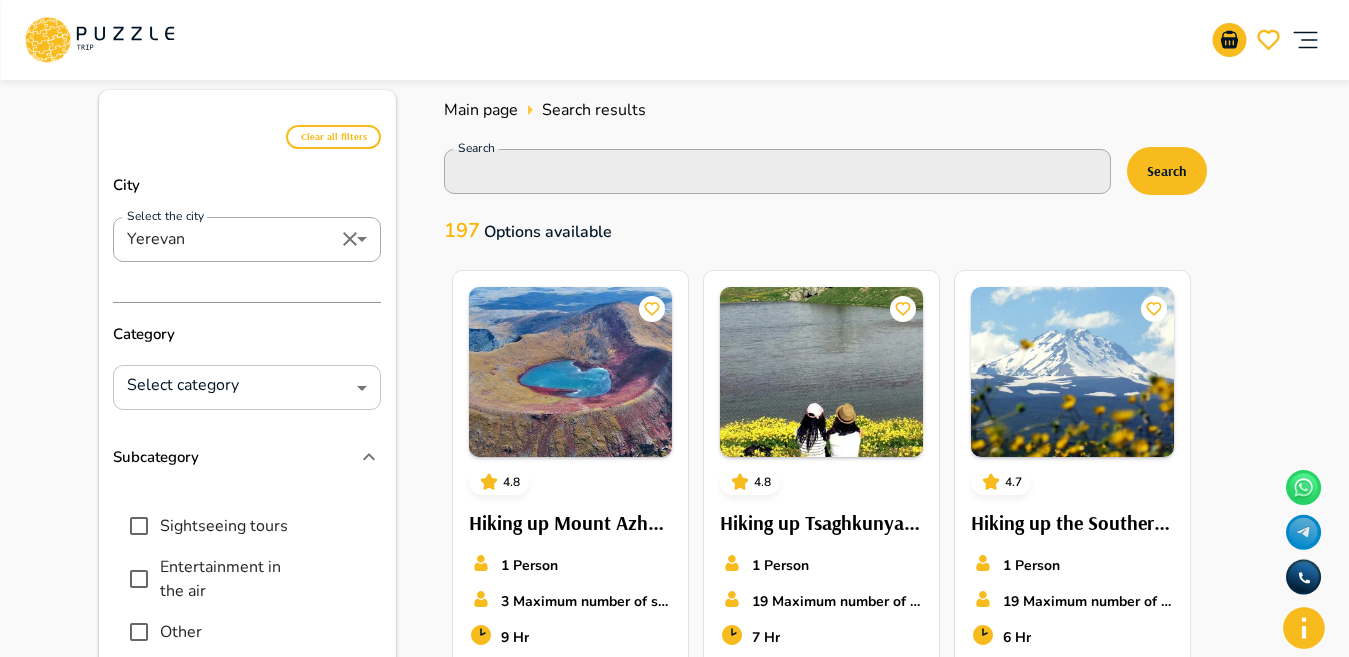 click on "USD *** EN   ** Seda I'm user Clear all filters City Select the city Yerevan ******* Select the city Category Select category ​ Select category Subcategory Sightseeing tours Entertainment in the air Other Crossovers Comfort cars Econom cars Water activities Excursions to parks, museums and observation decks Personal guides Photographers Filter Main page Search results Search Search Search 197   Options available 4.8 Hiking up Mount Azhdahak - Individual excursion 1 Person 3 Maximum number of seats 9 Hr  From     $ 366 /  Yerevan, Armenia Add to basket 4.8 Hiking up Tsaghkunyats Ridge - Individual excursion 1 Person 19 Maximum number of seats 7 Hr  From     $ 214 /  Yerevan, Armenia Add to basket 4.7 Hiking up the Southern Peak of Mount Aragats - Individual excursion 1 Person 19 Maximum number of seats 6 Hr  From     $ 231 /  Yerevan, Armenia Add to basket 4.5 Hiking up Mount Artanish - Individual excursion 1 Person 19 Maximum number of seats 4 Hr  From     $ 224 /  Yerevan, Armenia 4.8" at bounding box center [674, 1141] 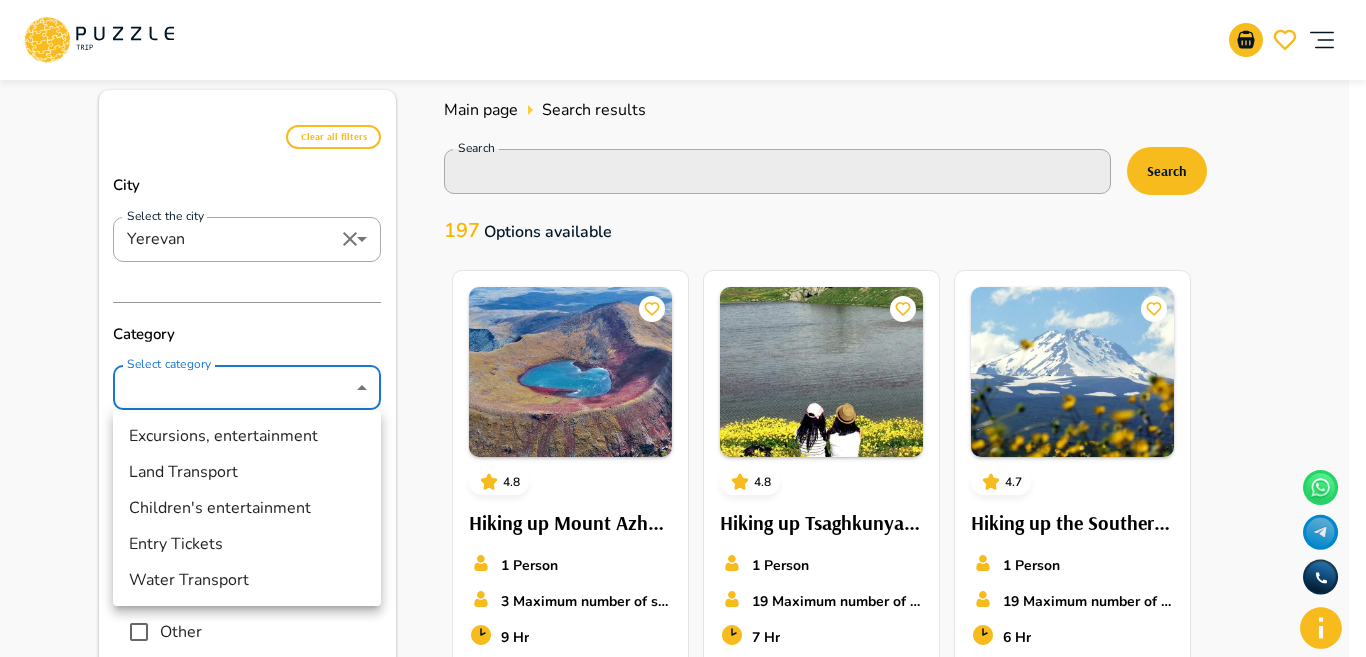 click at bounding box center [683, 328] 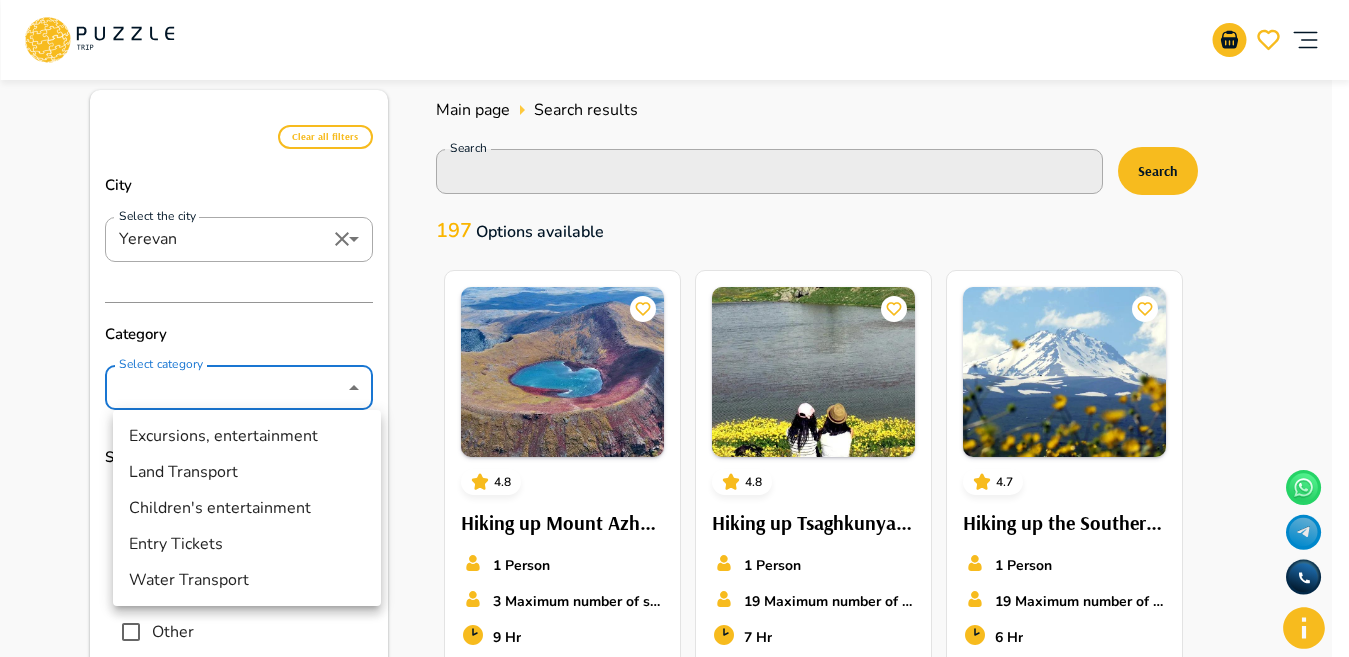 click on "USD *** EN   ** Seda I'm user Clear all filters City Select the city Yerevan ******* Select the city Category Select category ​ Select category Subcategory Sightseeing tours Entertainment in the air Other Crossovers Comfort cars Econom cars Water activities Excursions to parks, museums and observation decks Personal guides Photographers Filter Main page Search results Search Search Search 197   Options available 4.8 Hiking up Mount Azhdahak - Individual excursion 1 Person 3 Maximum number of seats 9 Hr  From     $ 366 /  Yerevan, Armenia Add to basket 4.8 Hiking up Tsaghkunyats Ridge - Individual excursion 1 Person 19 Maximum number of seats 7 Hr  From     $ 214 /  Yerevan, Armenia Add to basket 4.7 Hiking up the Southern Peak of Mount Aragats - Individual excursion 1 Person 19 Maximum number of seats 6 Hr  From     $ 231 /  Yerevan, Armenia Add to basket 4.5 Hiking up Mount Artanish - Individual excursion 1 Person 19 Maximum number of seats 4 Hr  From     $ 224 /  Yerevan, Armenia 4.8" at bounding box center (674, 1141) 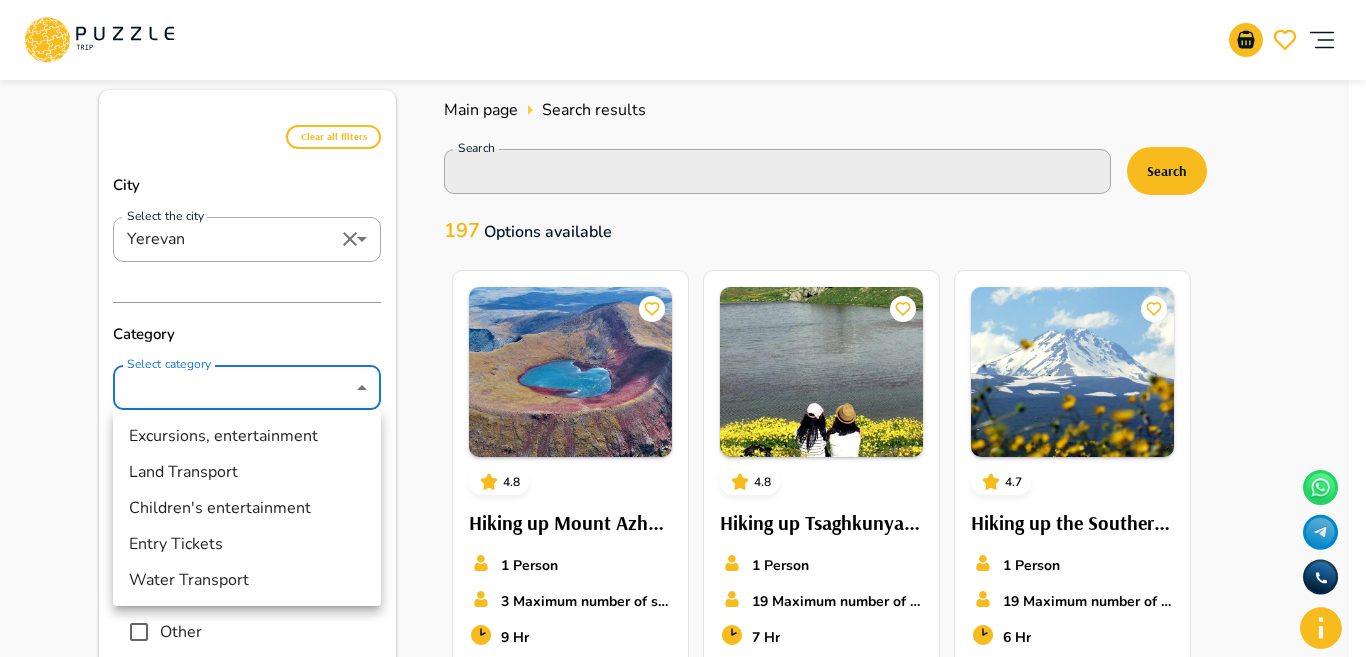 click on "Excursions, entertainment" at bounding box center (247, 436) 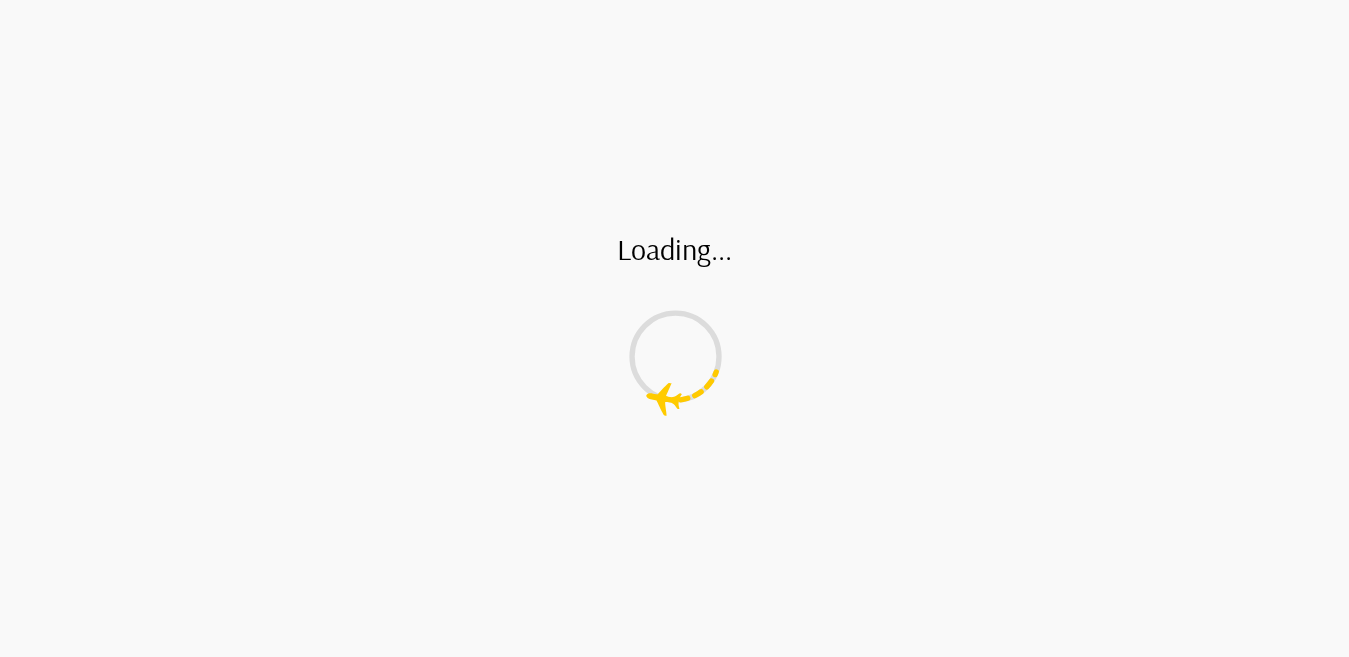 type on "********" 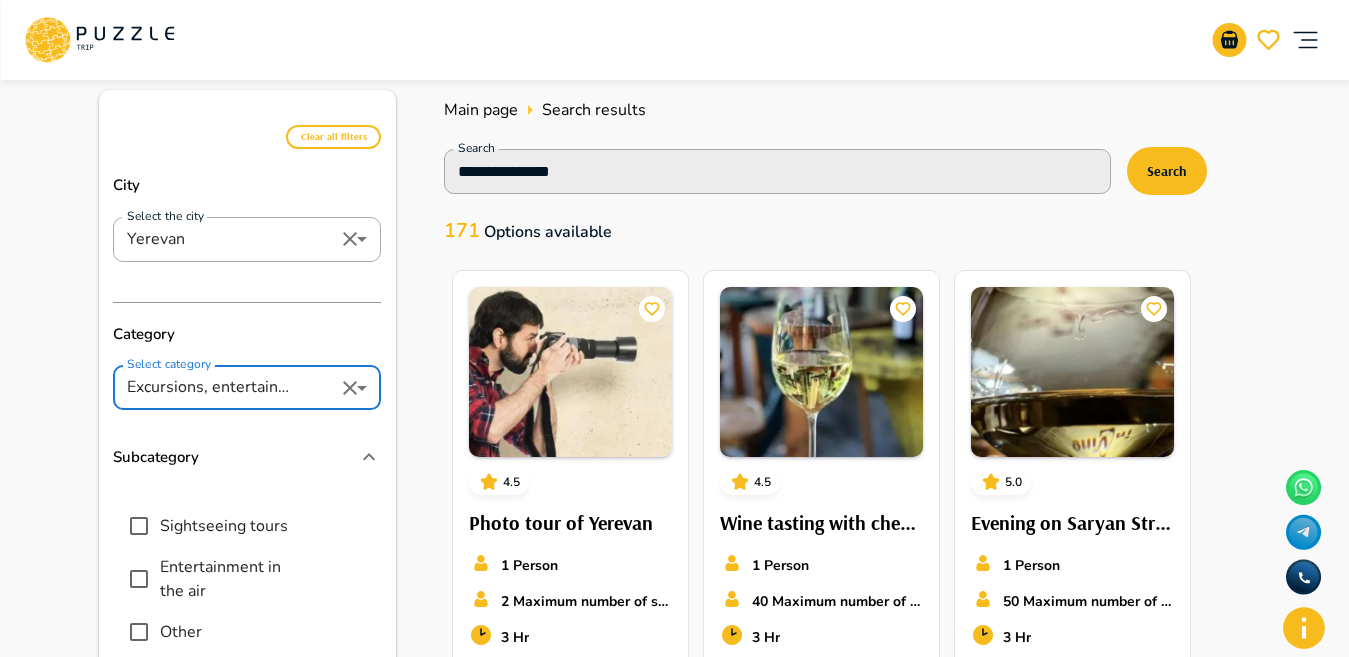 click on "**********" at bounding box center [823, 179] 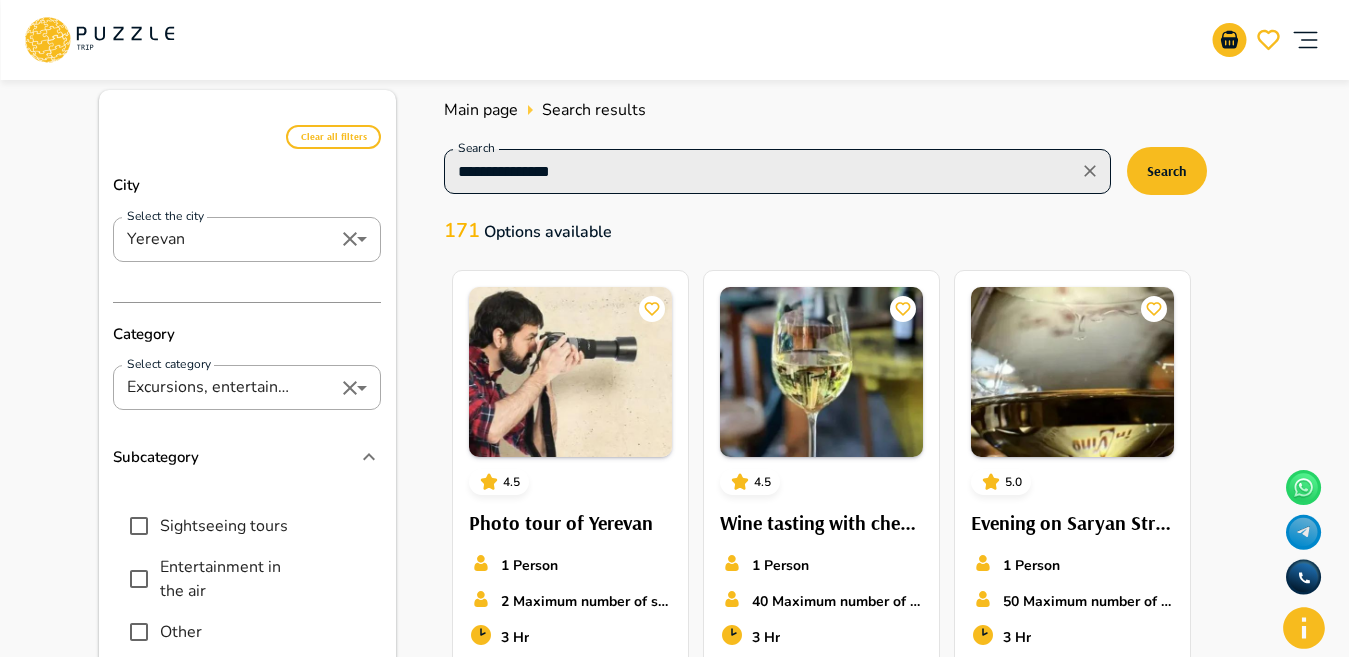click on "**********" at bounding box center [777, 171] 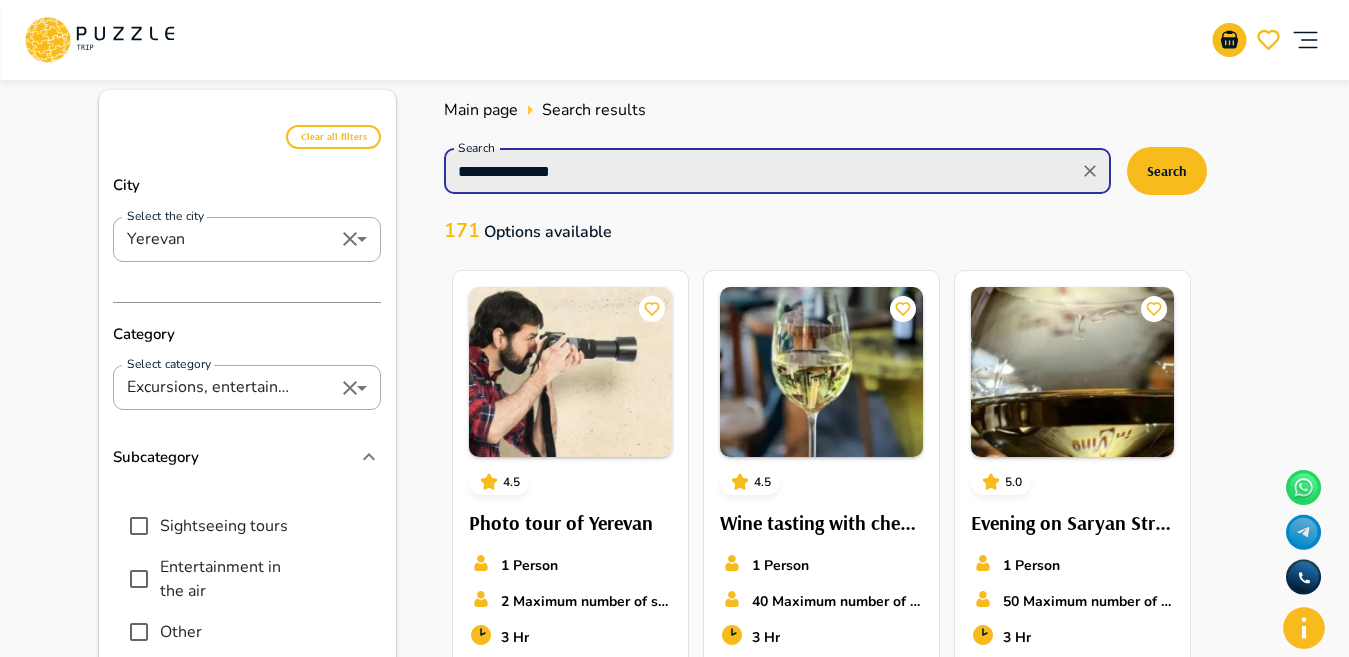 click on "**********" at bounding box center [761, 171] 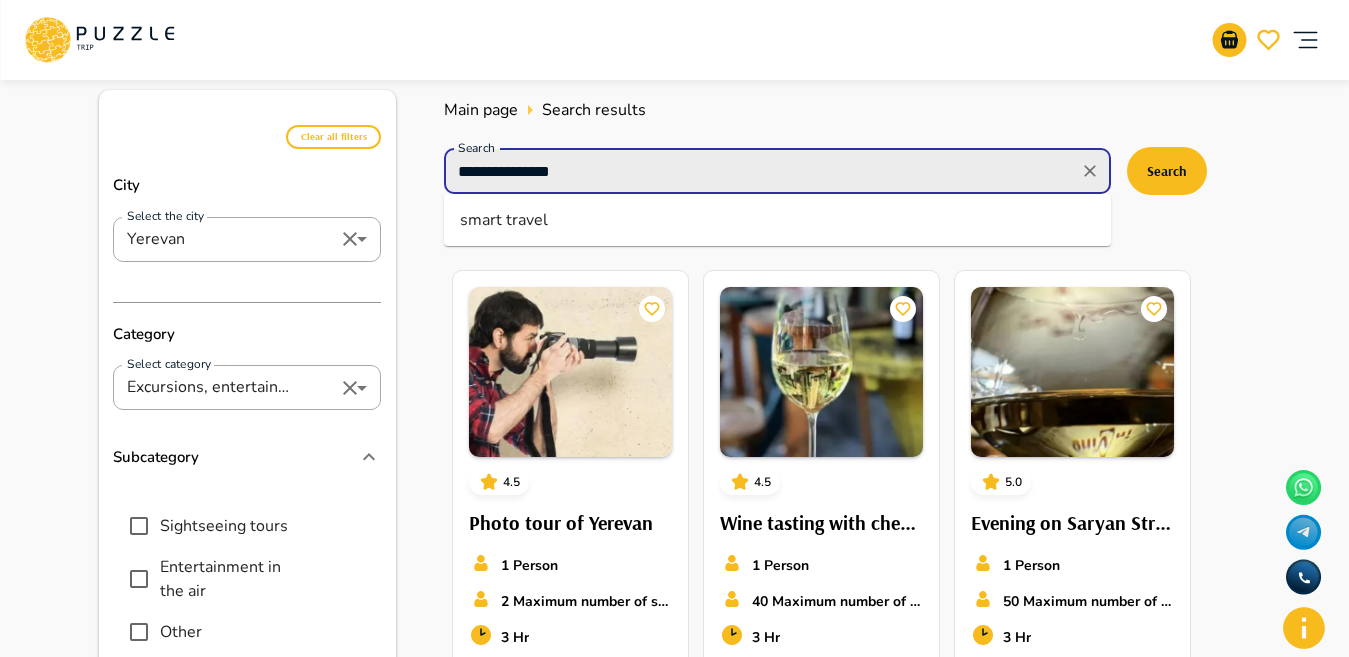 click on "**********" at bounding box center (777, 171) 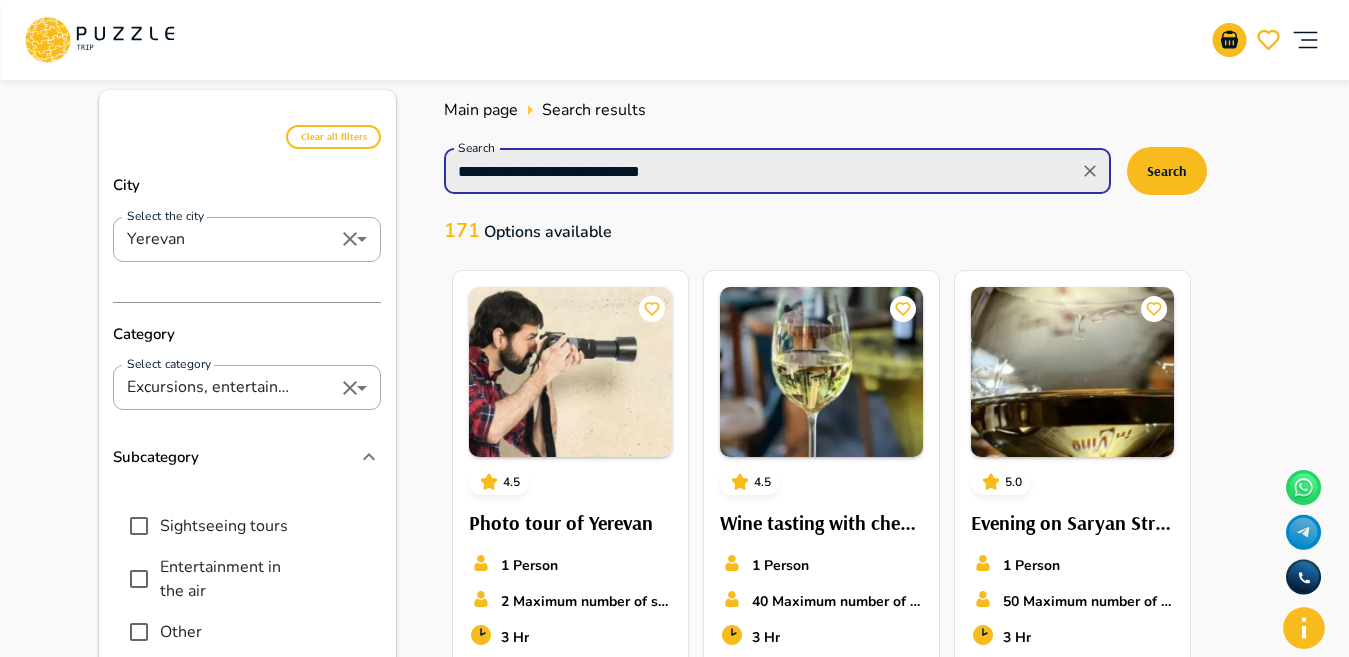 type on "**********" 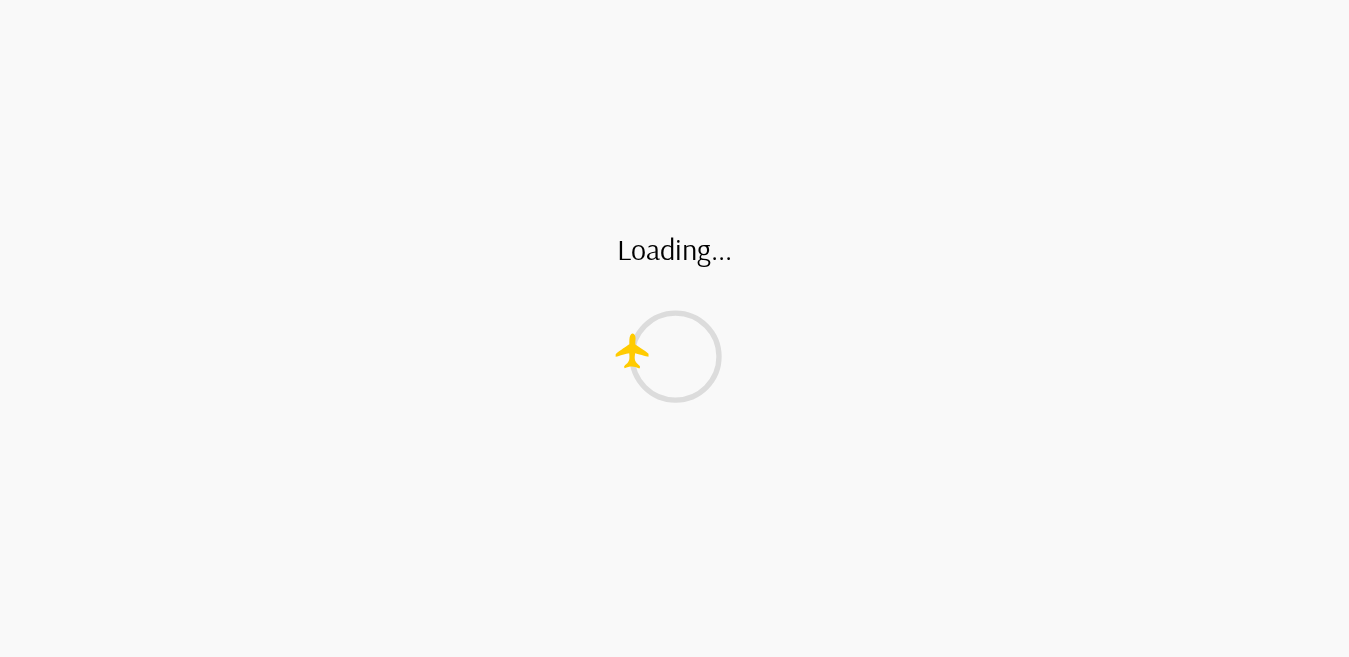 type 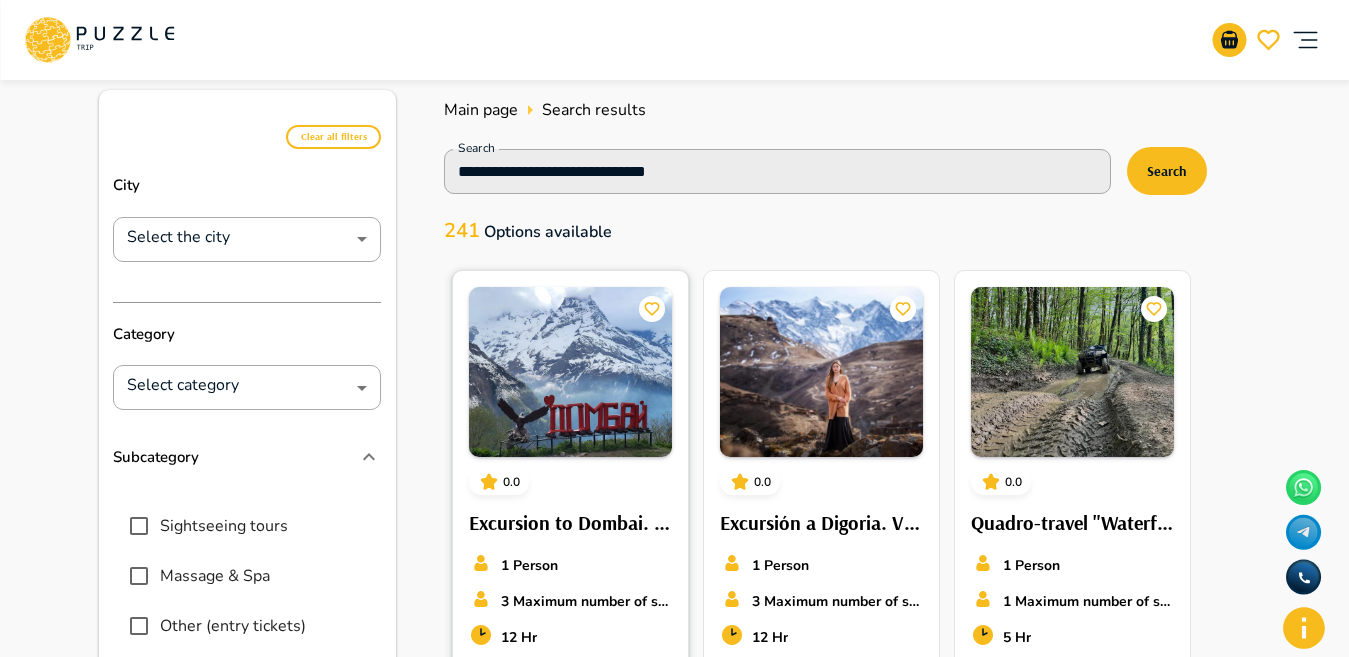 click at bounding box center [570, 372] 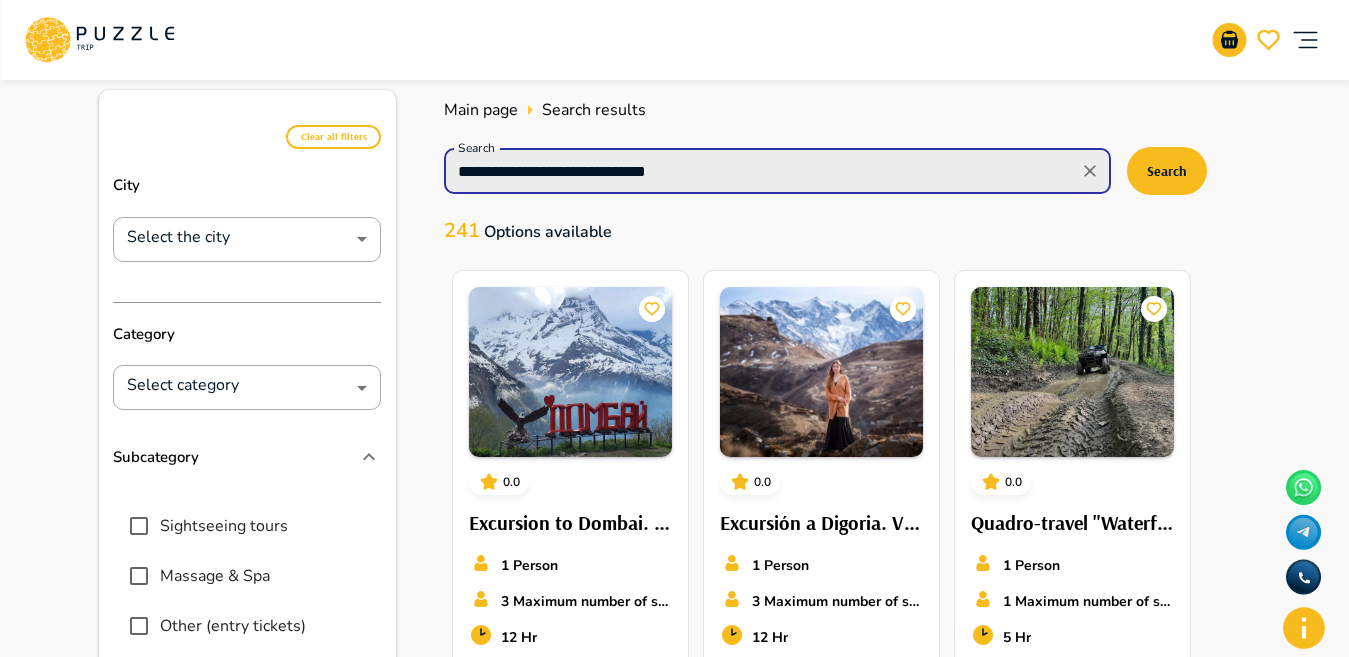 drag, startPoint x: 697, startPoint y: 174, endPoint x: 267, endPoint y: 183, distance: 430.09418 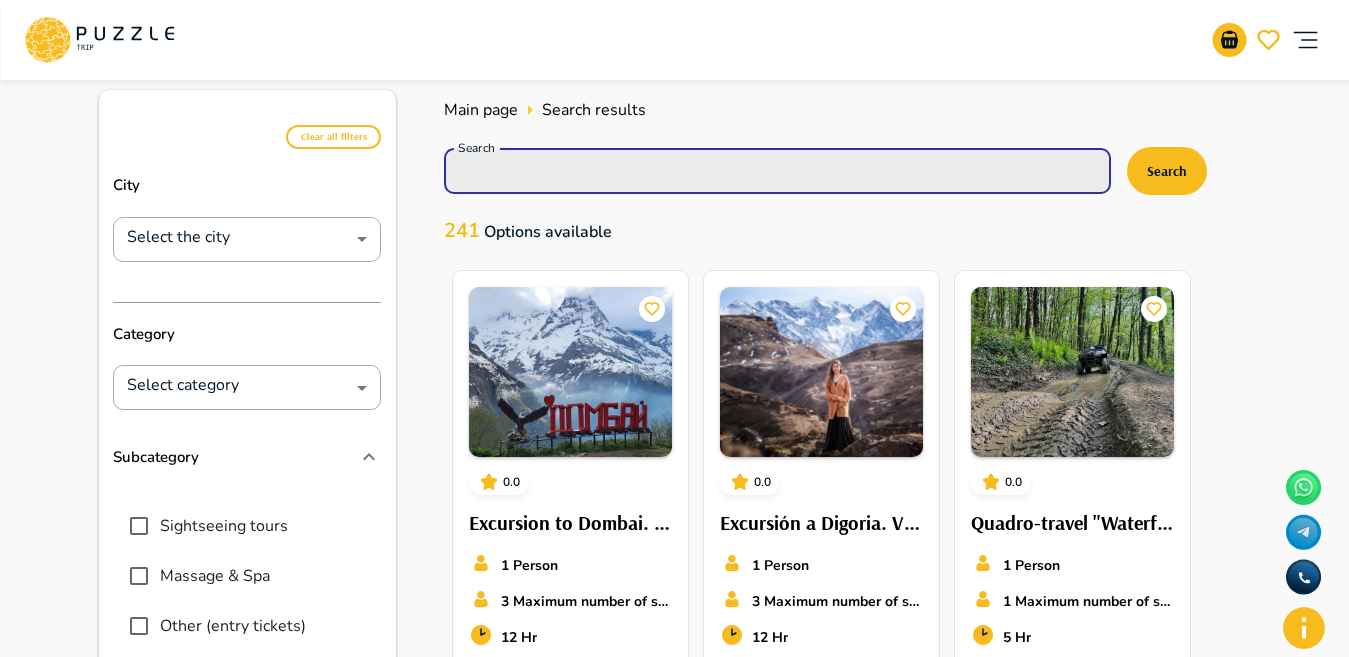 paste on "**********" 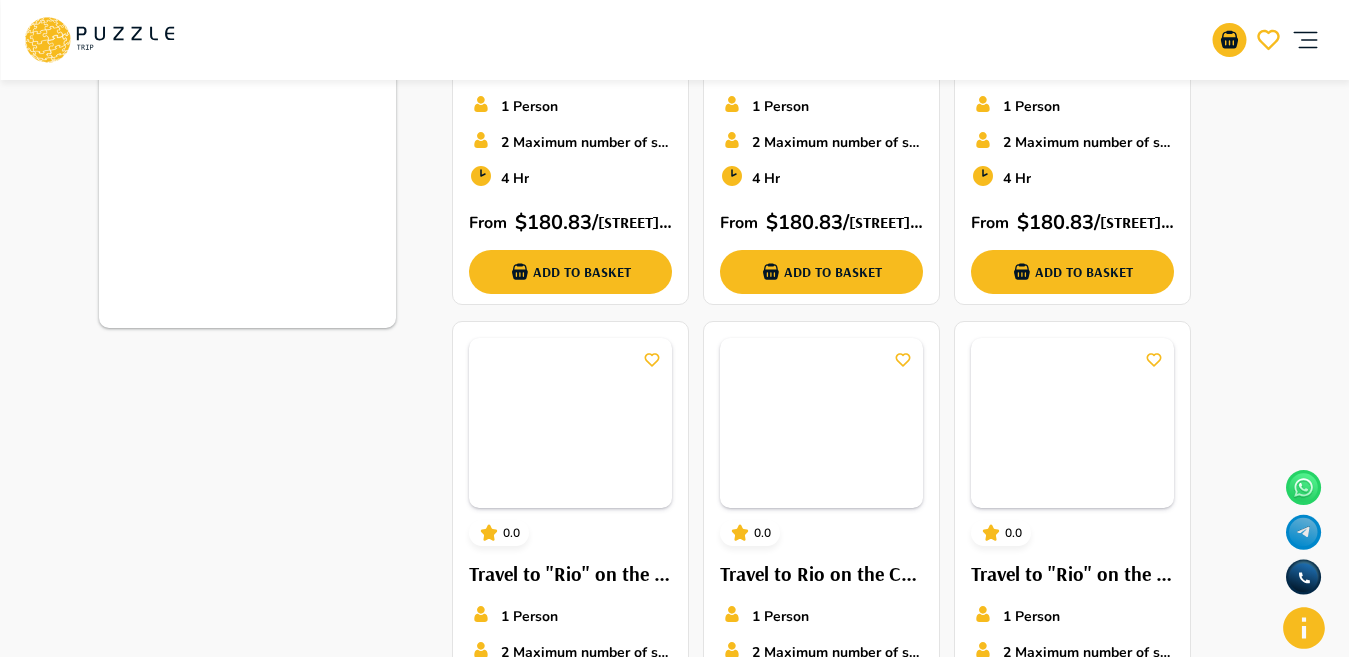 scroll, scrollTop: 0, scrollLeft: 0, axis: both 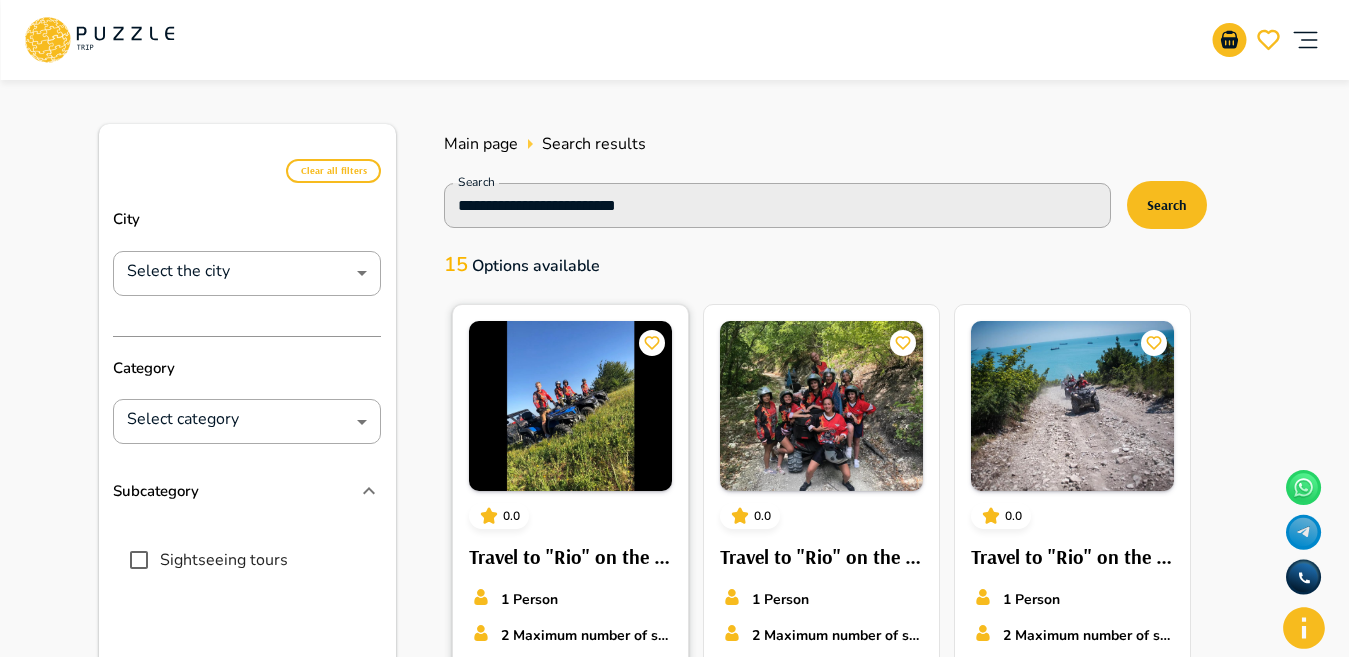 click at bounding box center [570, 406] 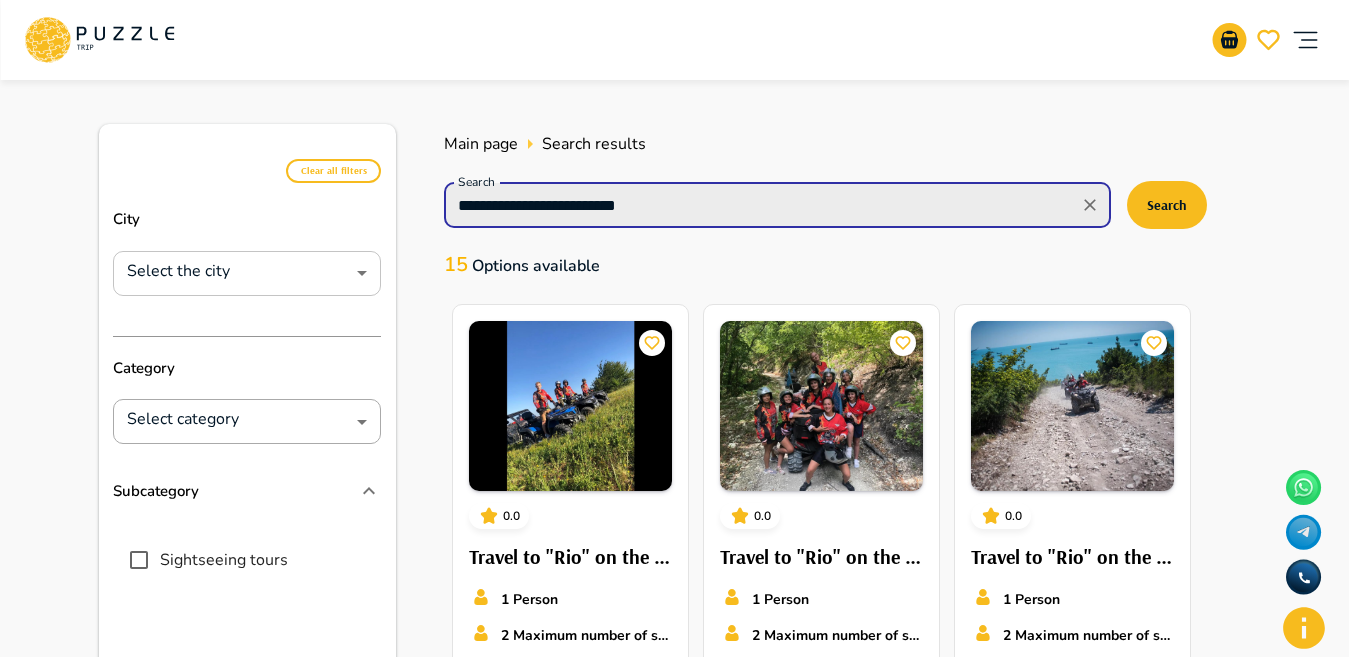drag, startPoint x: 746, startPoint y: 210, endPoint x: 332, endPoint y: 272, distance: 418.61676 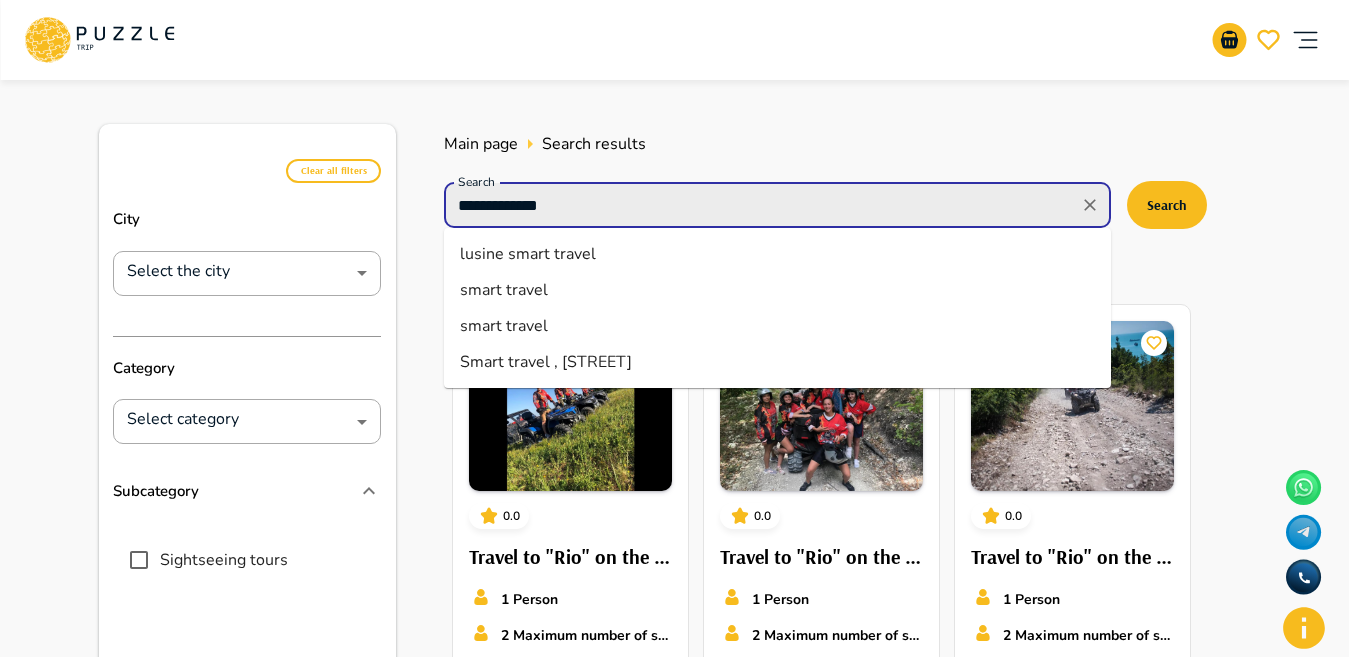 click on "smart travel" at bounding box center [777, 326] 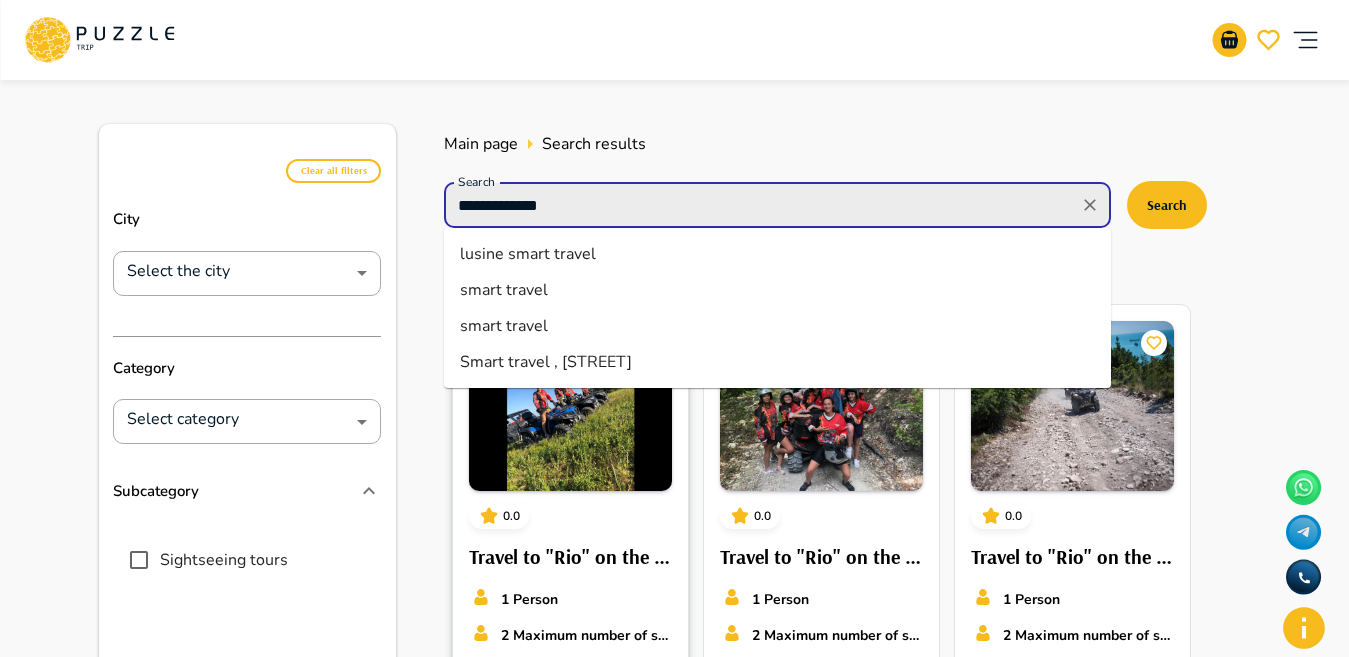 type on "**********" 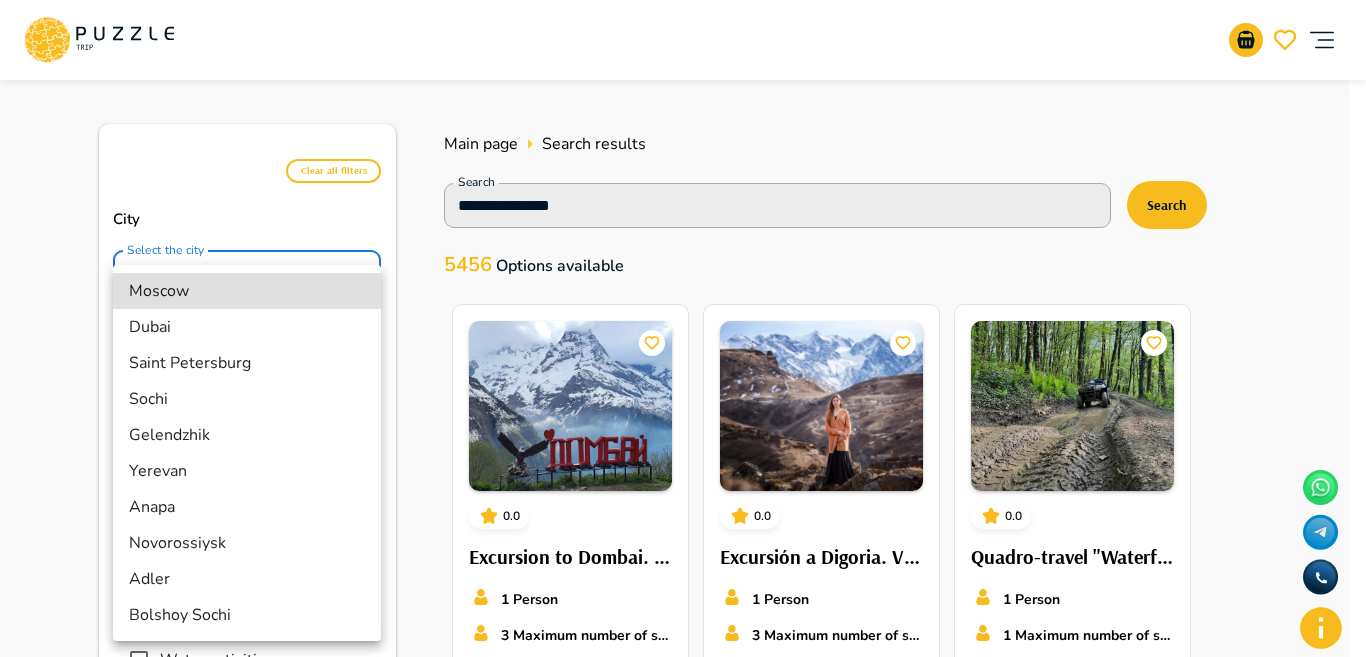 click on "**********" at bounding box center [683, 1175] 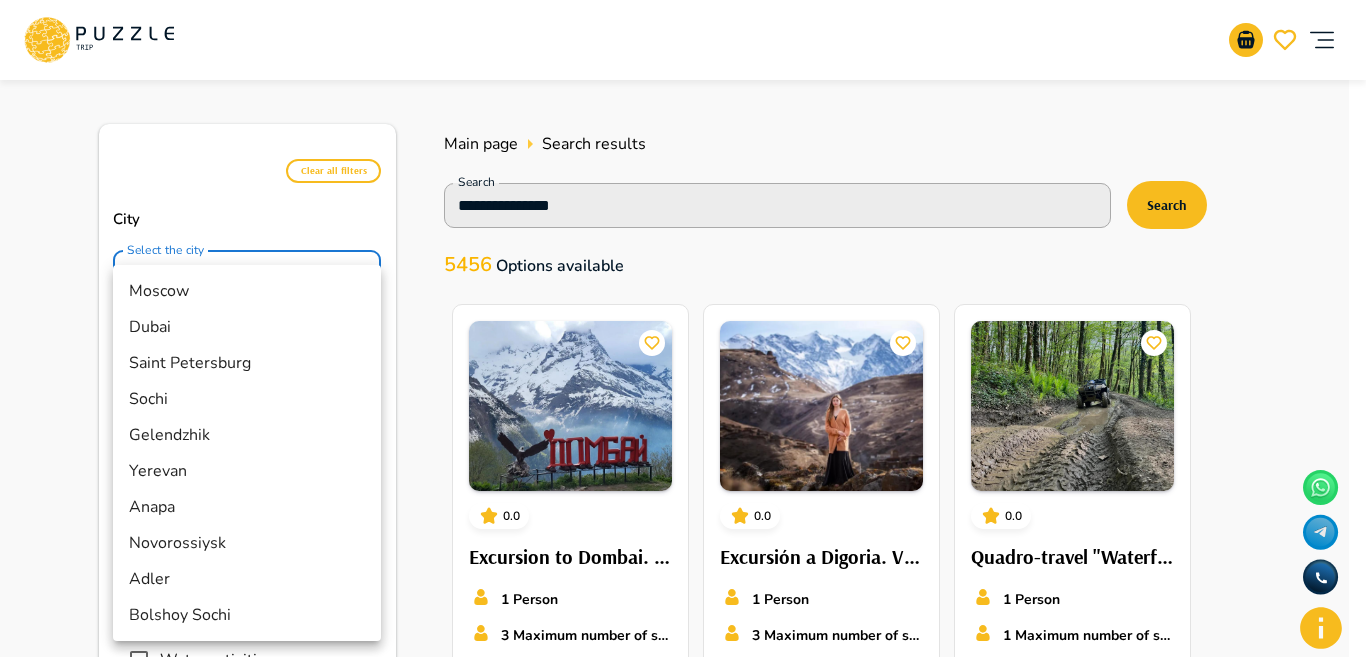 click at bounding box center (683, 328) 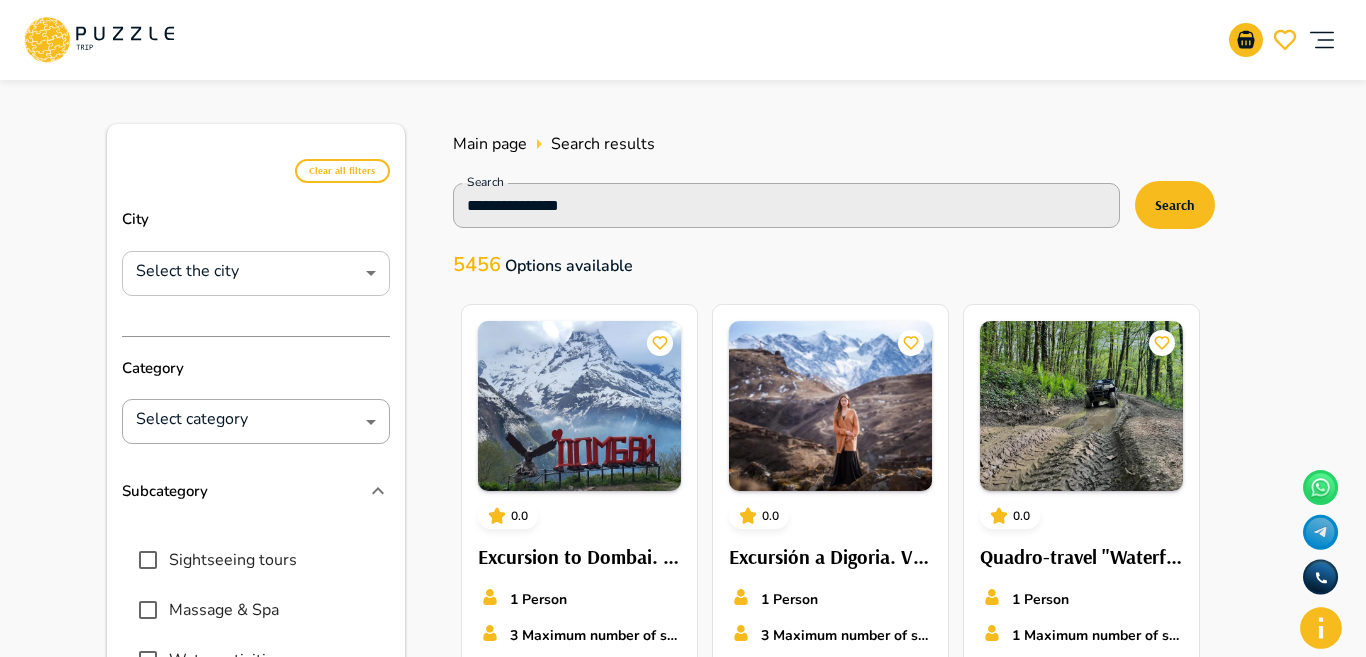 click on "**********" at bounding box center [683, 1175] 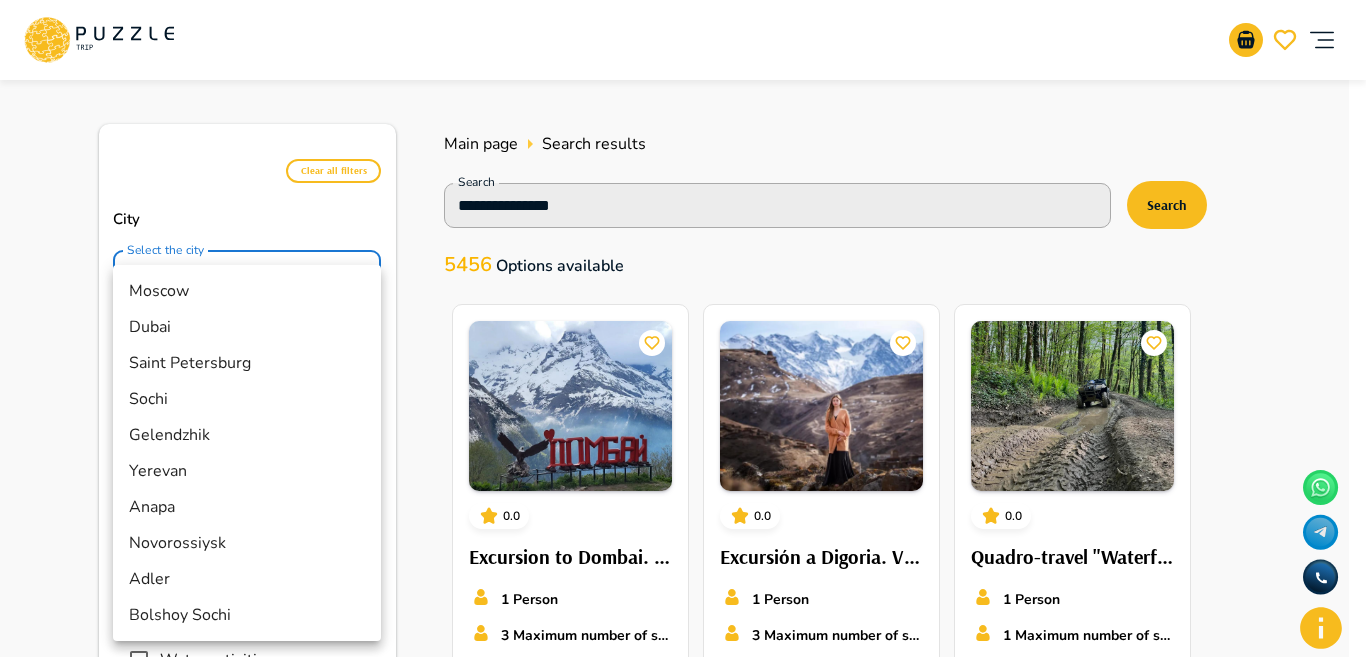 type 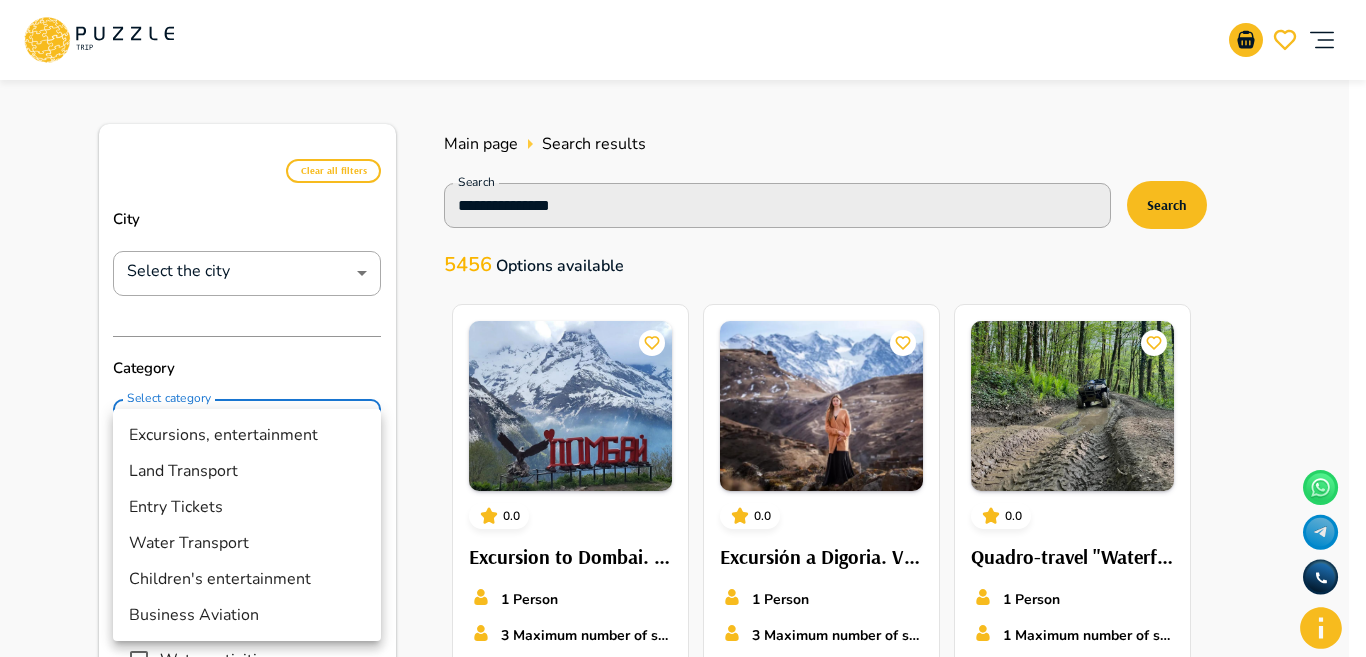 click on "**********" at bounding box center (683, 1175) 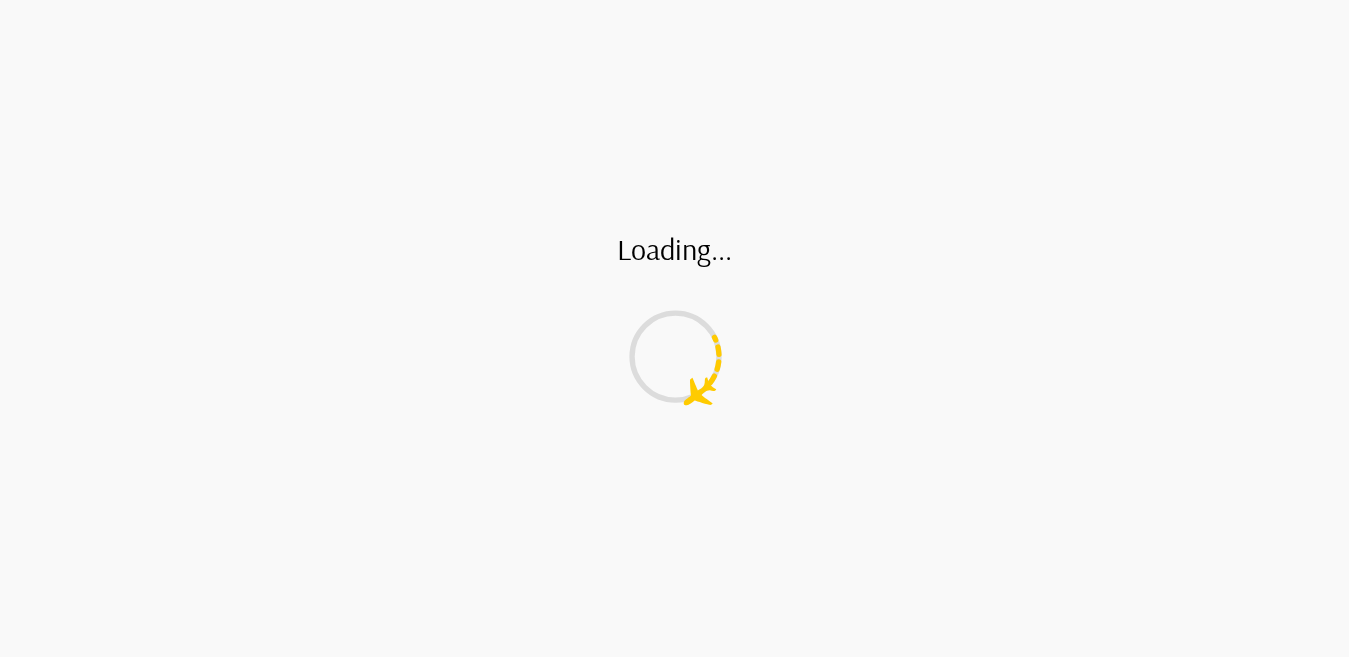 type on "********" 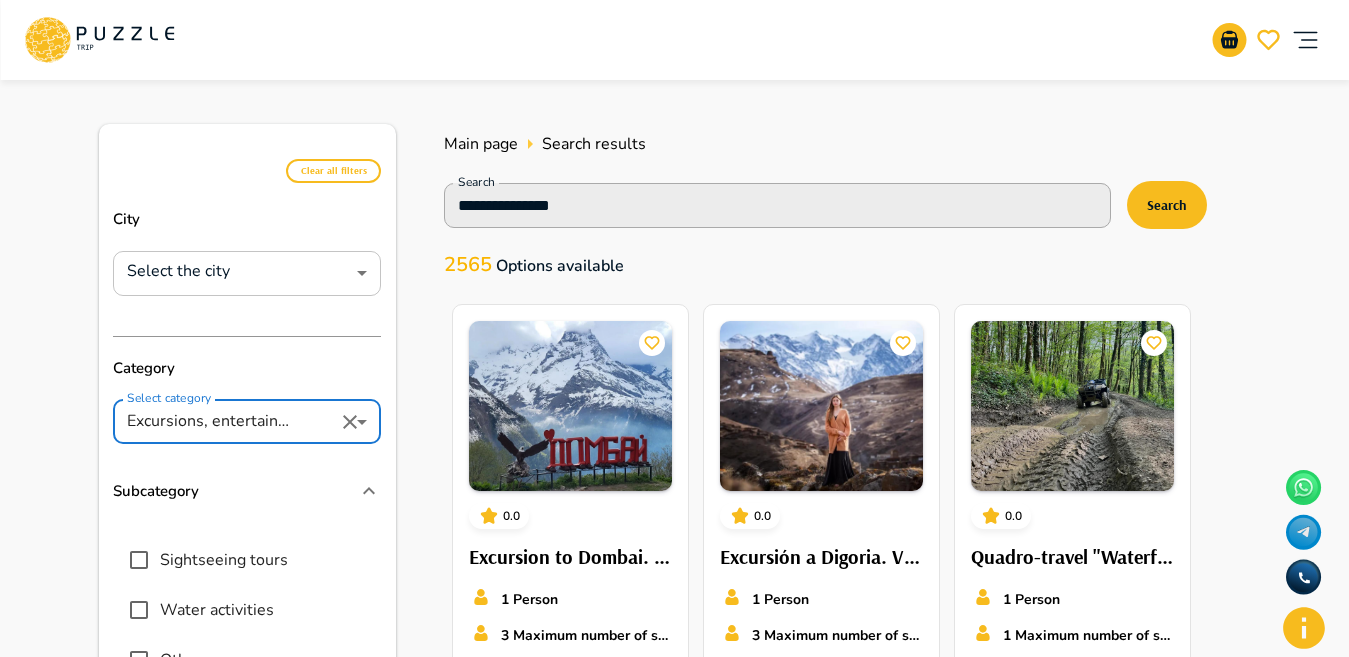 click on "**********" at bounding box center (674, 1175) 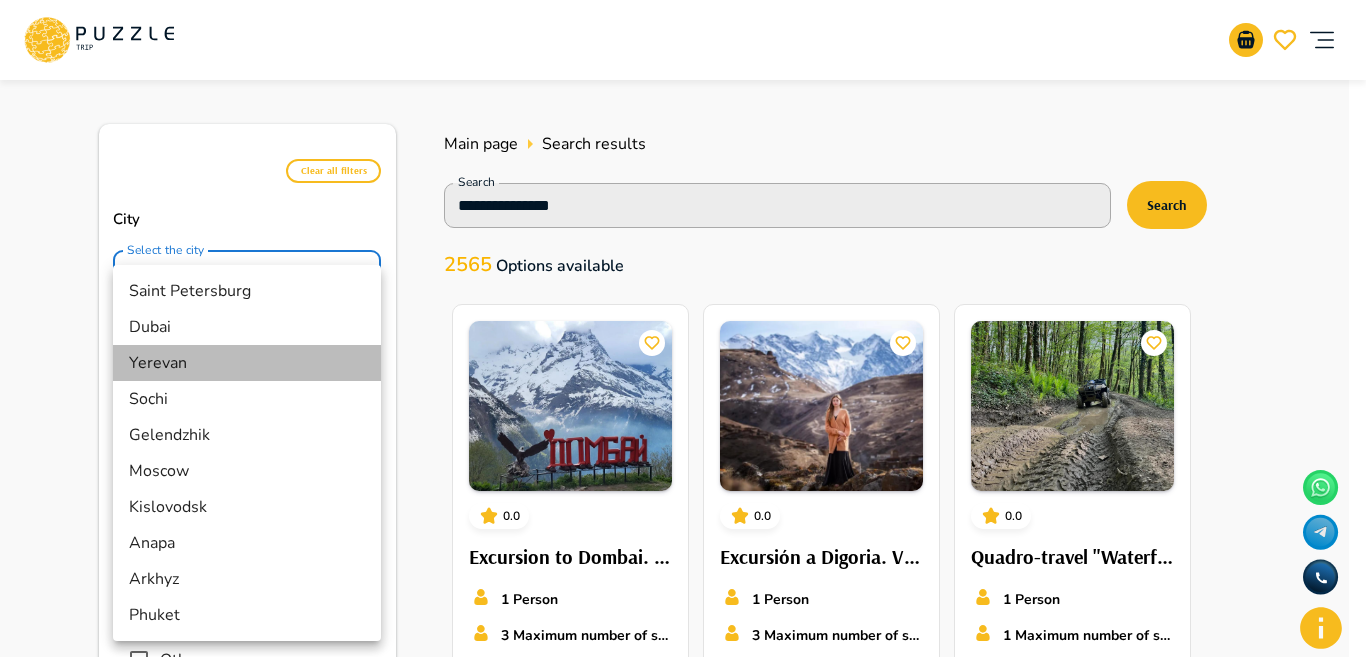 click on "Yerevan" at bounding box center [247, 363] 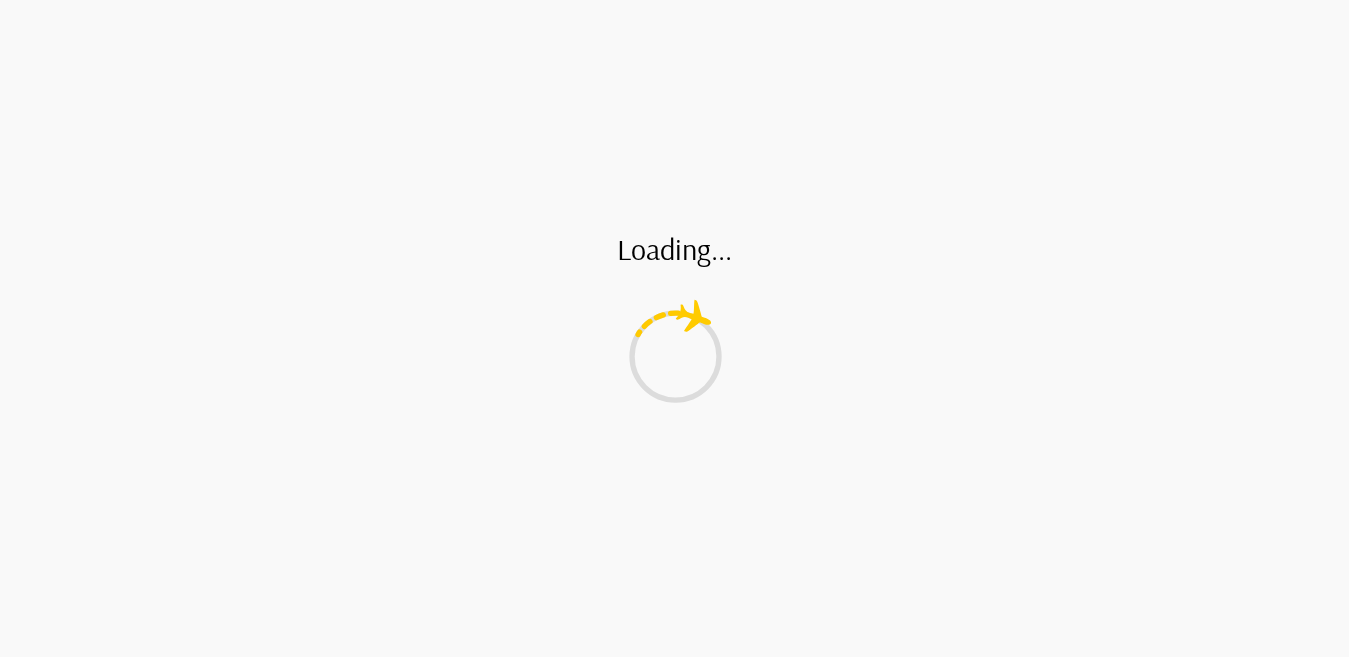 type on "*******" 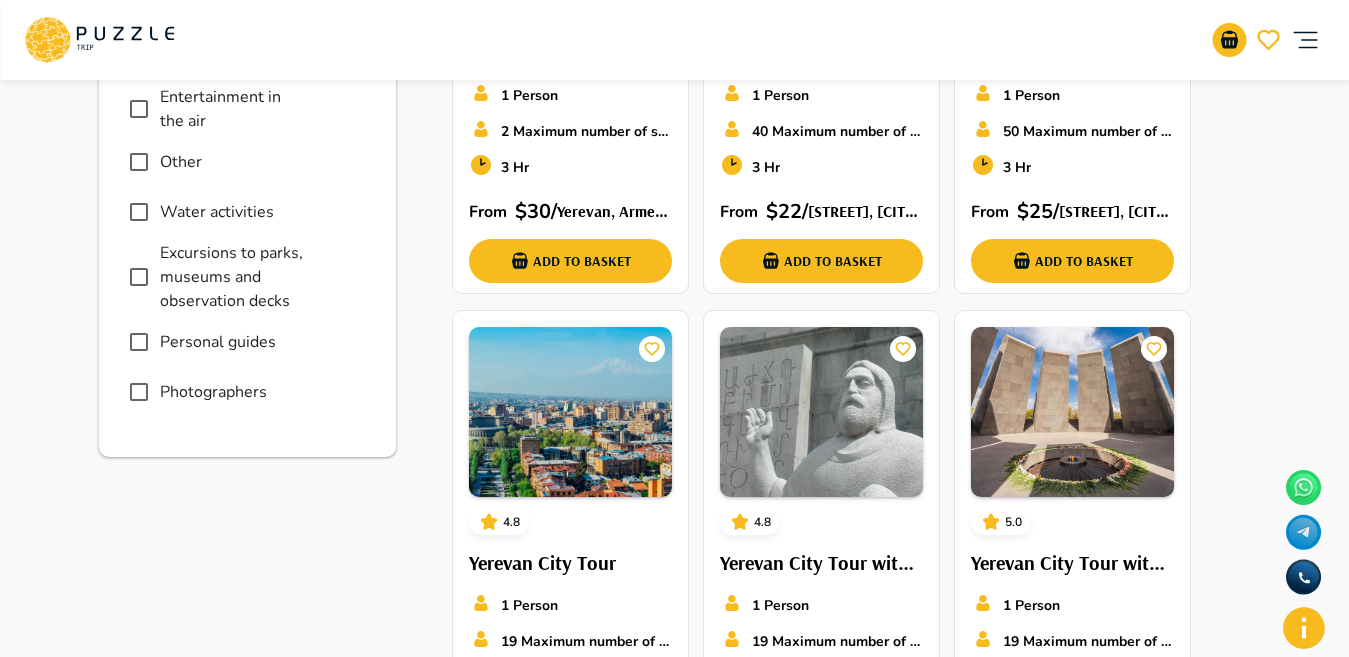 scroll, scrollTop: 739, scrollLeft: 0, axis: vertical 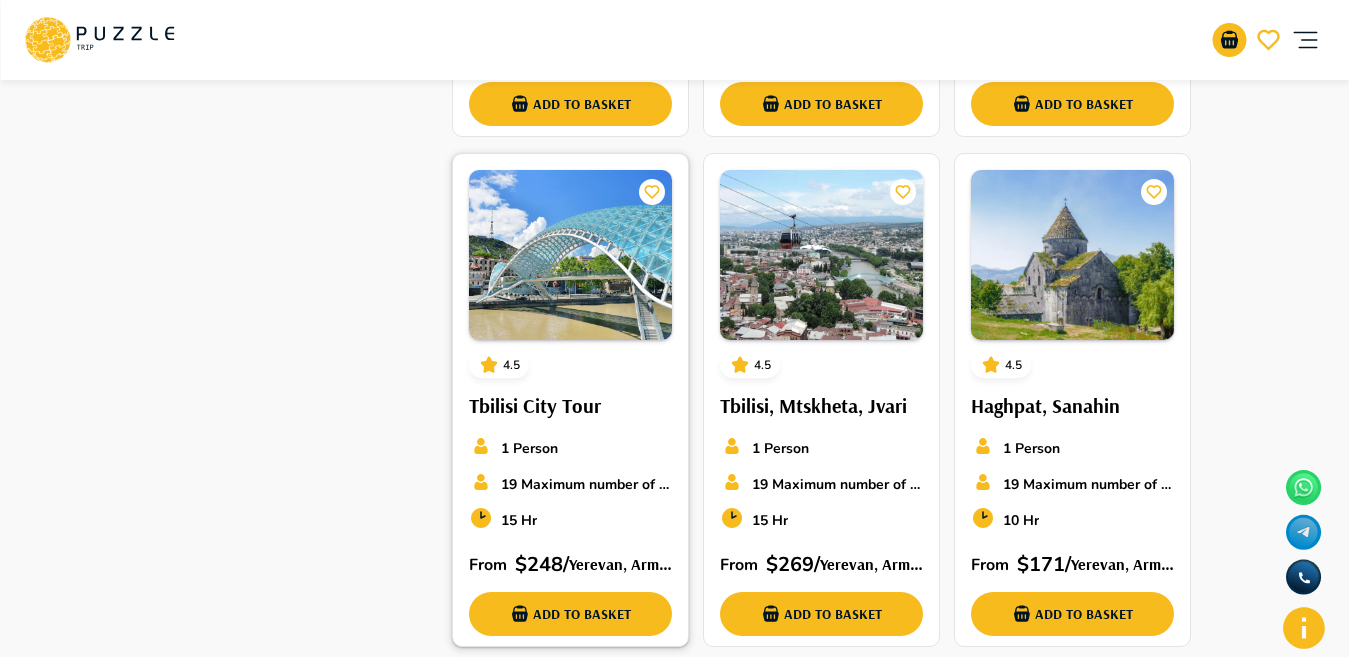 click at bounding box center (570, 255) 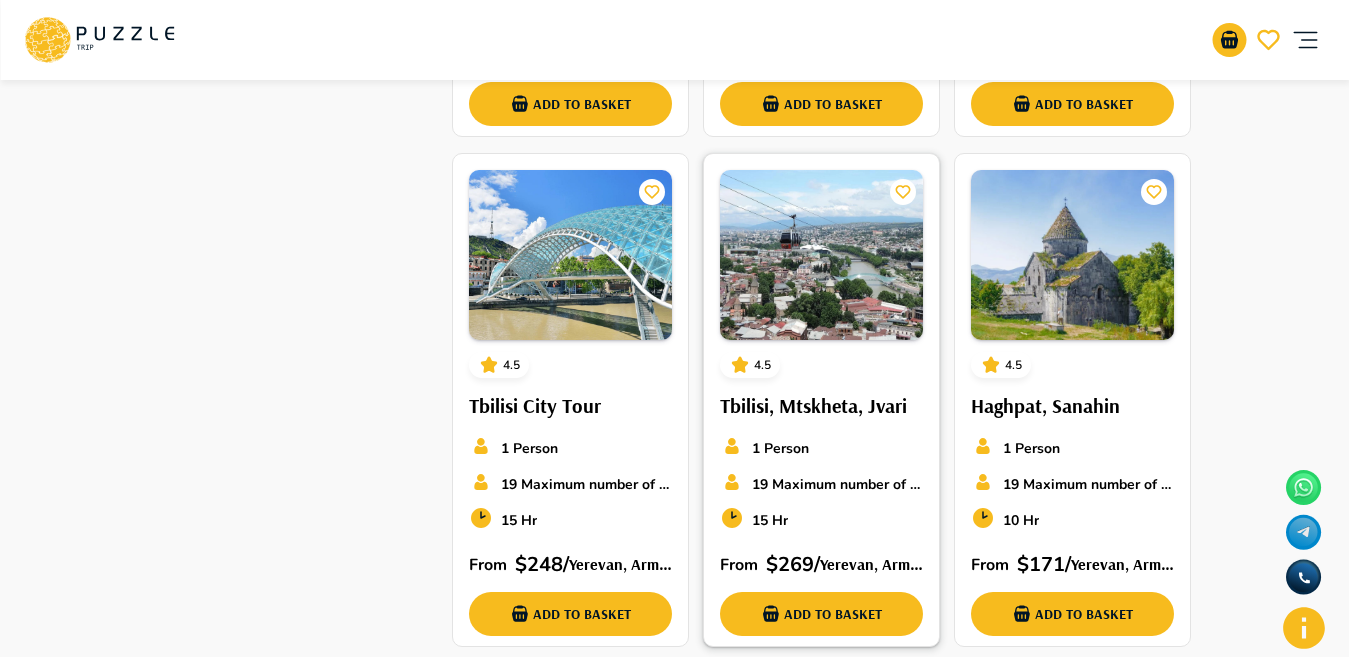 click at bounding box center (821, 255) 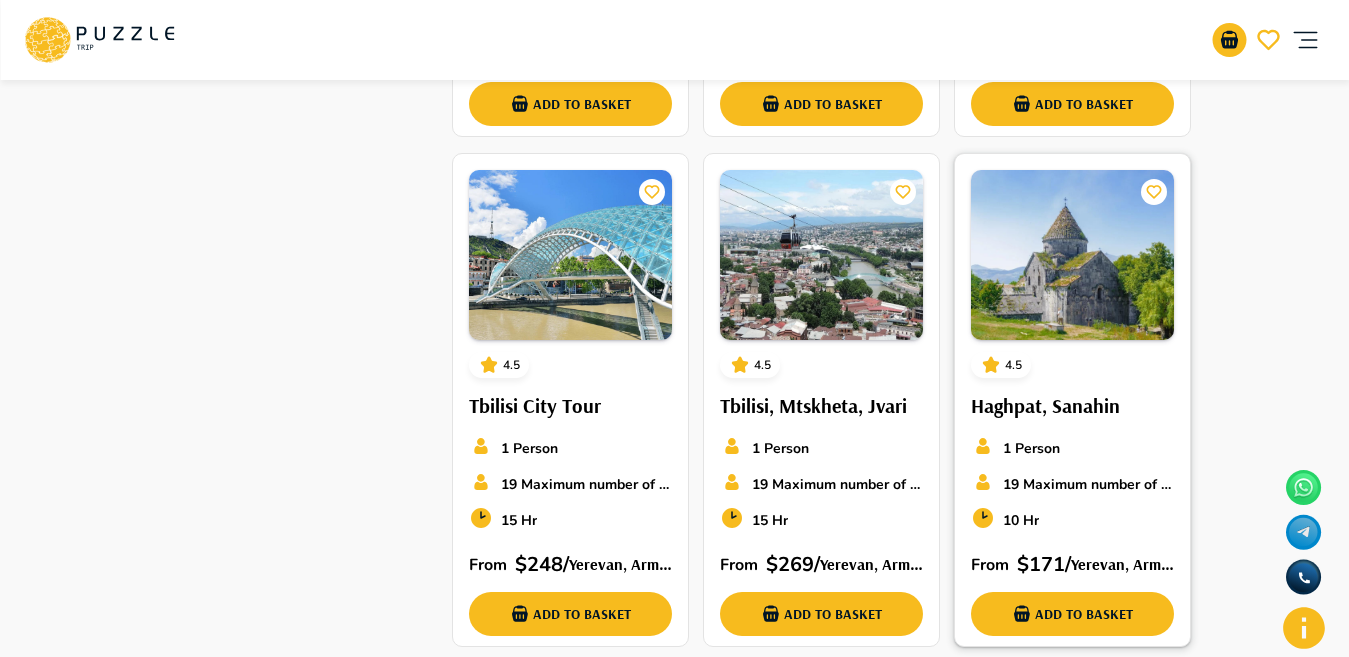 click at bounding box center [1072, 255] 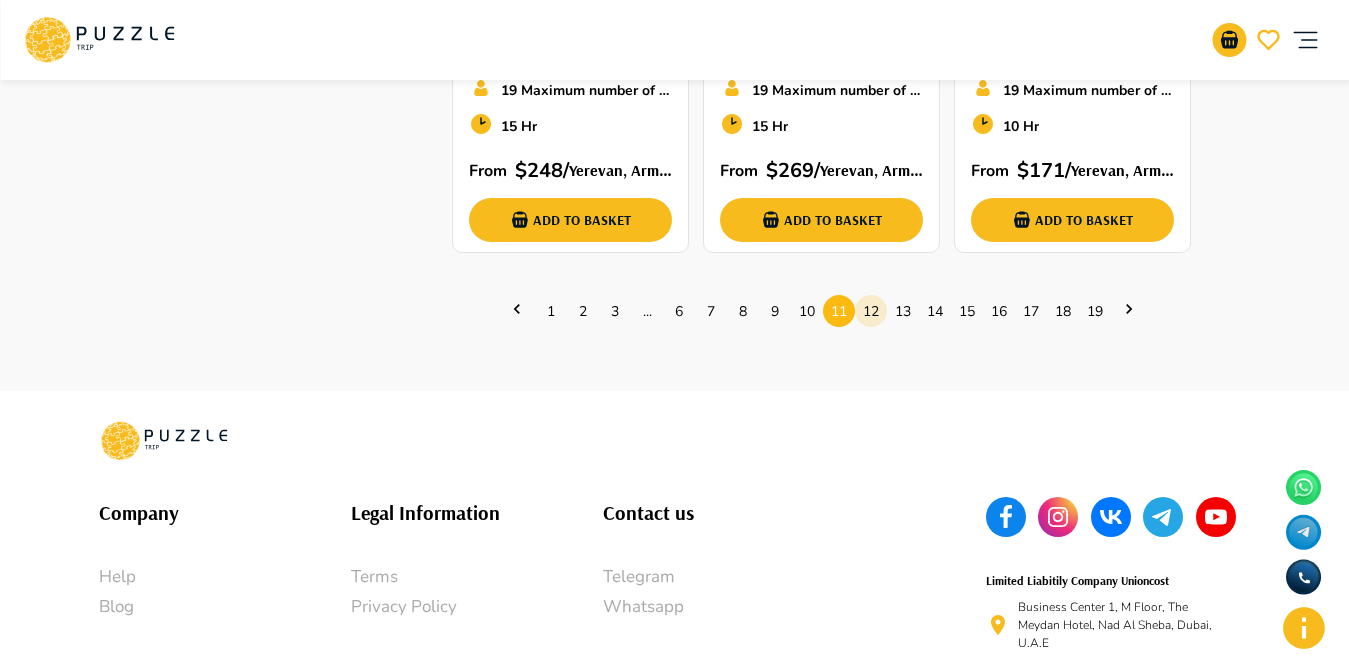click on "12" at bounding box center (871, 311) 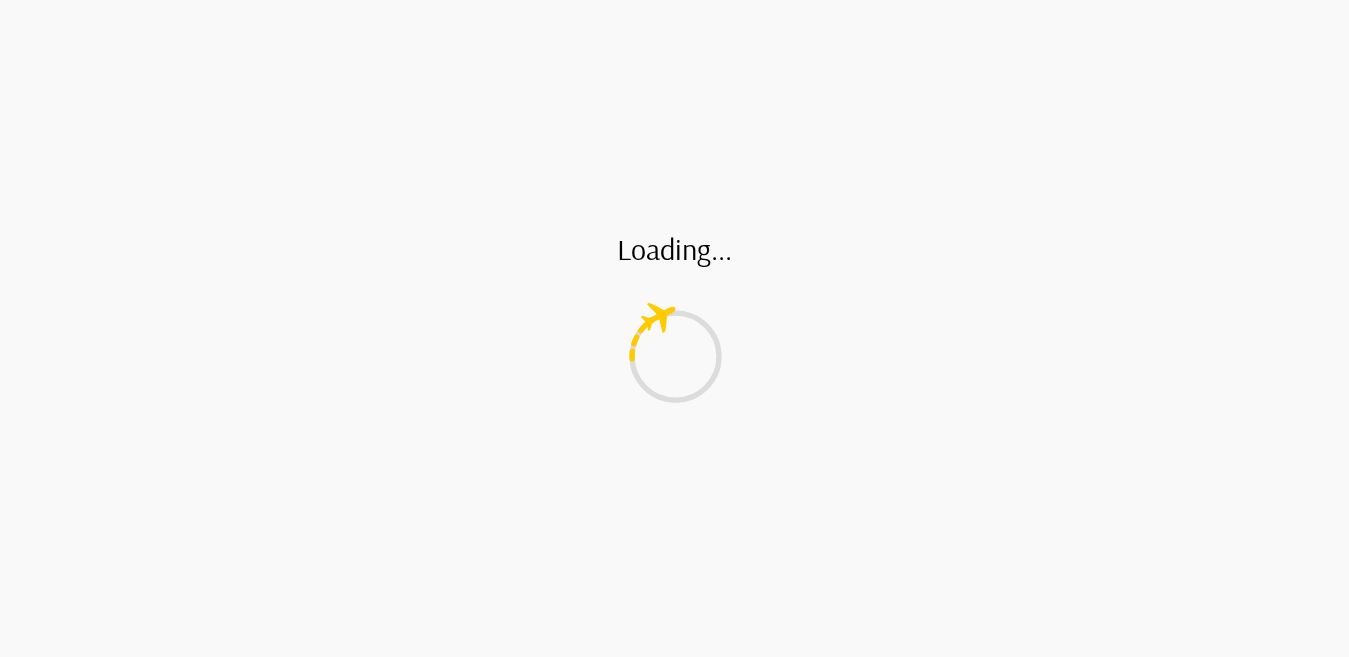 scroll, scrollTop: 0, scrollLeft: 0, axis: both 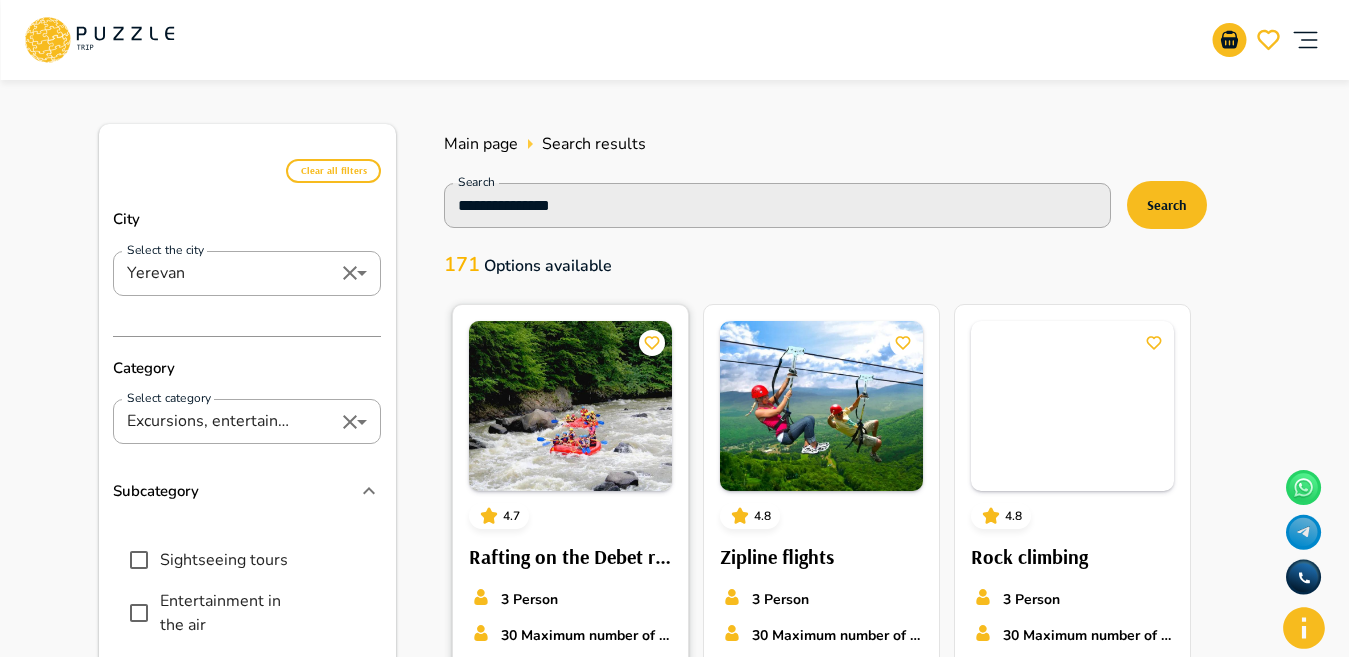 click at bounding box center [570, 406] 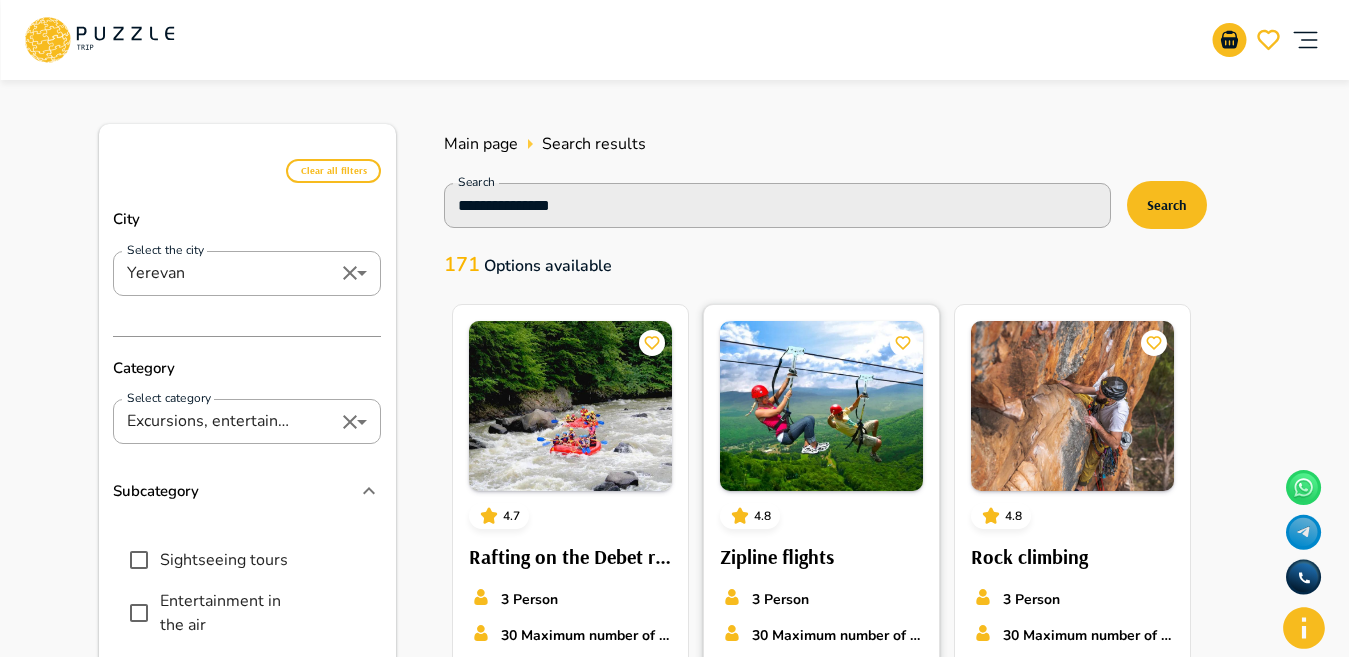 click at bounding box center [821, 406] 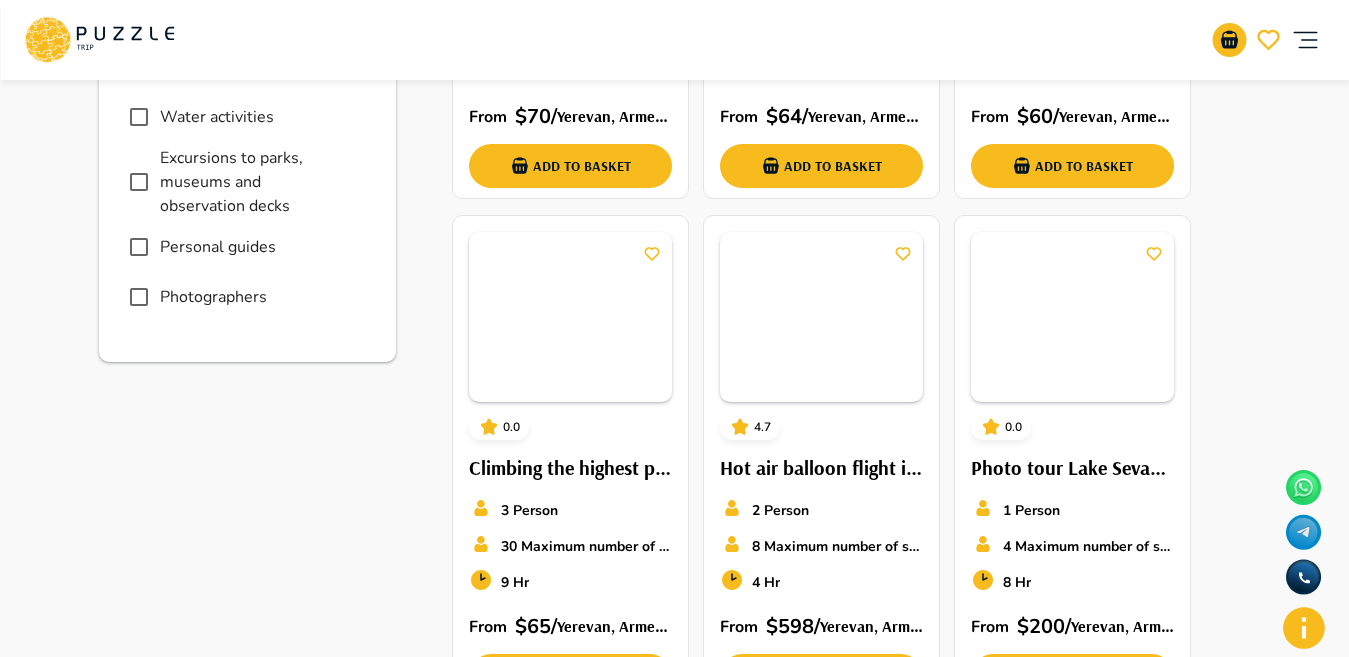 scroll, scrollTop: 602, scrollLeft: 0, axis: vertical 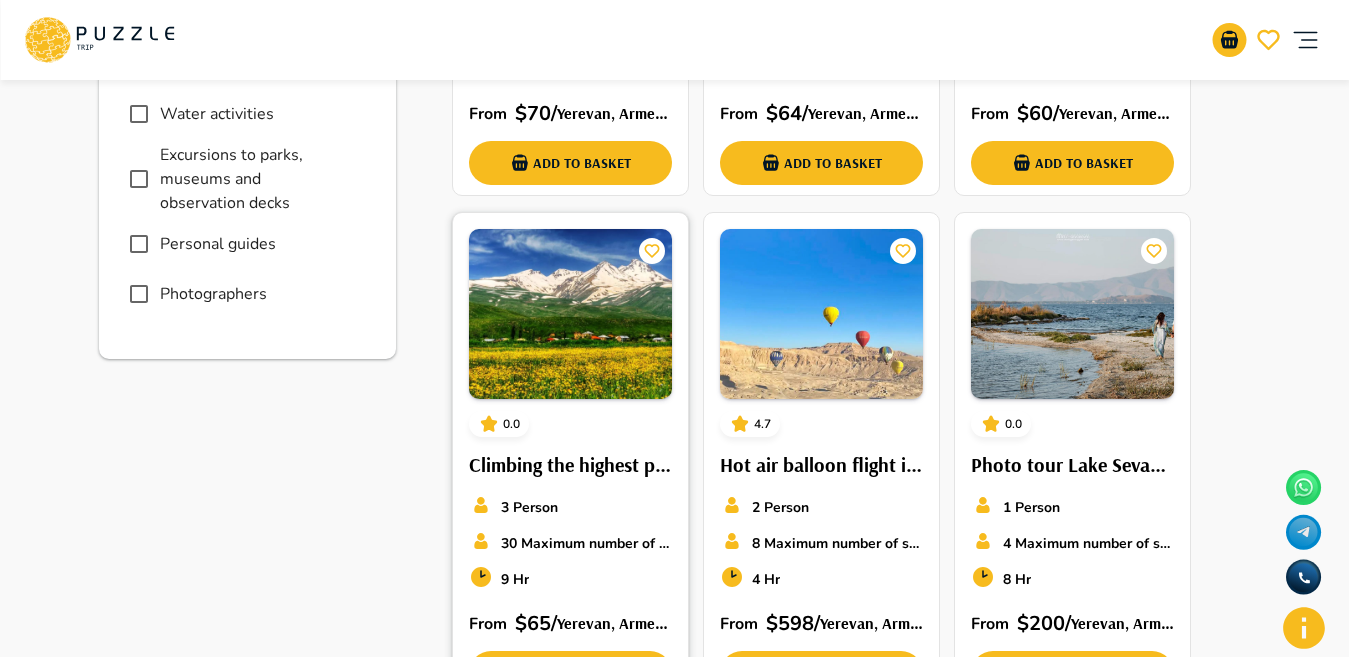 click at bounding box center (570, 314) 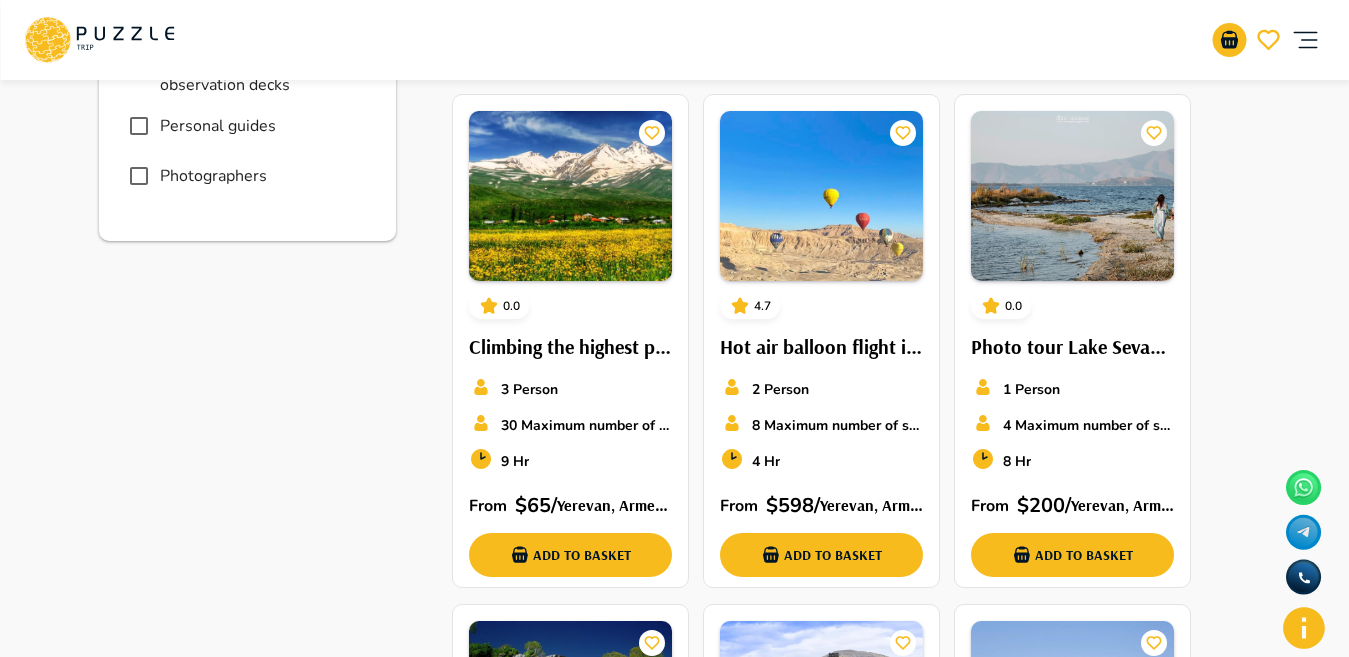 scroll, scrollTop: 705, scrollLeft: 0, axis: vertical 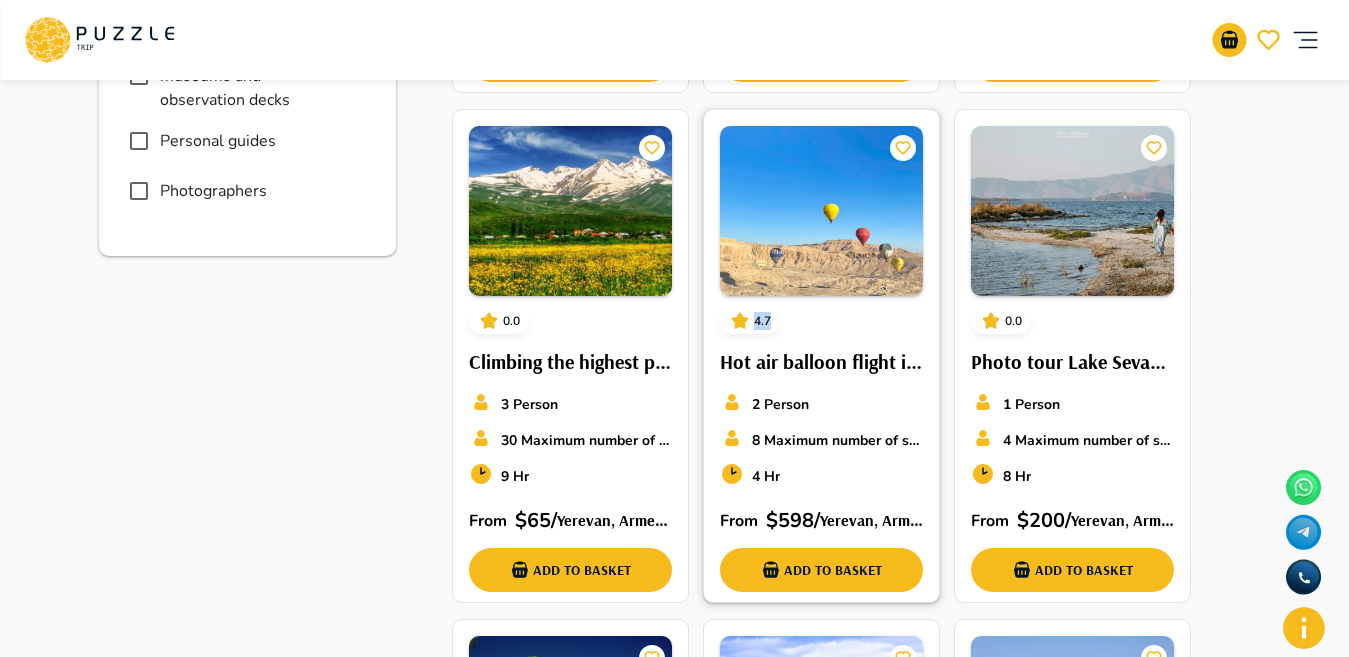 click on "4.7 Hot air balloon flight in the heart of Armenia 2 Person 8 Maximum number of seats 4 Hr  From     $ 598 /  Yerevan, Armenia Add to basket" at bounding box center (821, 359) 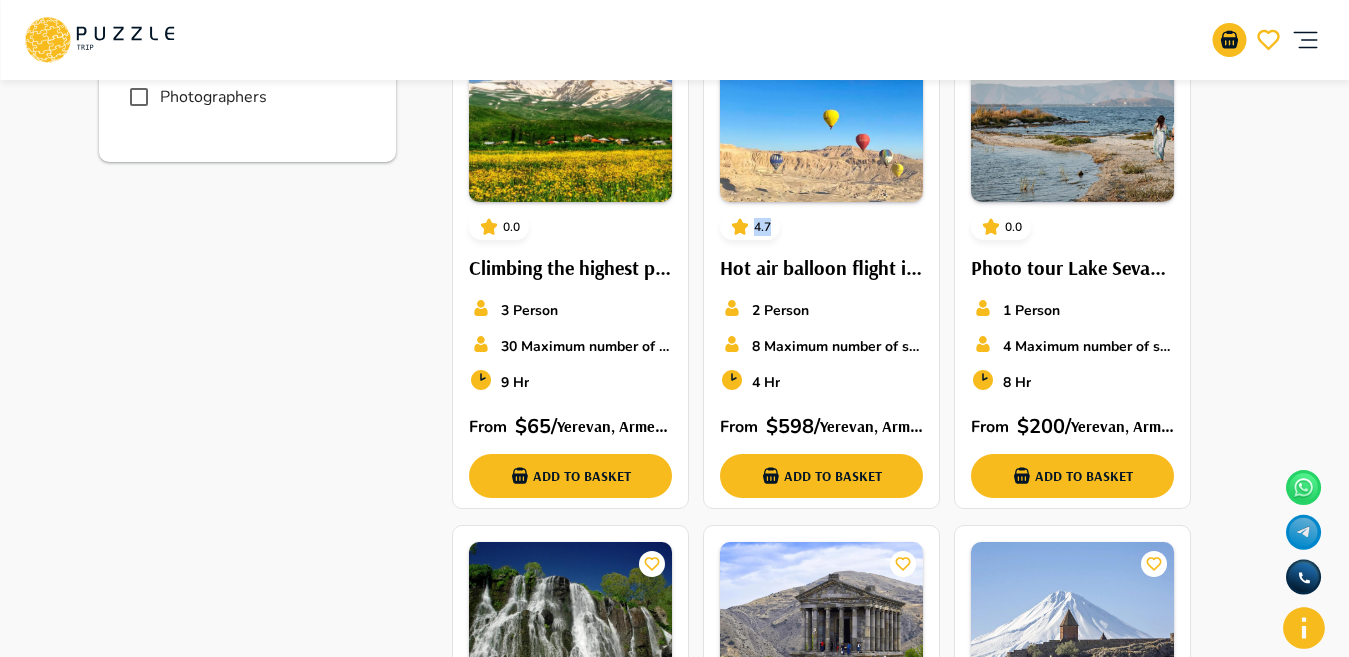 scroll, scrollTop: 849, scrollLeft: 0, axis: vertical 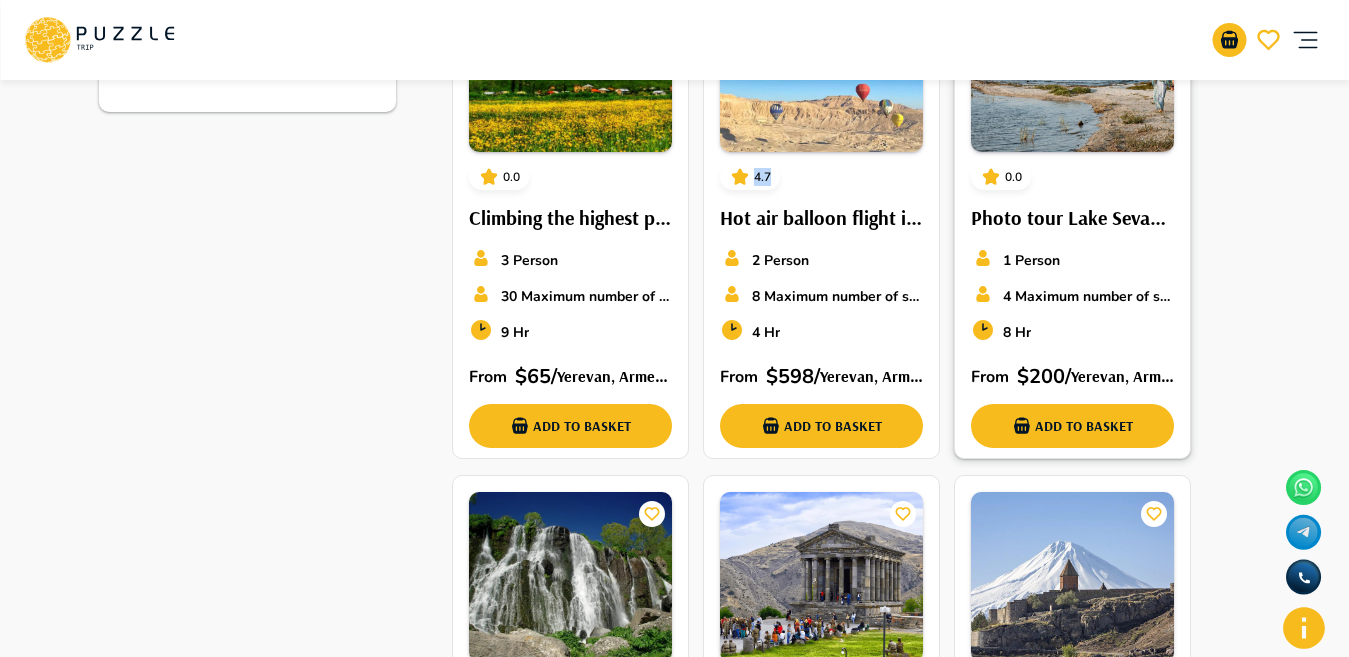 click at bounding box center [1072, 67] 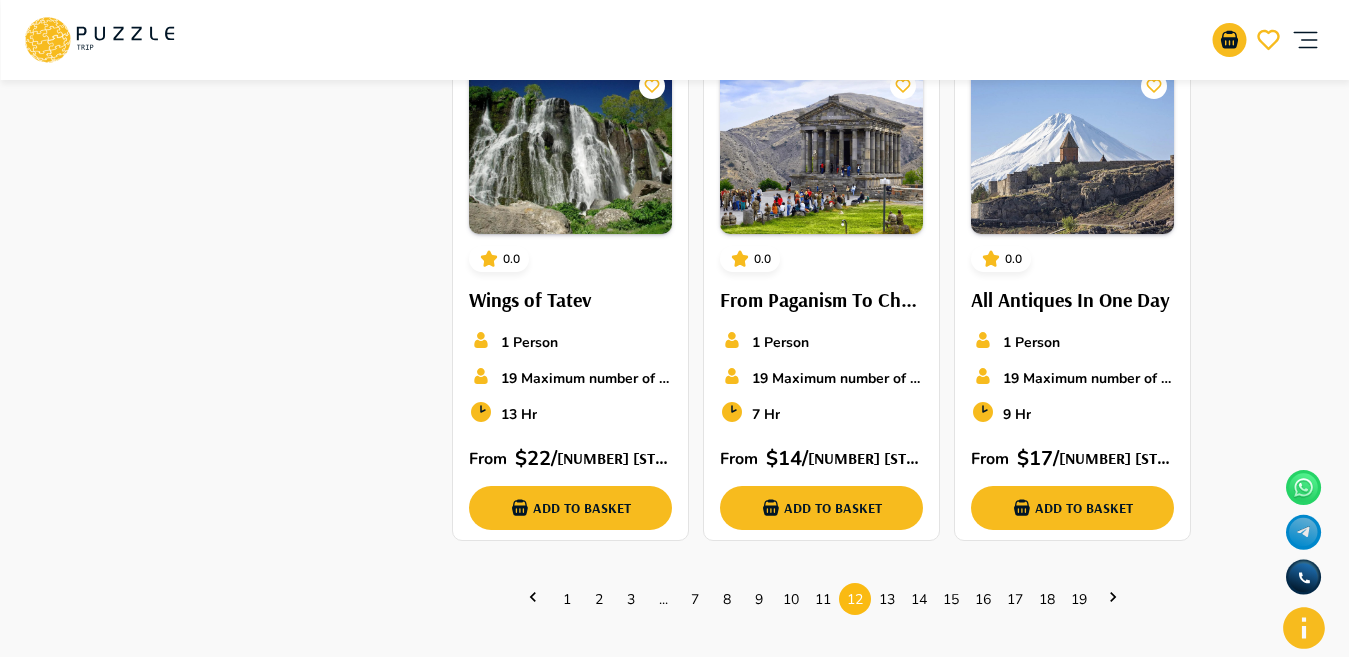 scroll, scrollTop: 1273, scrollLeft: 0, axis: vertical 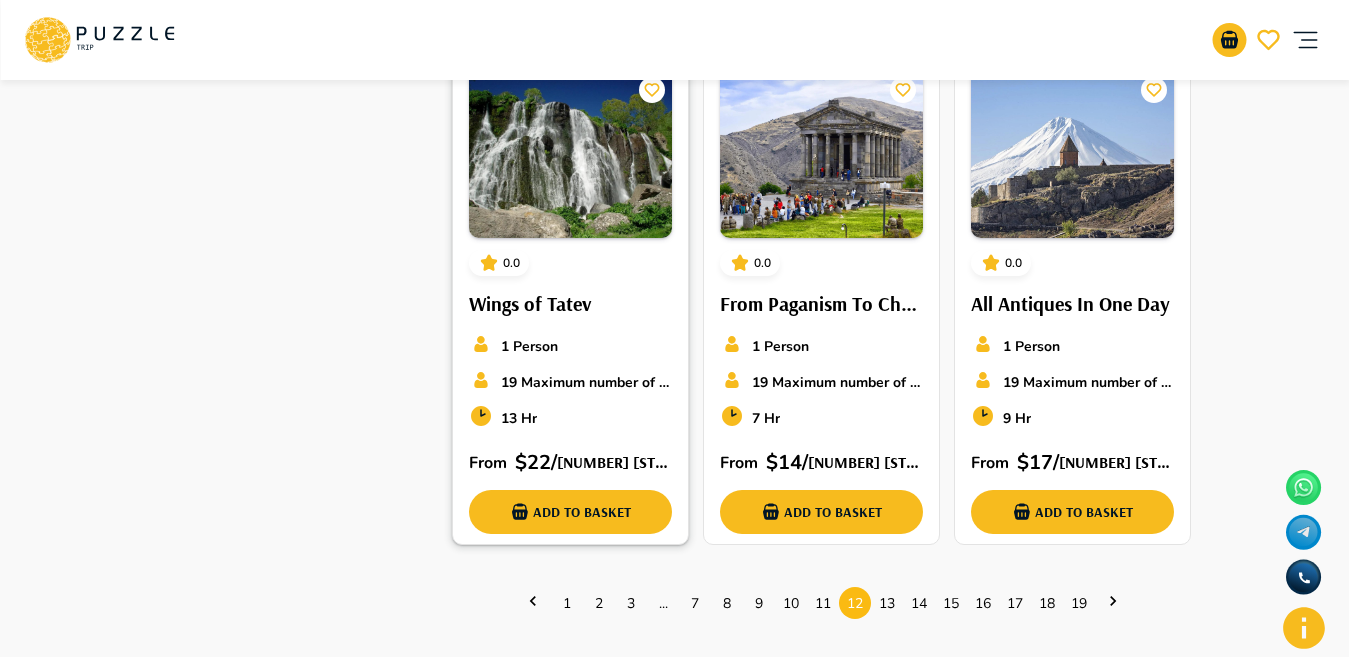 click at bounding box center (570, 153) 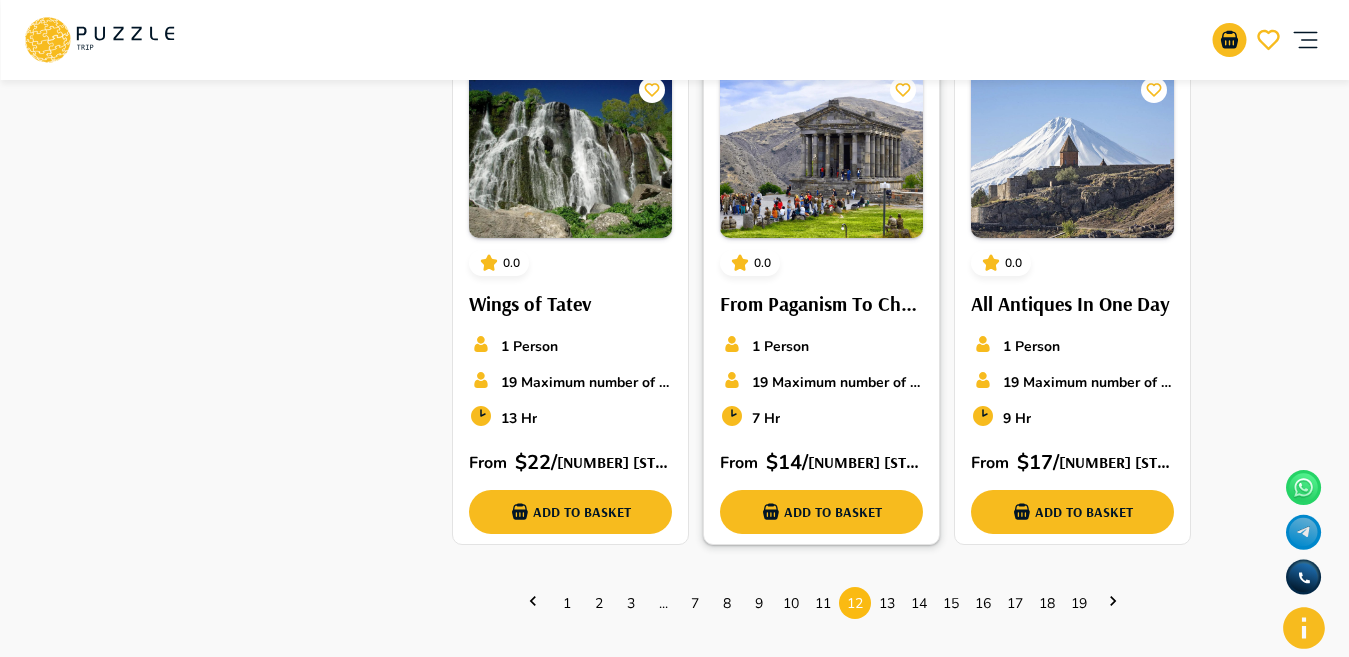 click at bounding box center (821, 153) 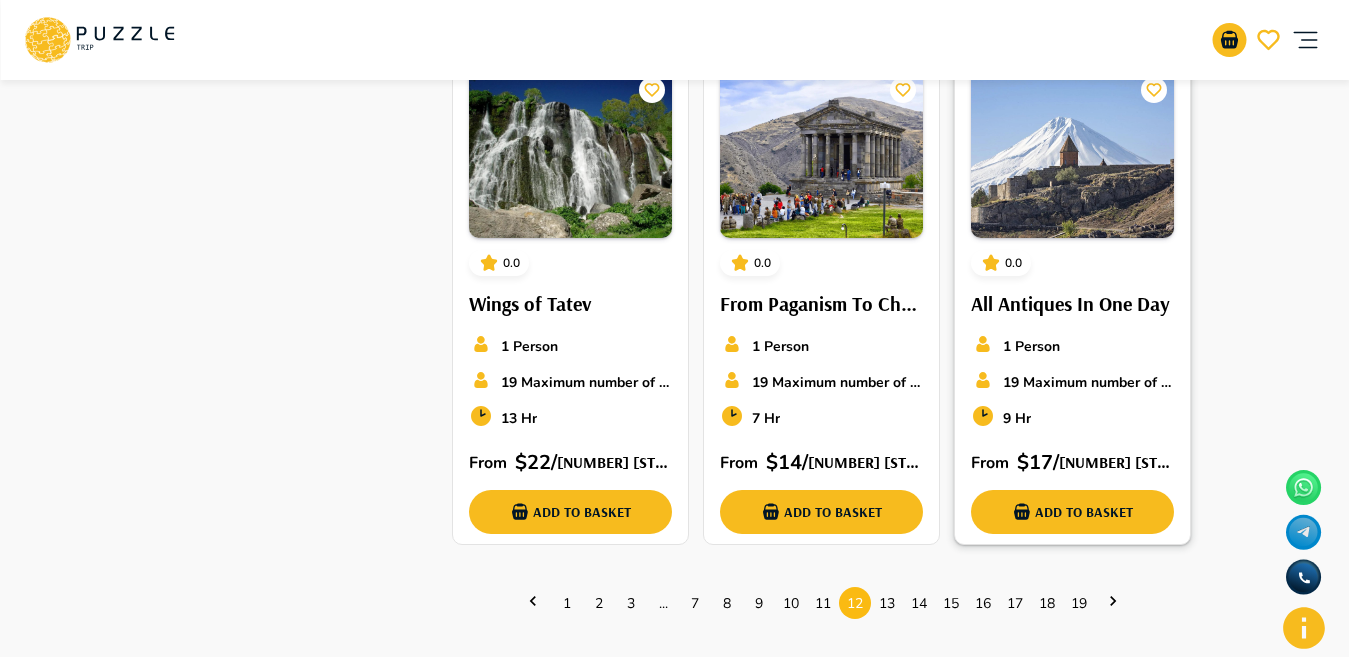 click at bounding box center [1072, 153] 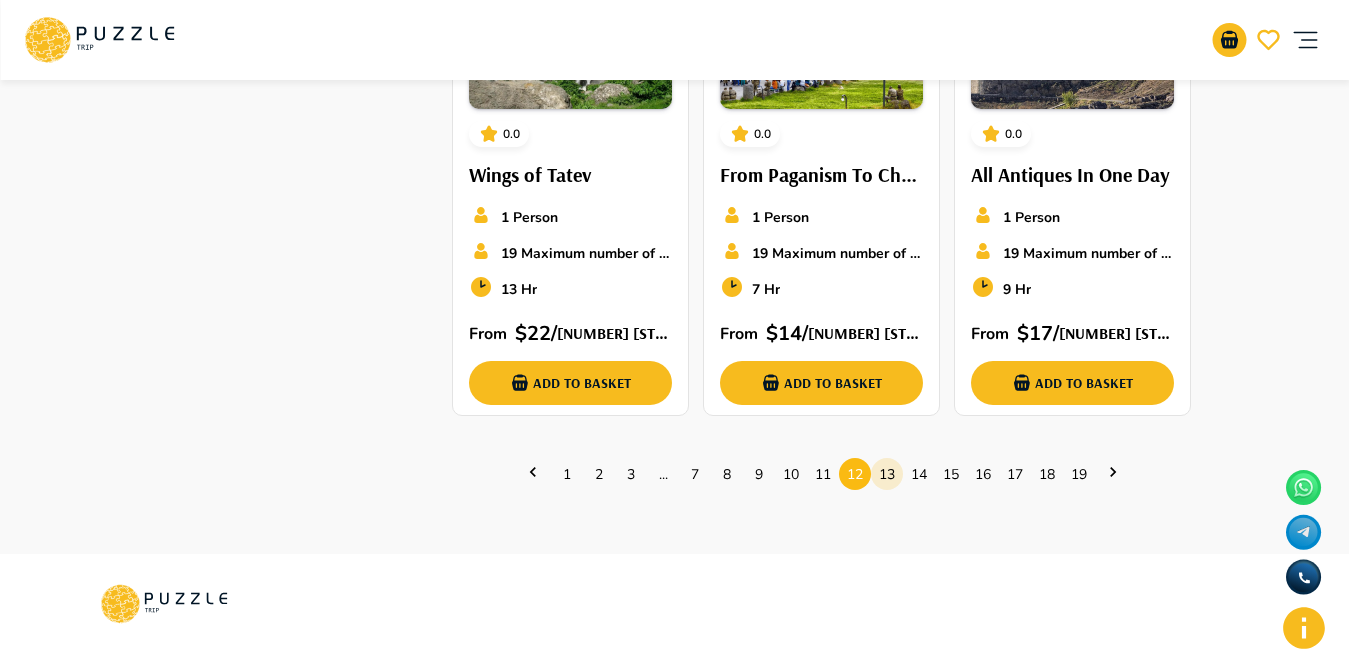 click on "13" at bounding box center [887, 474] 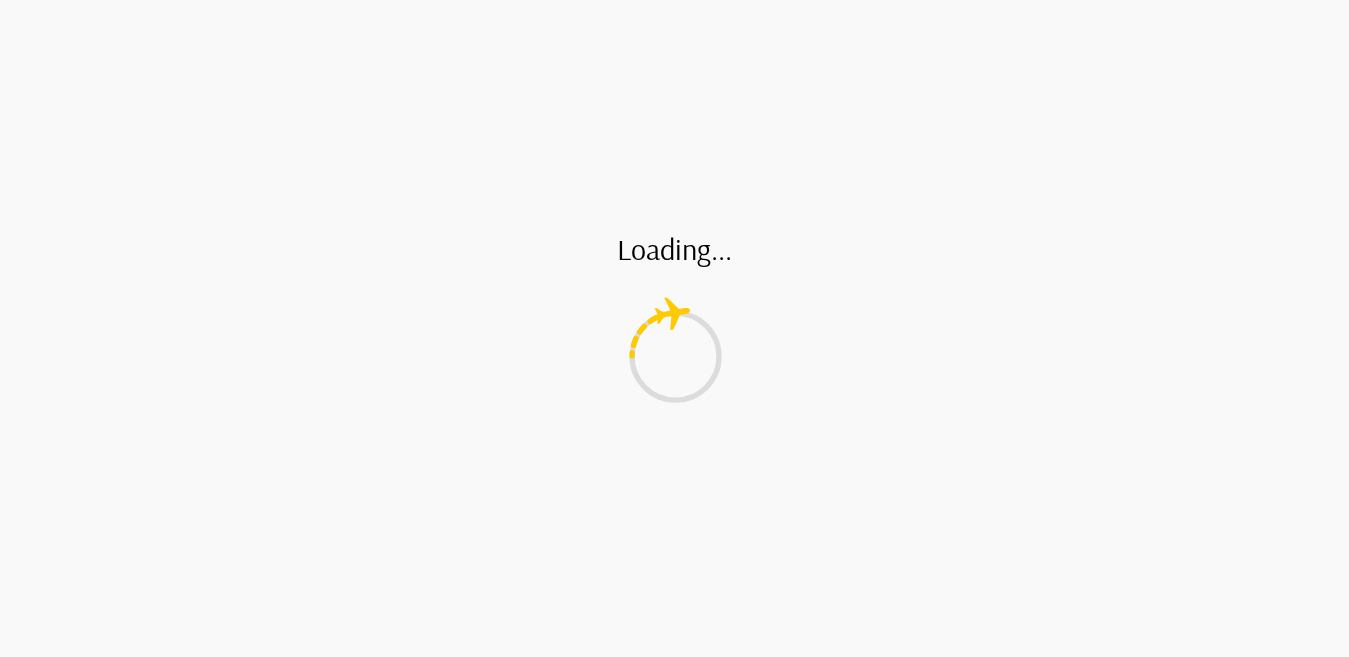 scroll, scrollTop: 0, scrollLeft: 0, axis: both 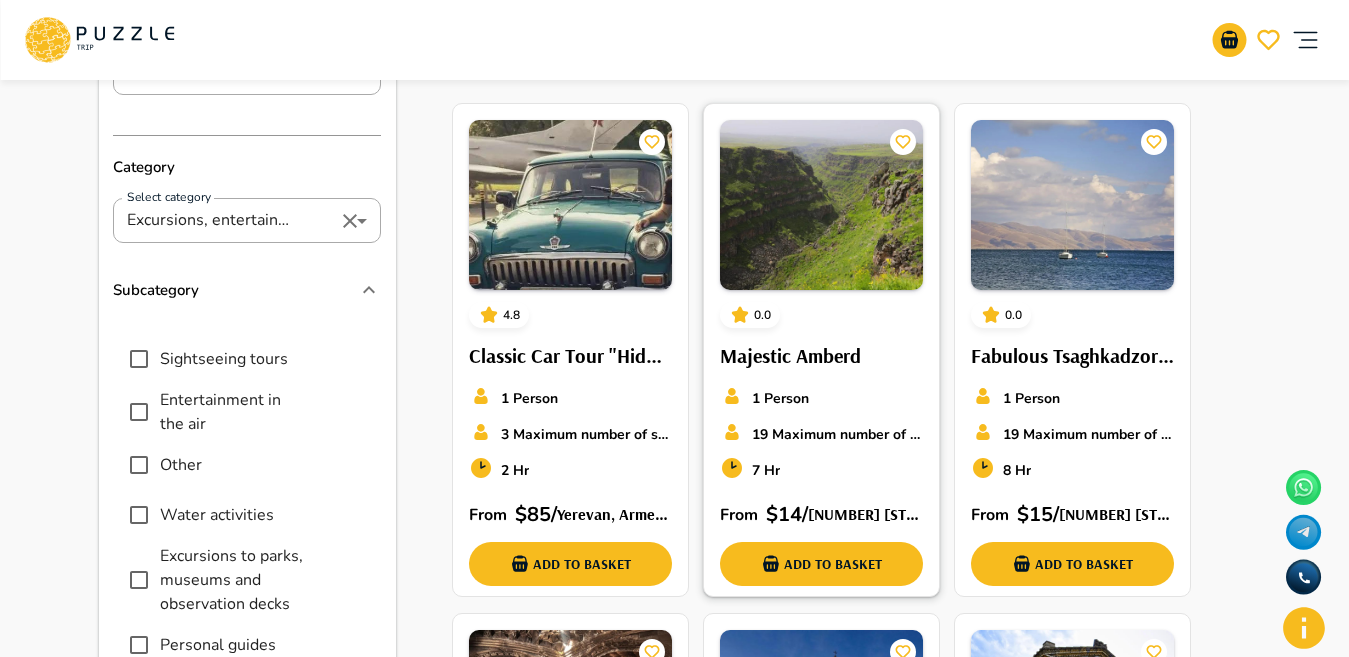 click at bounding box center [821, 205] 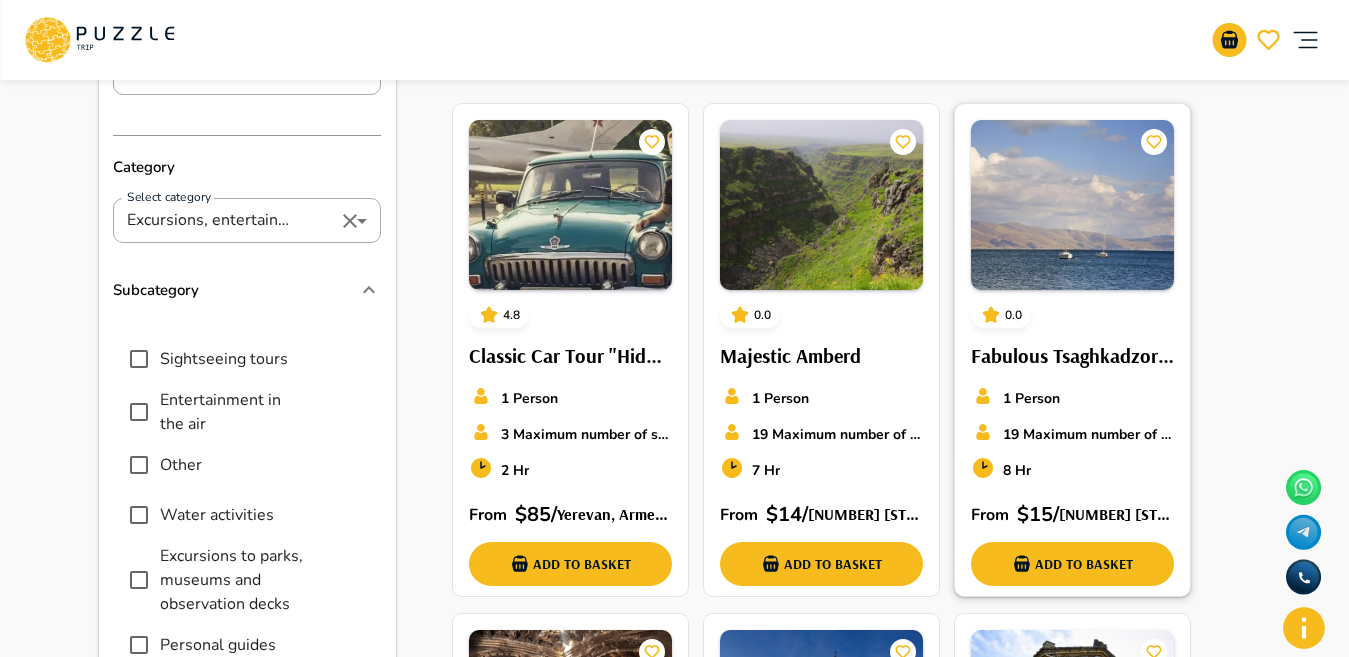 click at bounding box center [1072, 205] 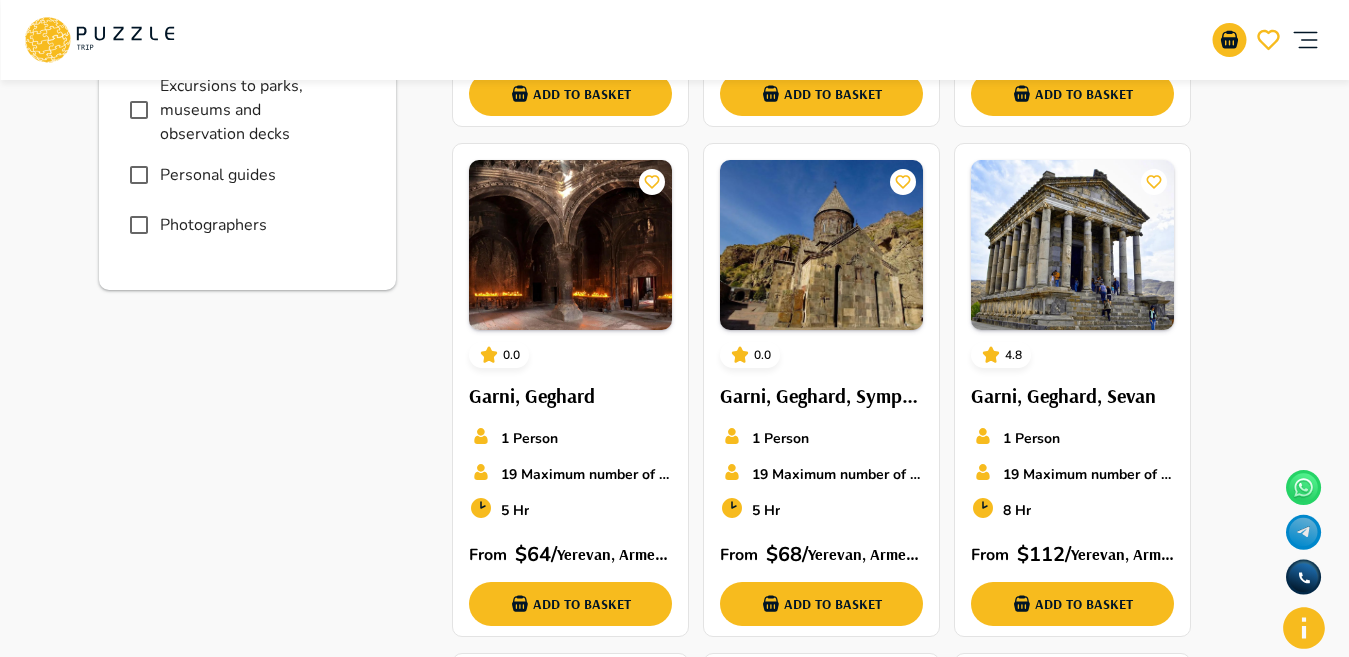 scroll, scrollTop: 735, scrollLeft: 0, axis: vertical 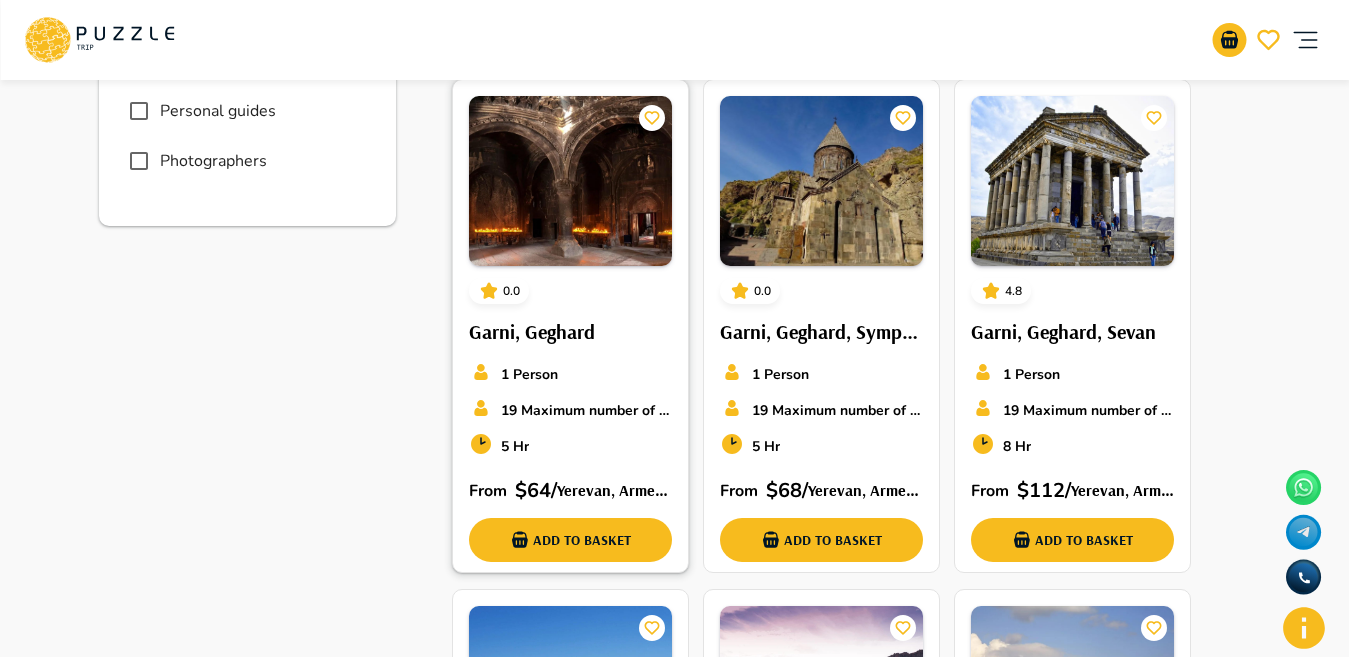 click at bounding box center (570, 181) 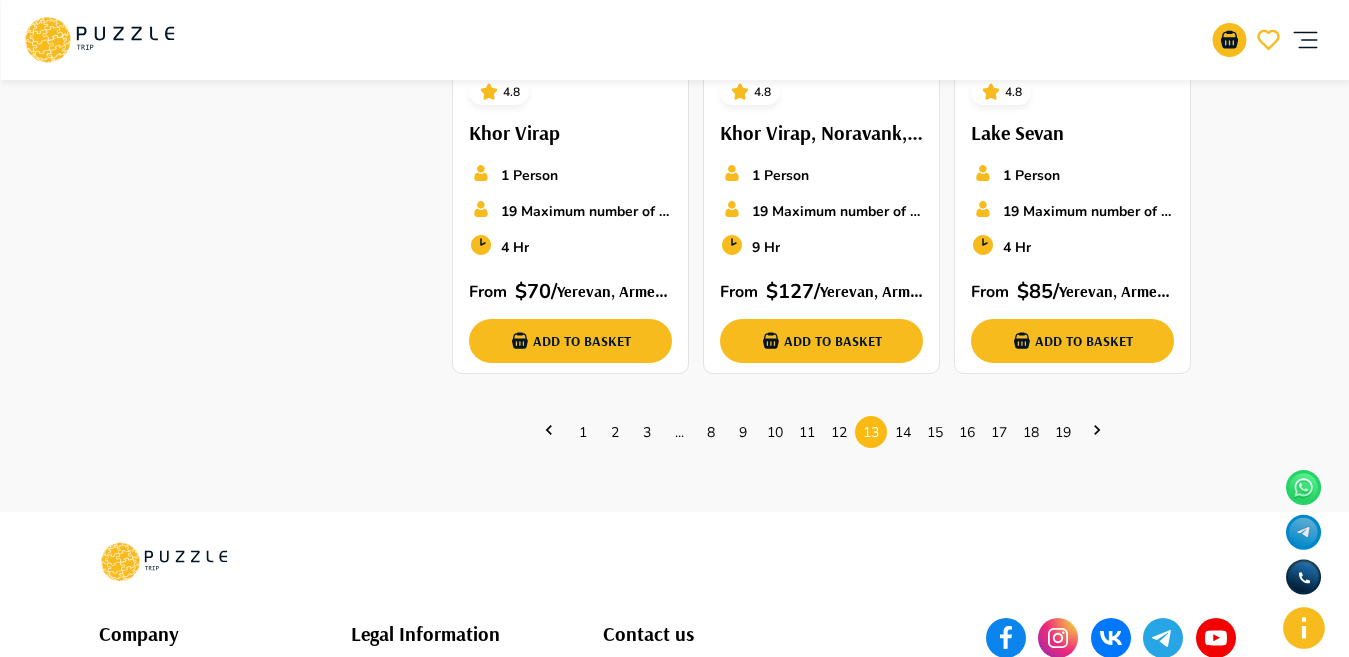 scroll, scrollTop: 1459, scrollLeft: 0, axis: vertical 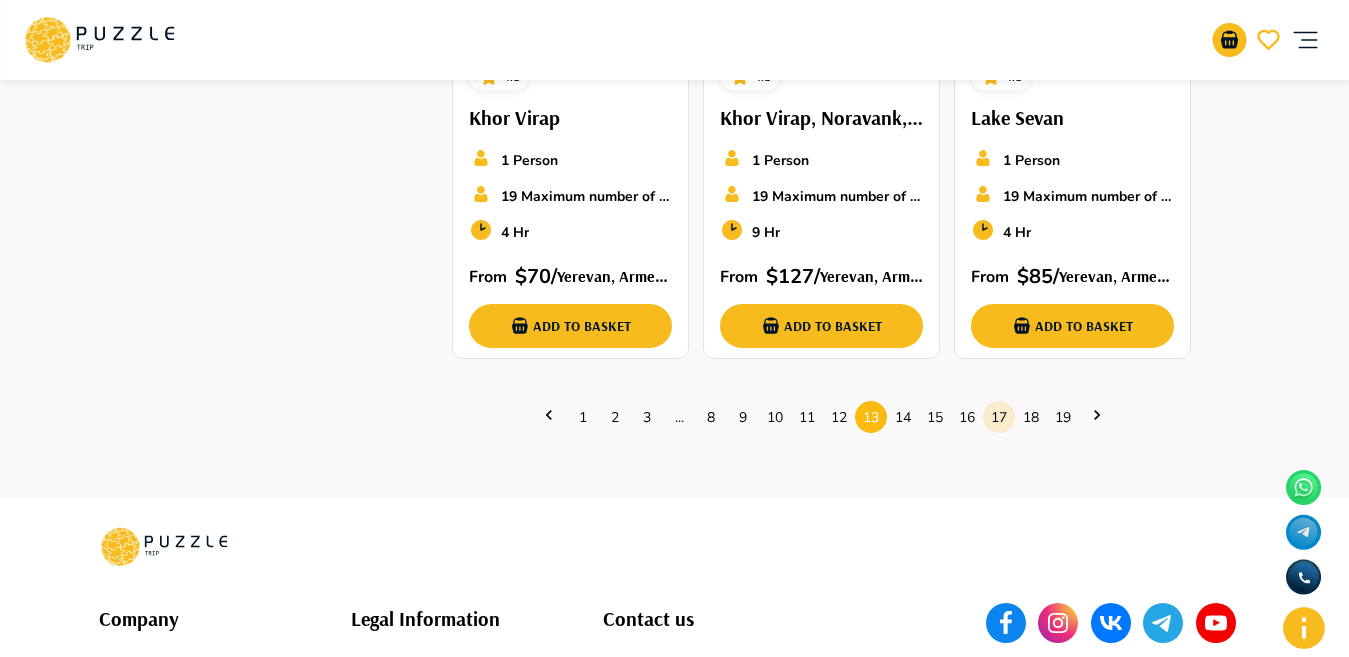 click on "17" at bounding box center [999, 417] 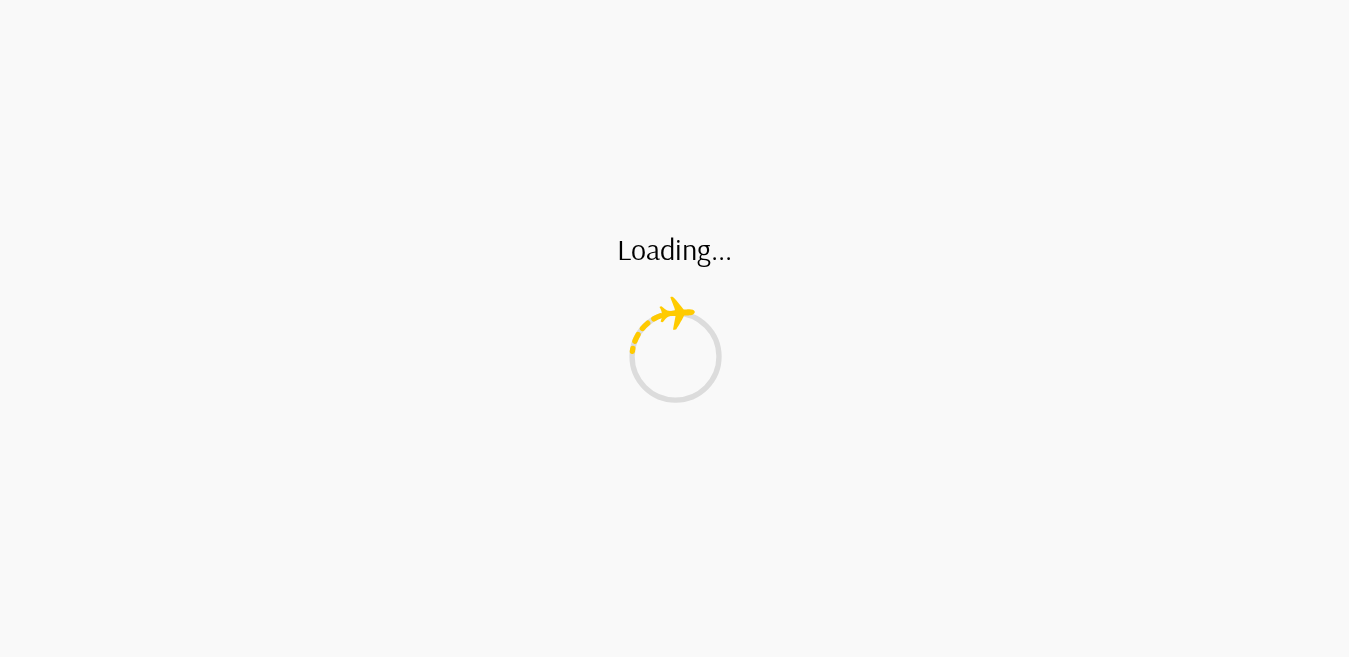 scroll, scrollTop: 0, scrollLeft: 0, axis: both 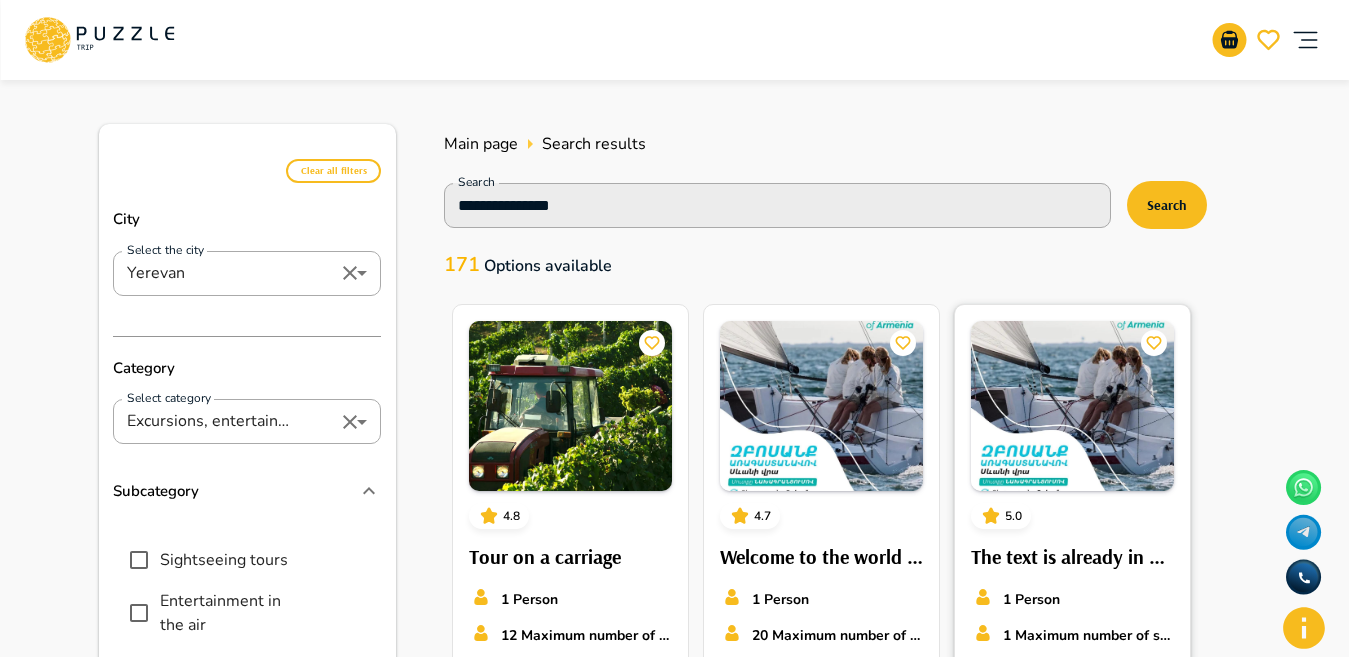 click at bounding box center [1072, 406] 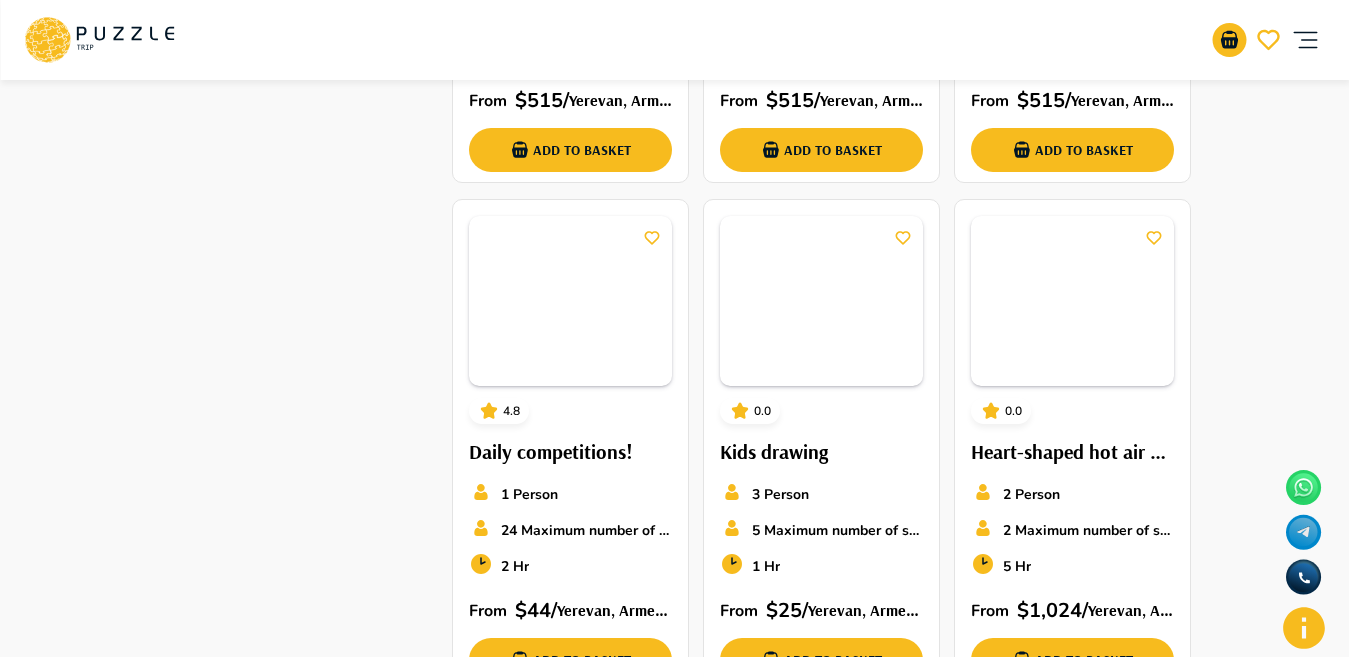 scroll, scrollTop: 1152, scrollLeft: 0, axis: vertical 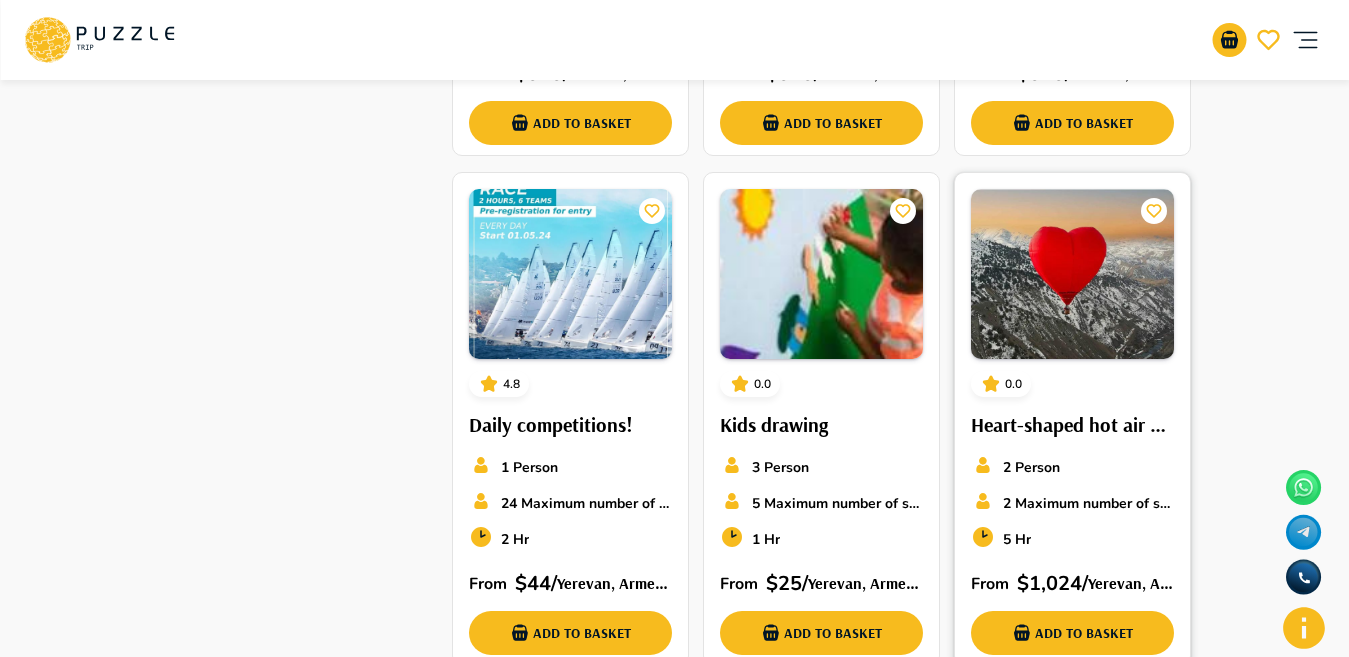 click at bounding box center (1072, 274) 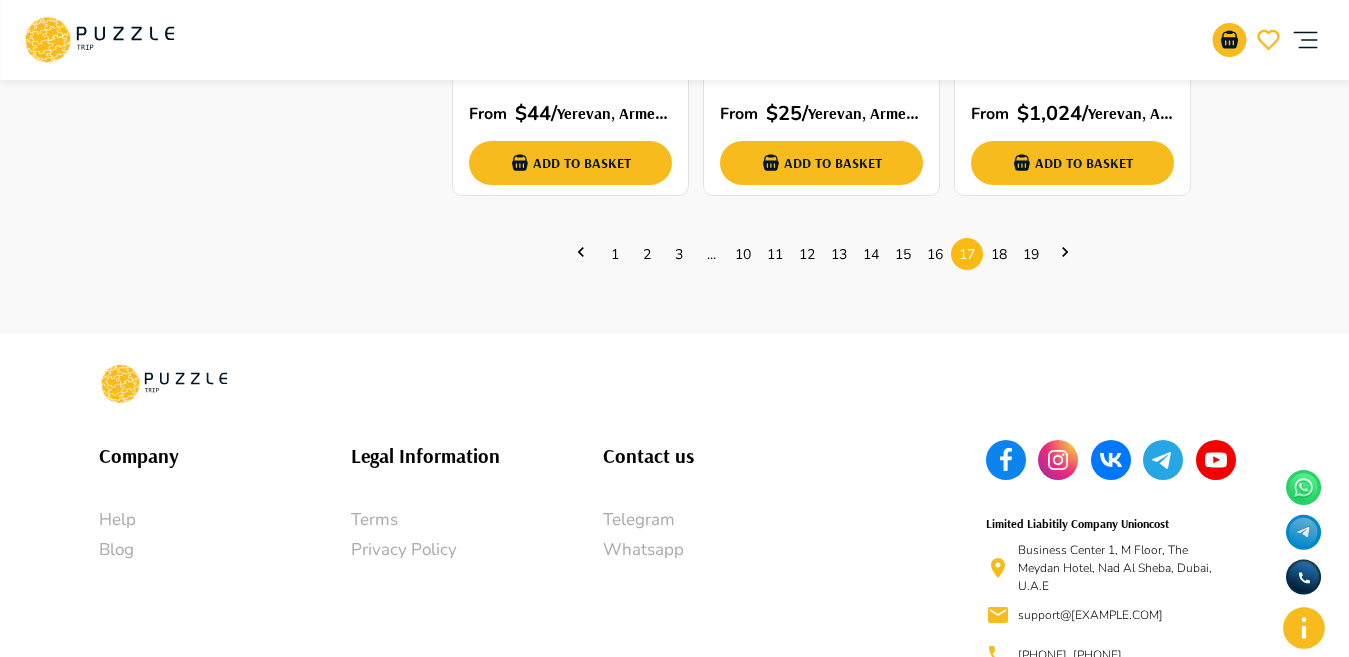 scroll, scrollTop: 1633, scrollLeft: 0, axis: vertical 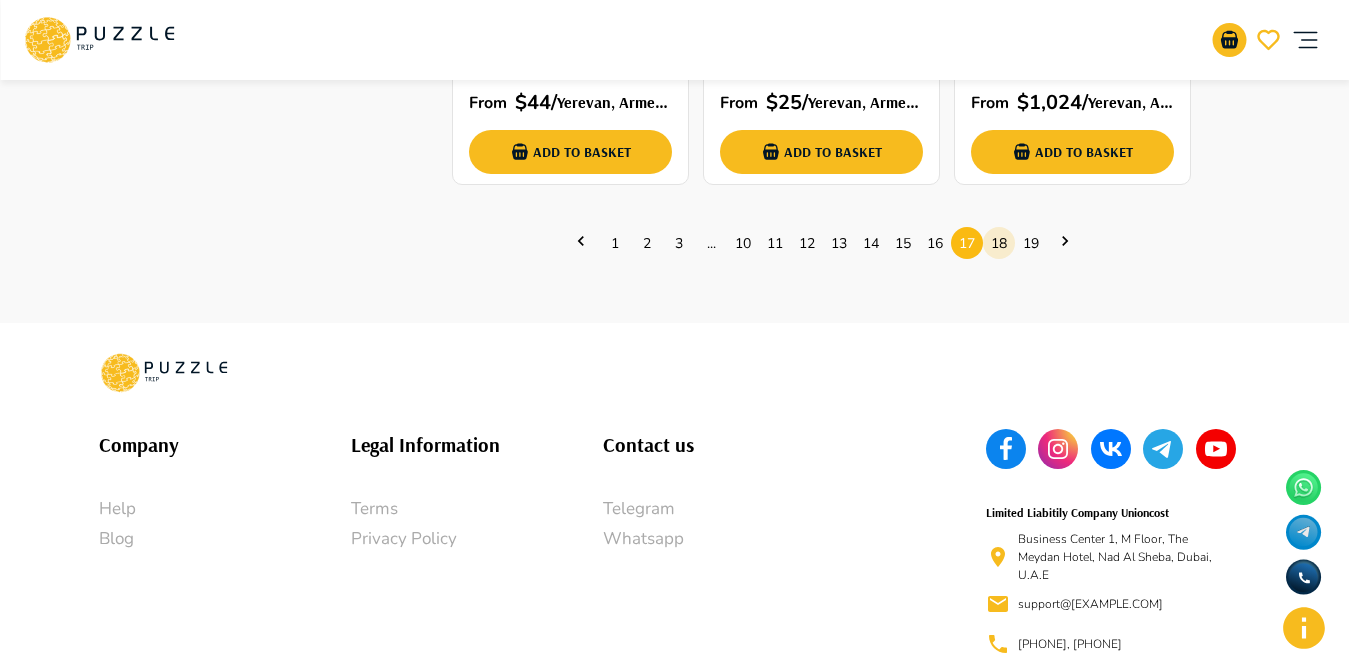 click on "18" at bounding box center (999, 243) 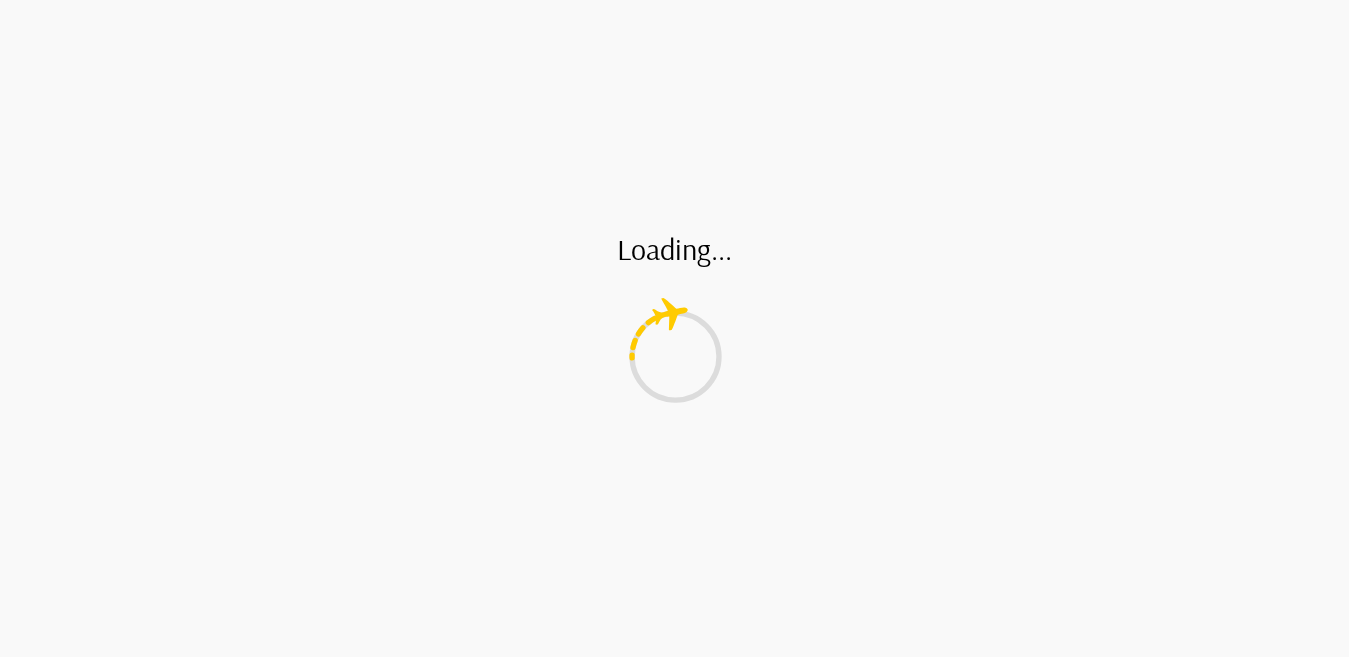 scroll, scrollTop: 0, scrollLeft: 0, axis: both 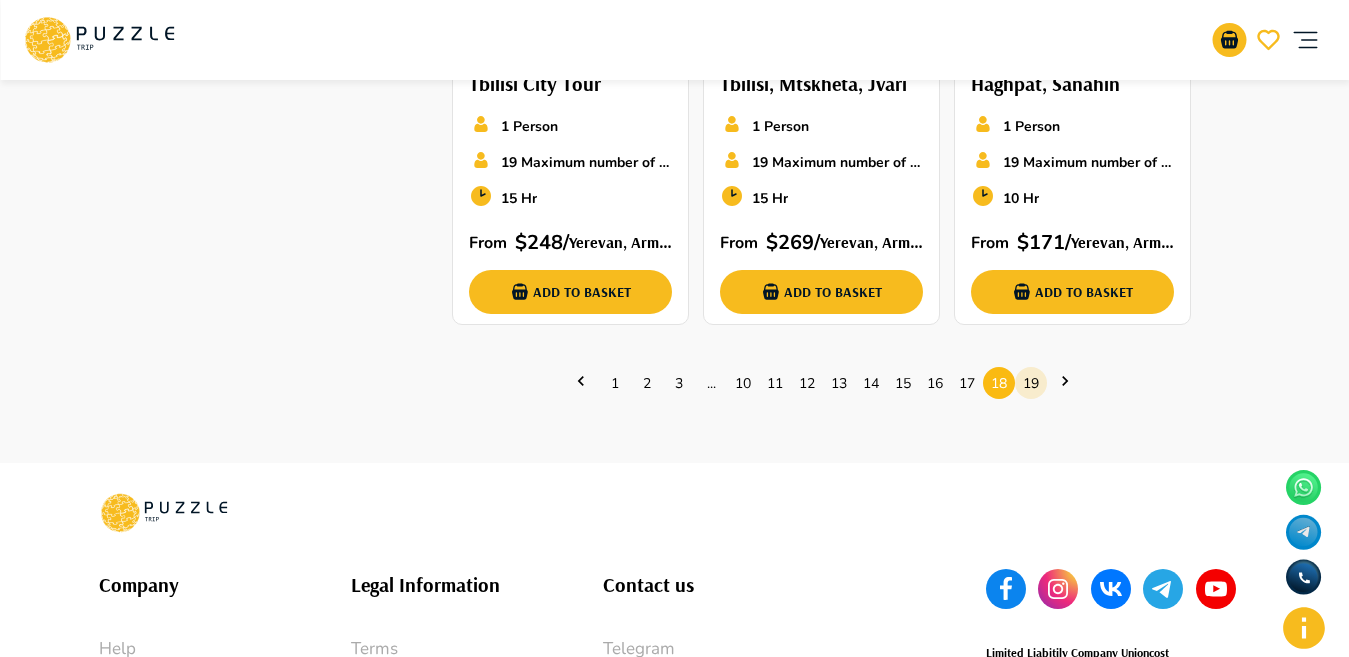 click on "19" at bounding box center (1031, 383) 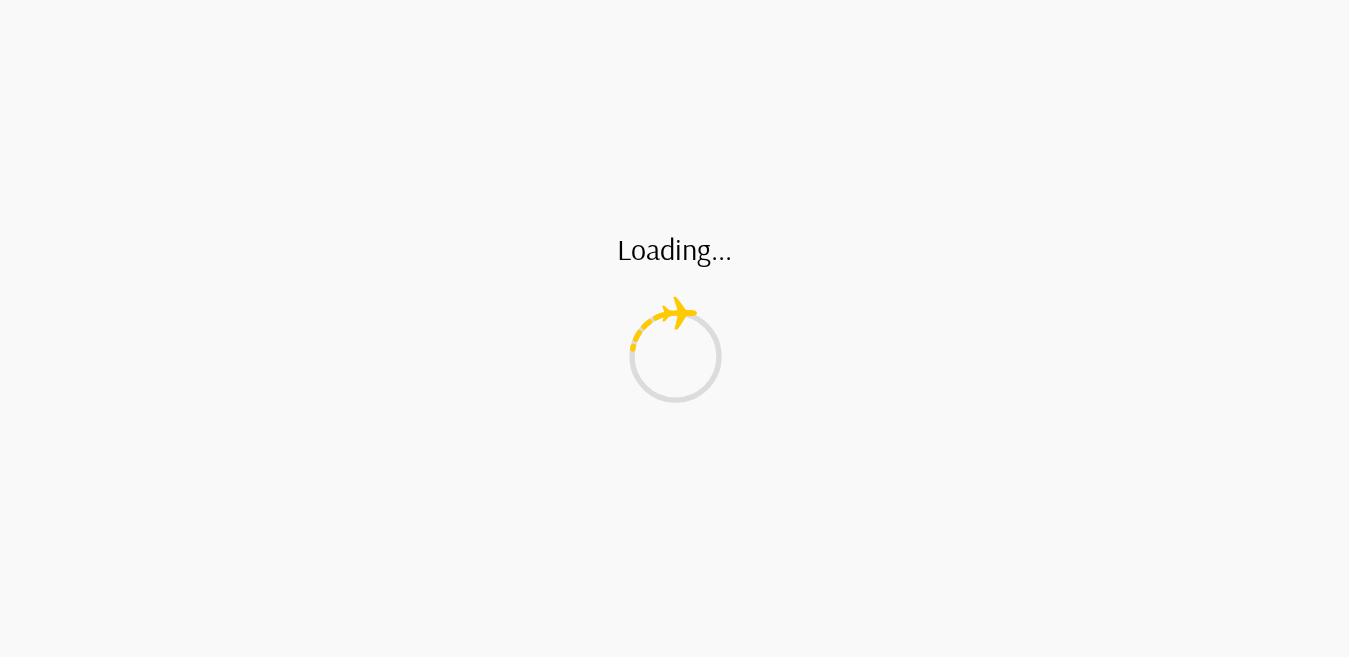 scroll, scrollTop: 0, scrollLeft: 0, axis: both 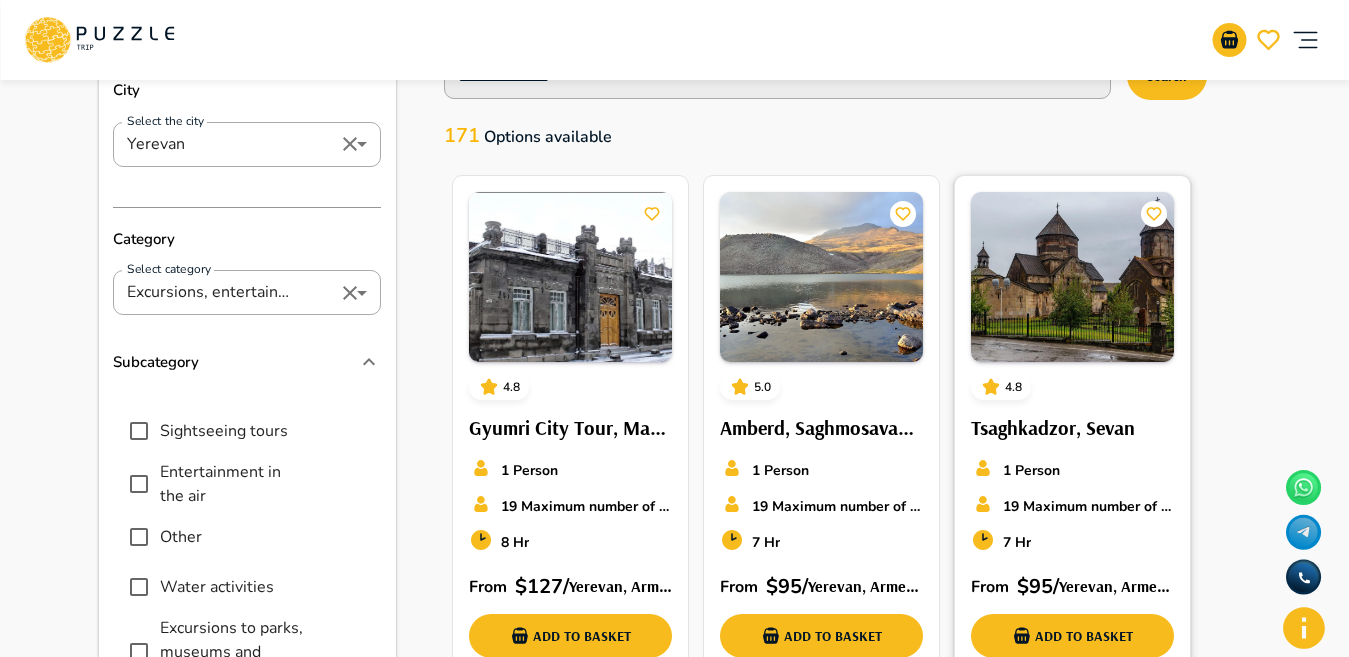 click at bounding box center (1072, 277) 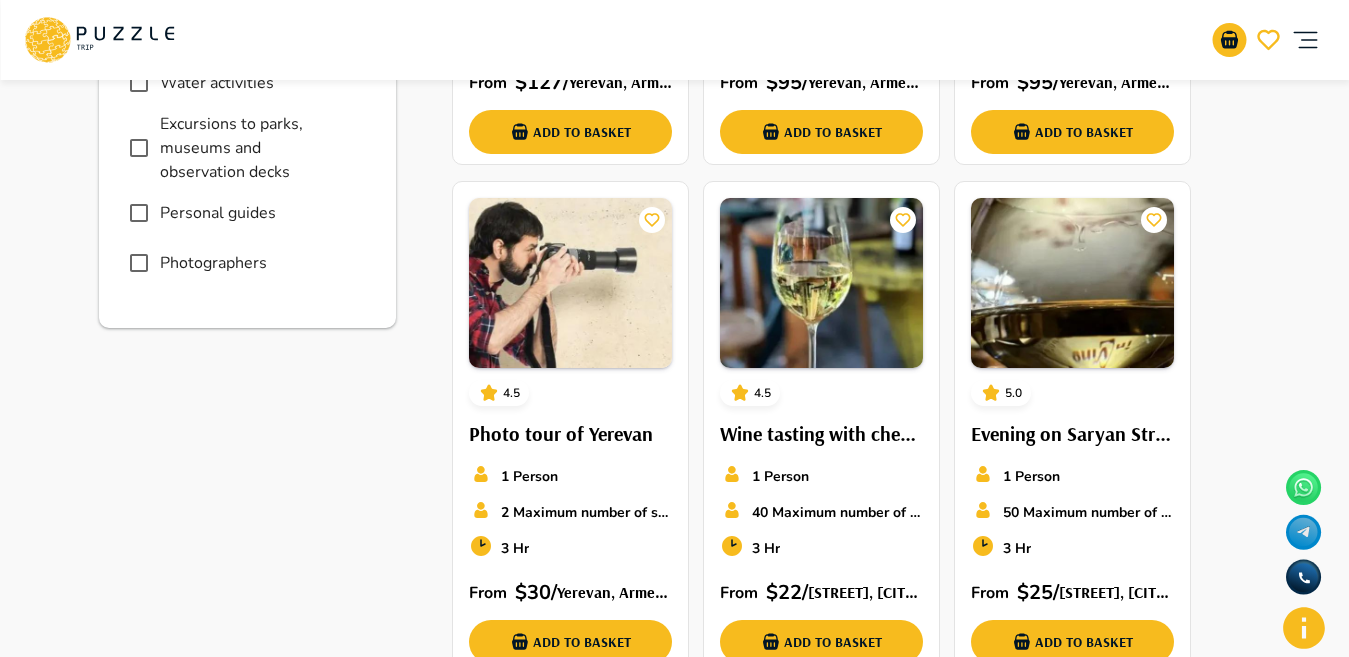 scroll, scrollTop: 637, scrollLeft: 0, axis: vertical 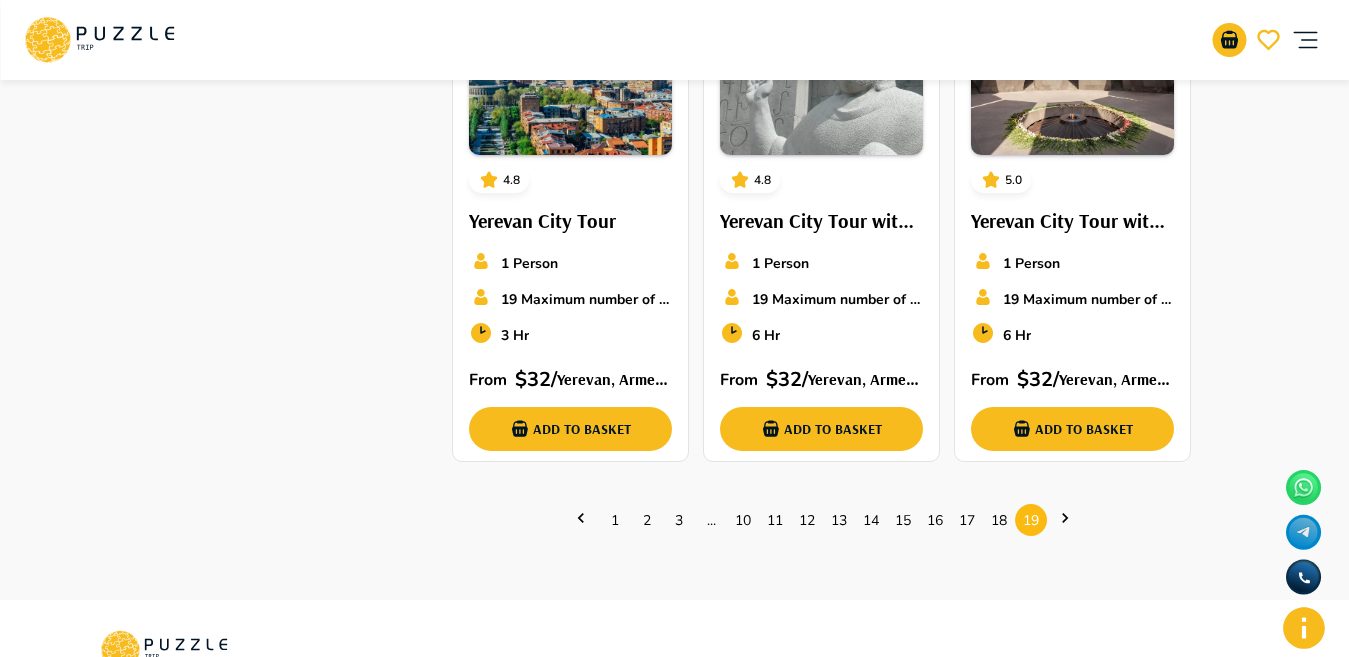 click 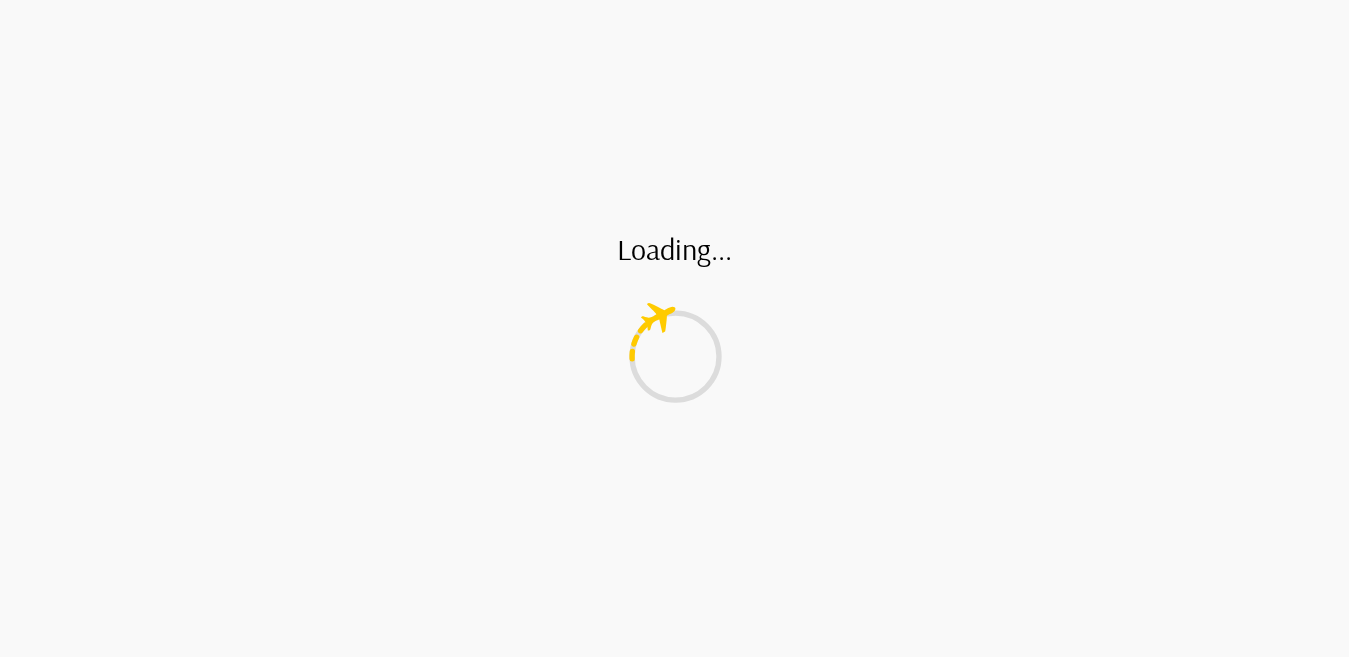scroll, scrollTop: 0, scrollLeft: 0, axis: both 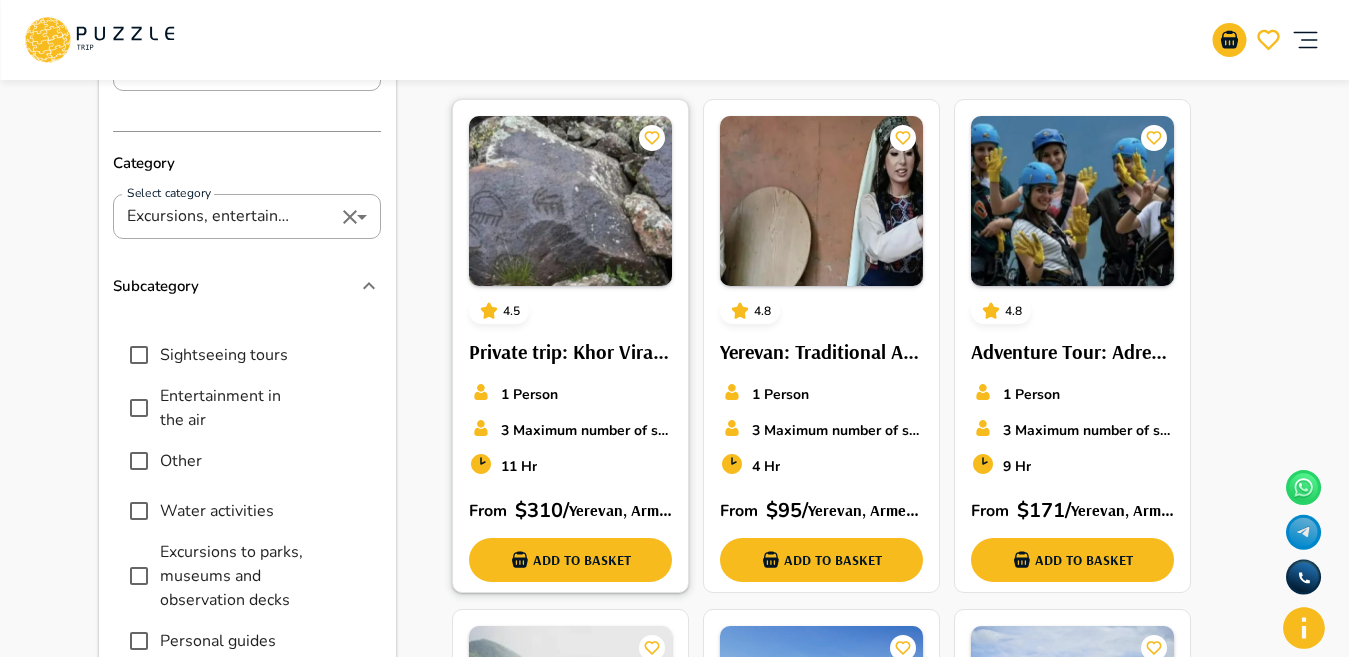 click at bounding box center (570, 201) 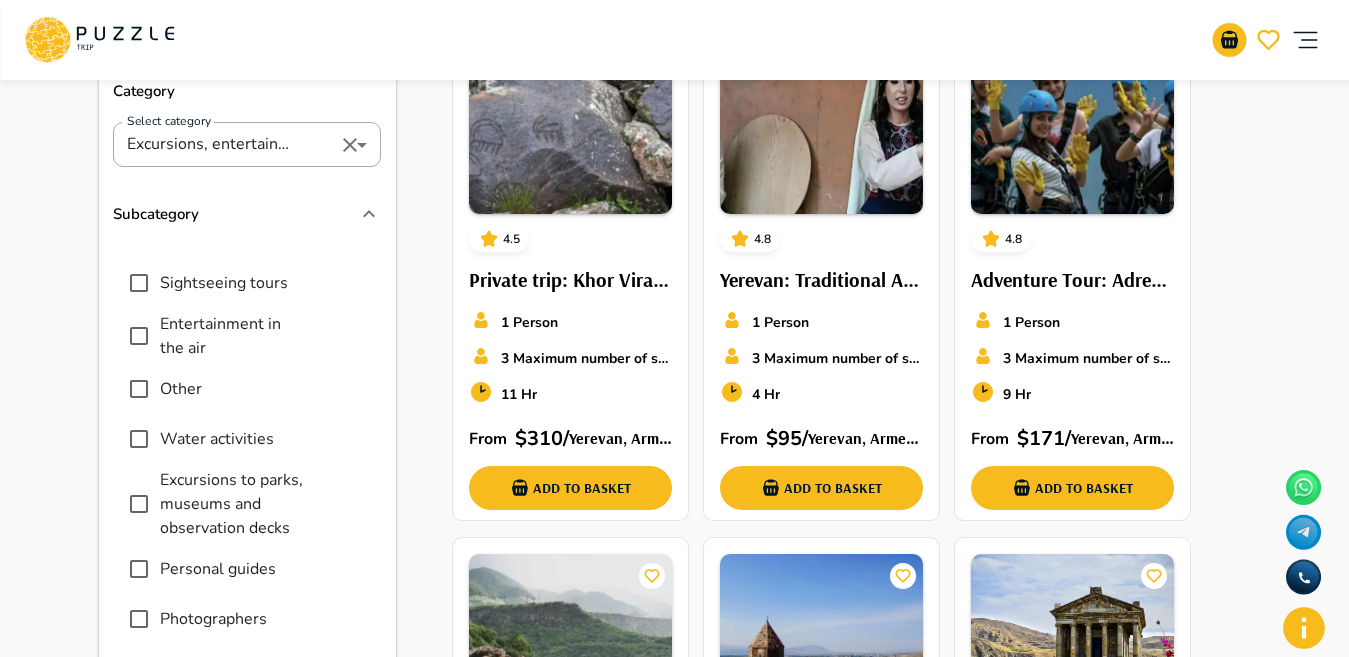 scroll, scrollTop: 330, scrollLeft: 0, axis: vertical 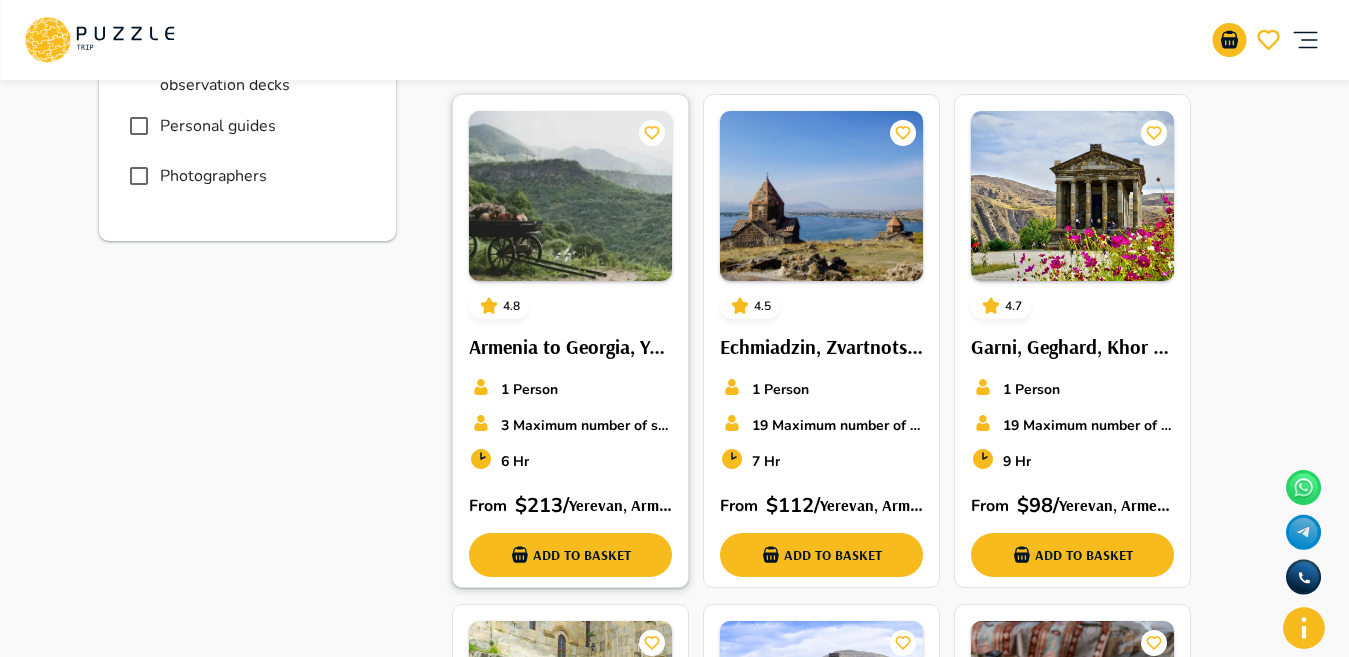click at bounding box center (570, 196) 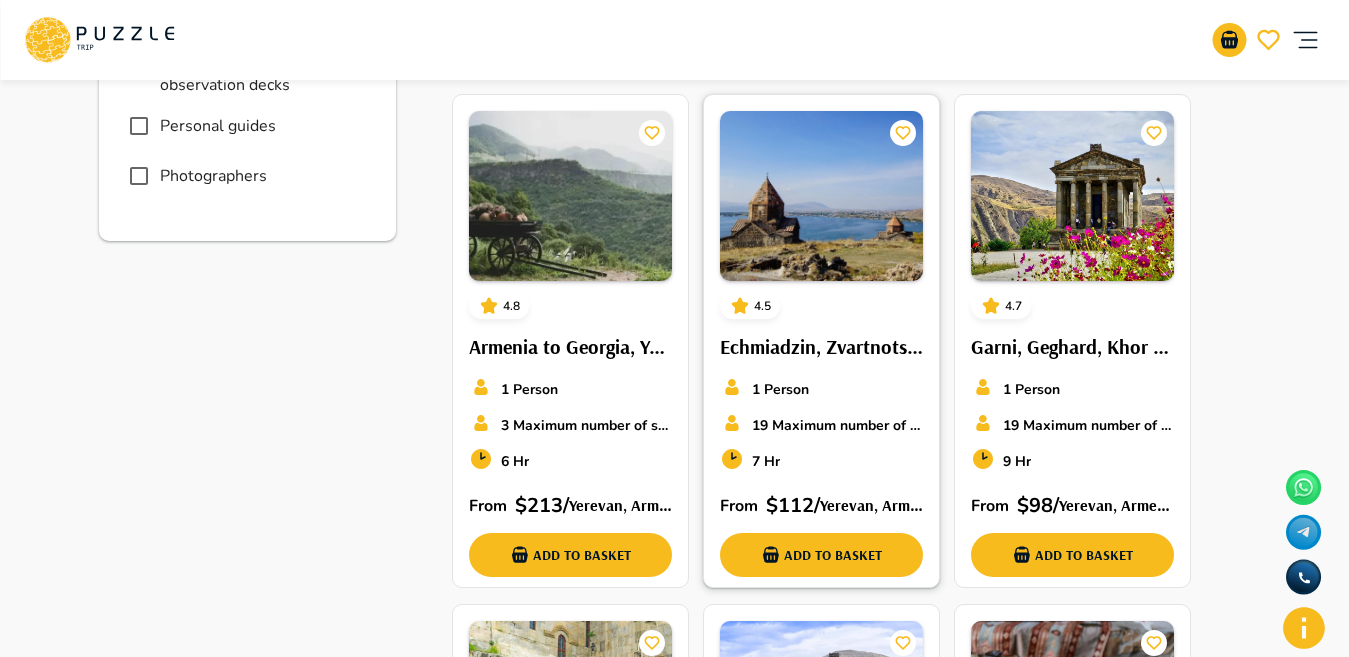 click at bounding box center [821, 196] 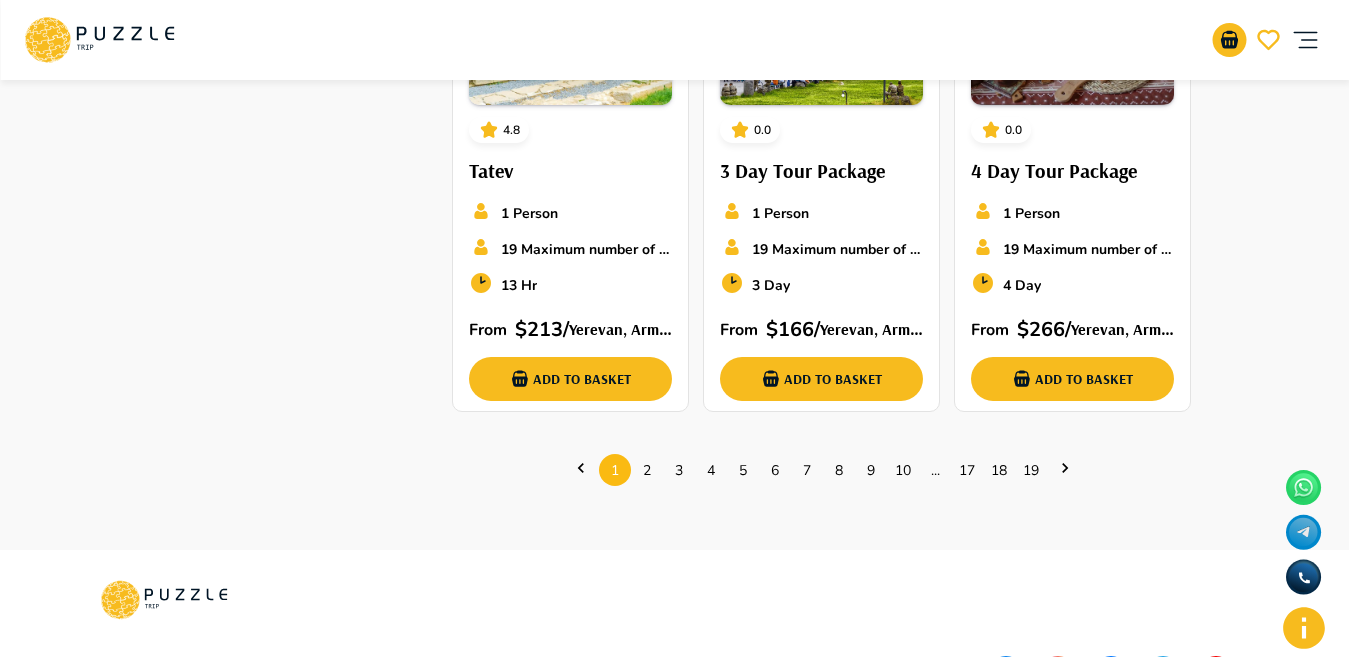 scroll, scrollTop: 1409, scrollLeft: 0, axis: vertical 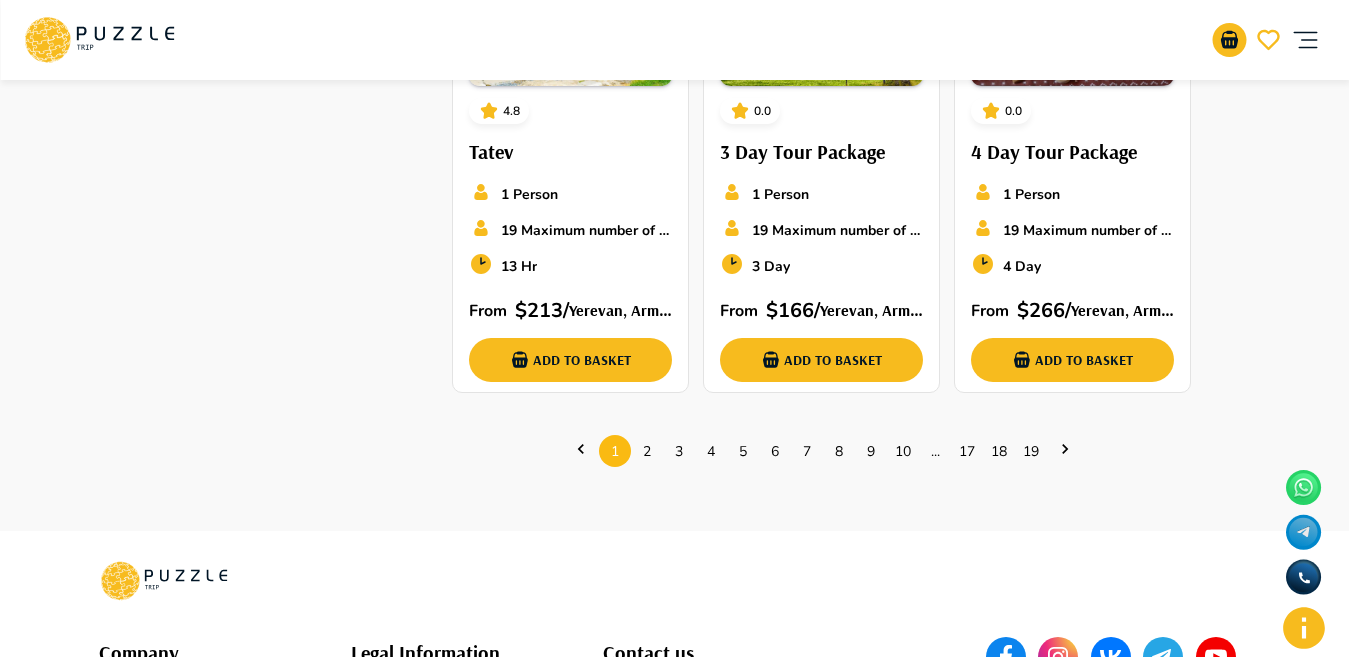 click 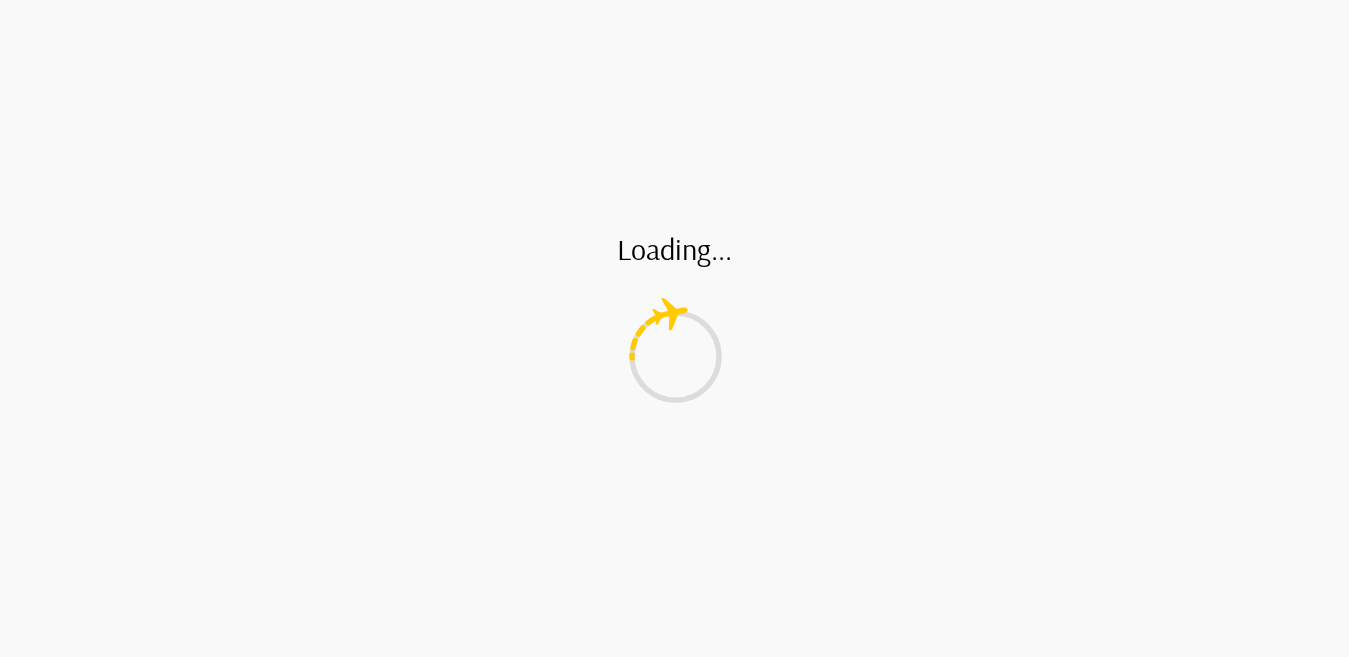 scroll, scrollTop: 0, scrollLeft: 0, axis: both 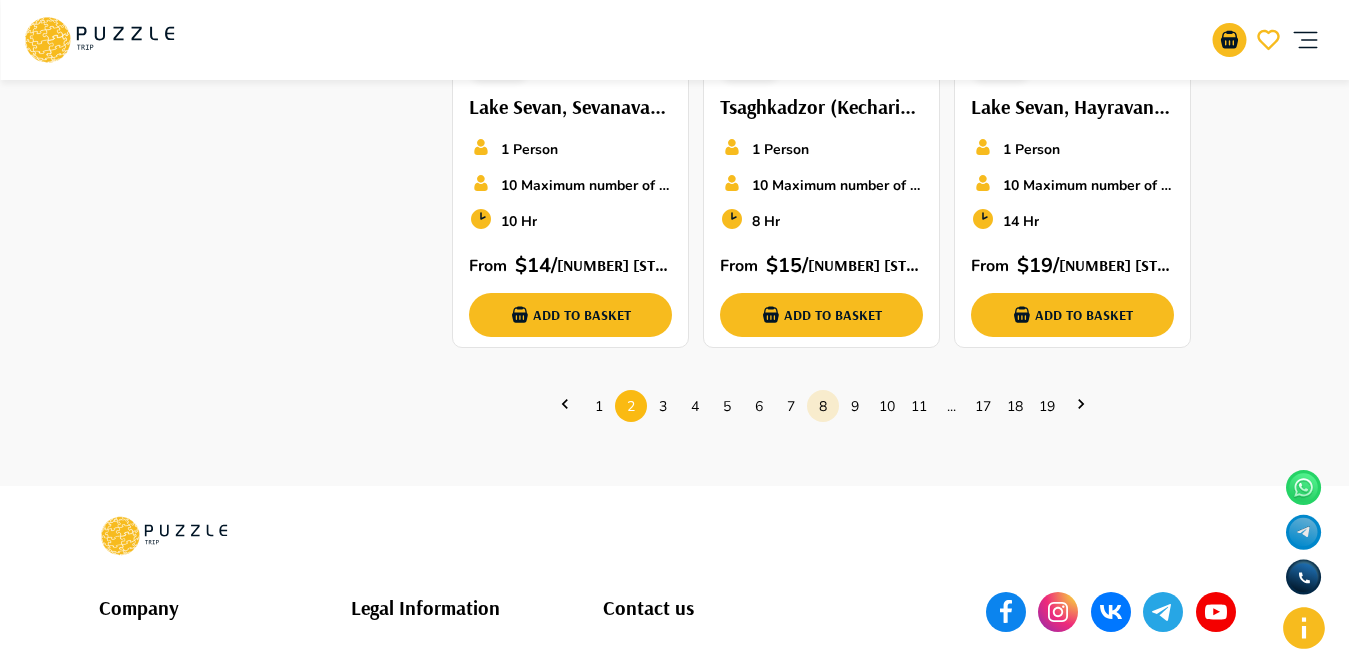 click on "8" at bounding box center (823, 406) 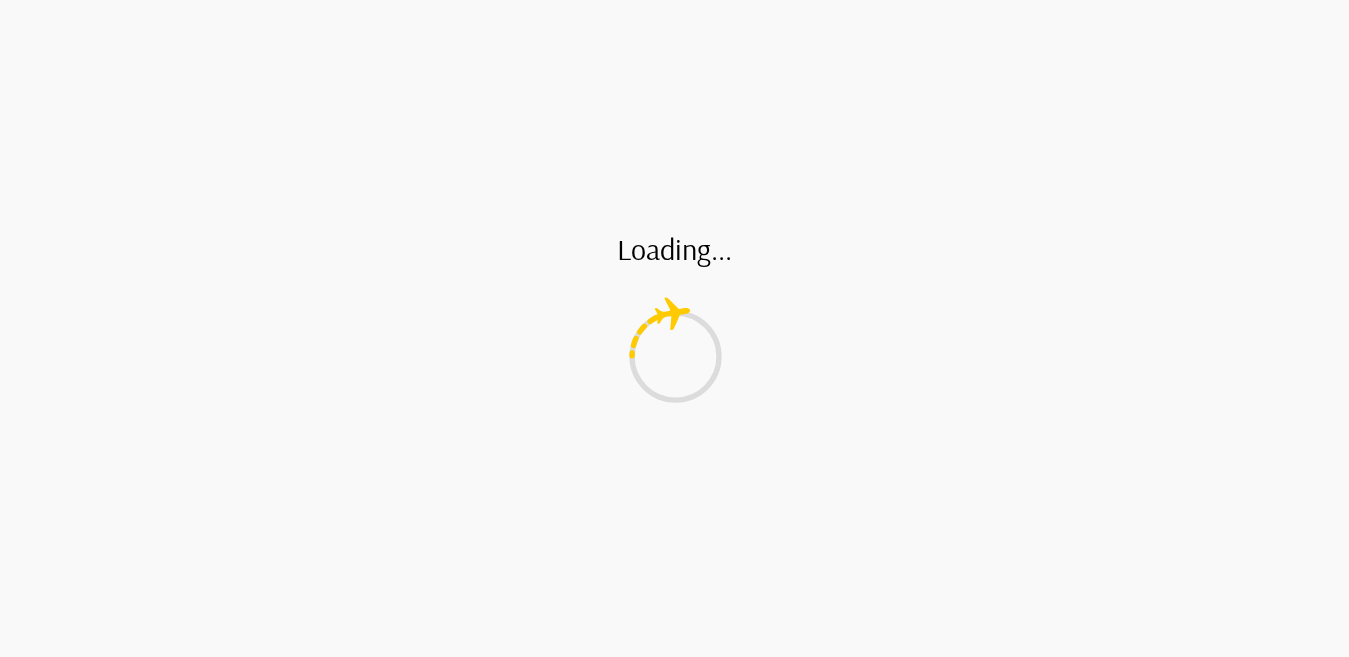 scroll, scrollTop: 0, scrollLeft: 0, axis: both 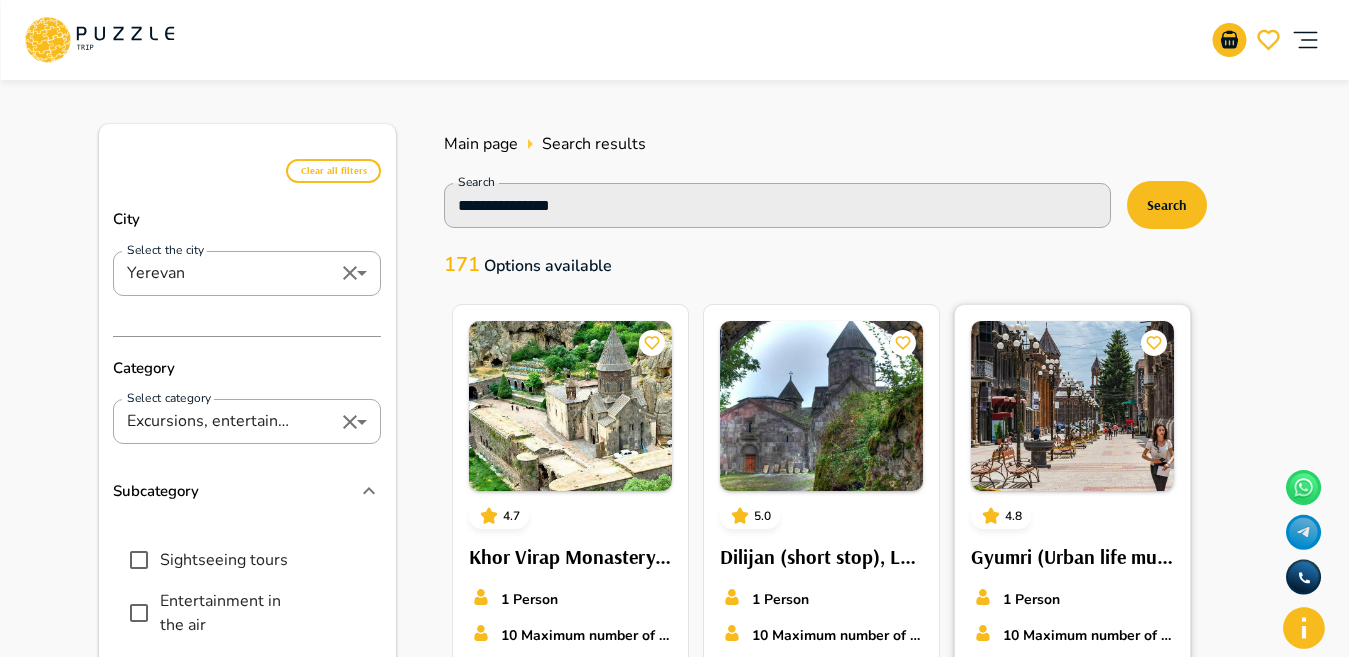 click at bounding box center [1072, 406] 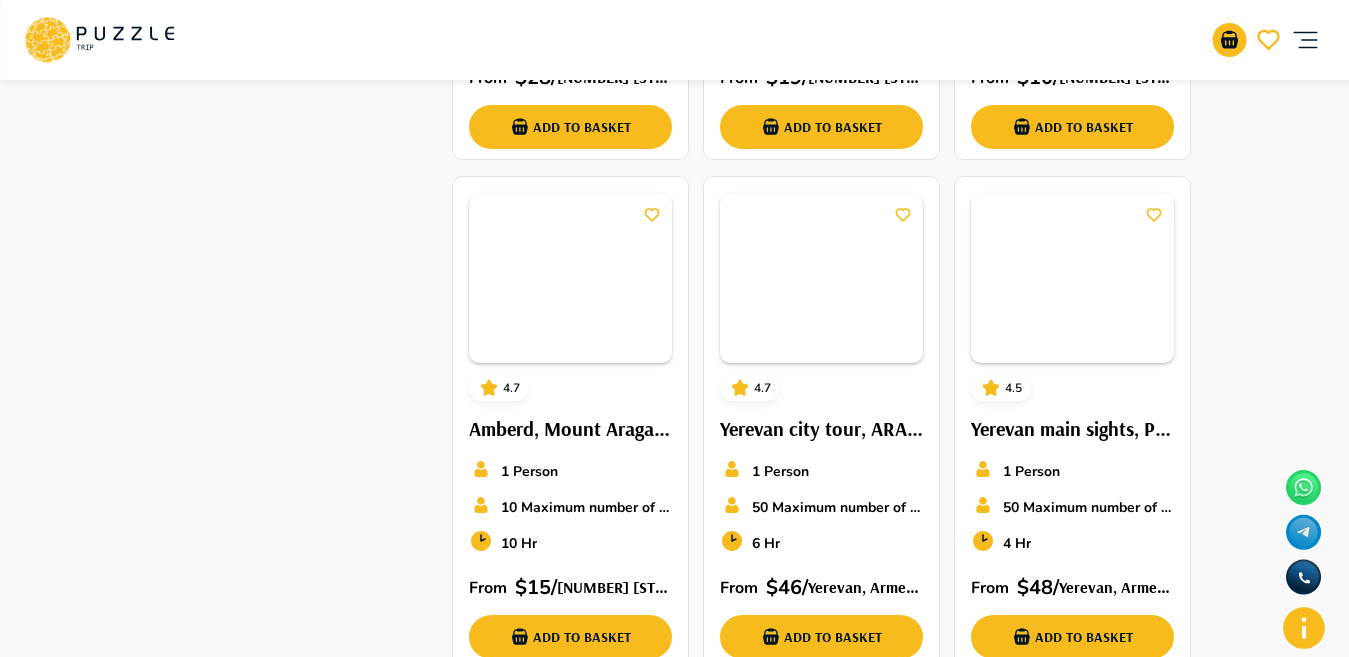 scroll, scrollTop: 1152, scrollLeft: 0, axis: vertical 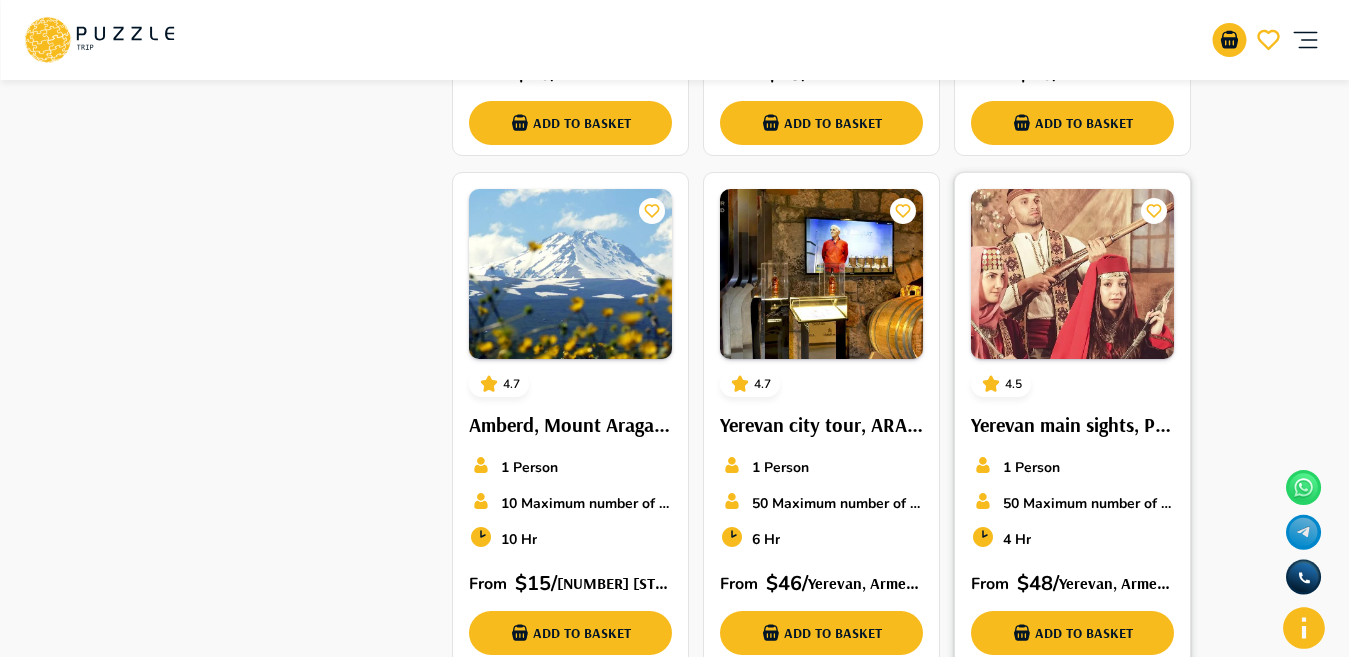 click at bounding box center (1072, 274) 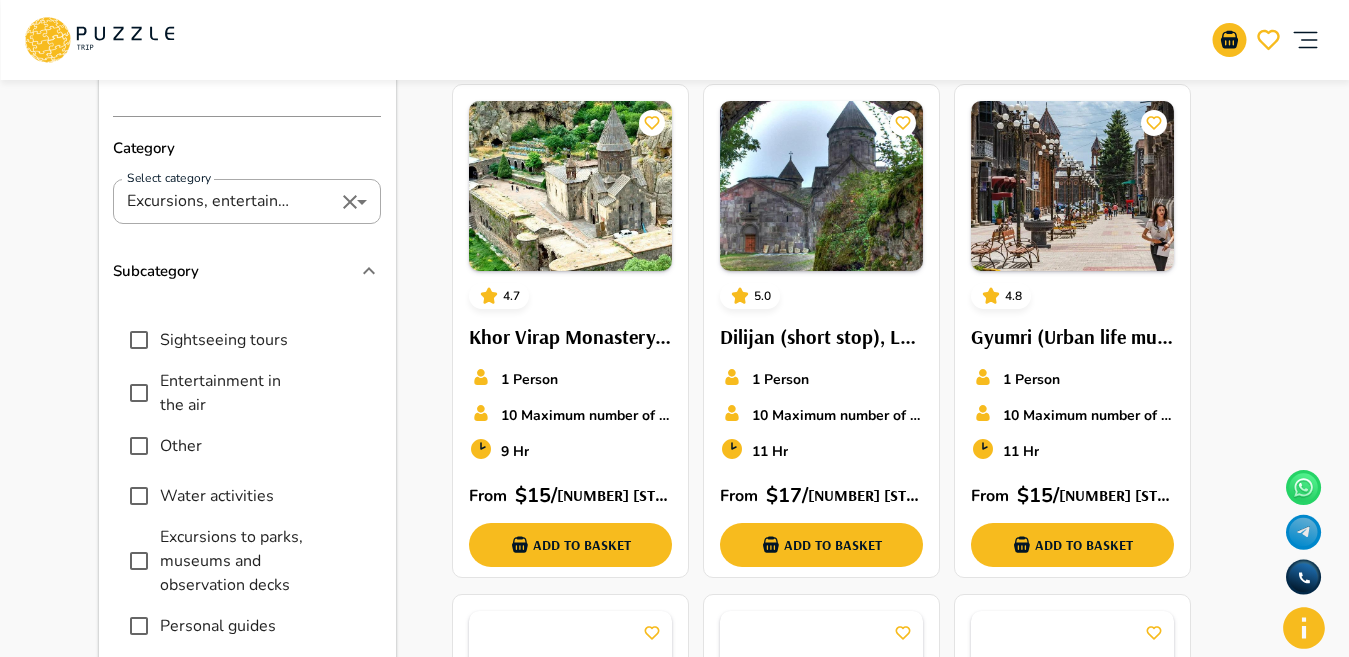 scroll, scrollTop: 0, scrollLeft: 0, axis: both 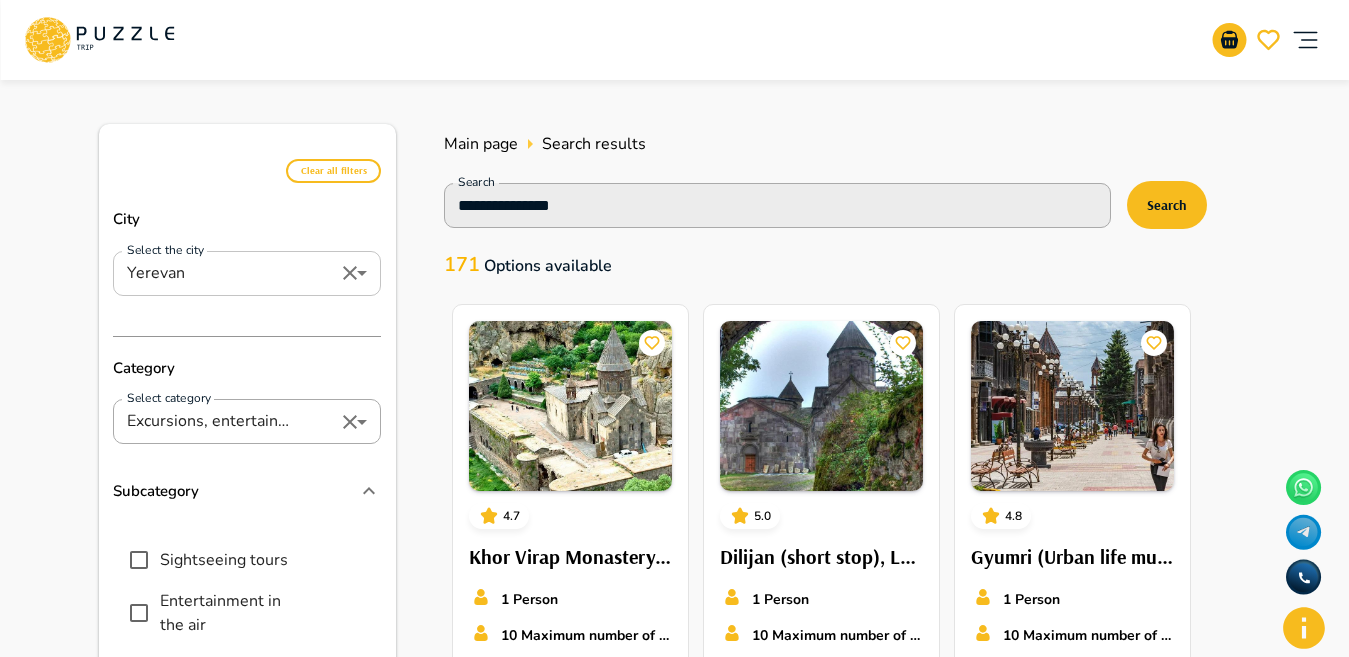 click 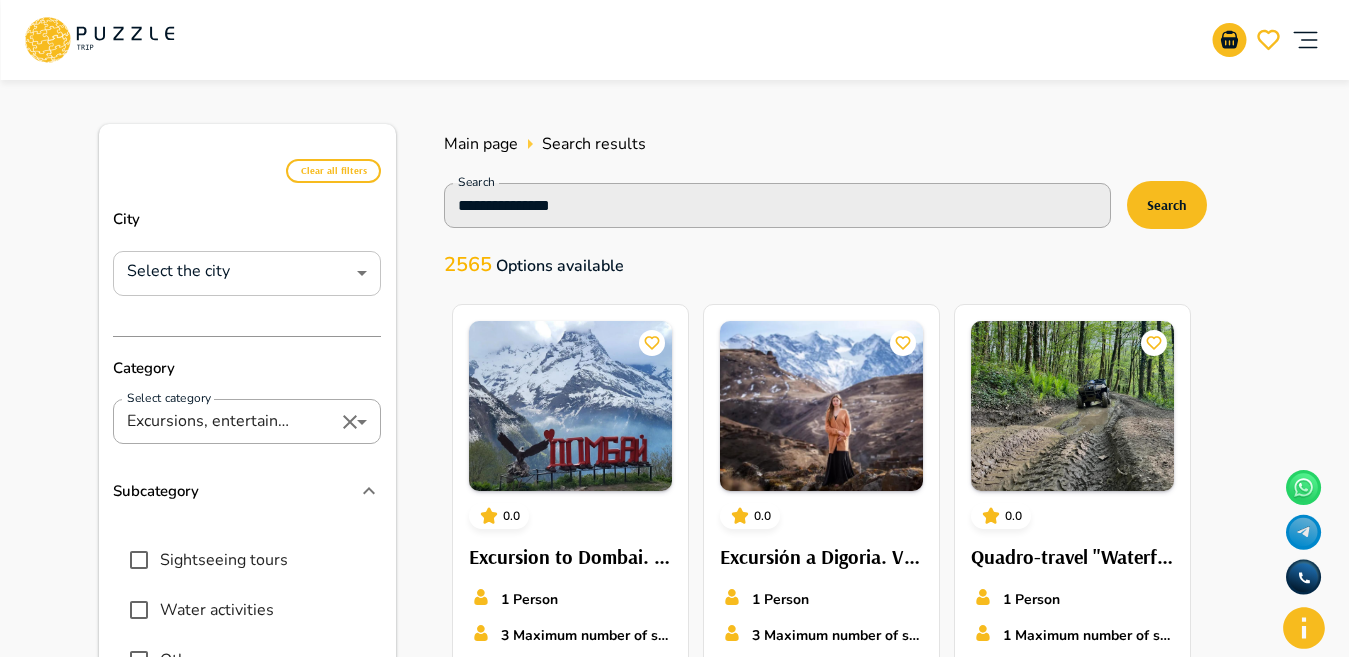click on "**********" at bounding box center [674, 1175] 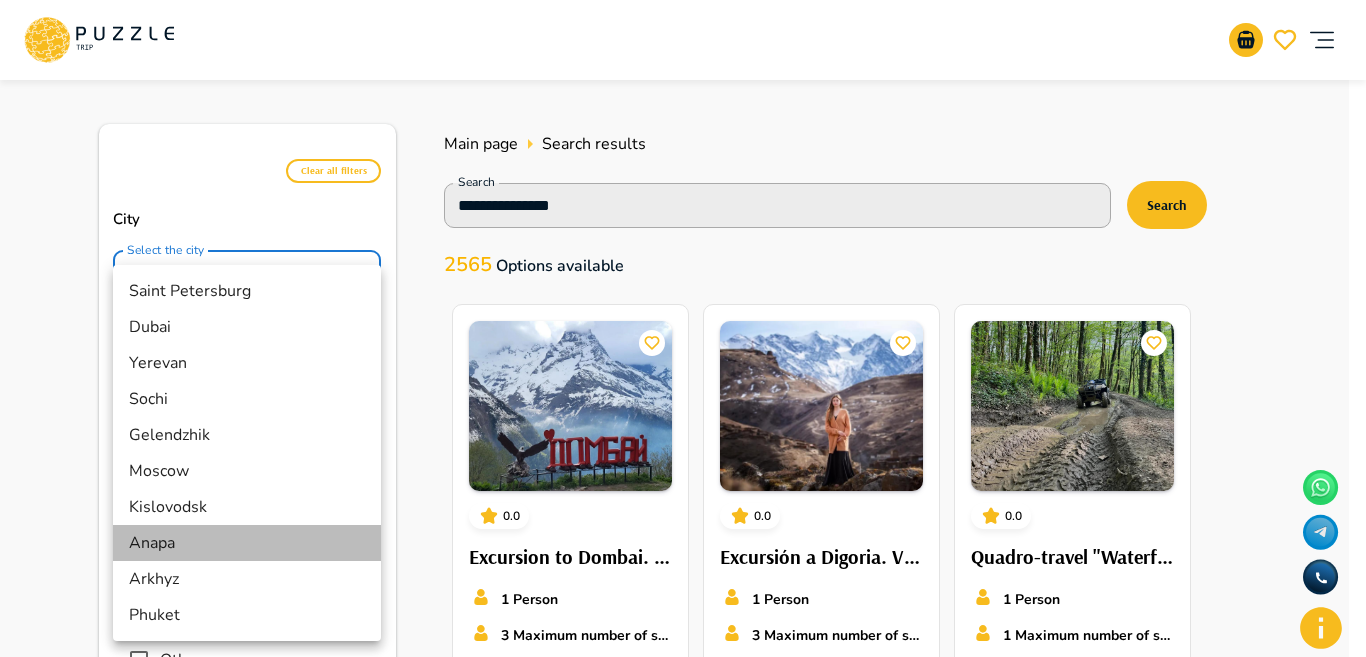 click on "Anapa" at bounding box center (247, 543) 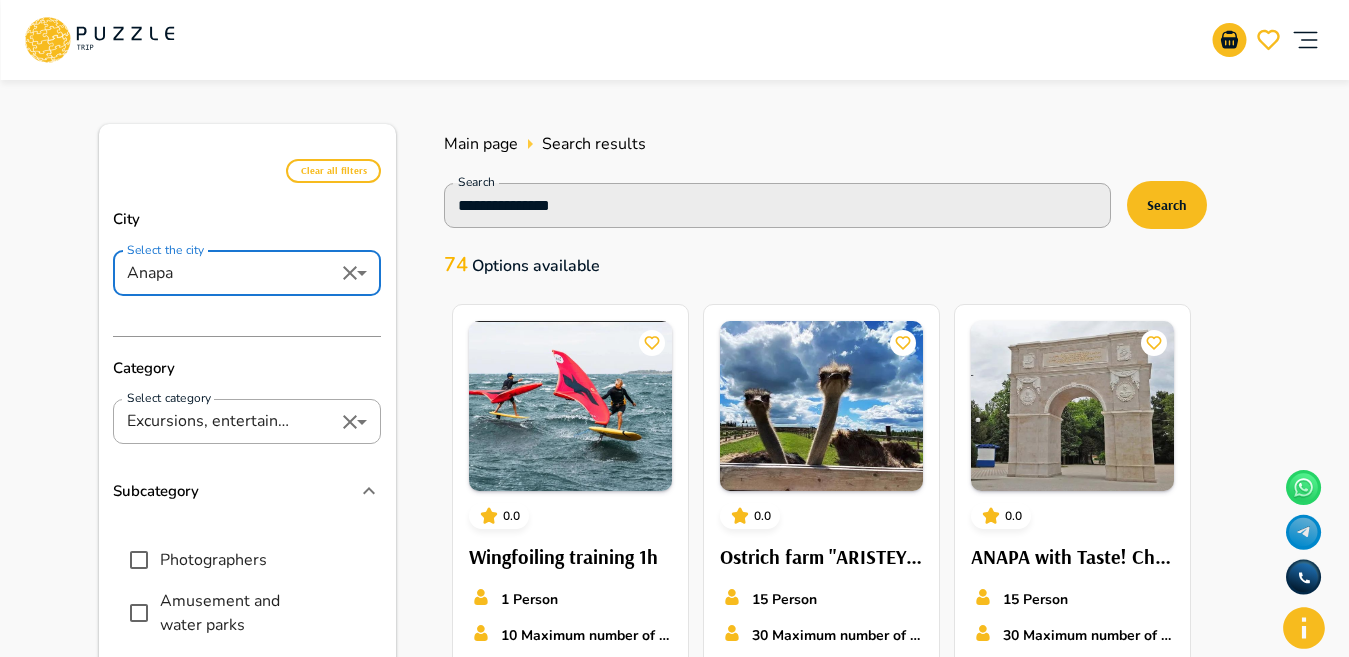 type on "*****" 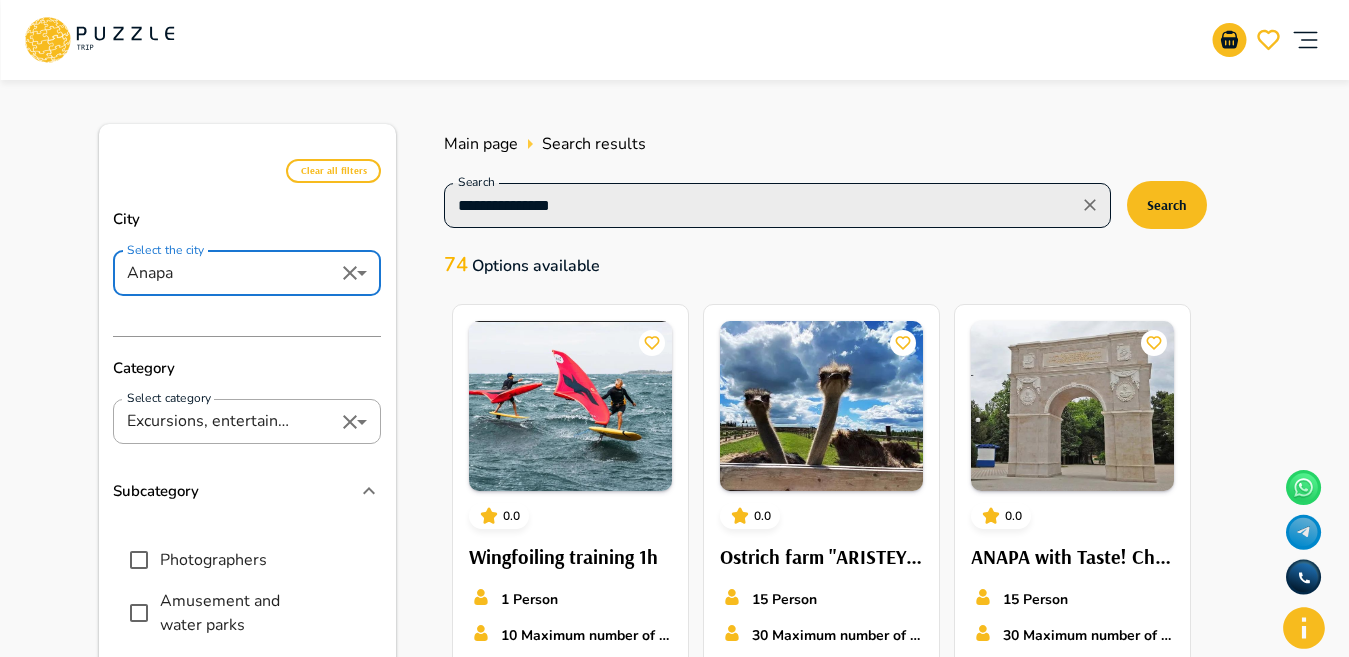 click on "**********" at bounding box center (761, 205) 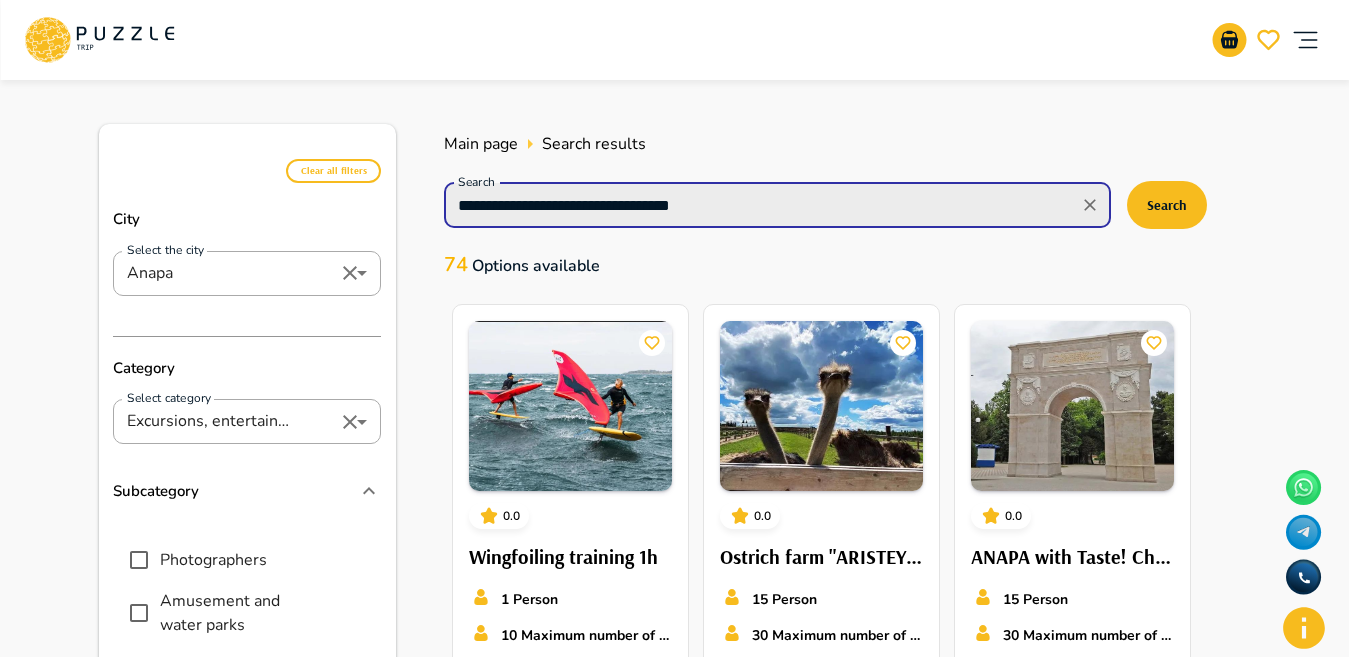type on "**********" 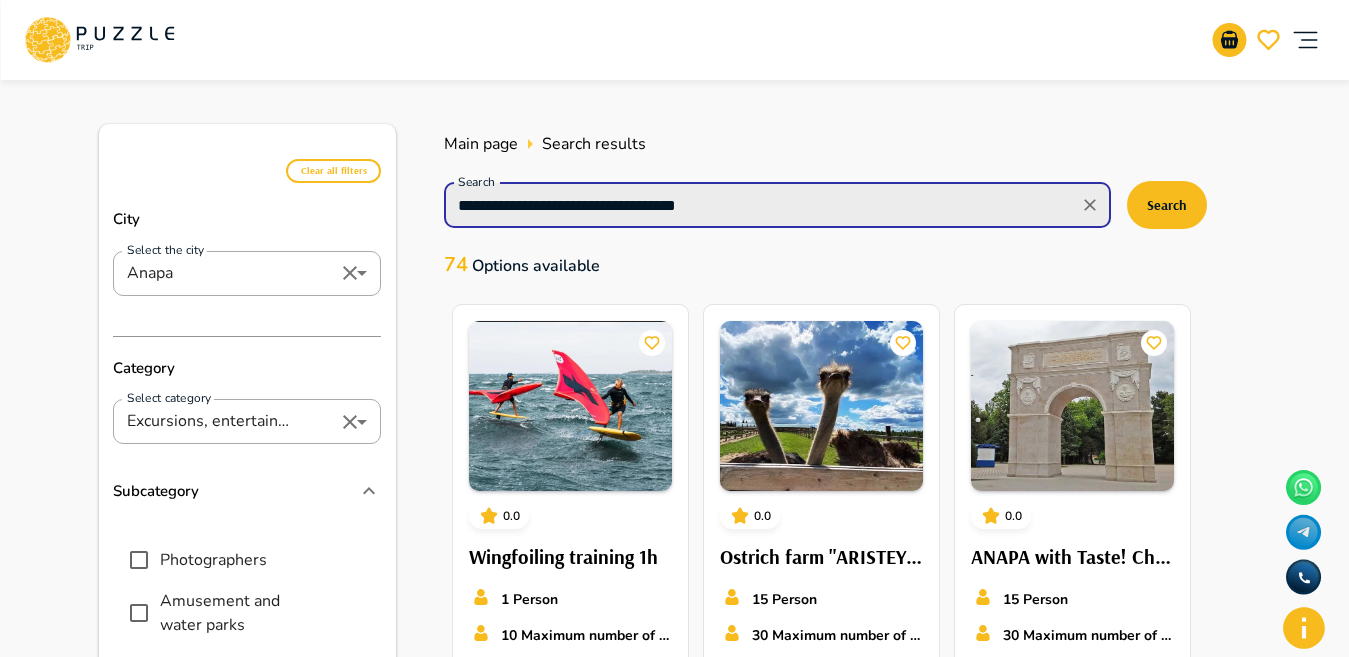 type 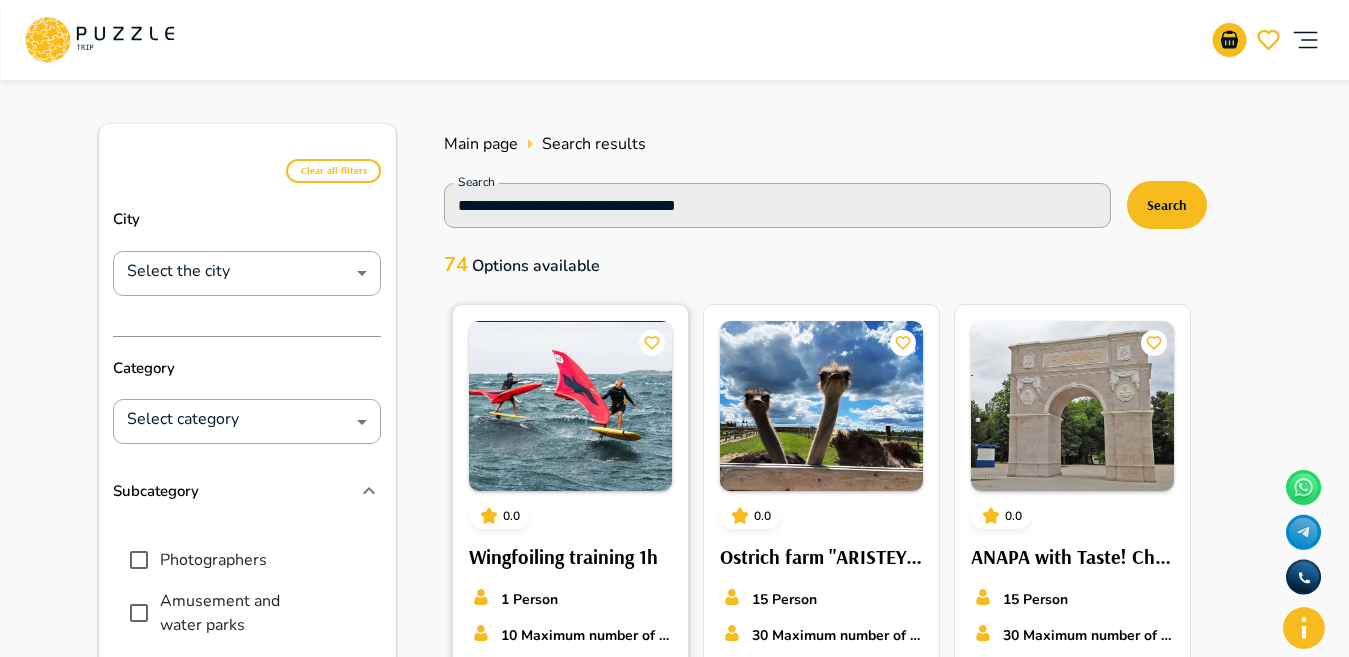 click at bounding box center [570, 406] 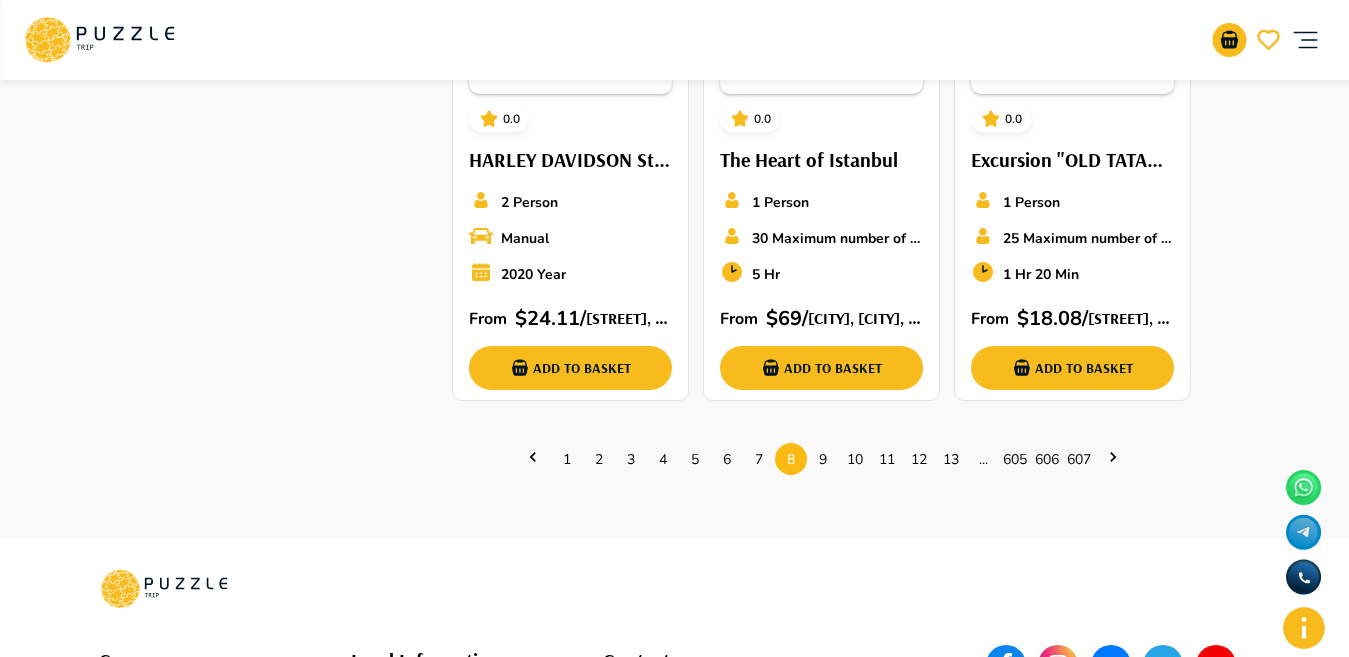 scroll, scrollTop: 1463, scrollLeft: 0, axis: vertical 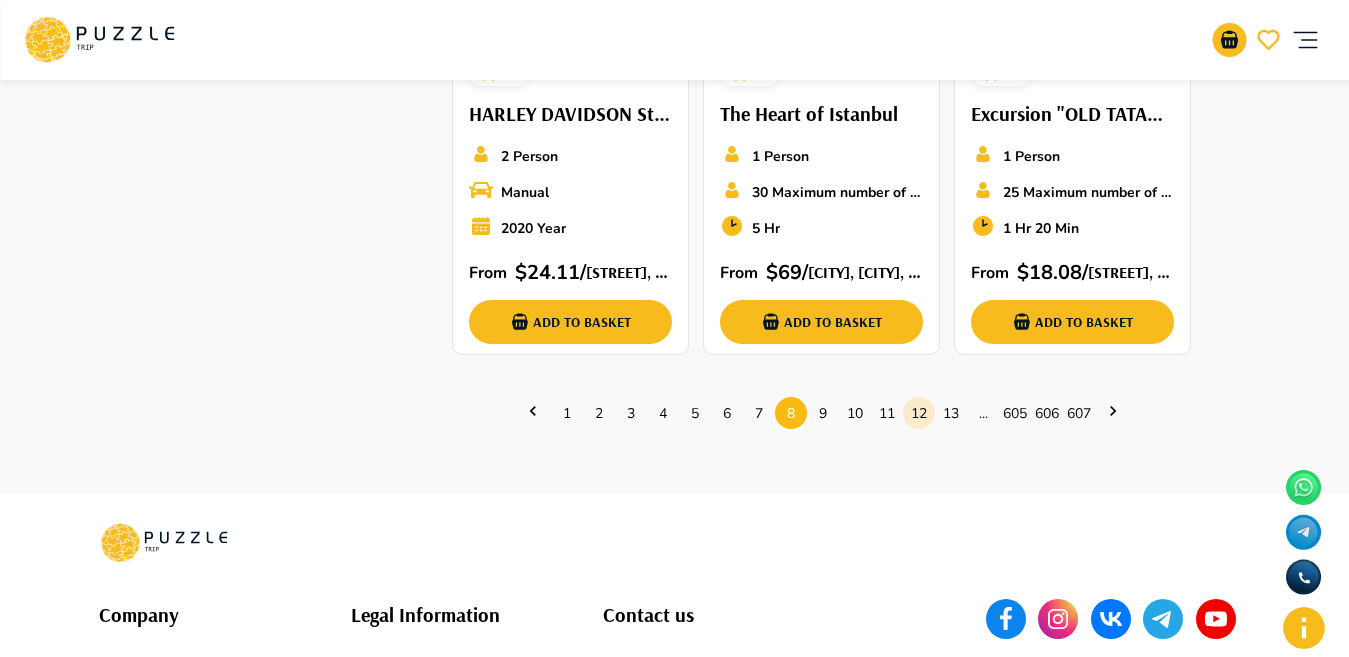 click on "12" at bounding box center (919, 413) 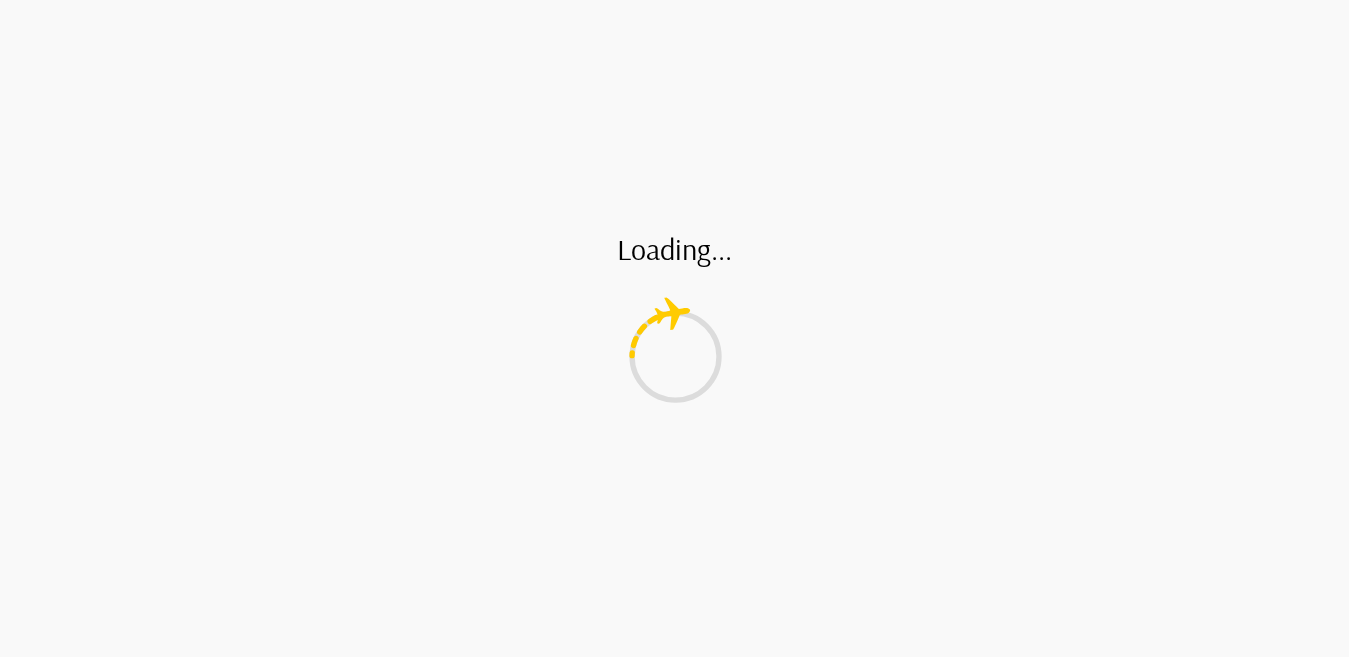 scroll, scrollTop: 0, scrollLeft: 0, axis: both 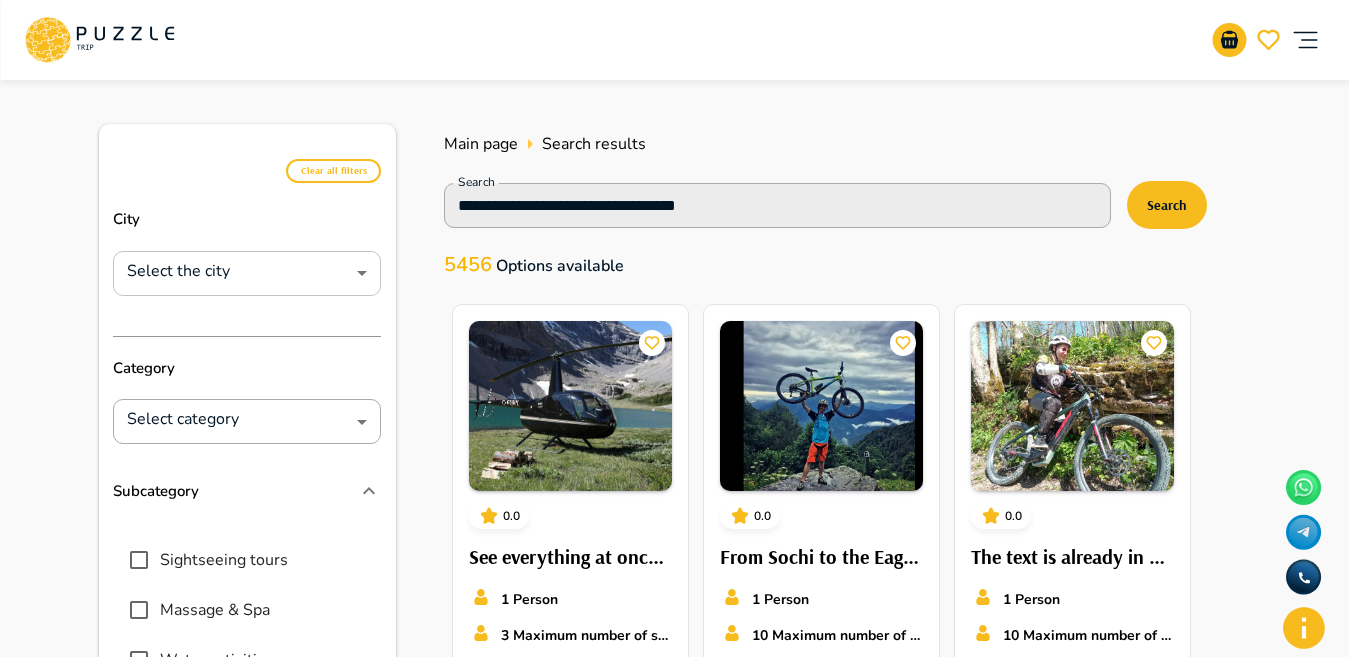 click on "​ Select the city" at bounding box center (247, 273) 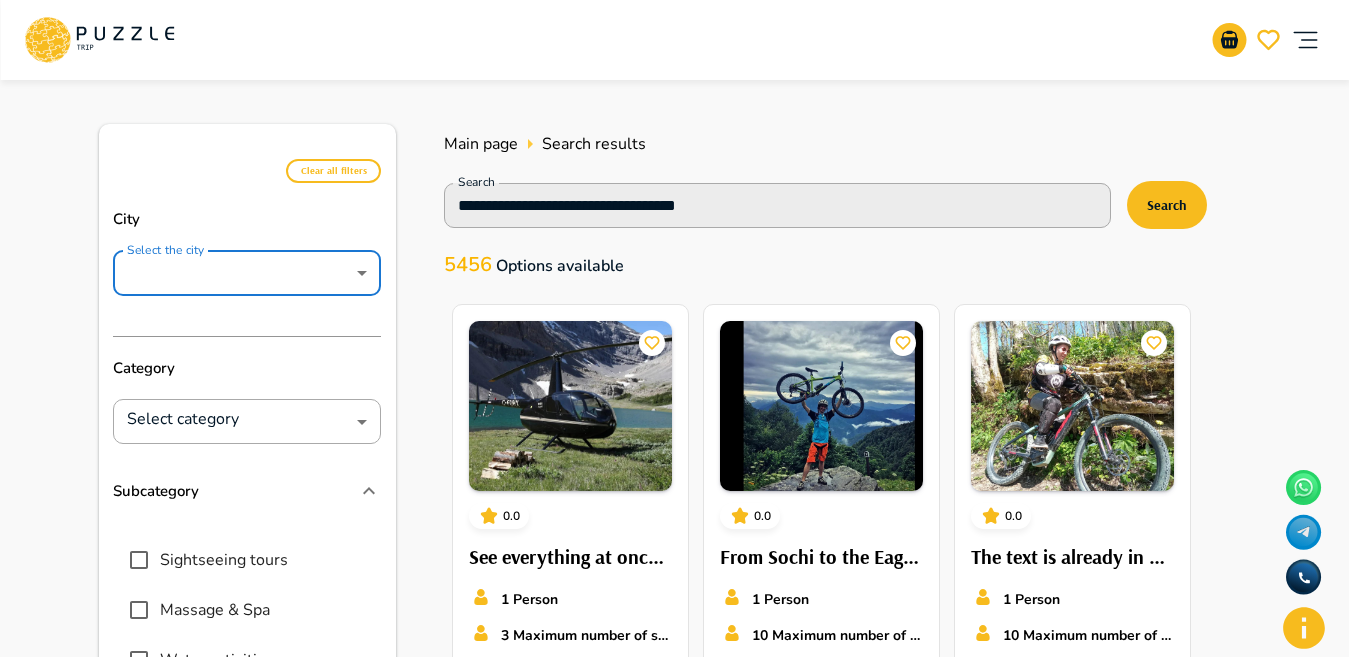 click on "**********" at bounding box center (674, 1175) 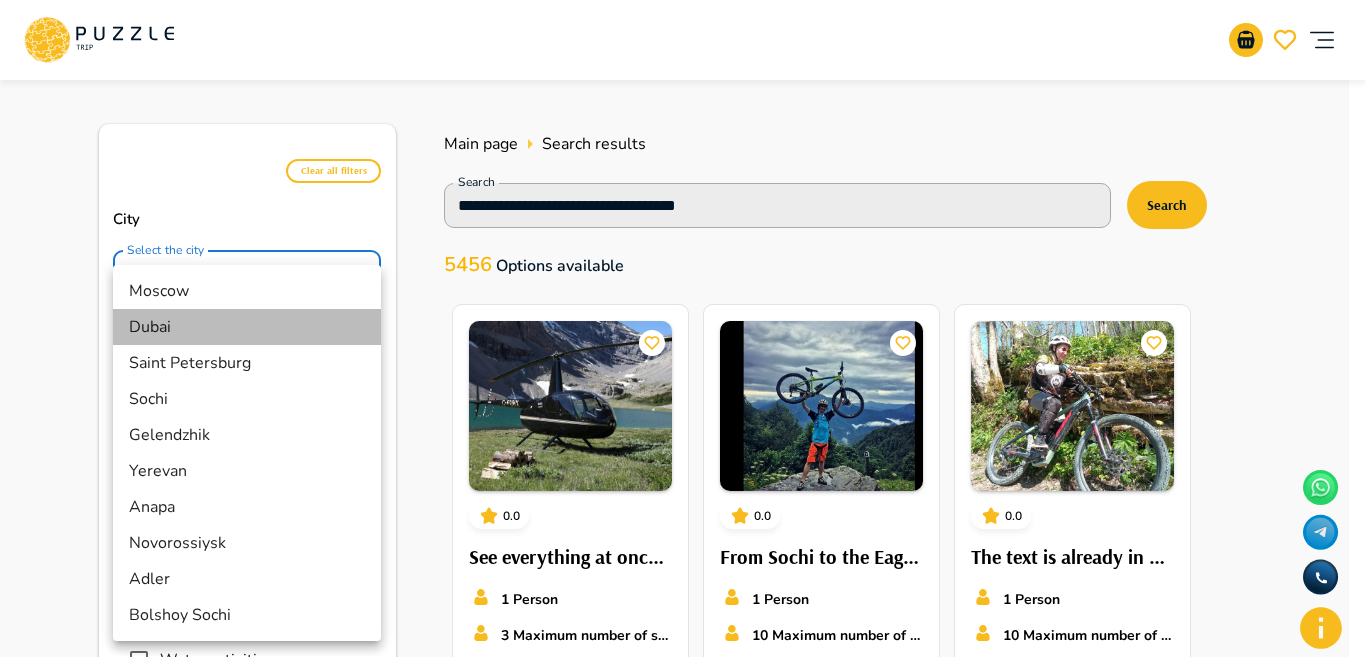 click on "Dubai" at bounding box center (247, 327) 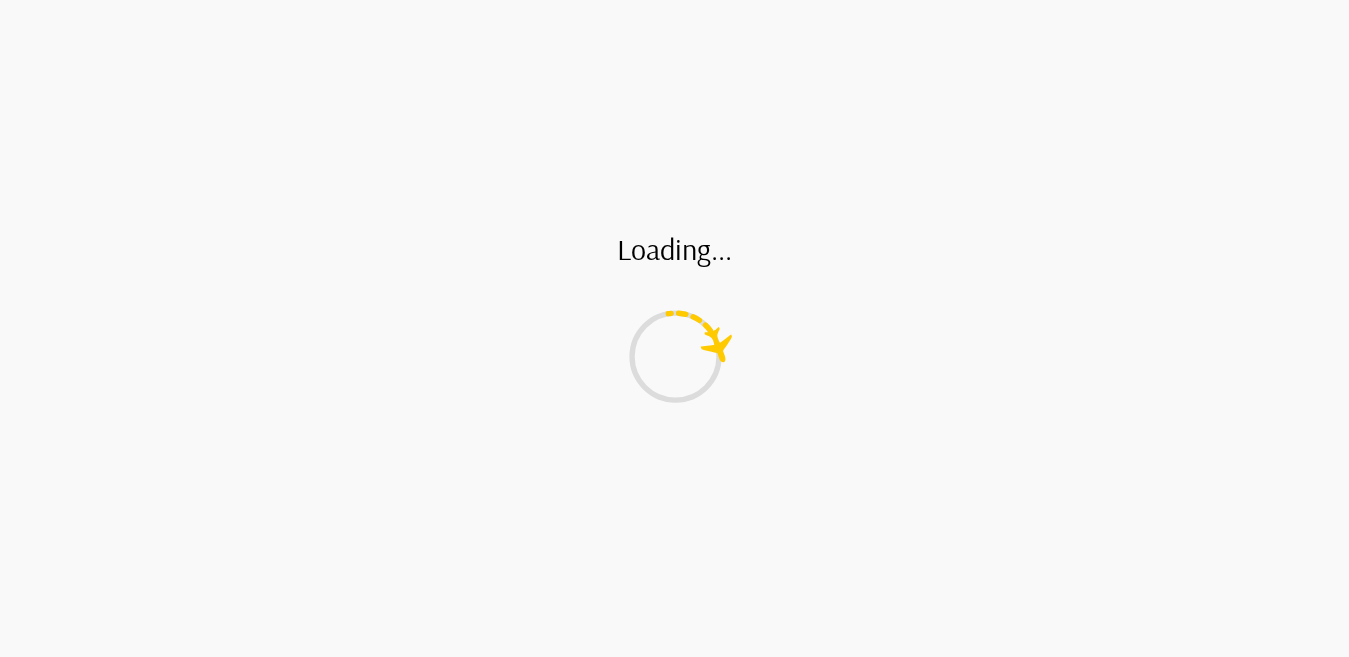 type on "*****" 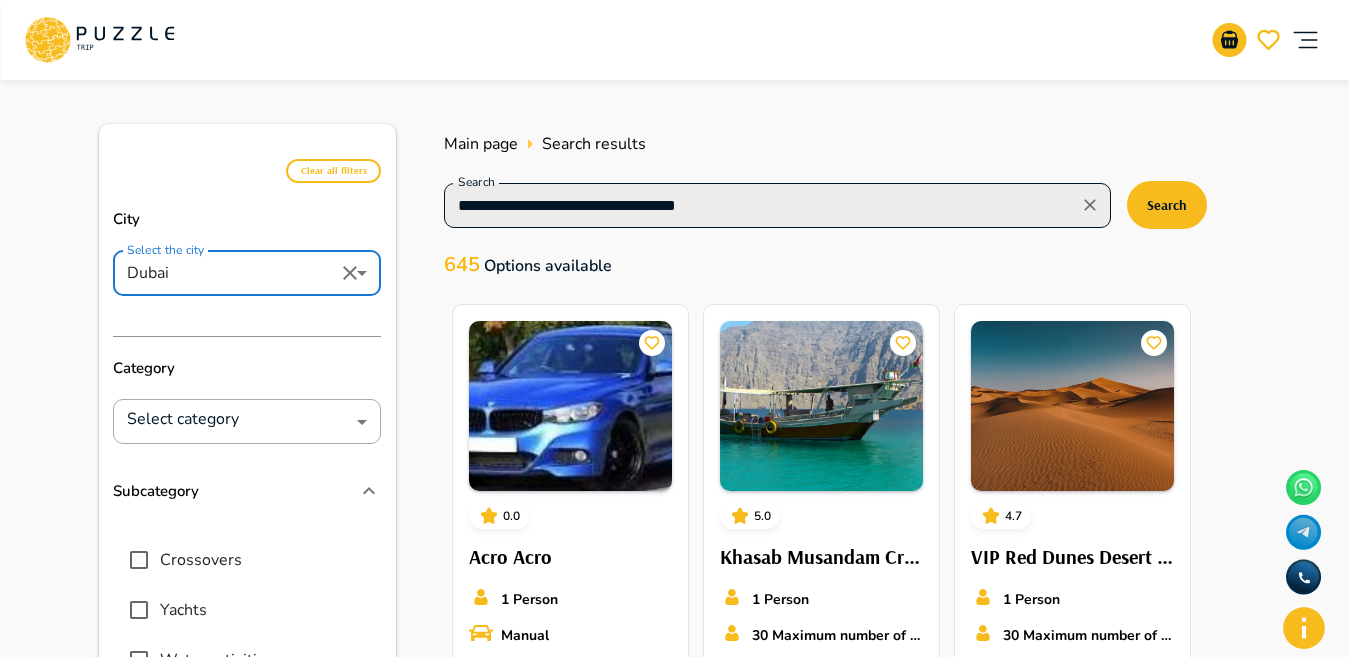 click on "**********" at bounding box center [761, 205] 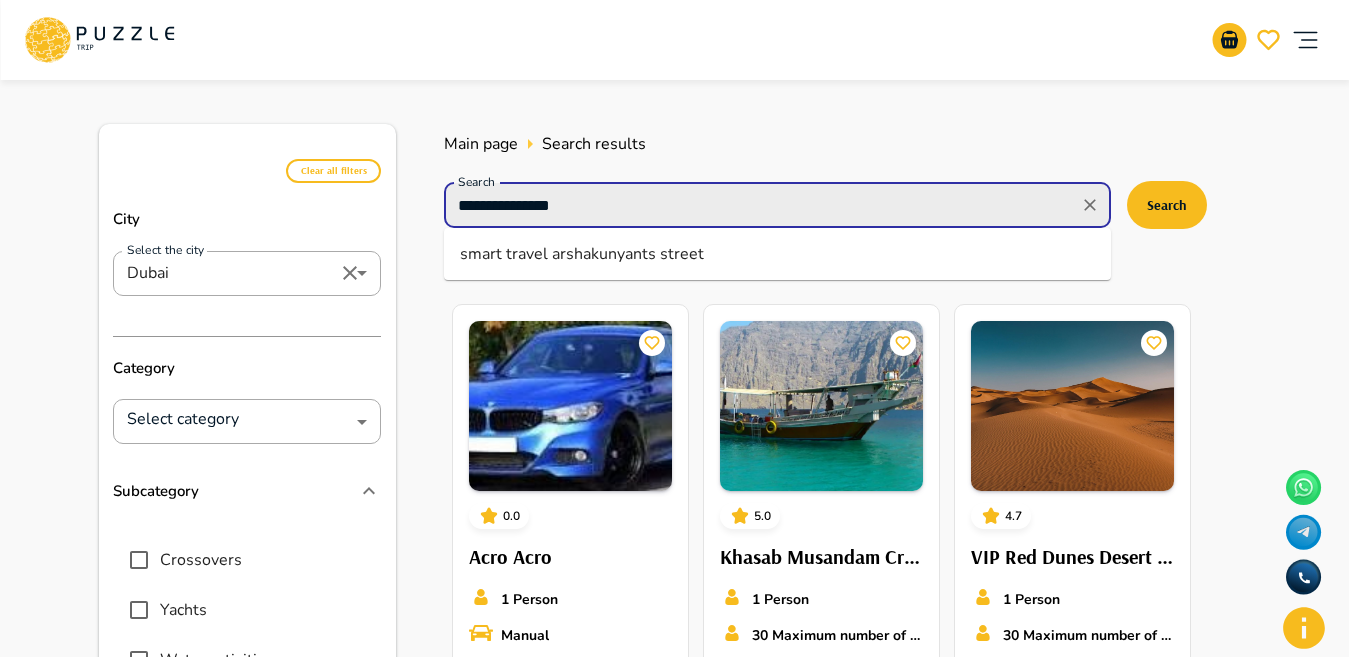 type on "**********" 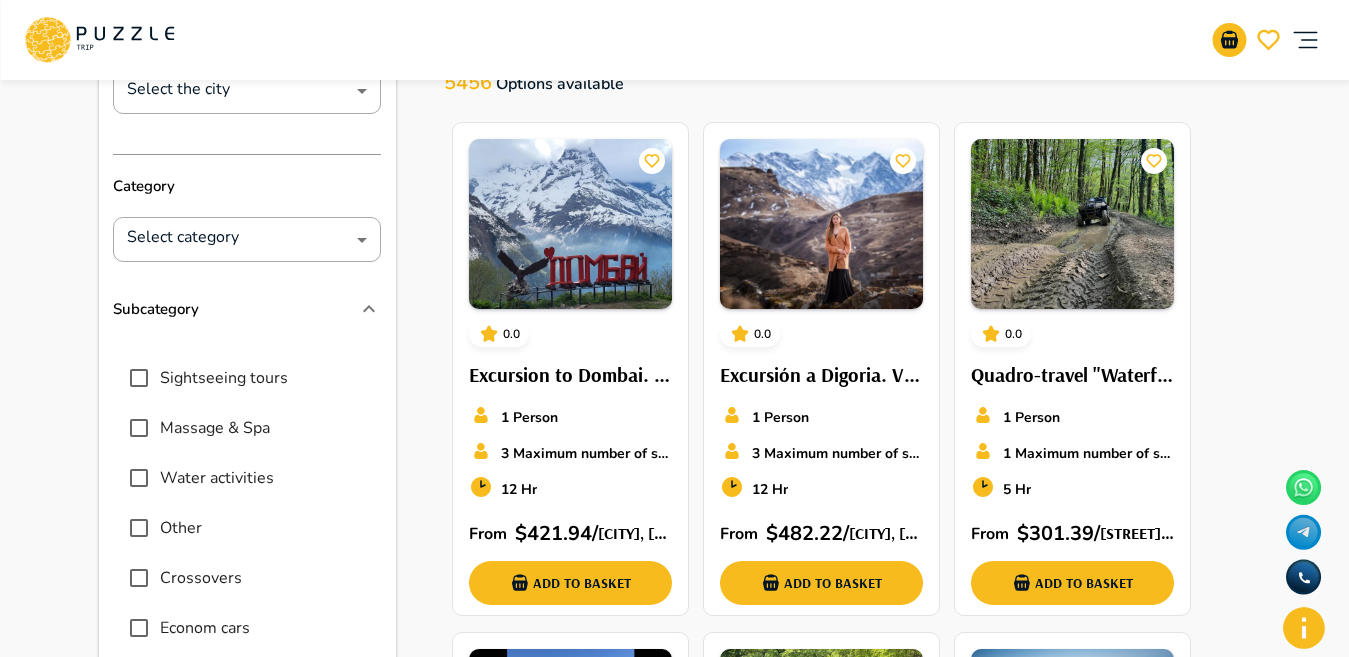 scroll, scrollTop: 0, scrollLeft: 0, axis: both 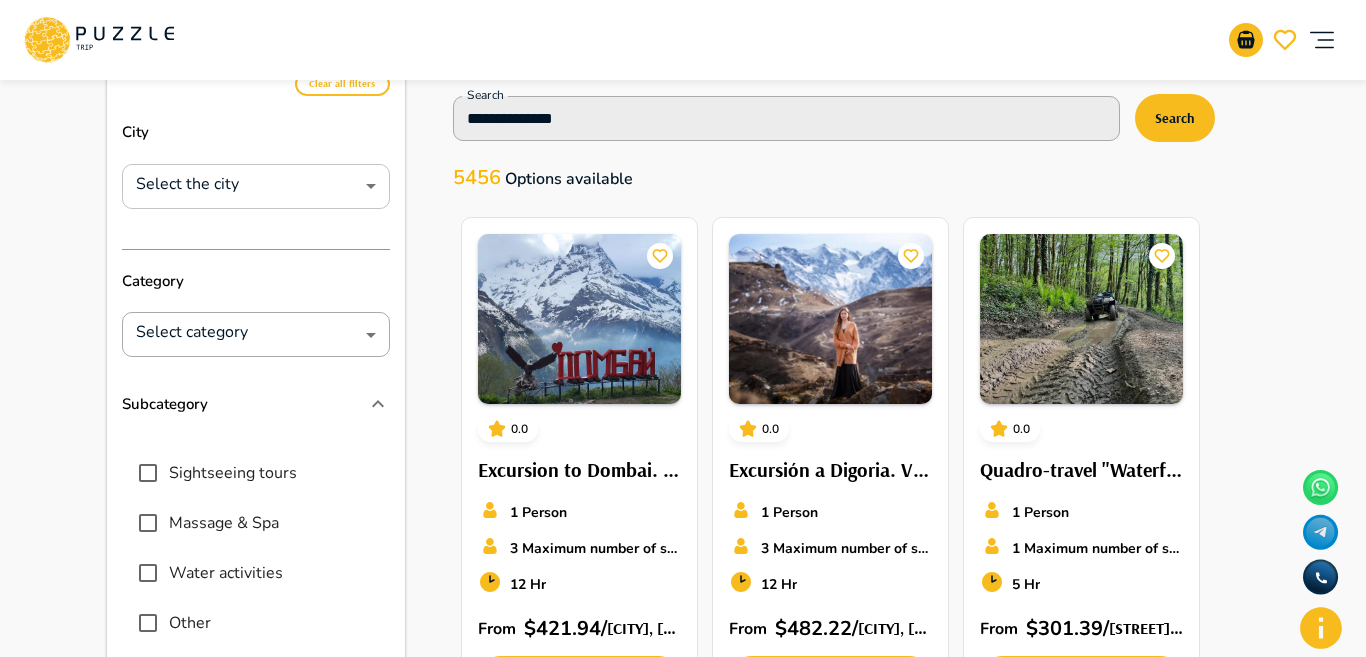click on "**********" at bounding box center (683, 1088) 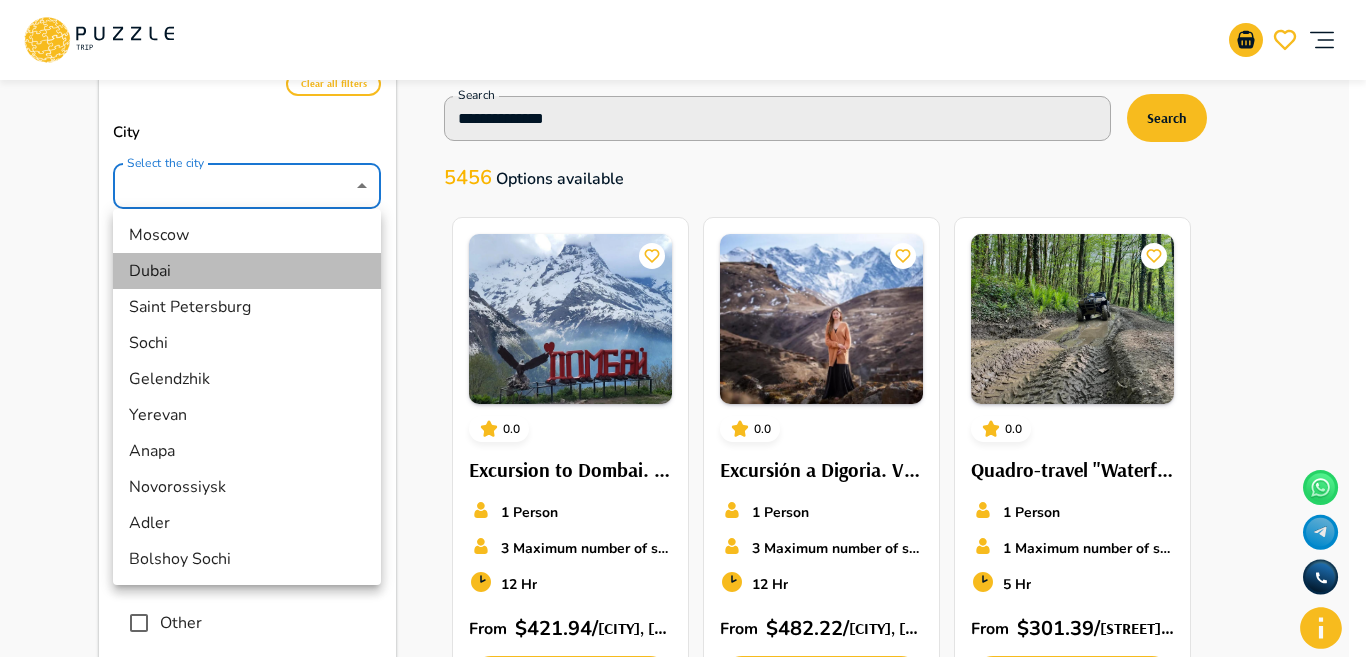 click on "Dubai" at bounding box center (247, 271) 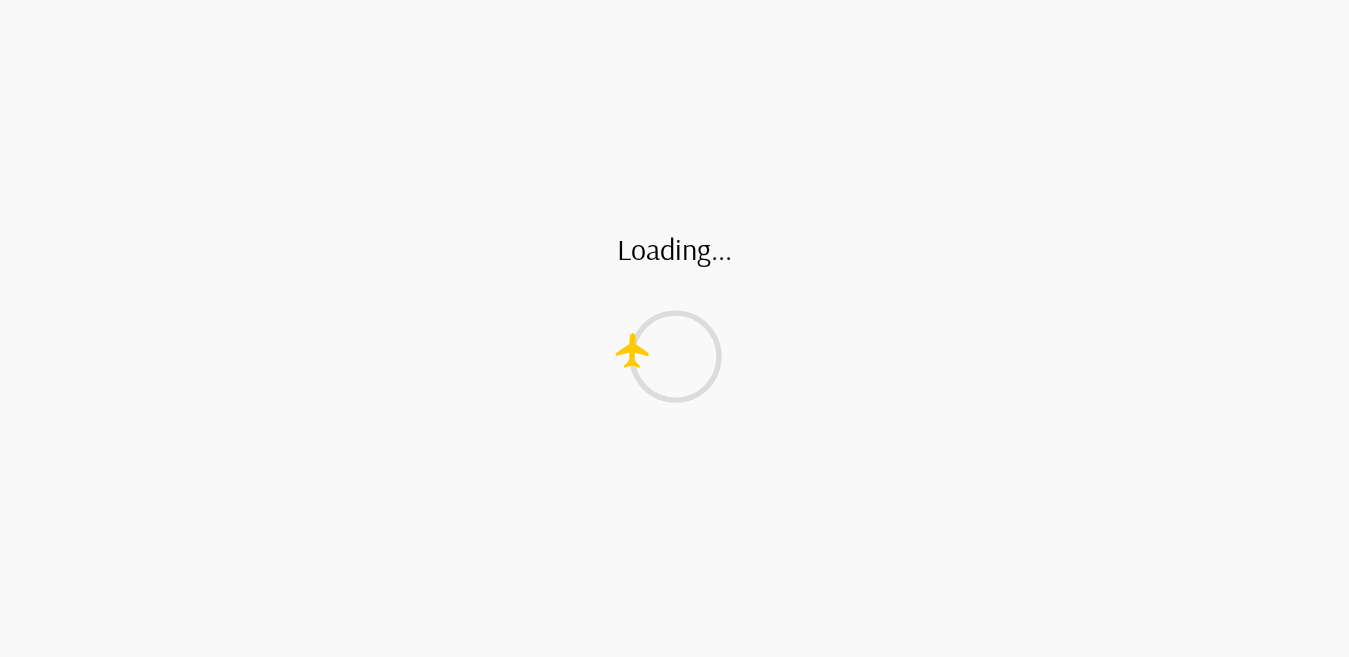 type on "*****" 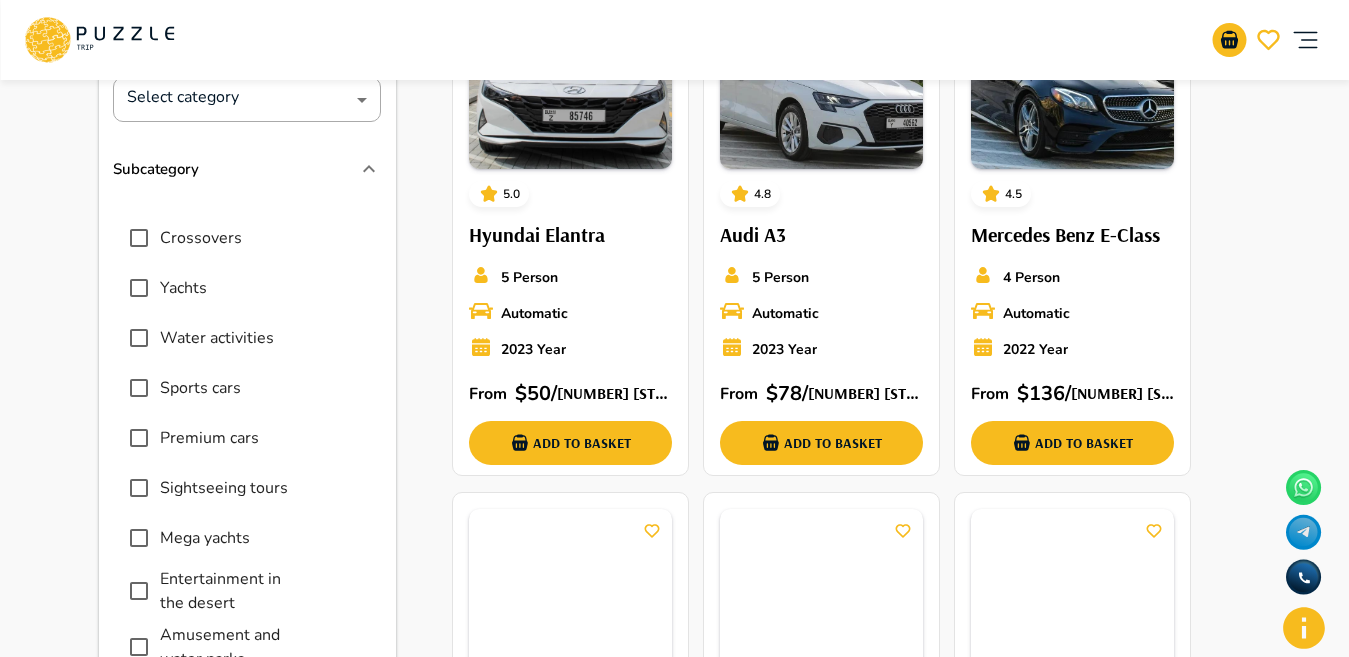 scroll, scrollTop: 299, scrollLeft: 0, axis: vertical 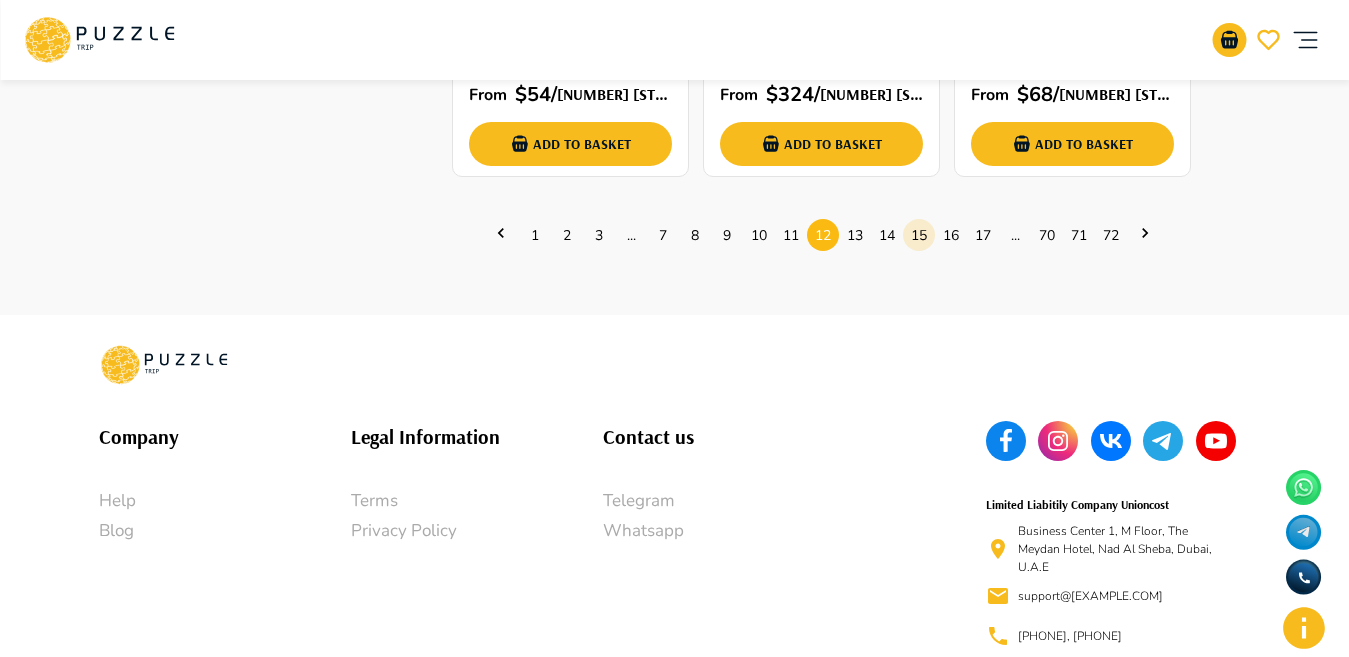 click on "15" at bounding box center [919, 235] 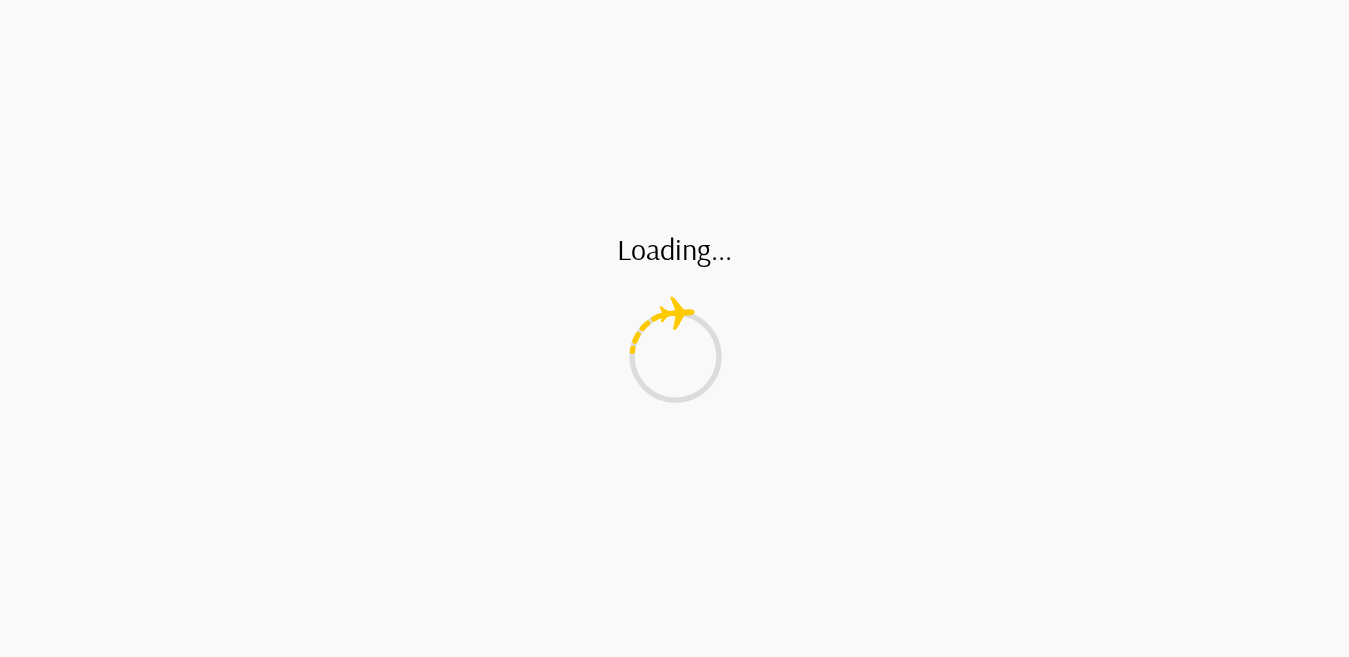 scroll, scrollTop: 0, scrollLeft: 0, axis: both 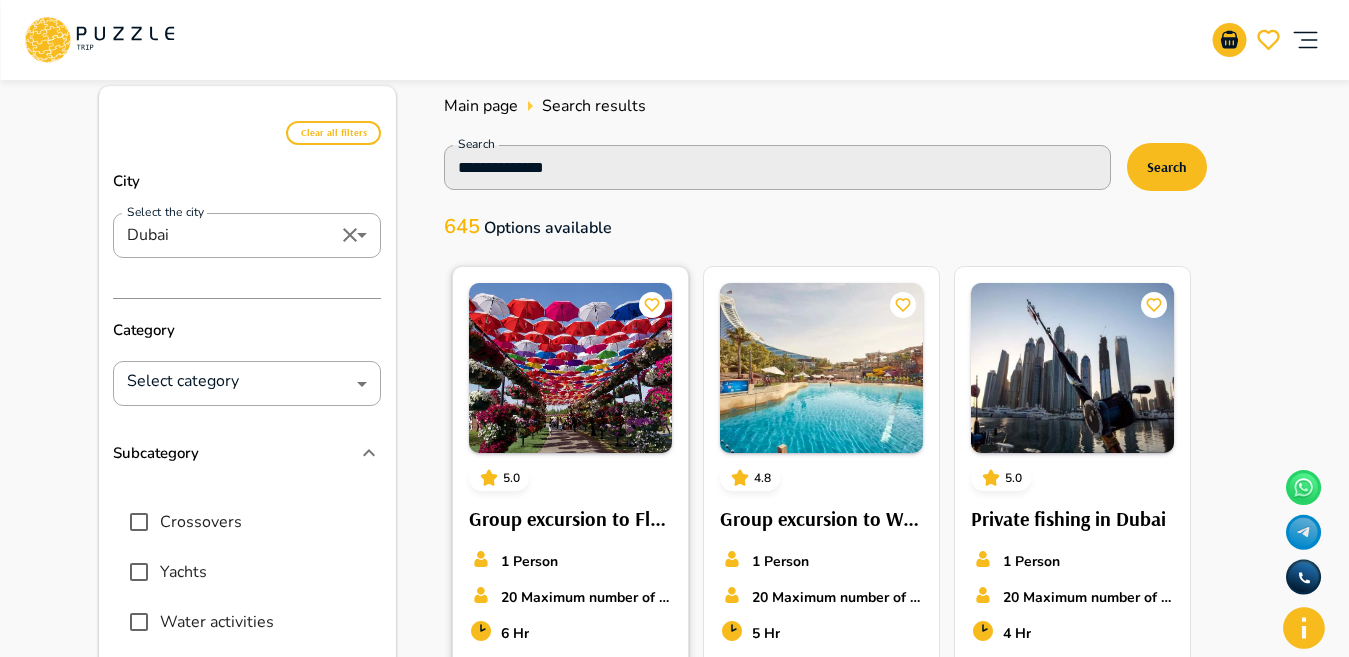click at bounding box center (570, 368) 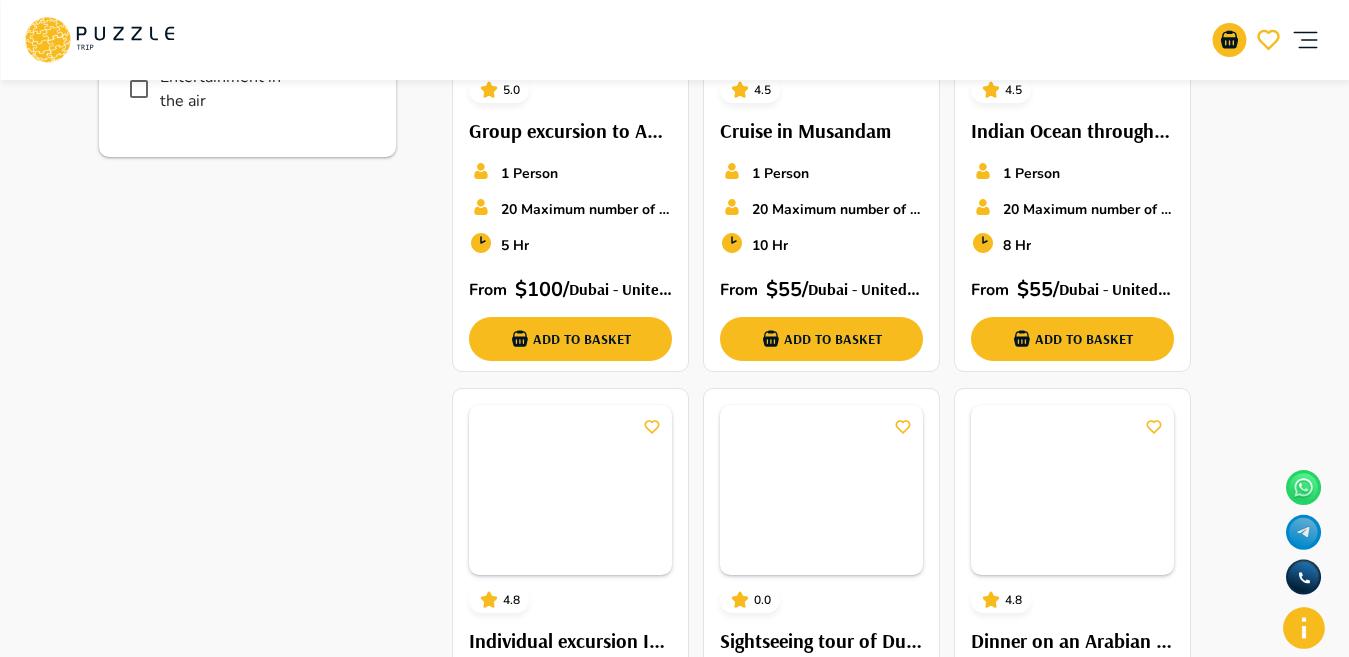 scroll, scrollTop: 1015, scrollLeft: 0, axis: vertical 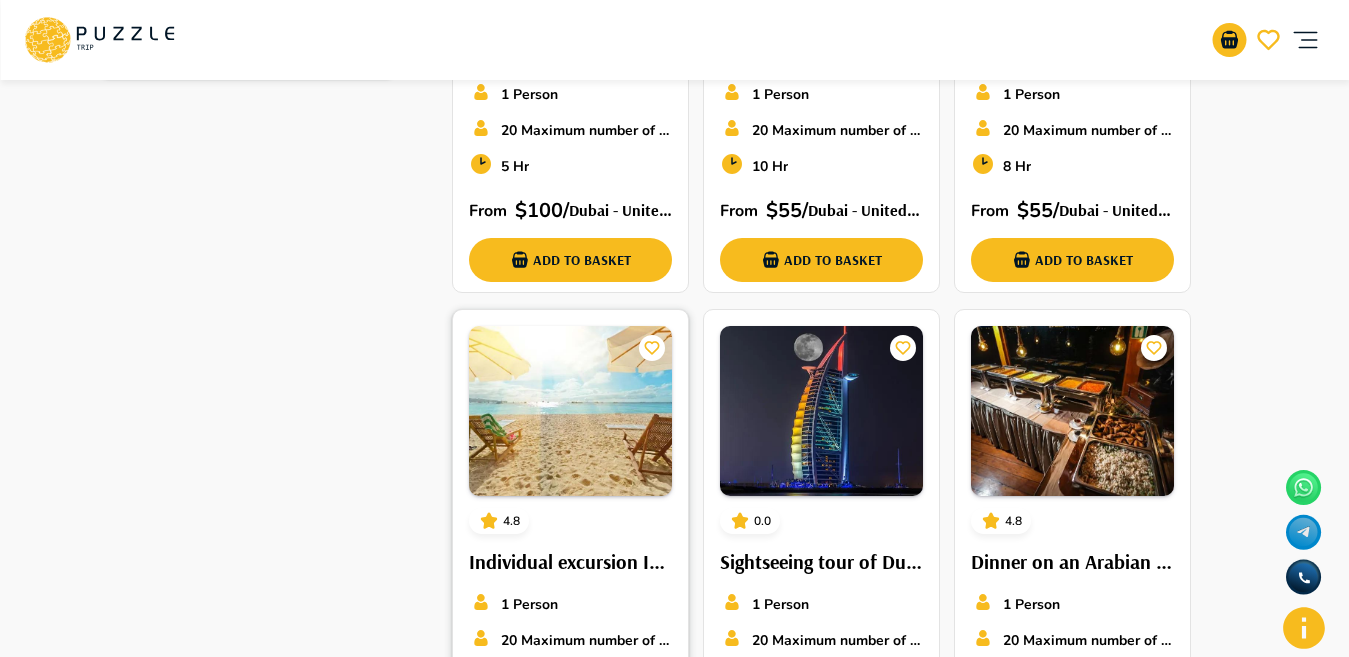 click at bounding box center [570, 411] 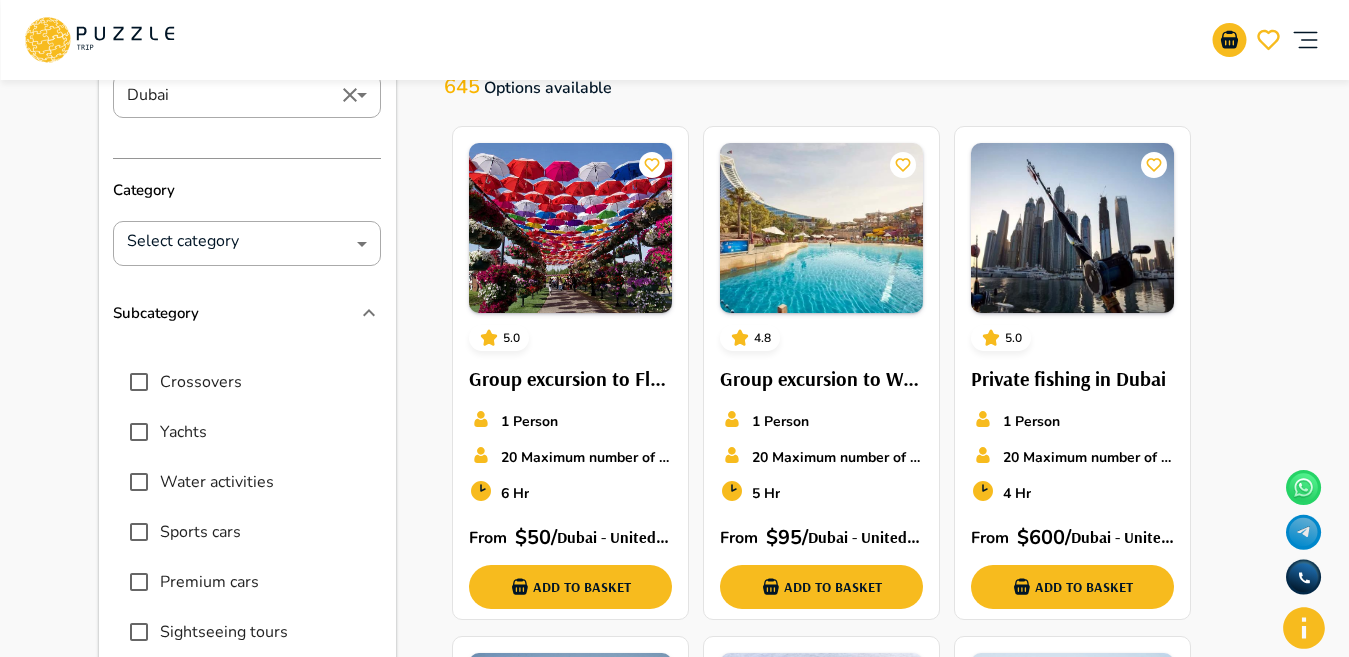 scroll, scrollTop: 11, scrollLeft: 0, axis: vertical 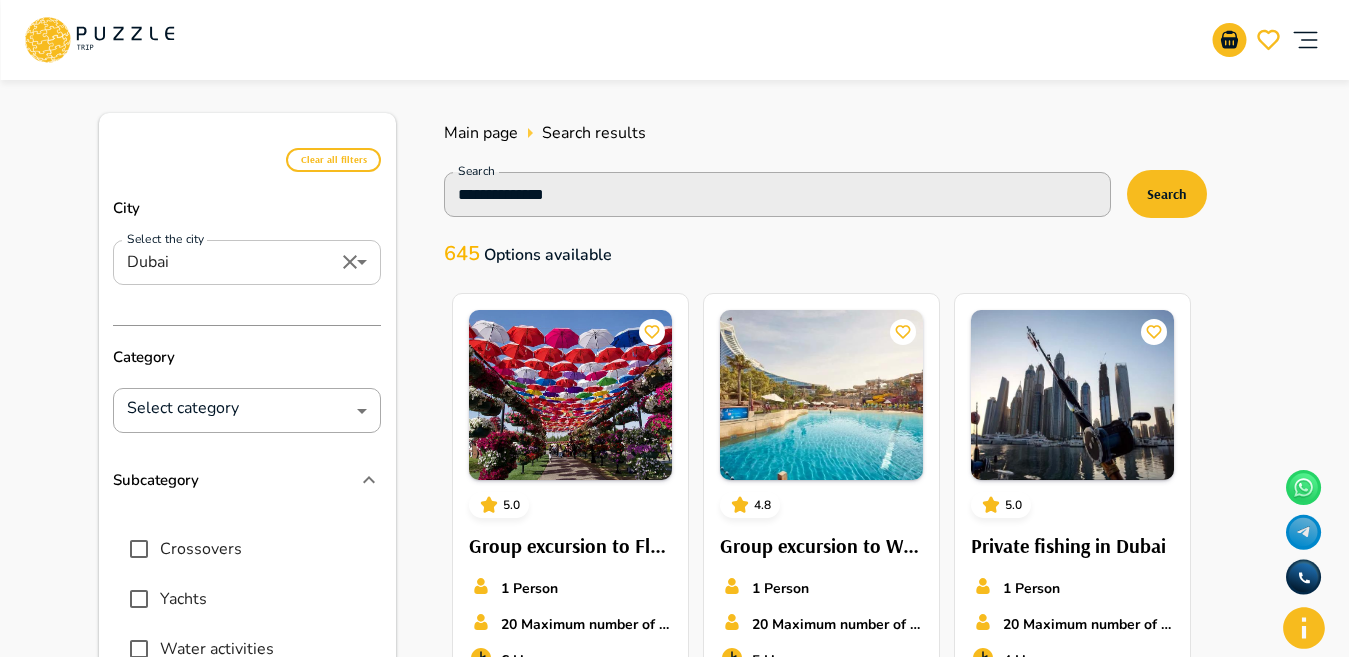 click 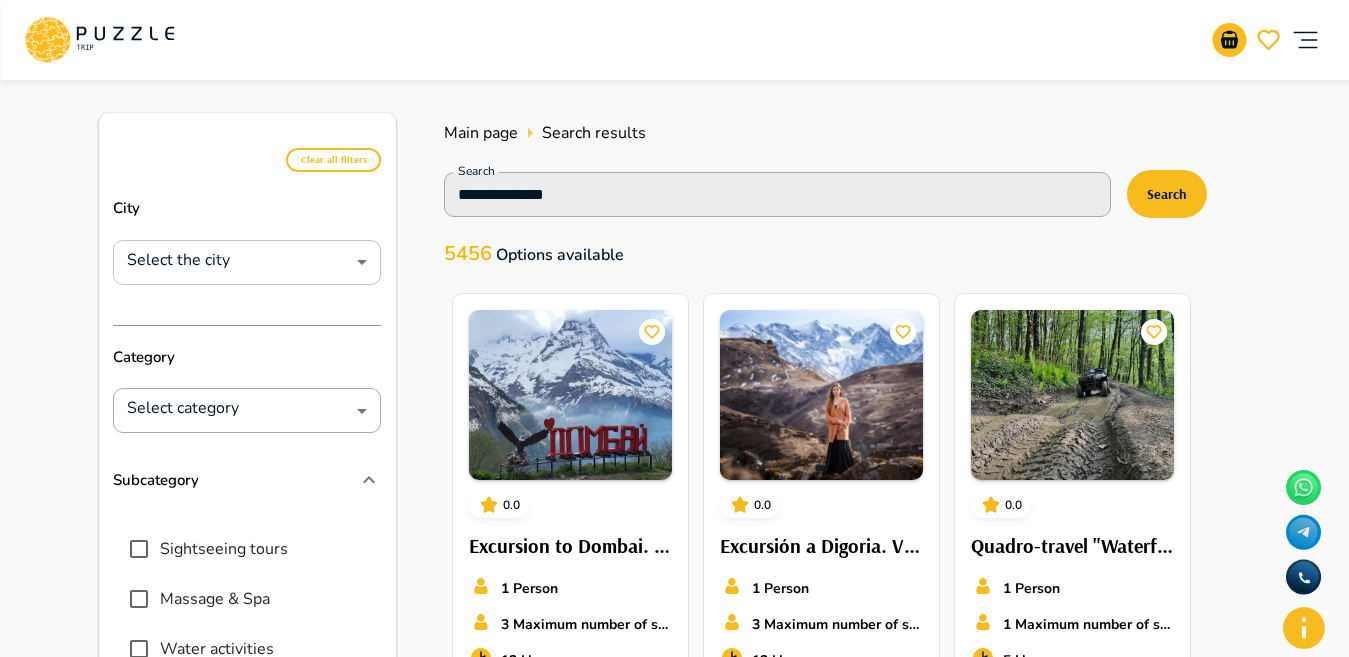 click on "**********" at bounding box center (674, 1164) 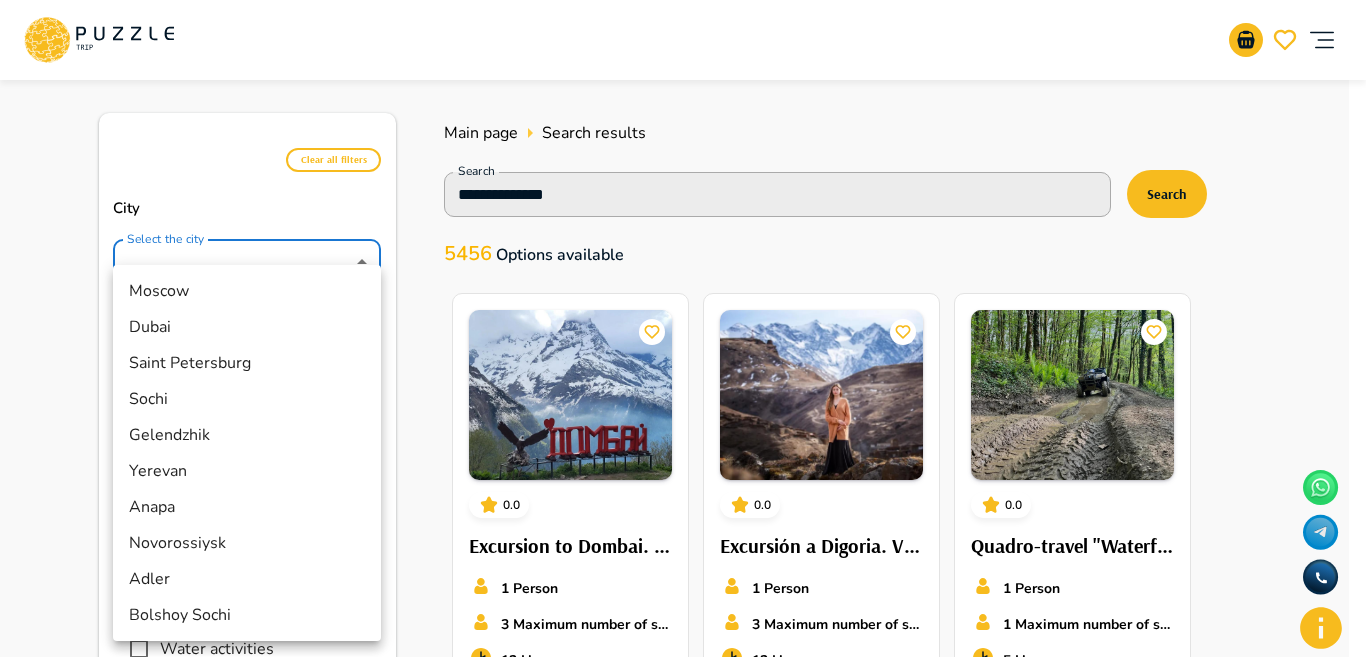 drag, startPoint x: 376, startPoint y: 397, endPoint x: 378, endPoint y: 234, distance: 163.01227 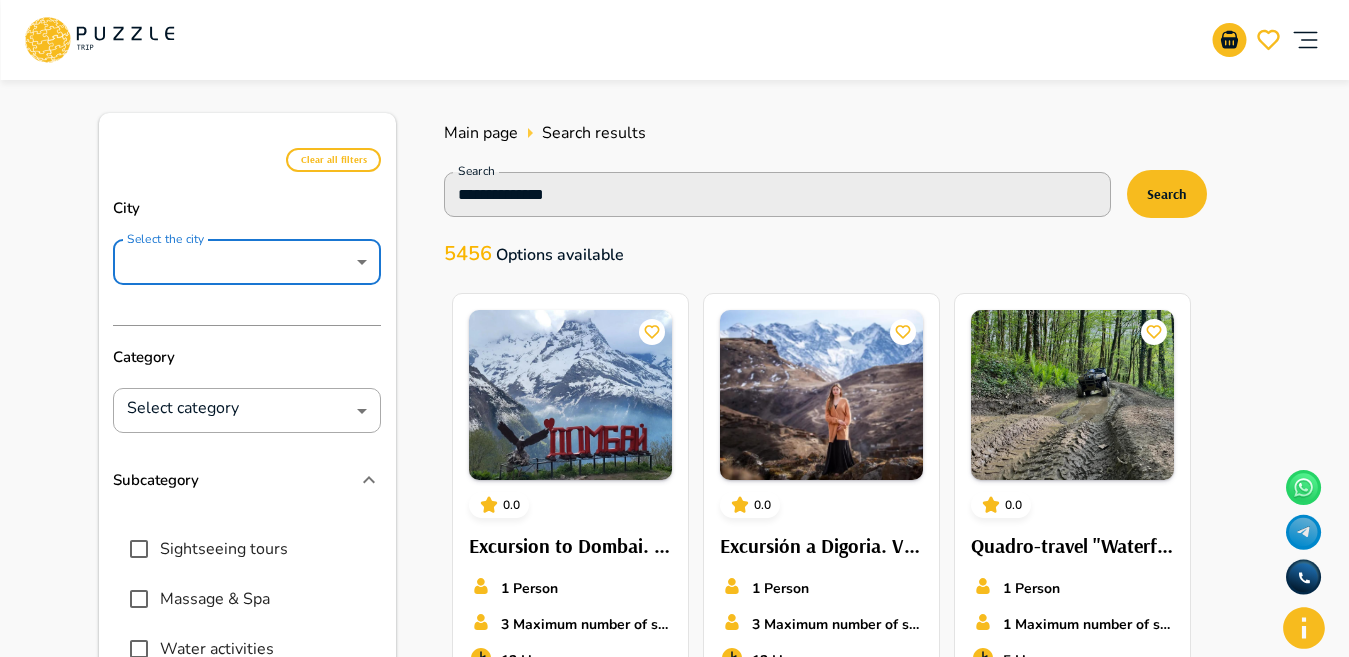 click on "Moscow Dubai Saint Petersburg Sochi Gelendzhik Yerevan Anapa Novorossiysk Adler Bolshoy Sochi" at bounding box center (674, 328) 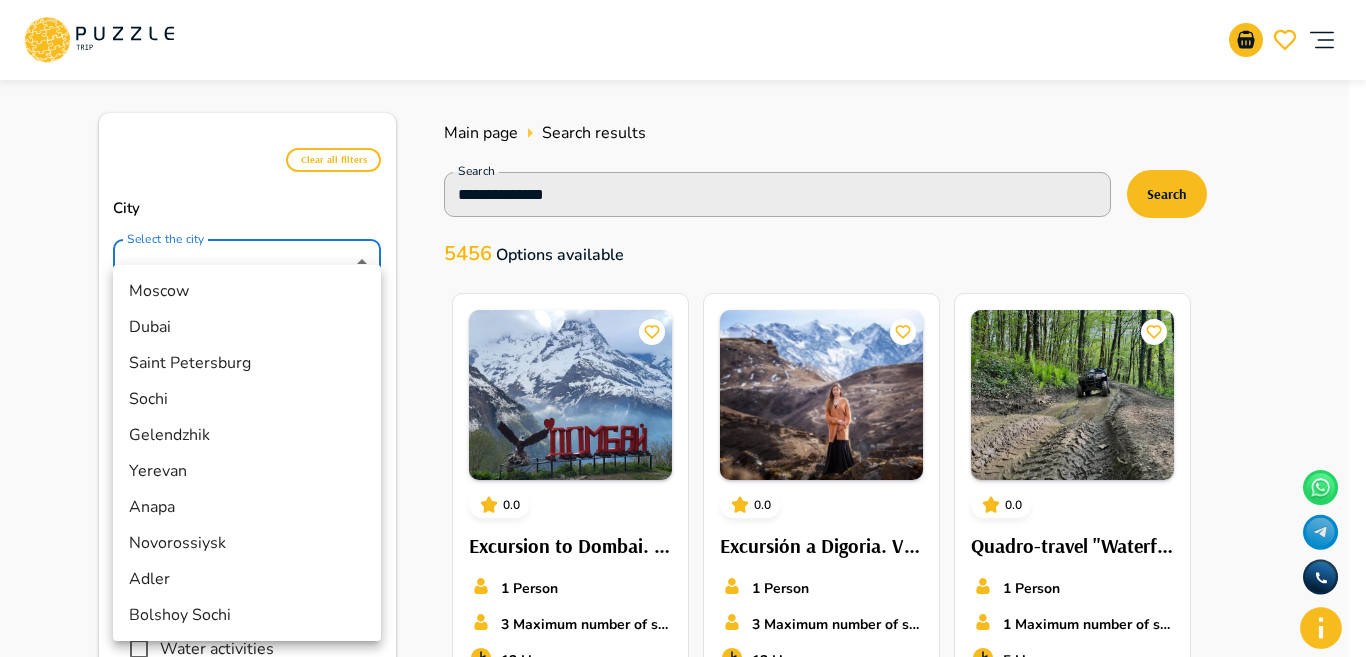 click on "**********" at bounding box center [683, 1164] 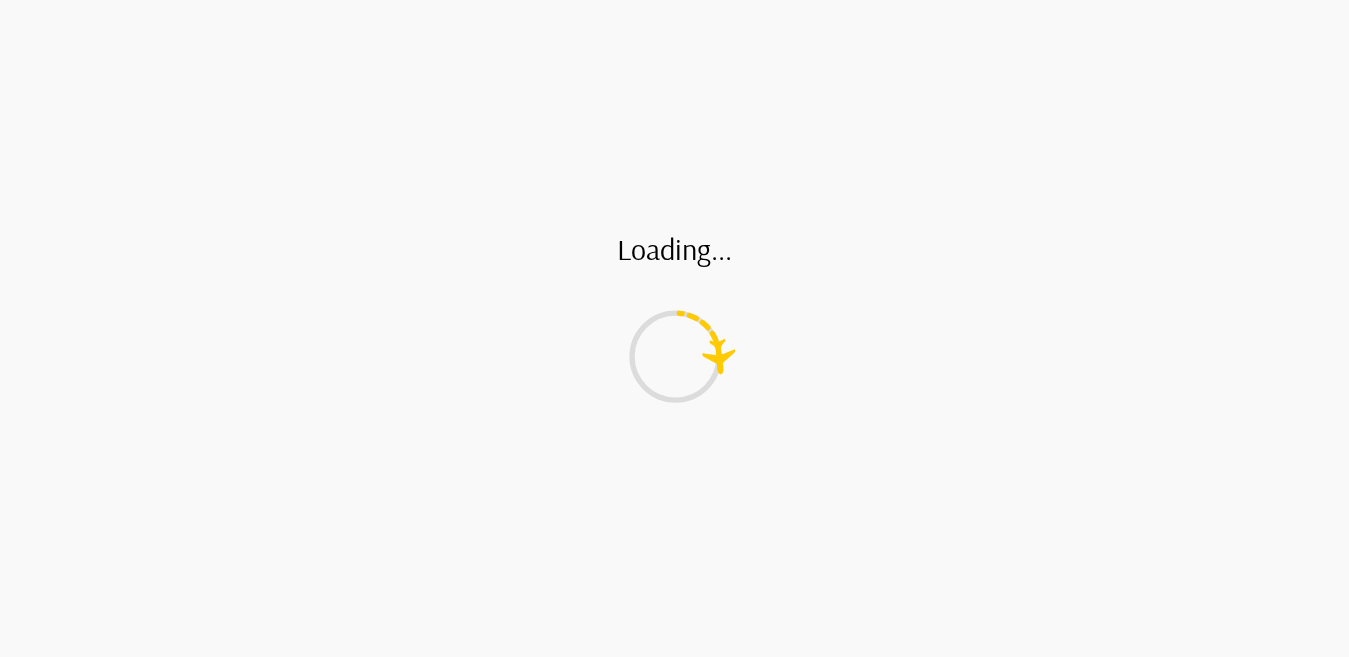 type on "*******" 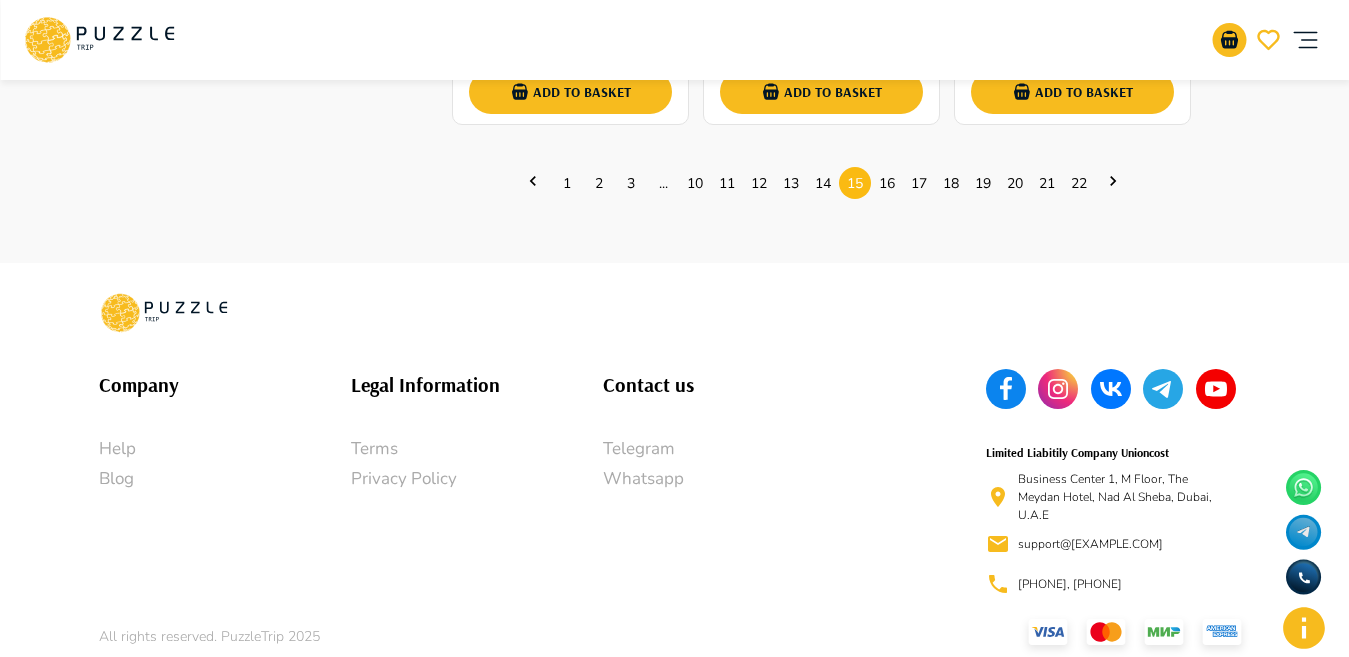 scroll, scrollTop: 1413, scrollLeft: 0, axis: vertical 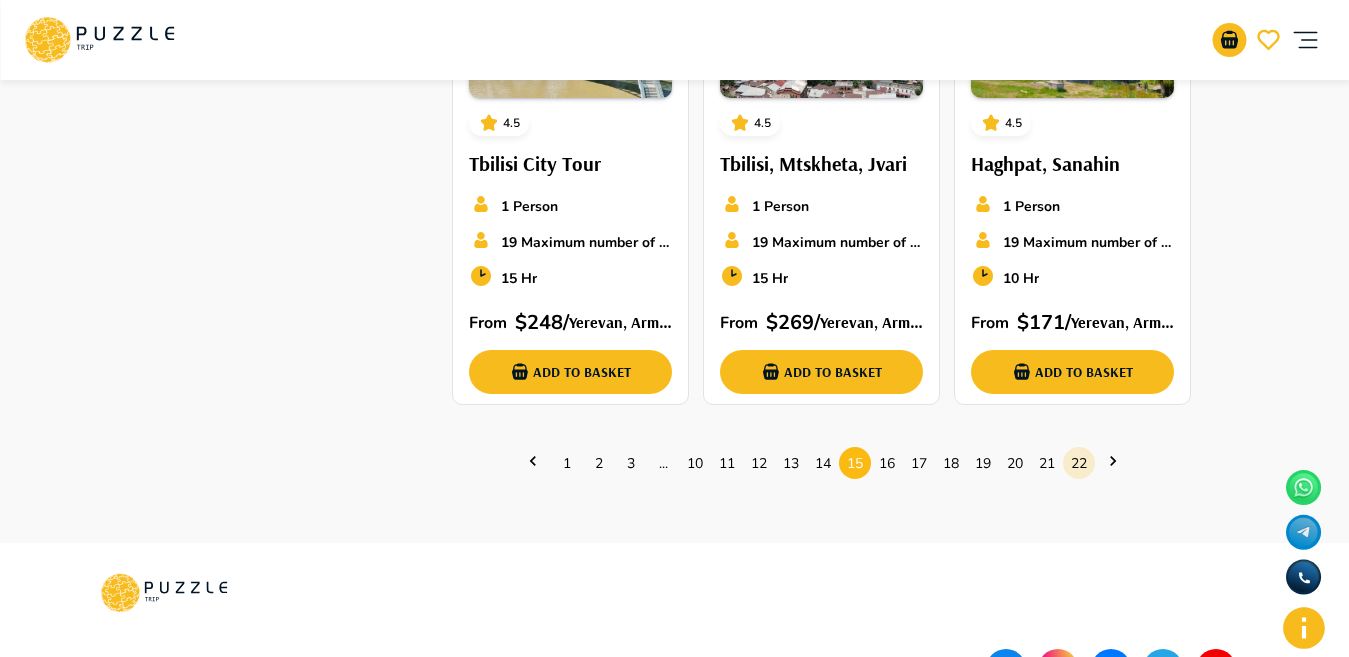 click on "22" at bounding box center (1079, 463) 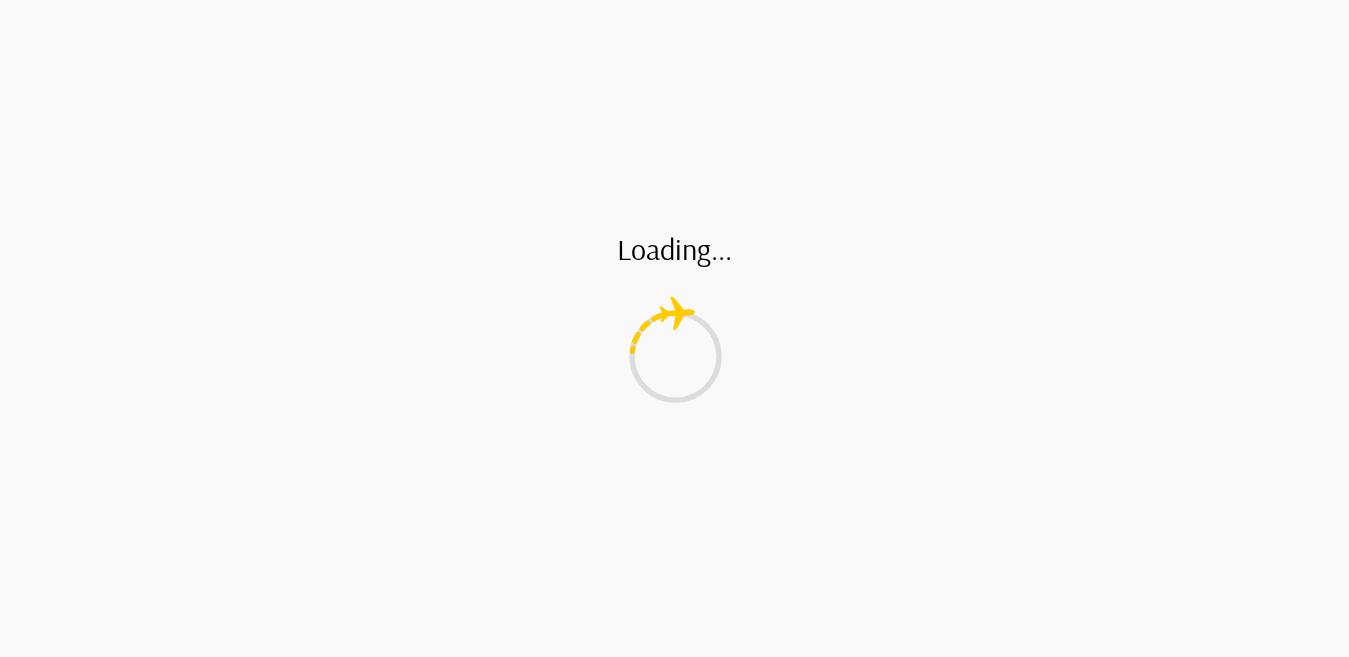 scroll, scrollTop: 0, scrollLeft: 0, axis: both 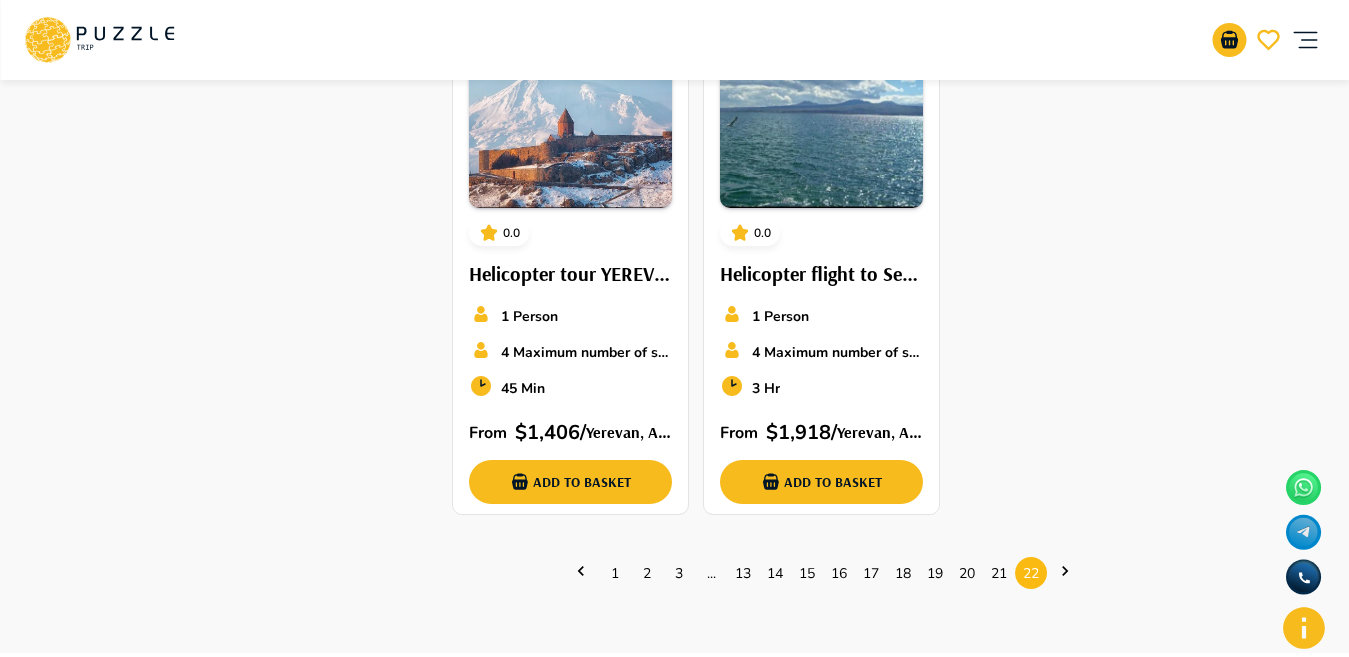 click 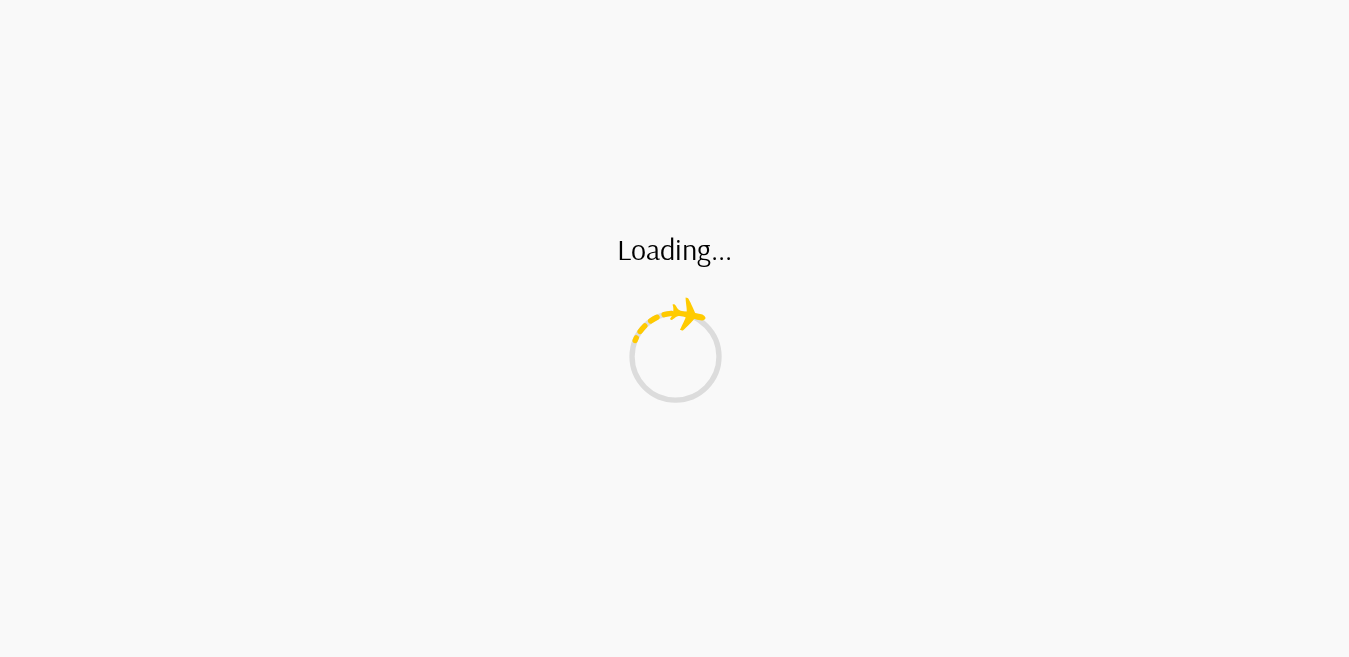 scroll, scrollTop: 0, scrollLeft: 0, axis: both 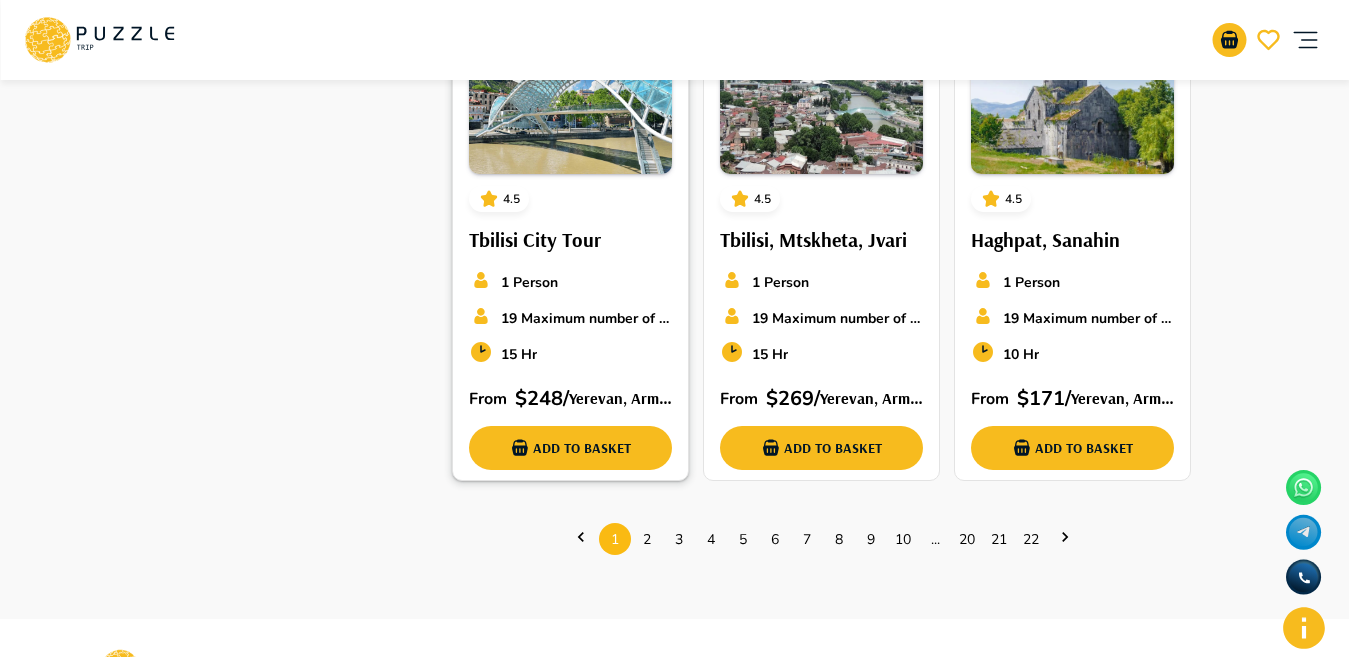 click on "4.5 Tbilisi City Tour 1 Person 19 Maximum number of seats 15 Hr  From     $ 248 /  Yerevan, Armenia Add to basket" at bounding box center (570, 237) 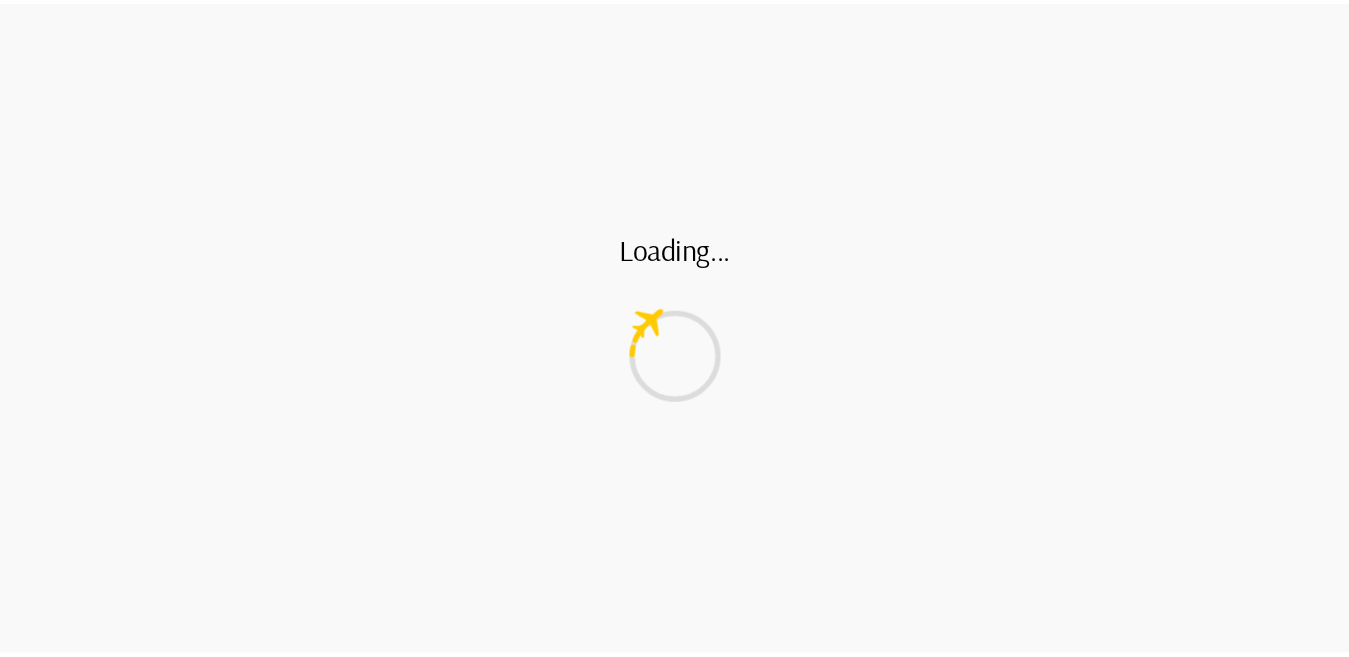 scroll, scrollTop: 0, scrollLeft: 0, axis: both 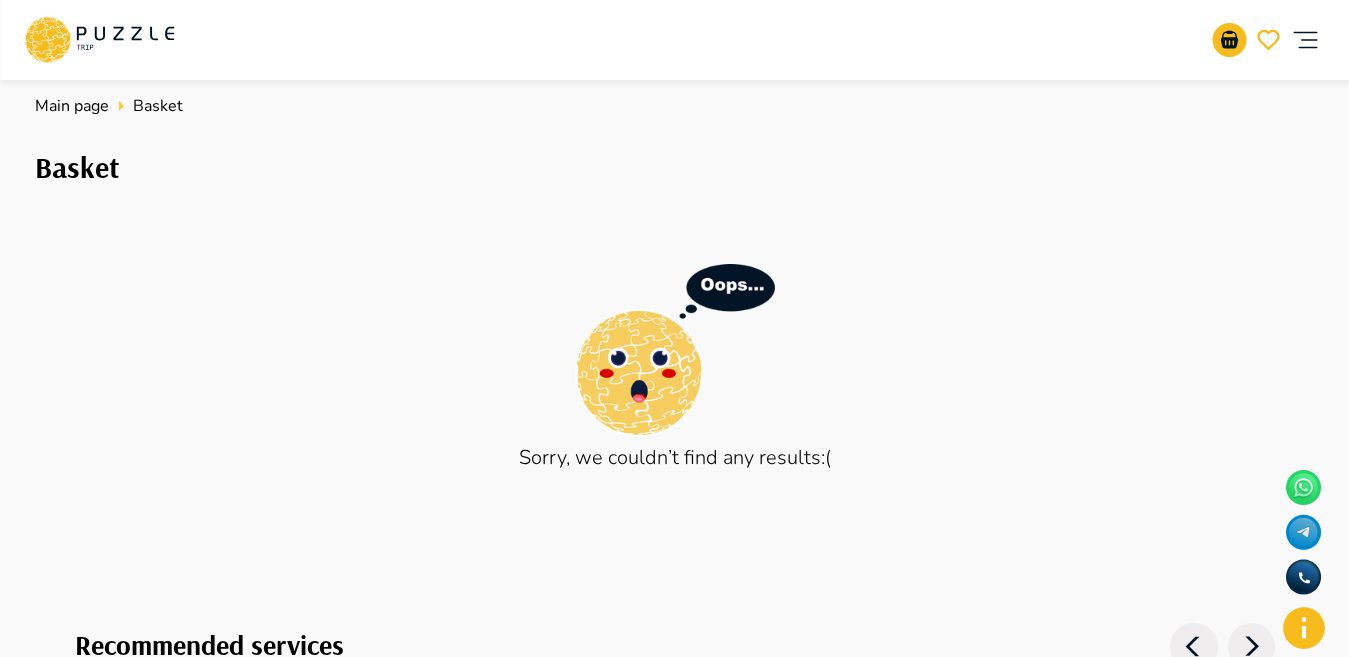click on "USD *** EN   ** Seda I'm user" at bounding box center (674, 40) 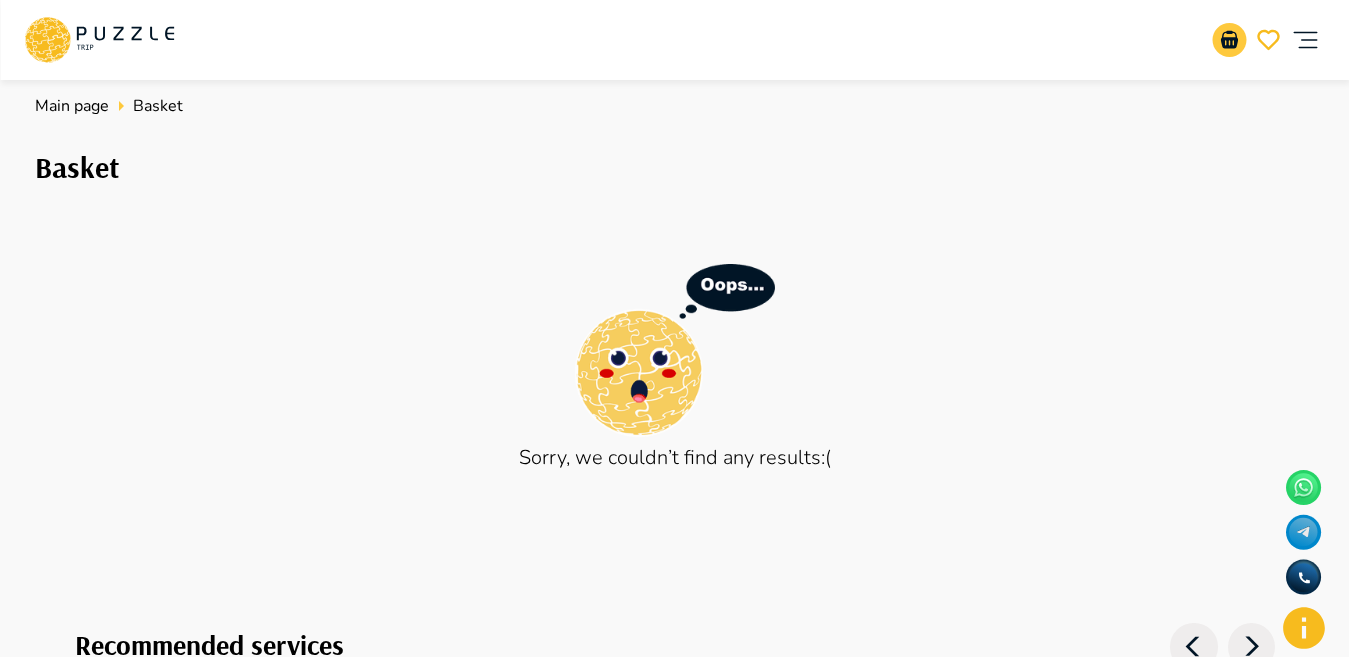 click 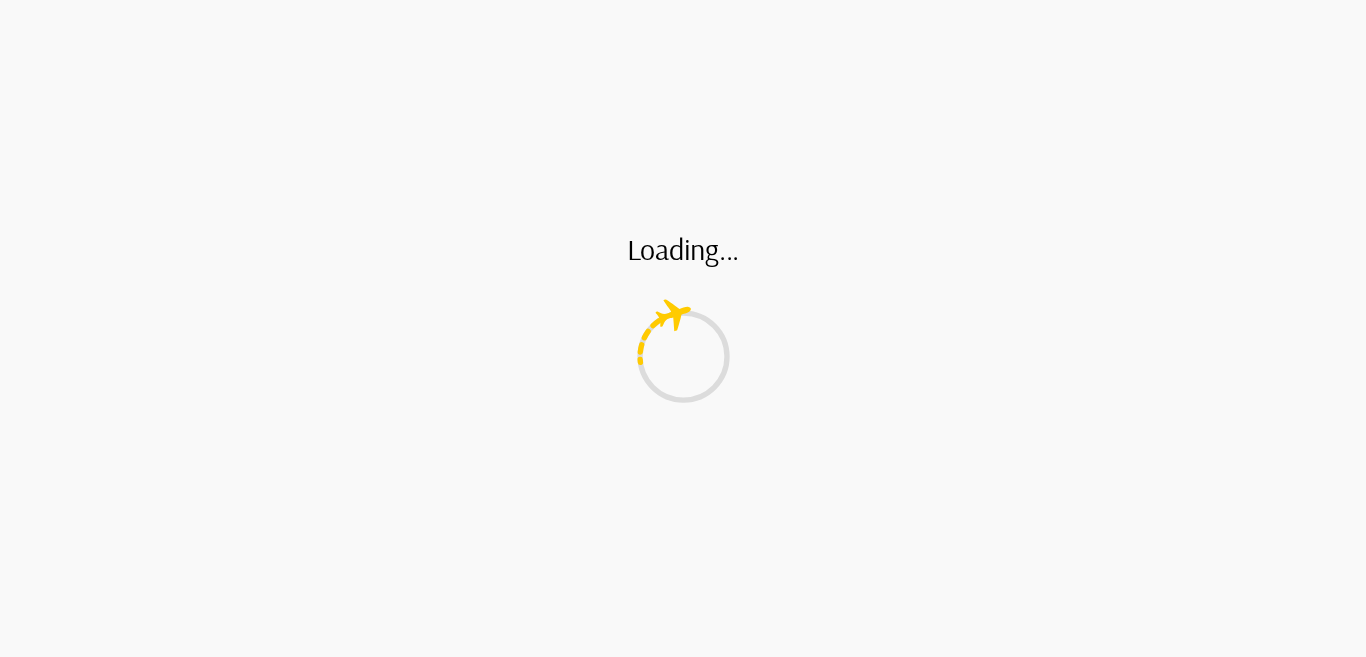 scroll, scrollTop: 0, scrollLeft: 0, axis: both 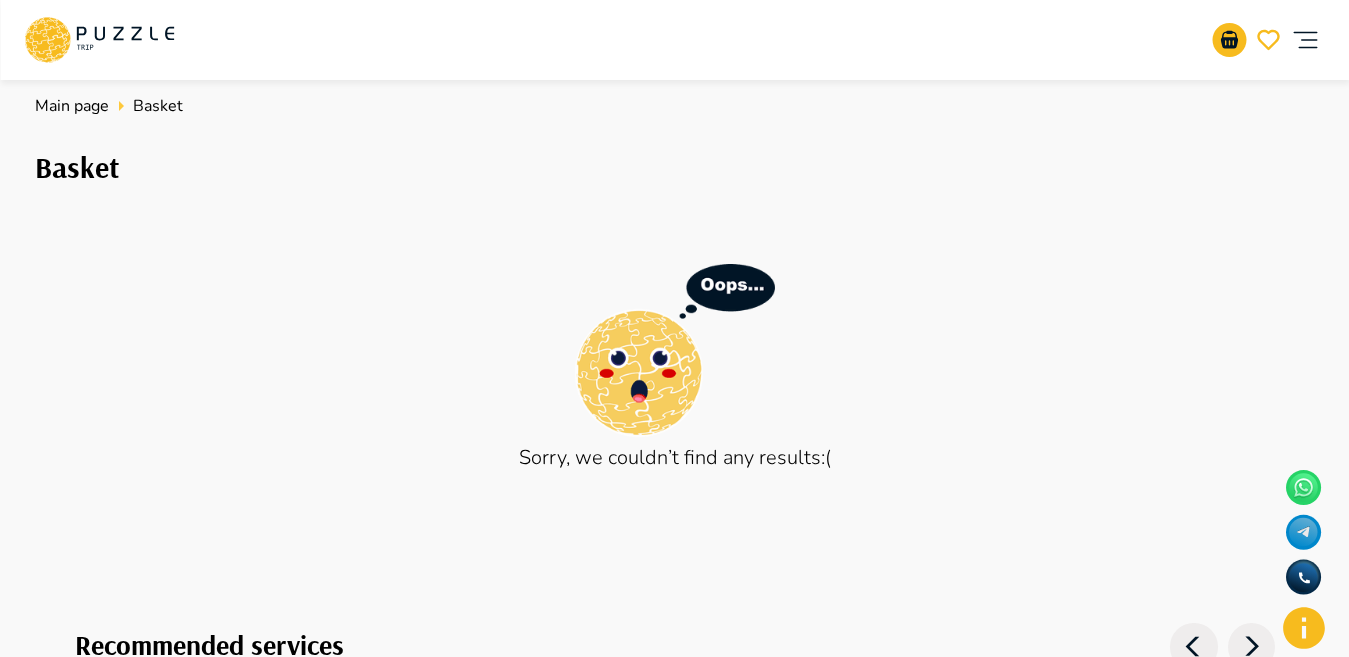 click 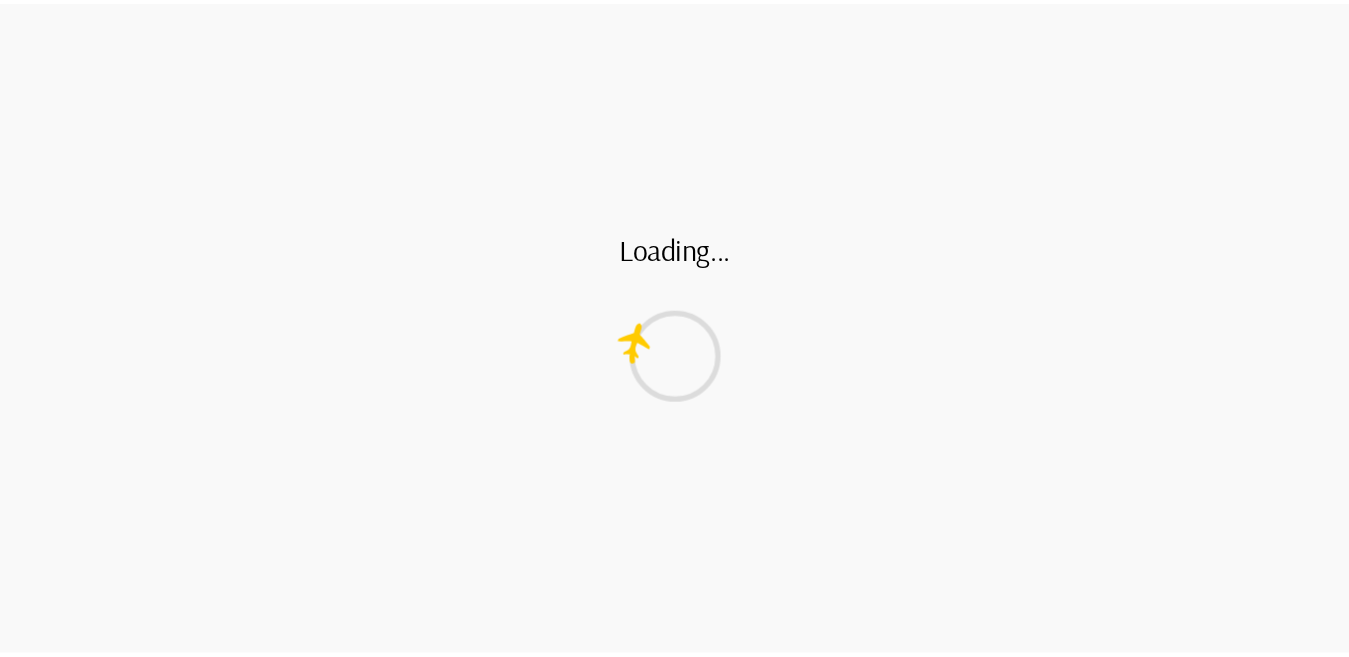 scroll, scrollTop: 0, scrollLeft: 0, axis: both 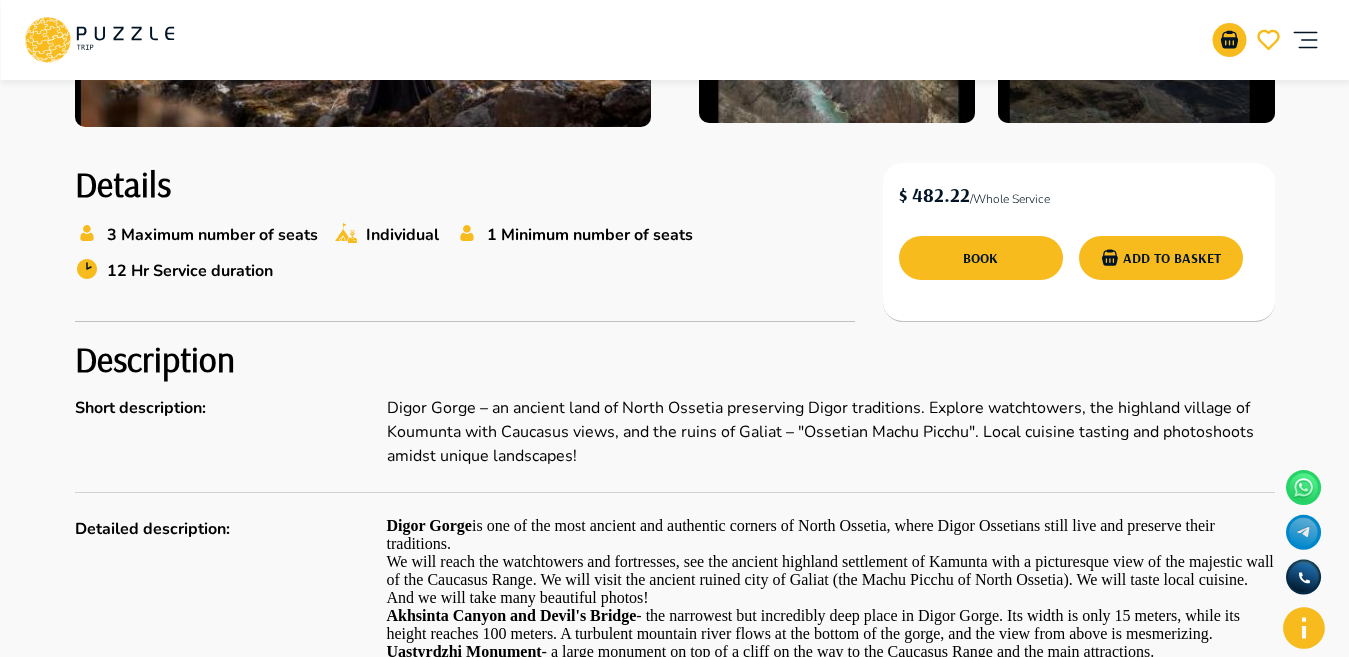 click on "12 Hr Service duration" at bounding box center (190, 271) 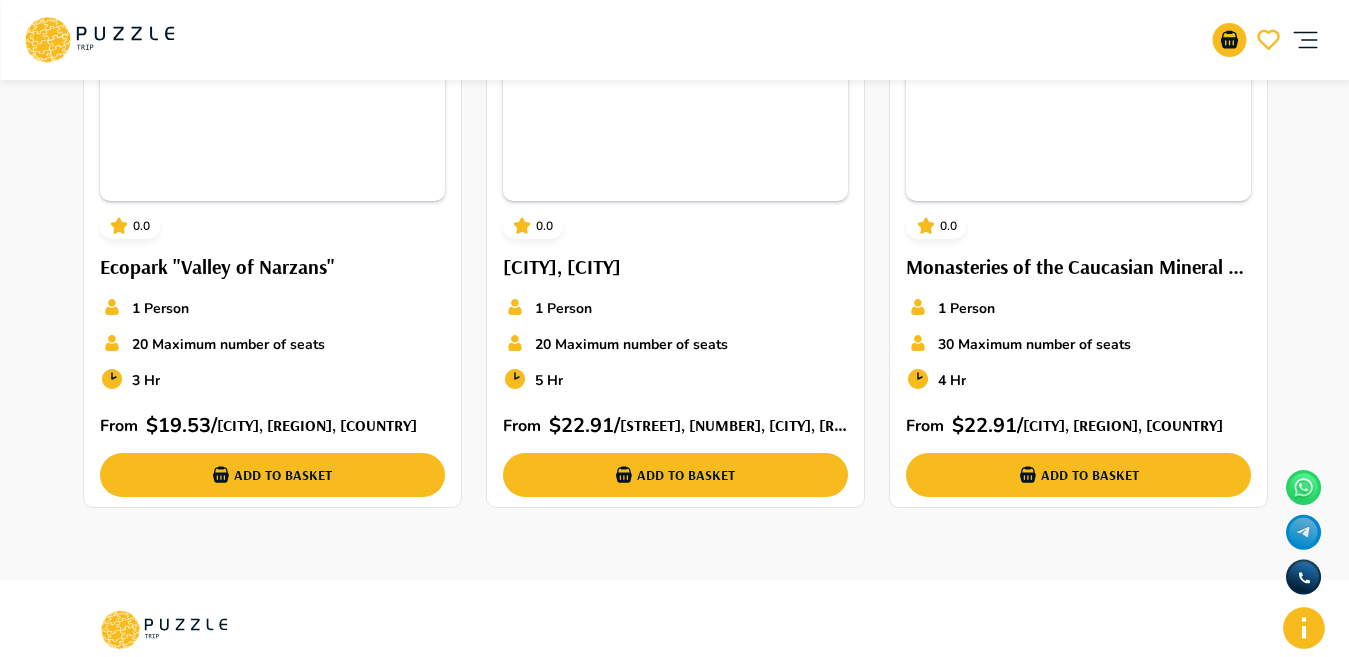 scroll, scrollTop: 2655, scrollLeft: 0, axis: vertical 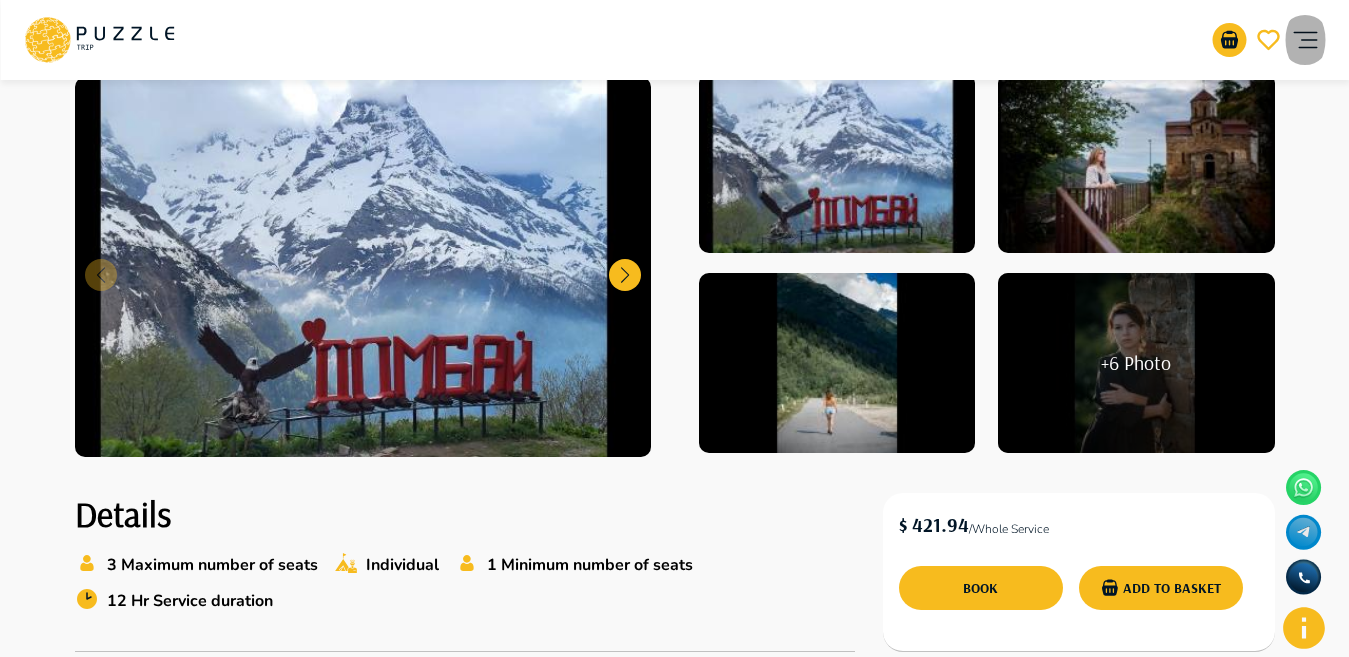 click 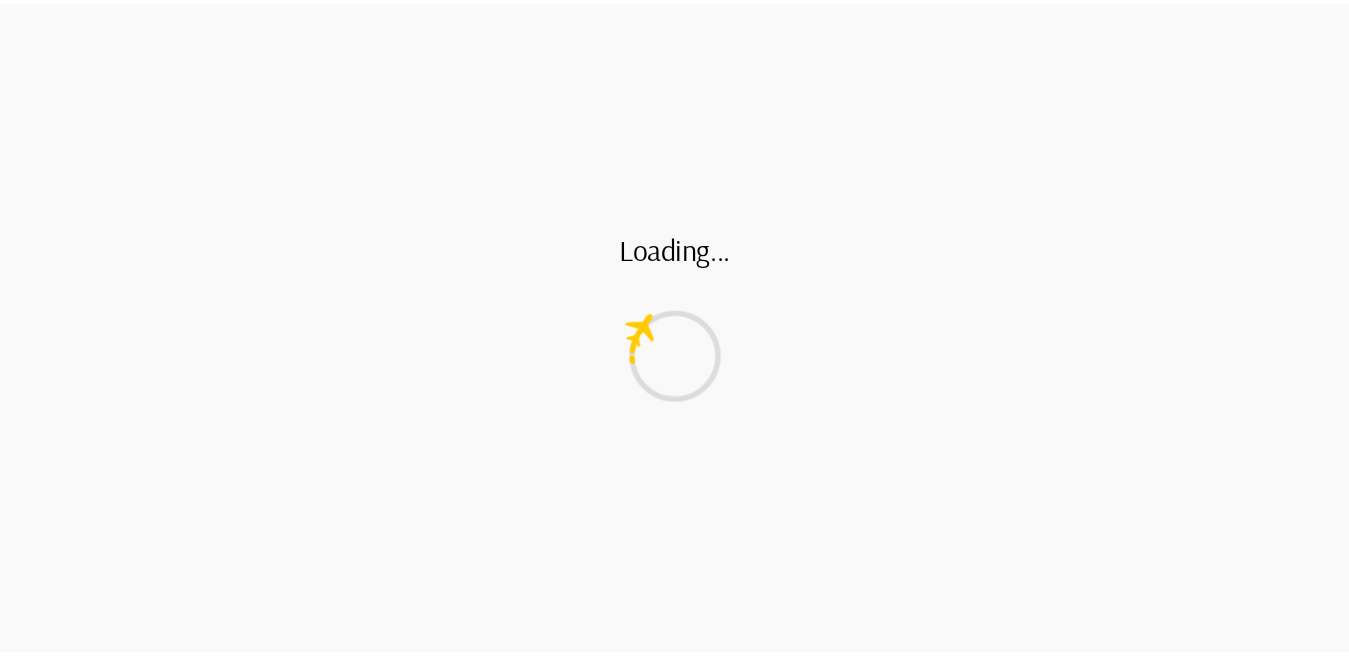 scroll, scrollTop: 0, scrollLeft: 0, axis: both 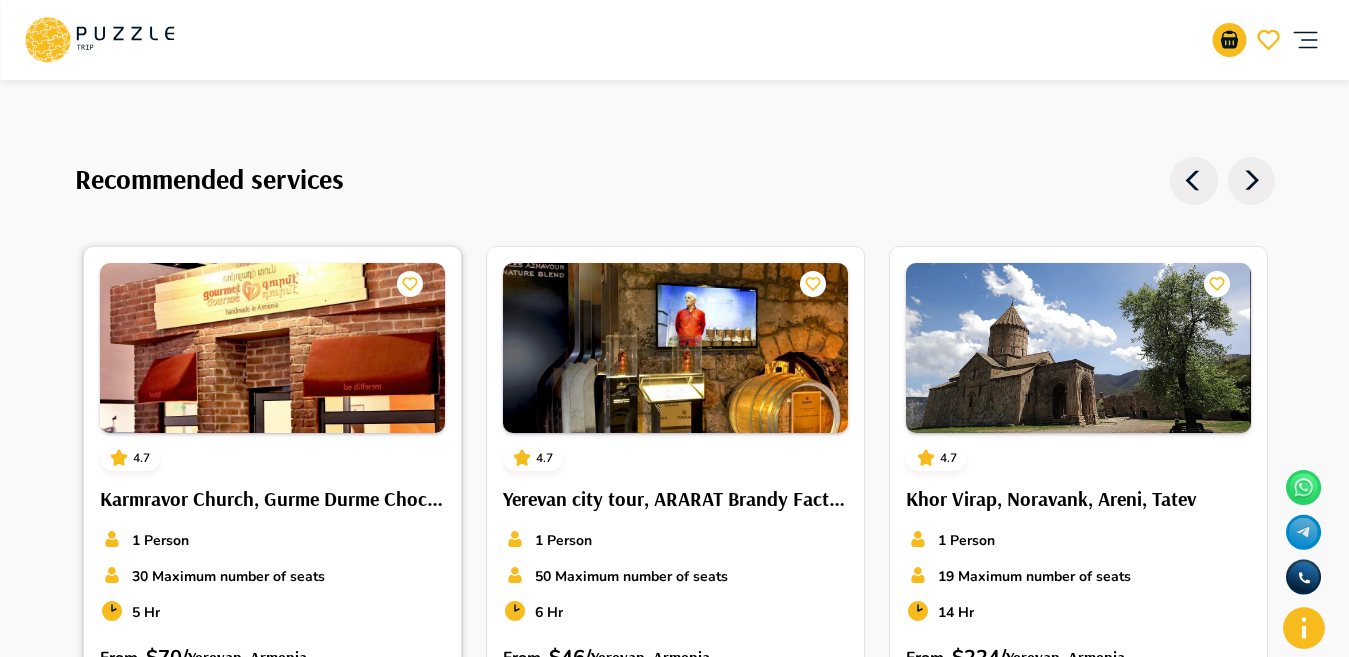click at bounding box center [272, 348] 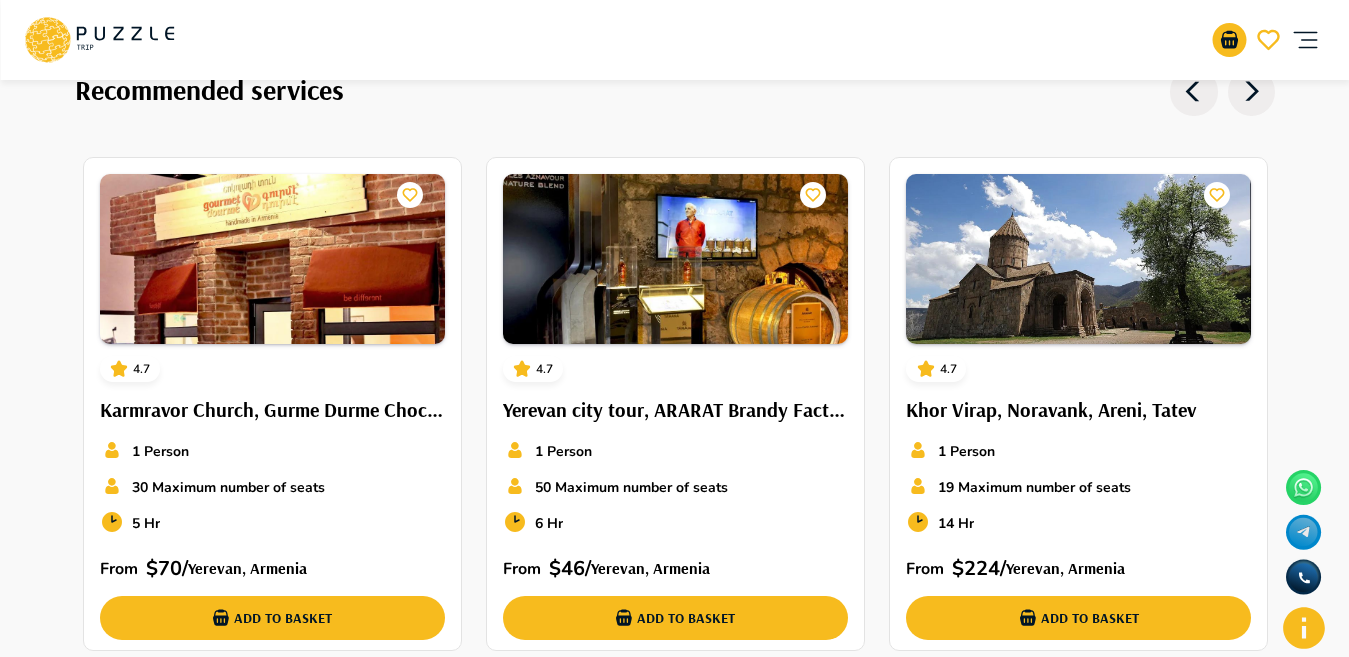 scroll, scrollTop: 1668, scrollLeft: 0, axis: vertical 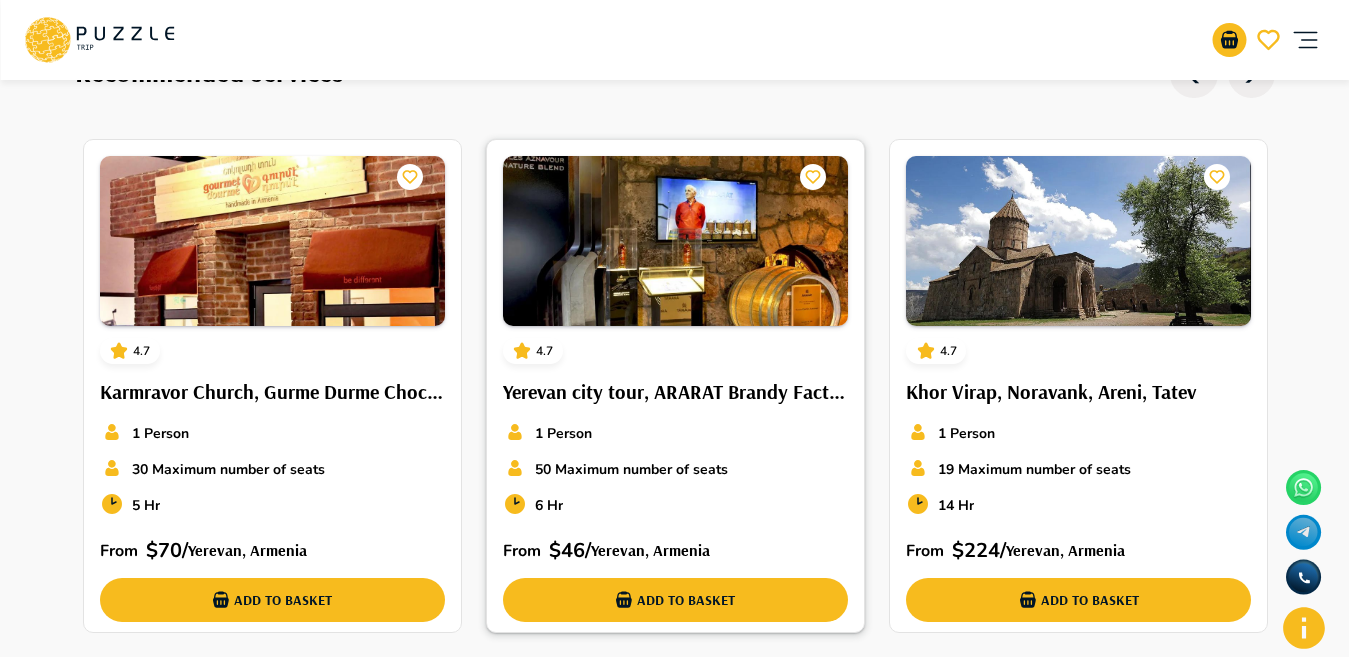 click at bounding box center [675, 241] 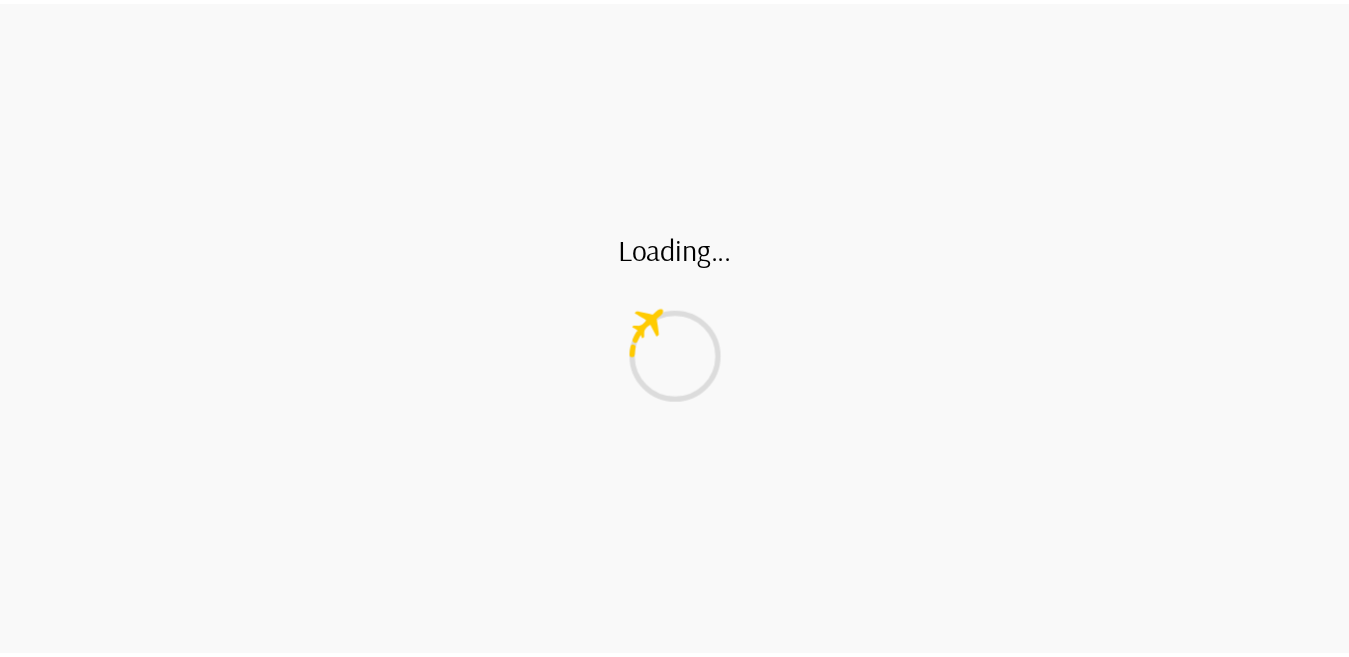 scroll, scrollTop: 0, scrollLeft: 0, axis: both 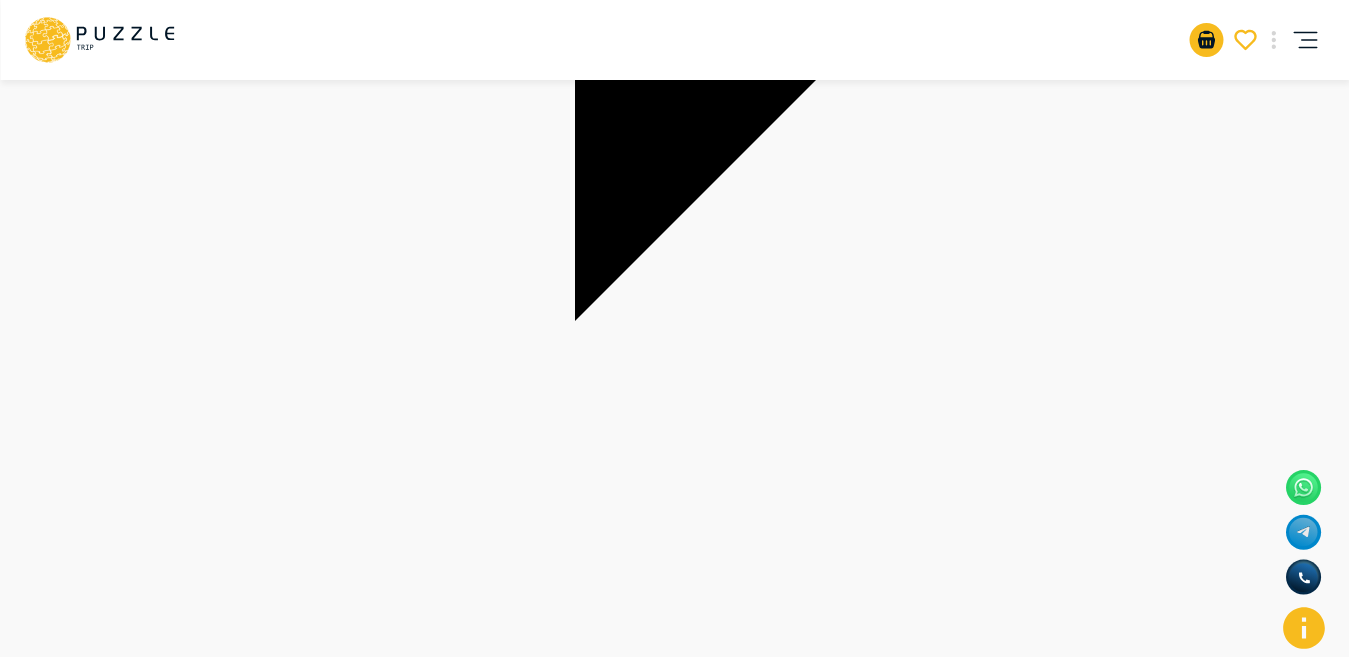 click on "Description" at bounding box center (675, 5948) 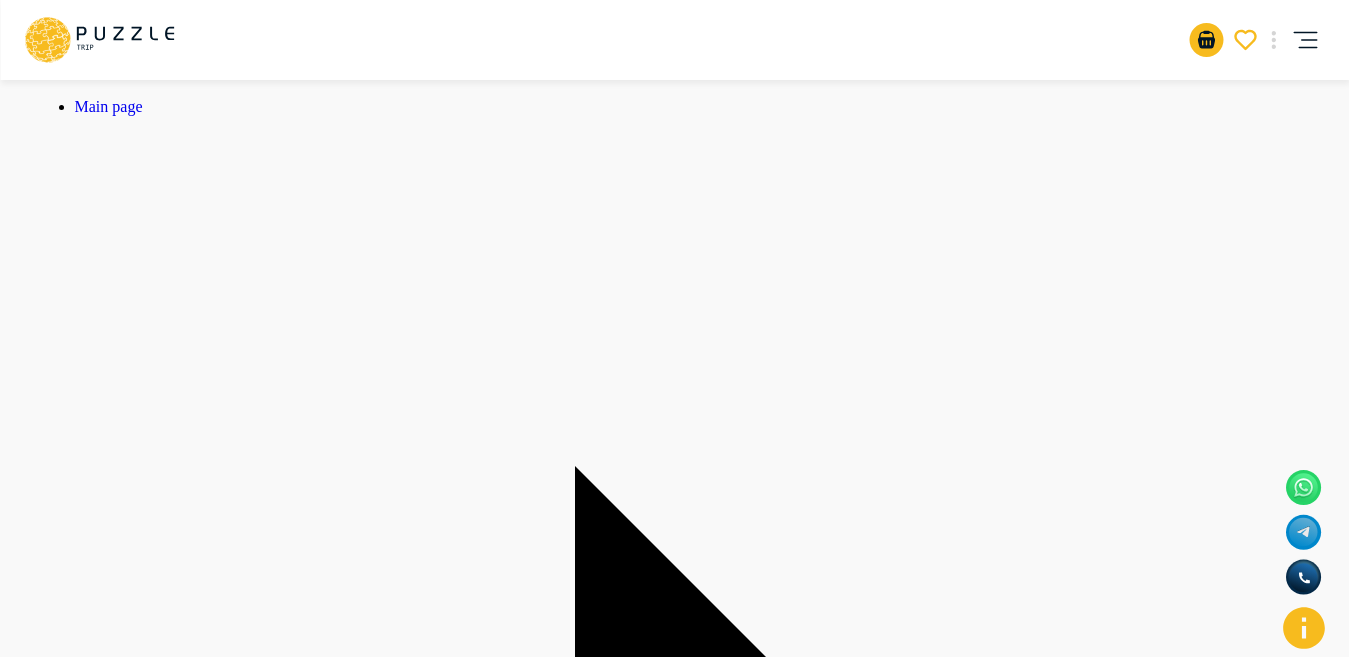 scroll, scrollTop: 0, scrollLeft: 0, axis: both 